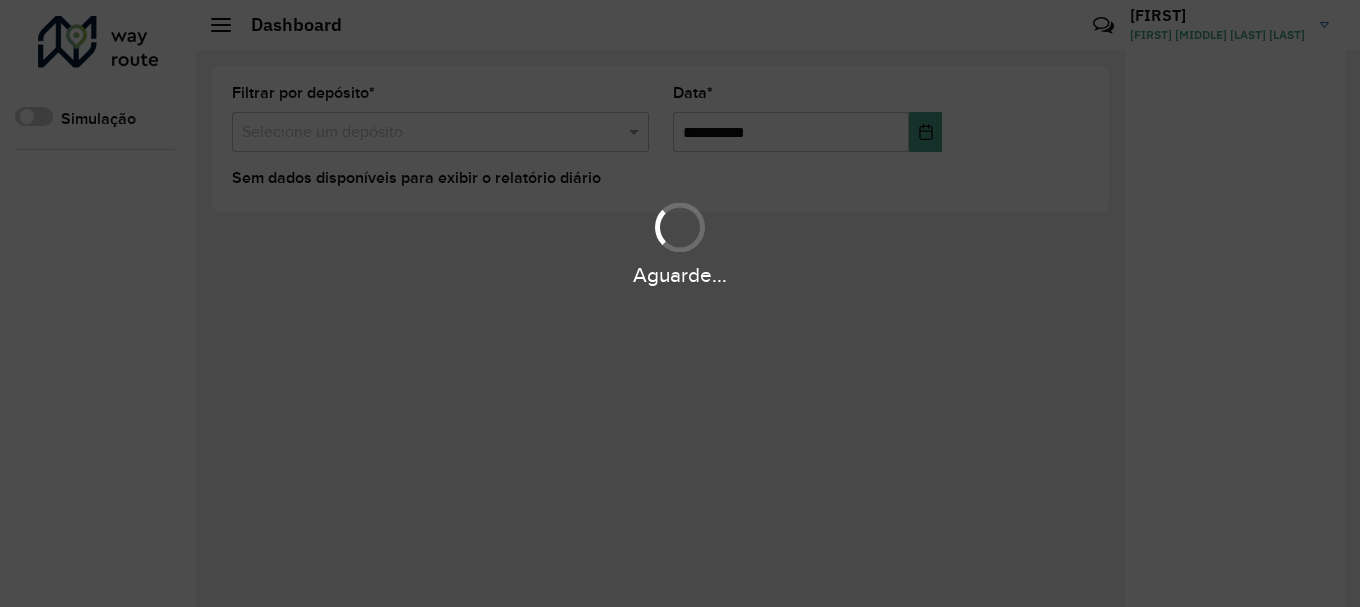 scroll, scrollTop: 0, scrollLeft: 0, axis: both 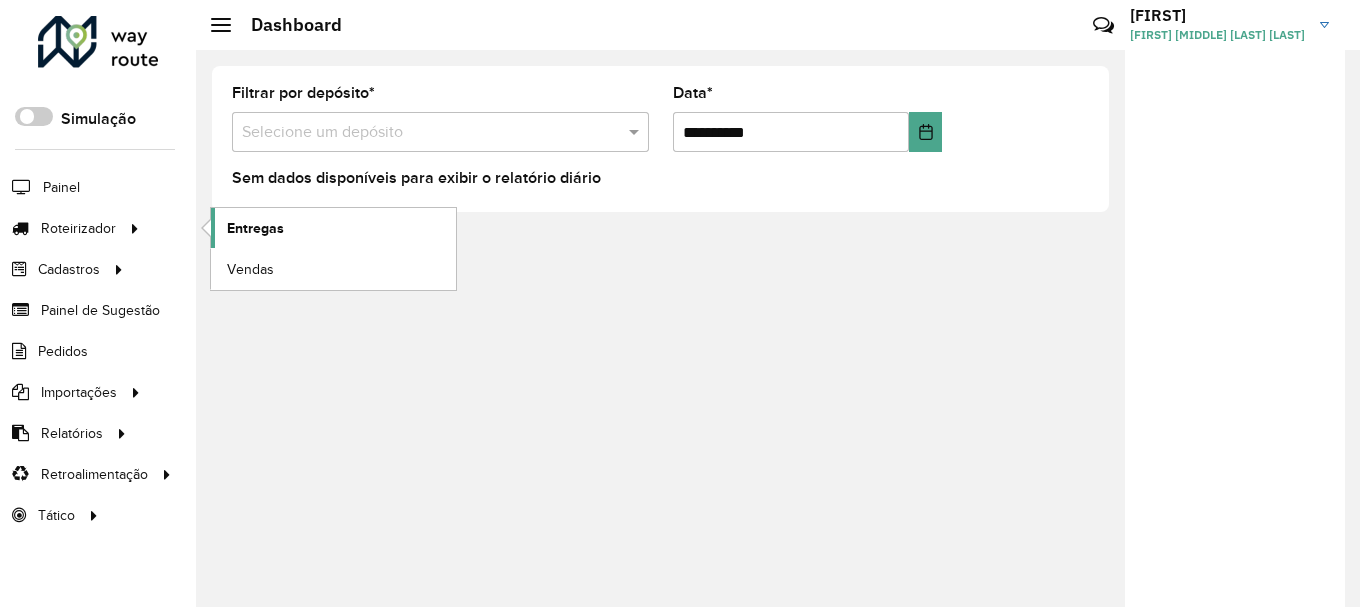 click on "Entregas" 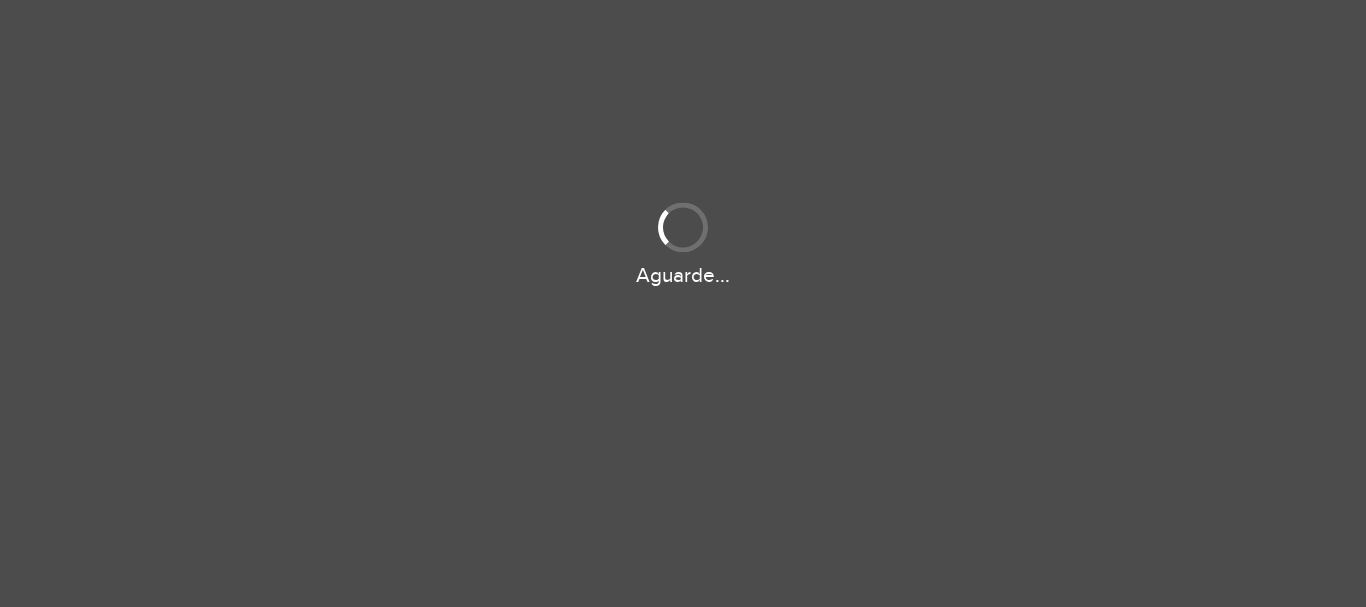 scroll, scrollTop: 0, scrollLeft: 0, axis: both 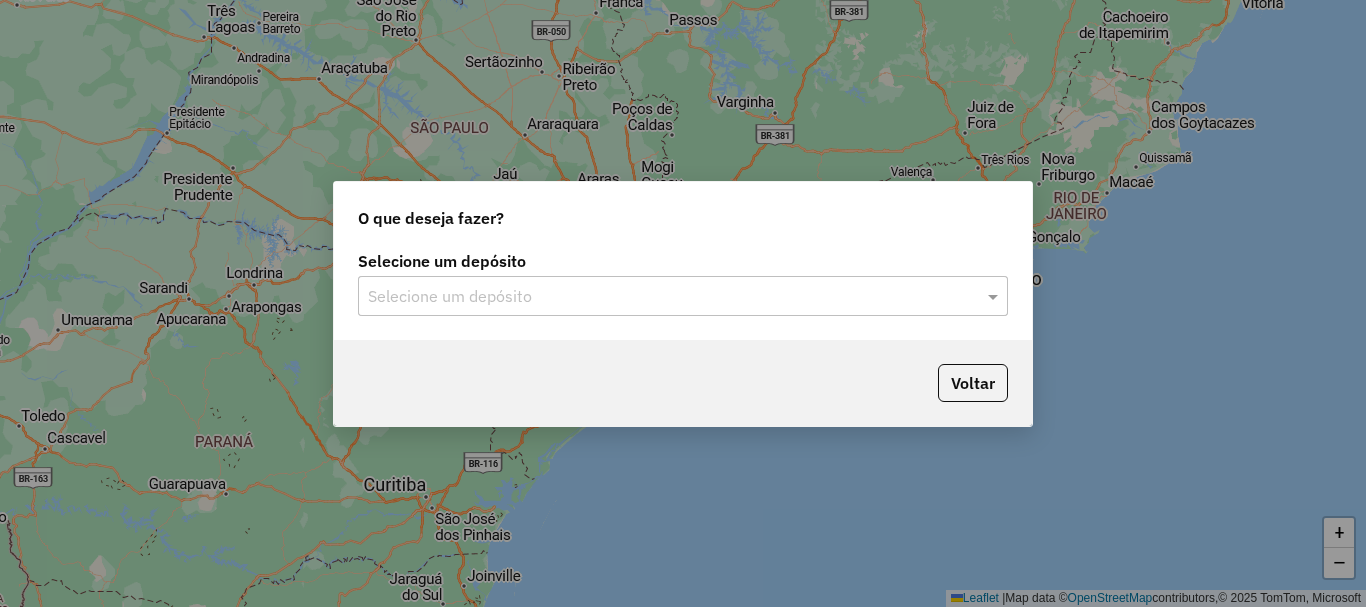 click 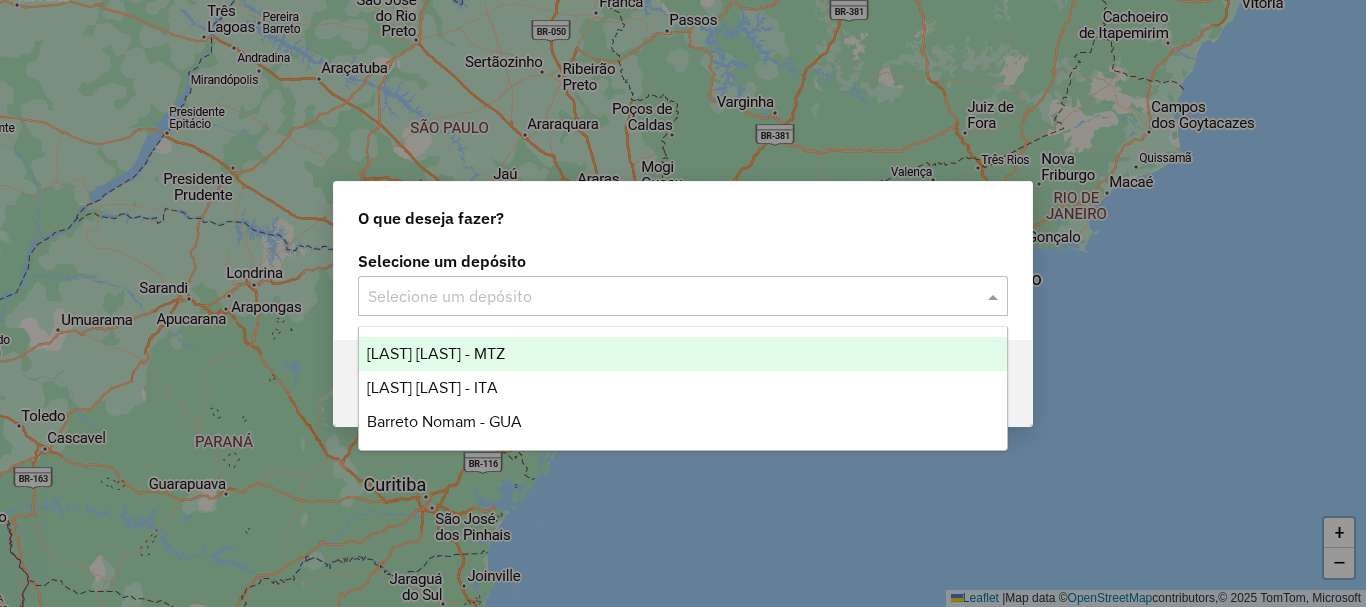 click on "[LAST] [LAST]  -  MTZ" at bounding box center (436, 353) 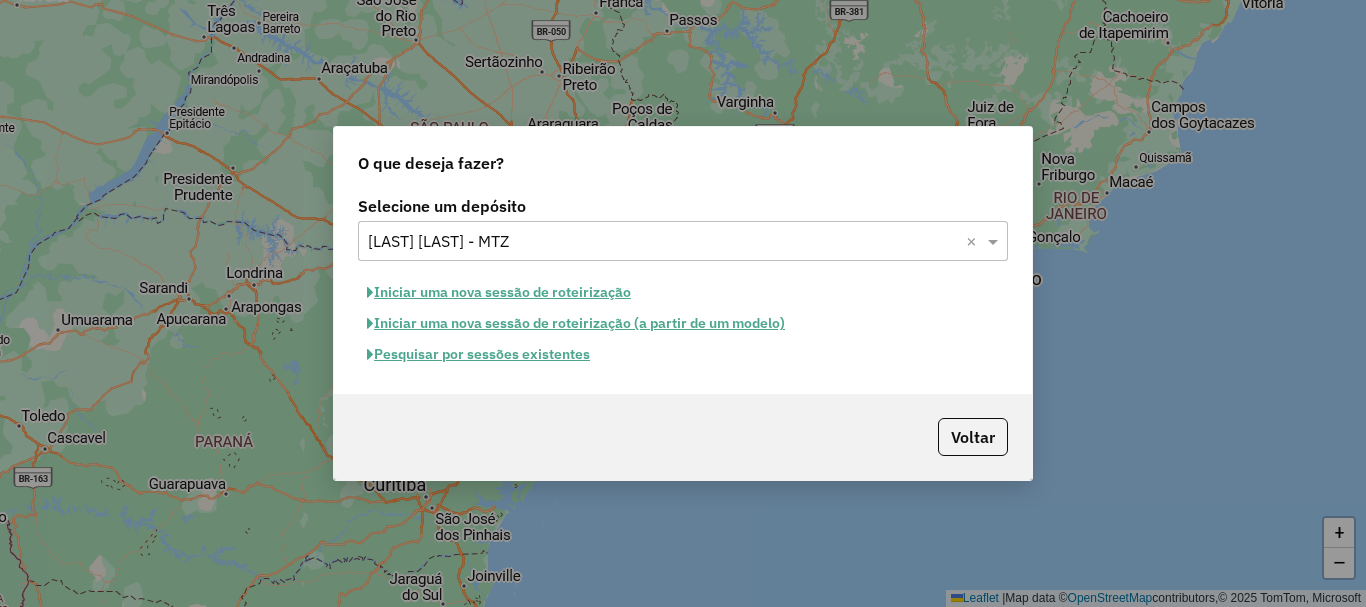 click on "Pesquisar por sessões existentes" 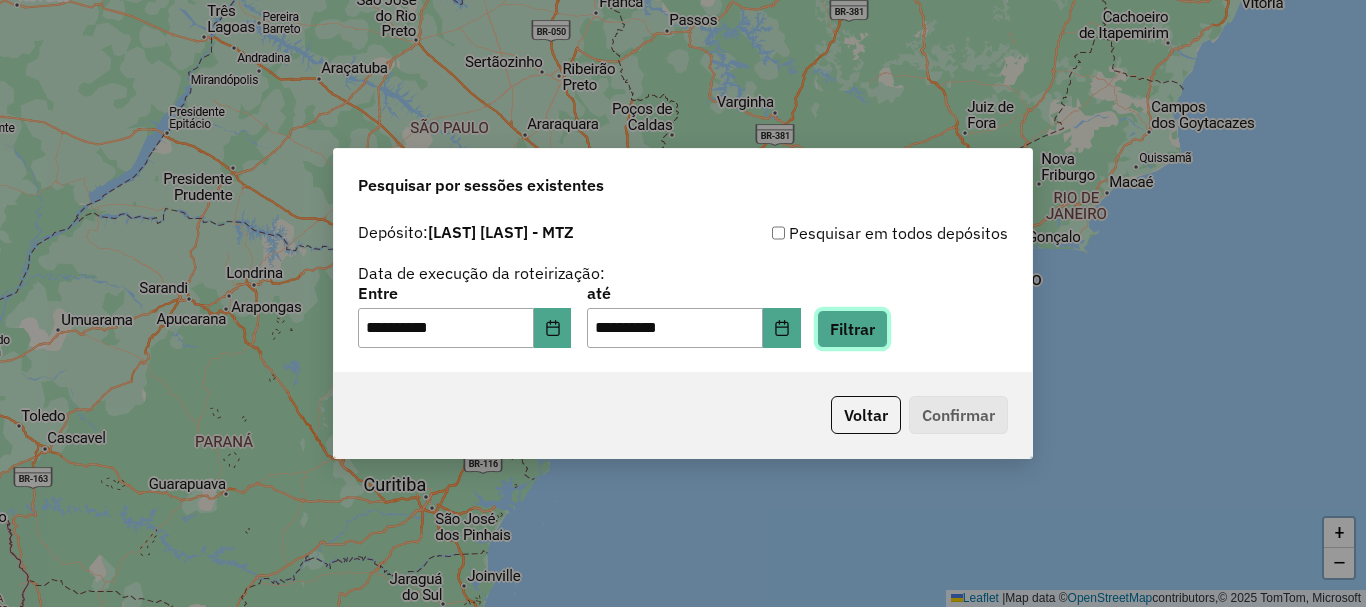 click on "Filtrar" 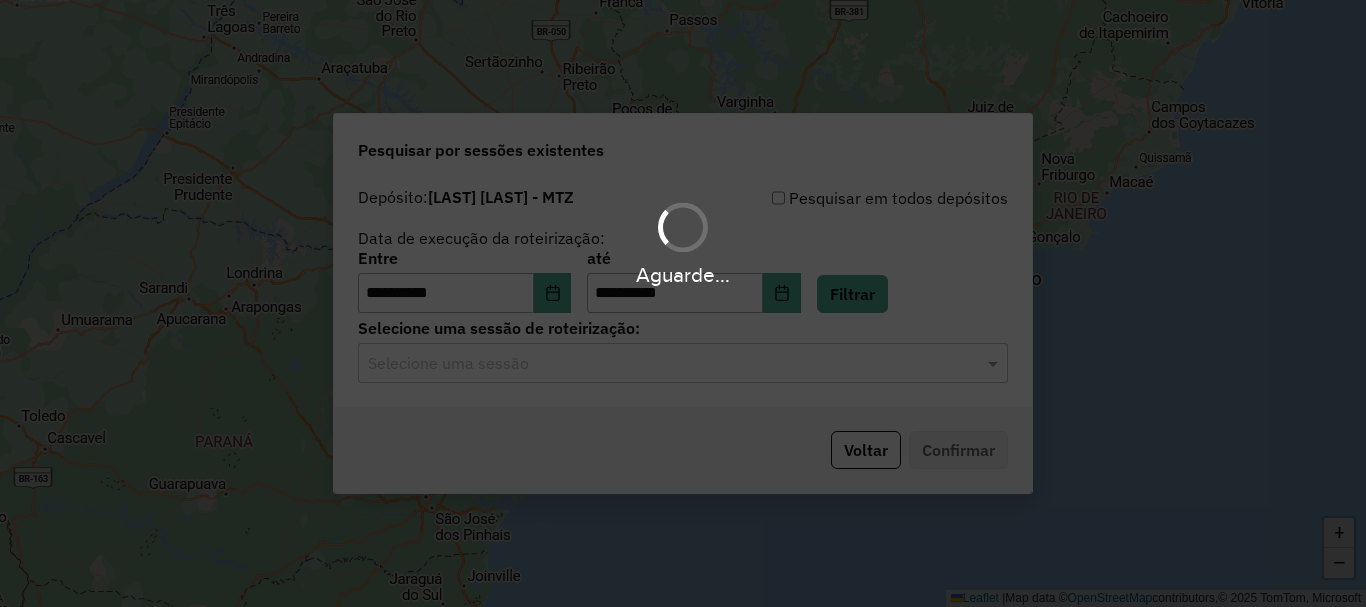 click 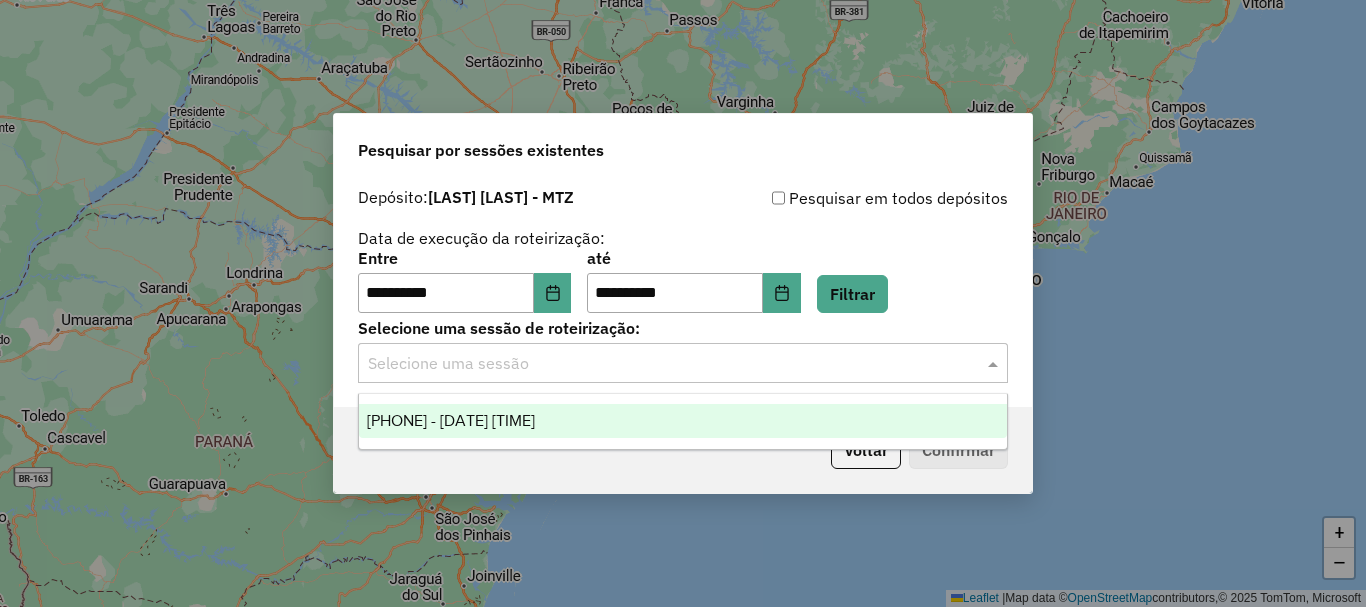 click on "973842 - 02/08/2025 17:39" at bounding box center [683, 421] 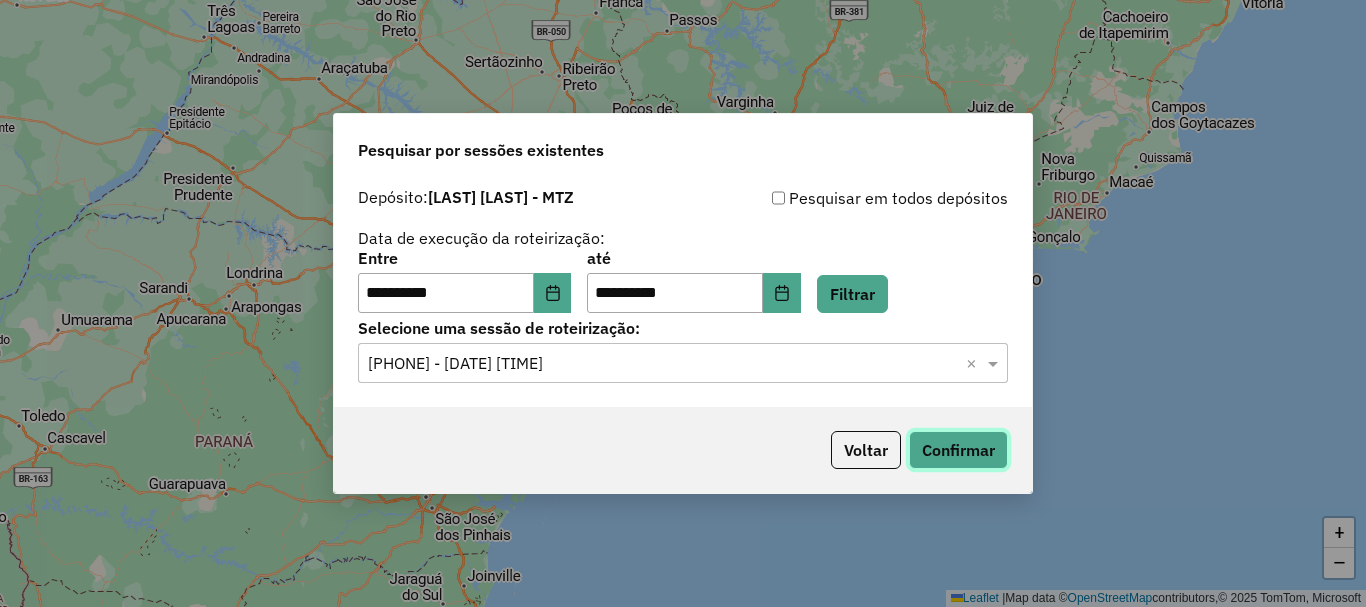 click on "Confirmar" 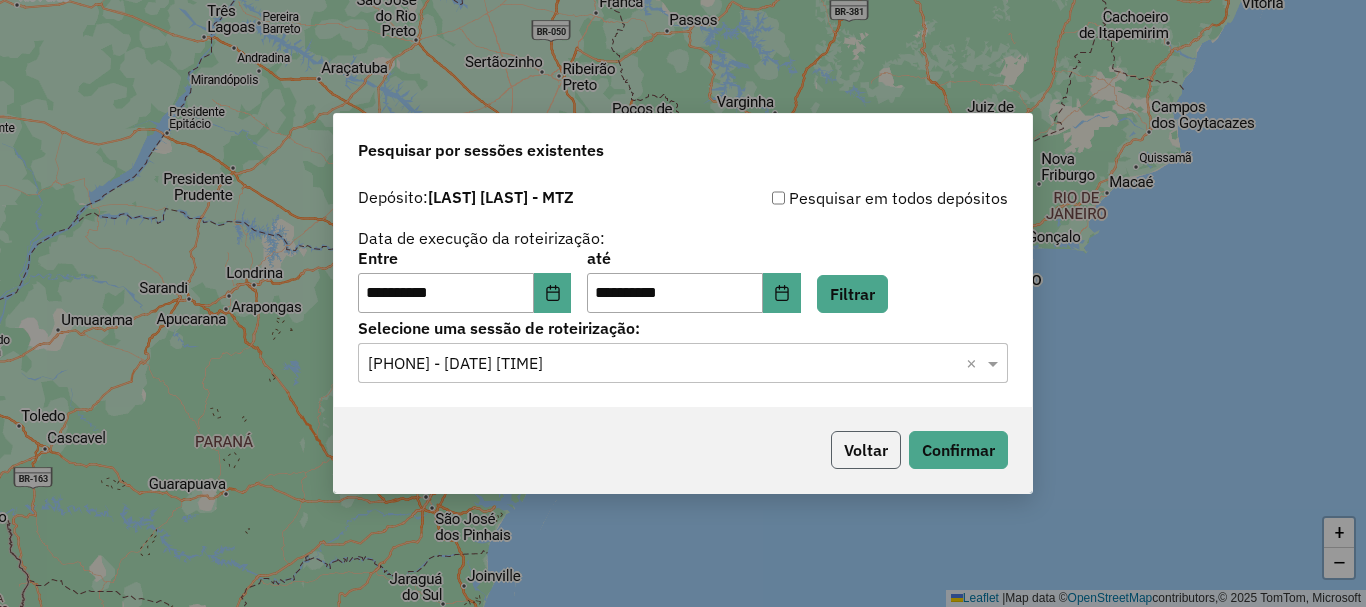 click on "Voltar" 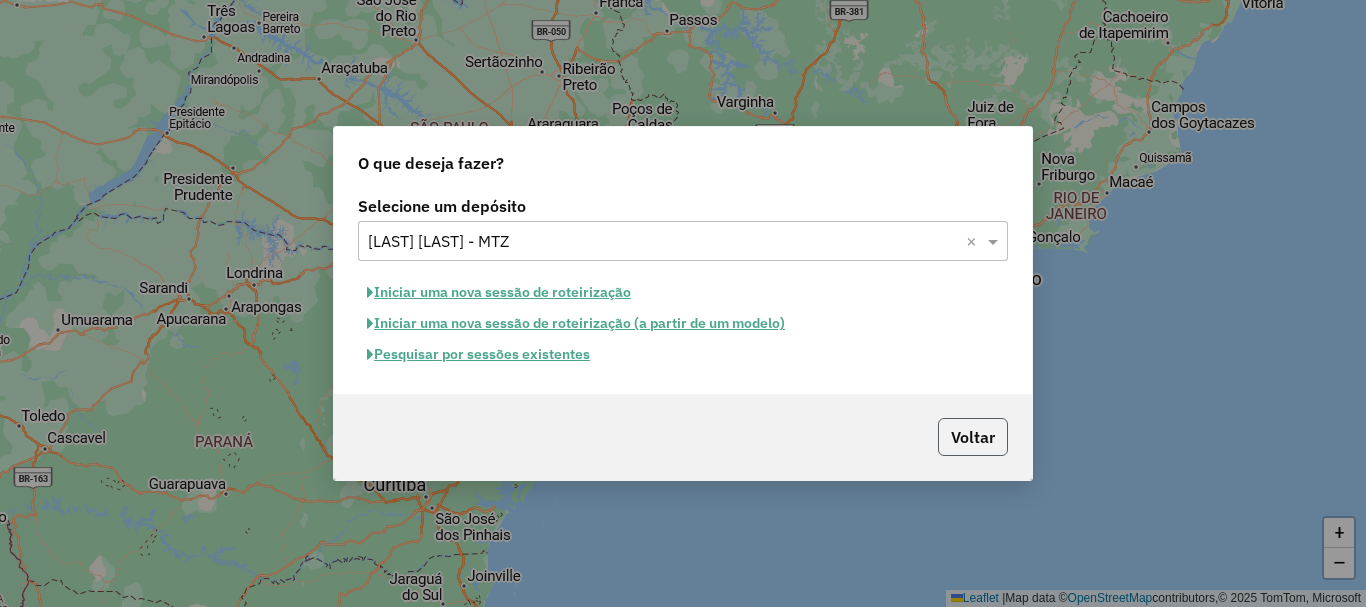 click on "Voltar" 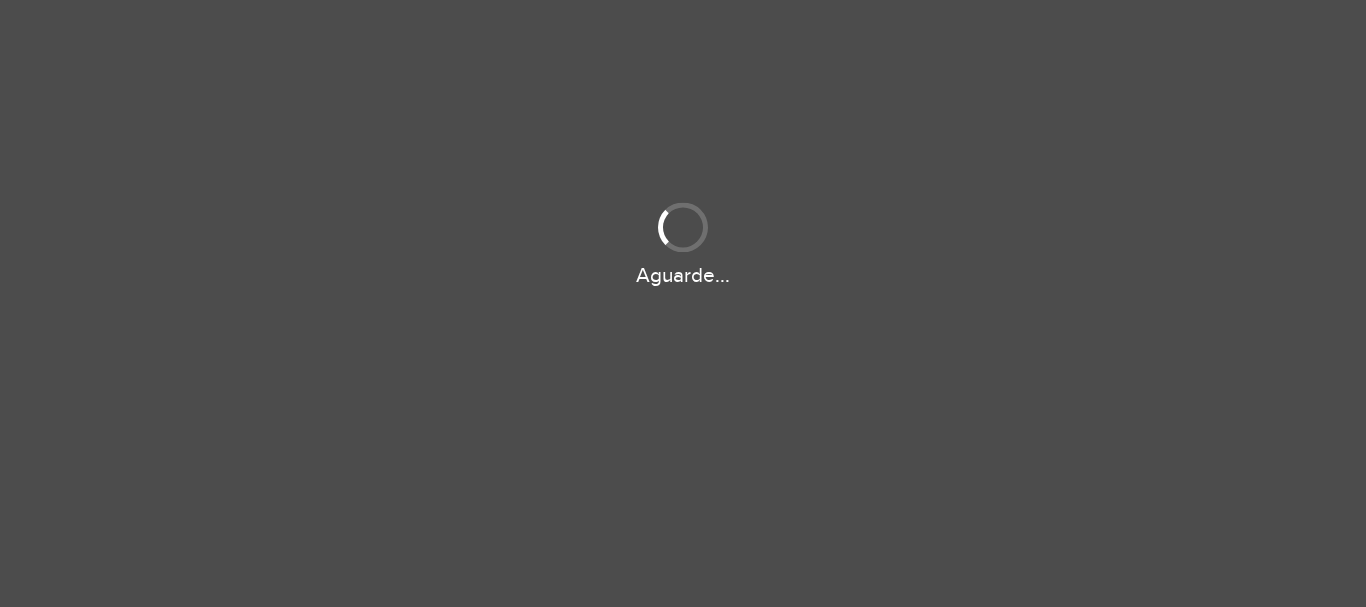 scroll, scrollTop: 0, scrollLeft: 0, axis: both 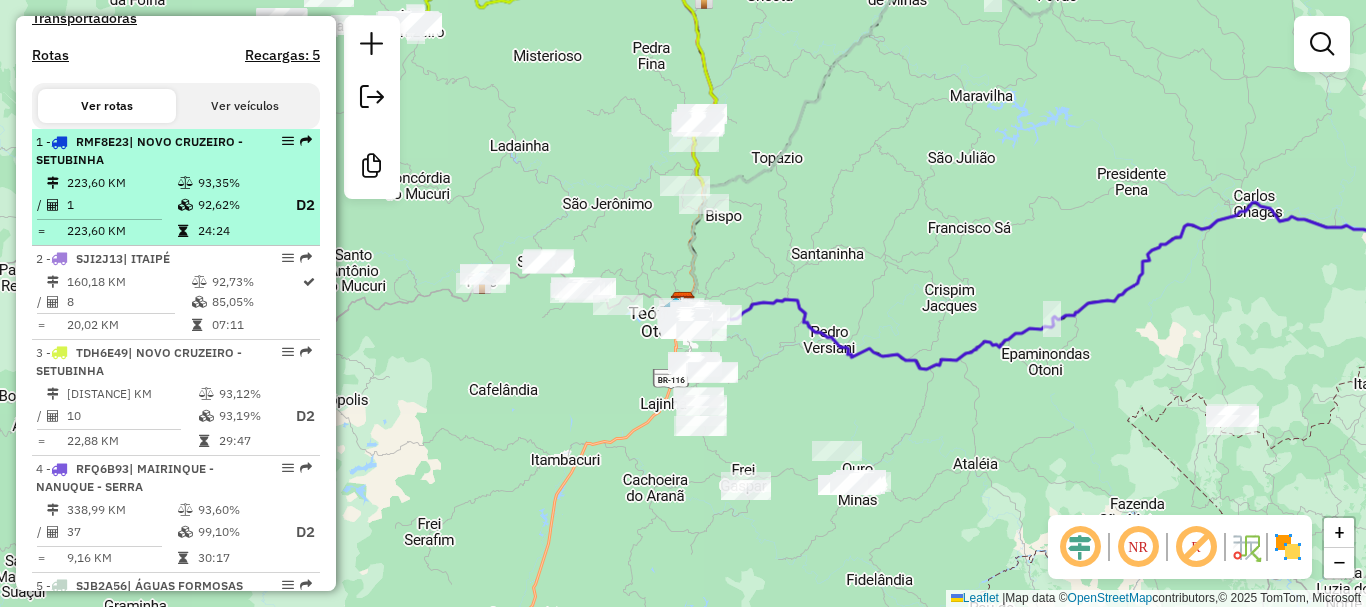 click on "1" at bounding box center (121, 205) 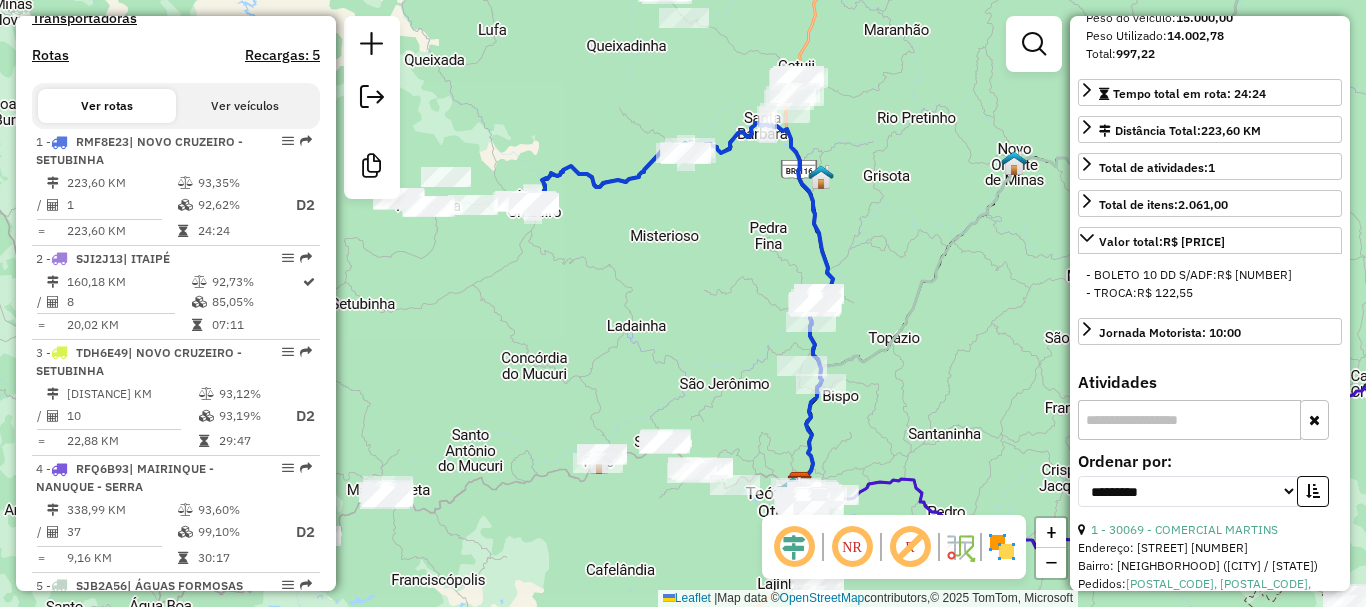 scroll, scrollTop: 400, scrollLeft: 0, axis: vertical 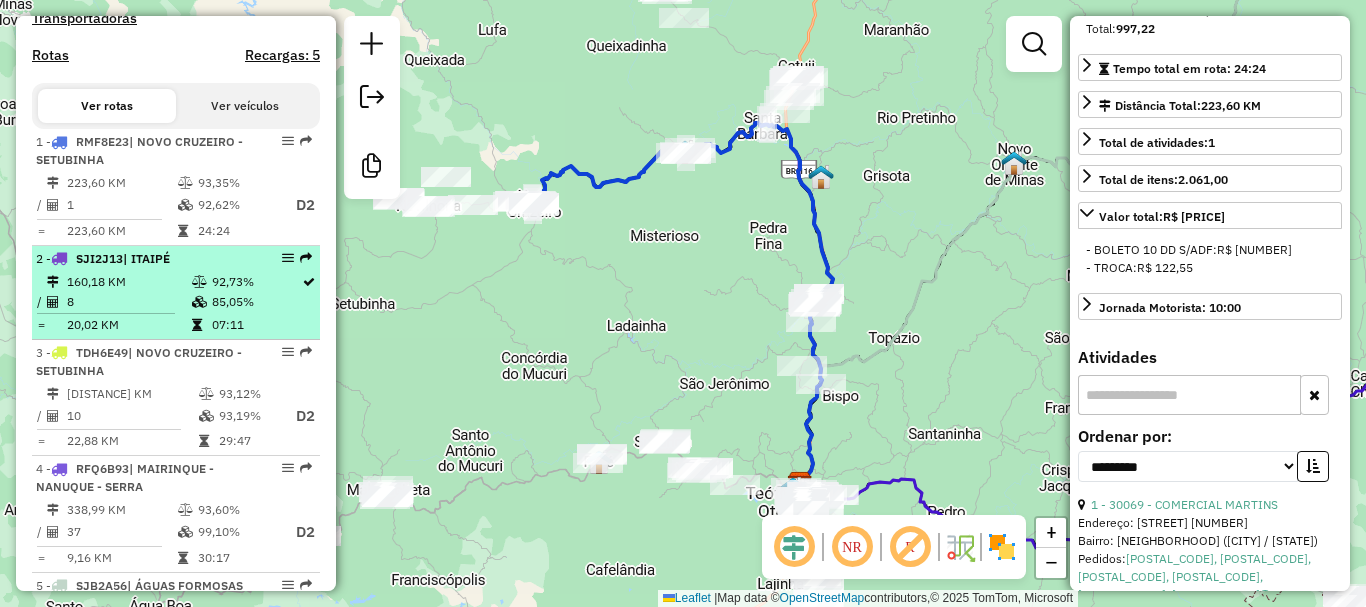 click on "8" at bounding box center (128, 302) 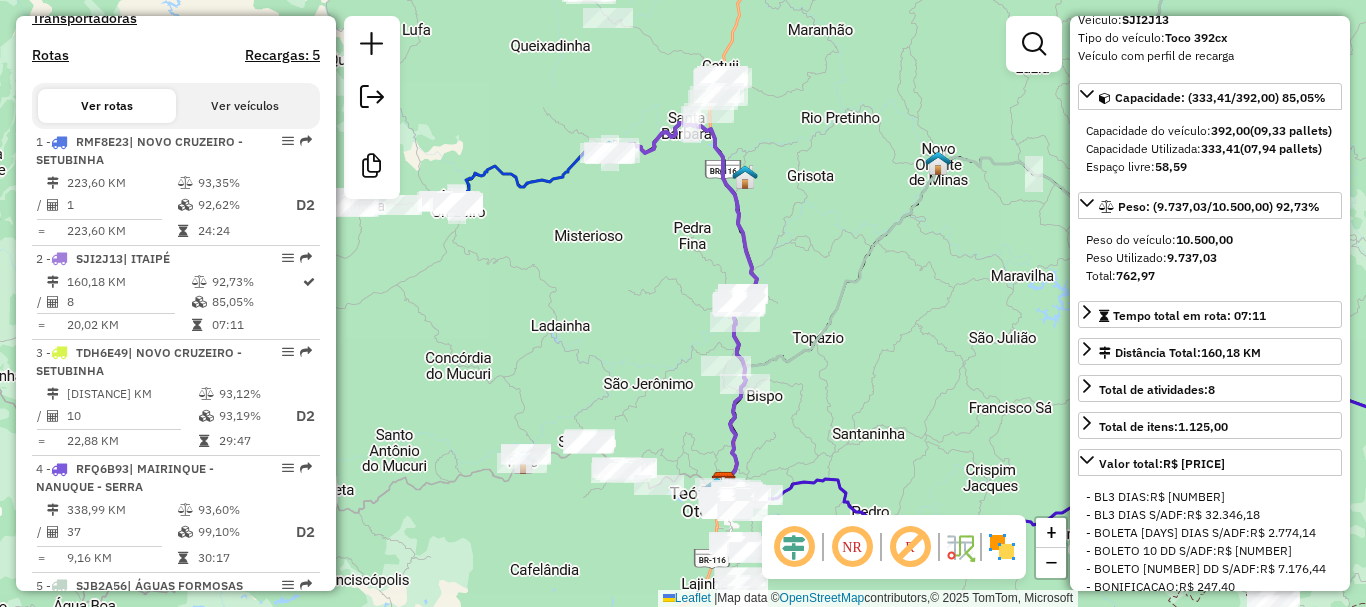 scroll, scrollTop: 118, scrollLeft: 0, axis: vertical 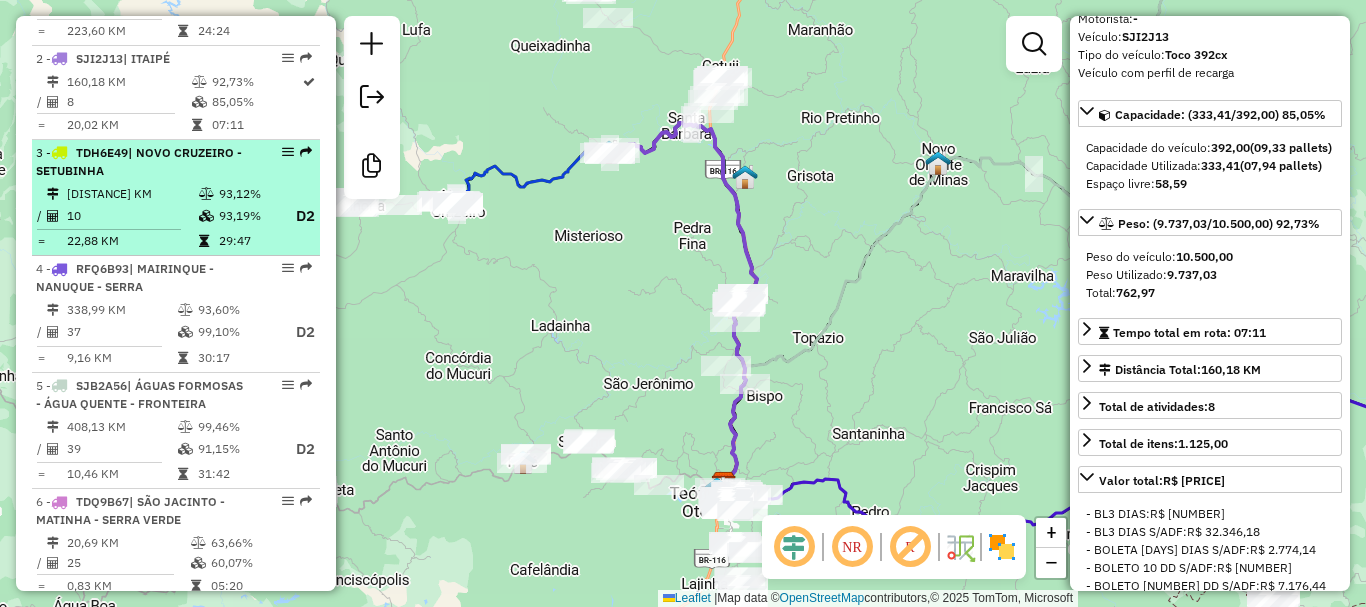 click on "10" at bounding box center (132, 216) 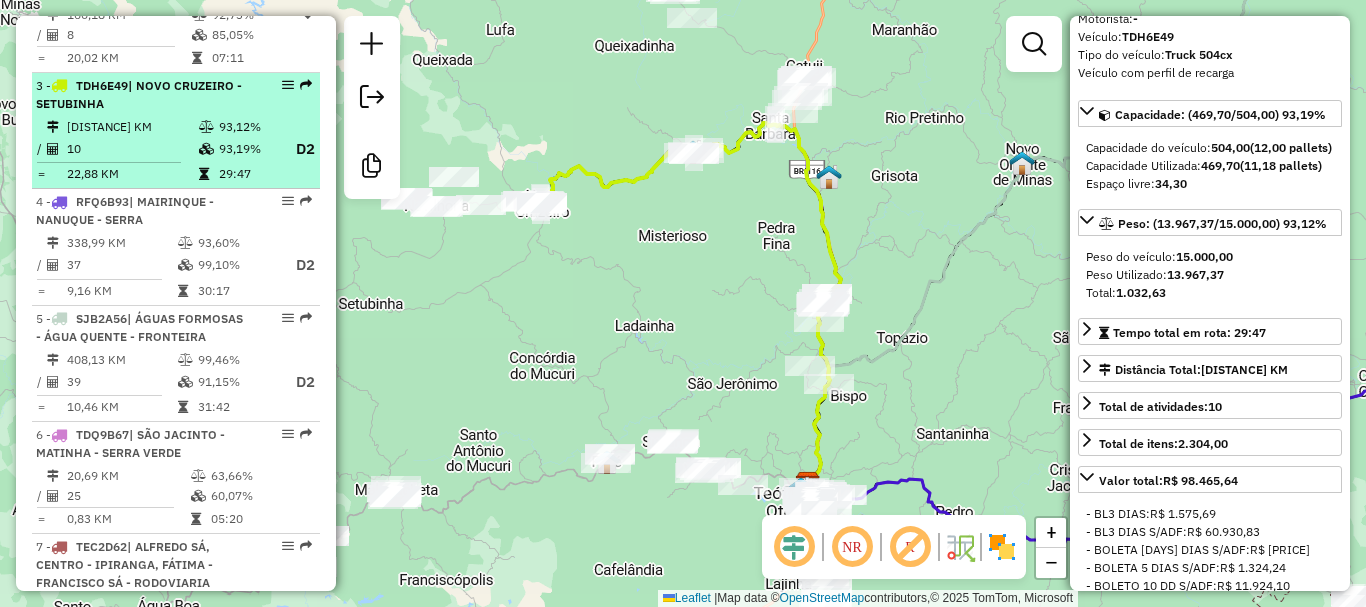 scroll, scrollTop: 1000, scrollLeft: 0, axis: vertical 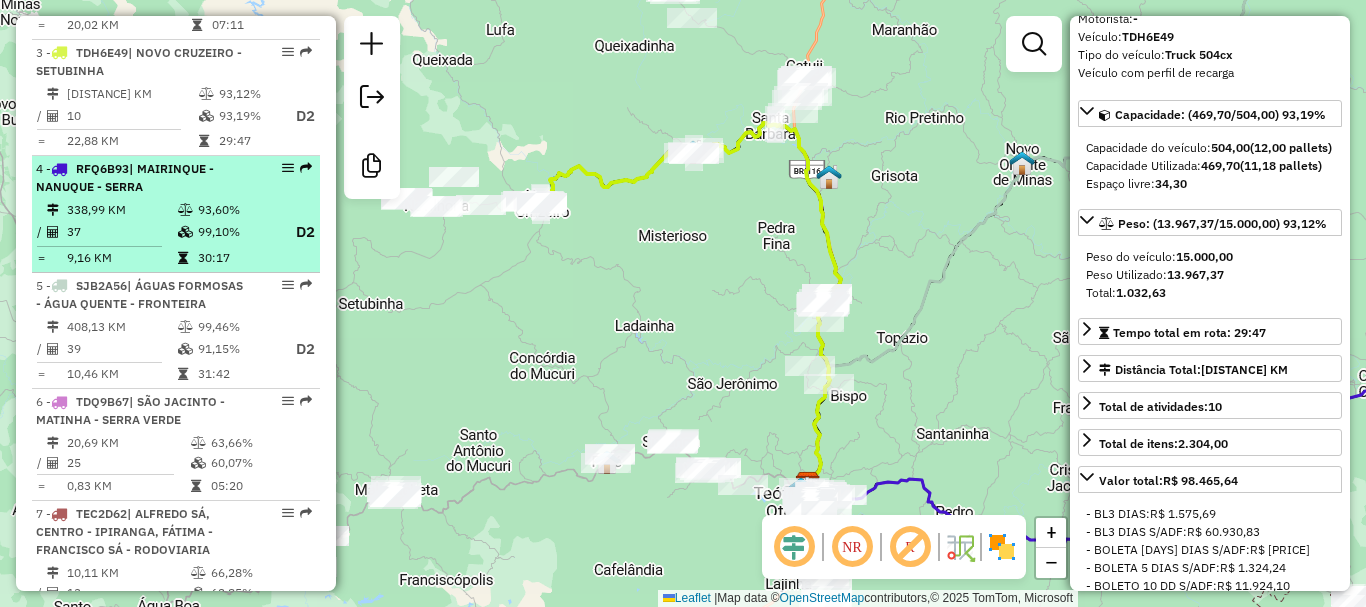 click at bounding box center [187, 232] 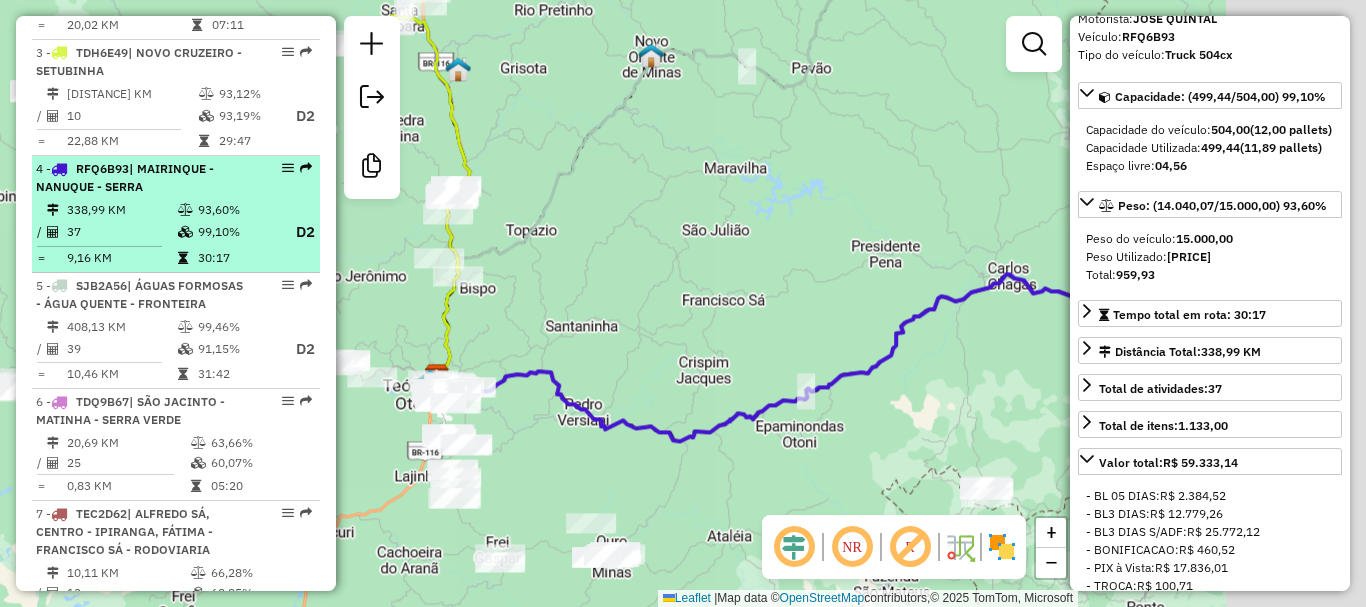scroll, scrollTop: 136, scrollLeft: 0, axis: vertical 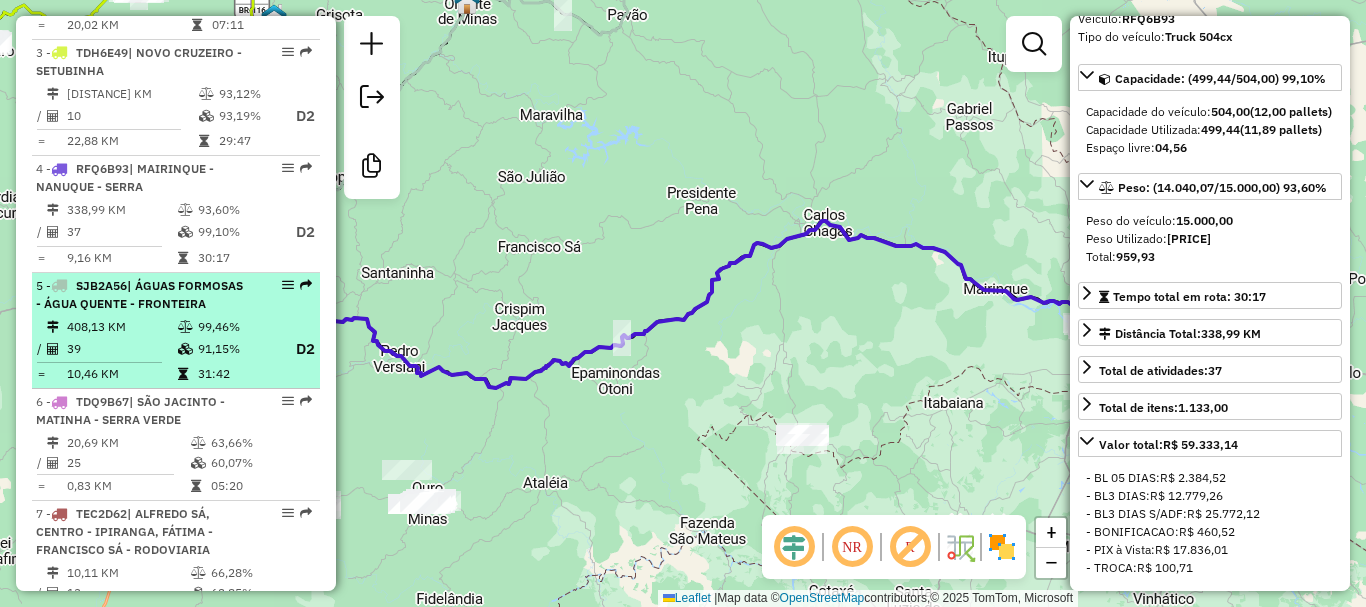 click on "5 -       SJB2A56   | ÁGUAS FORMOSAS - ÁGUA QUENTE - FRONTEIRA" at bounding box center (142, 295) 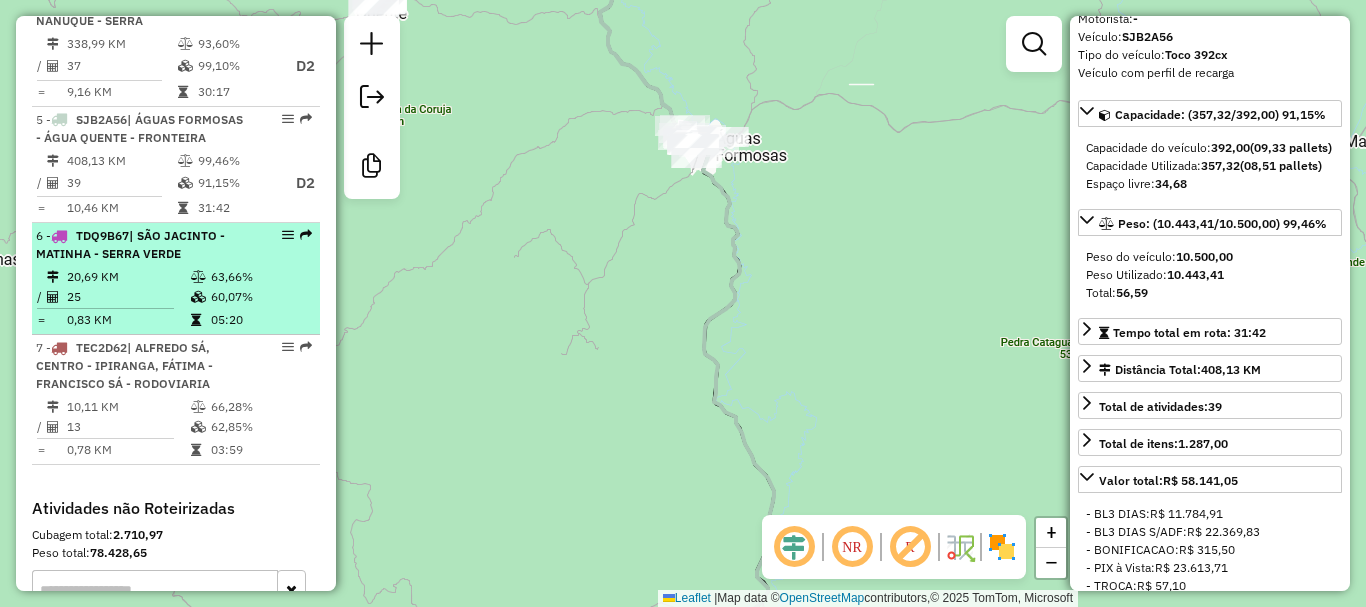 scroll, scrollTop: 1200, scrollLeft: 0, axis: vertical 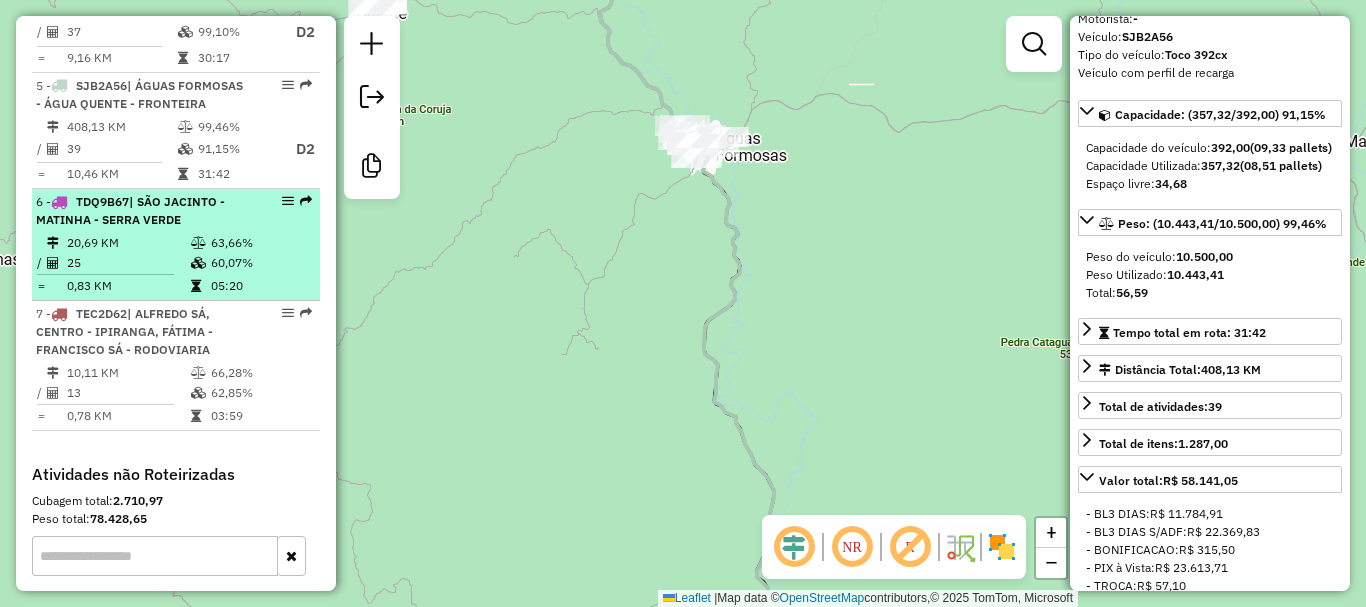 click on "0,83 KM" at bounding box center (128, 286) 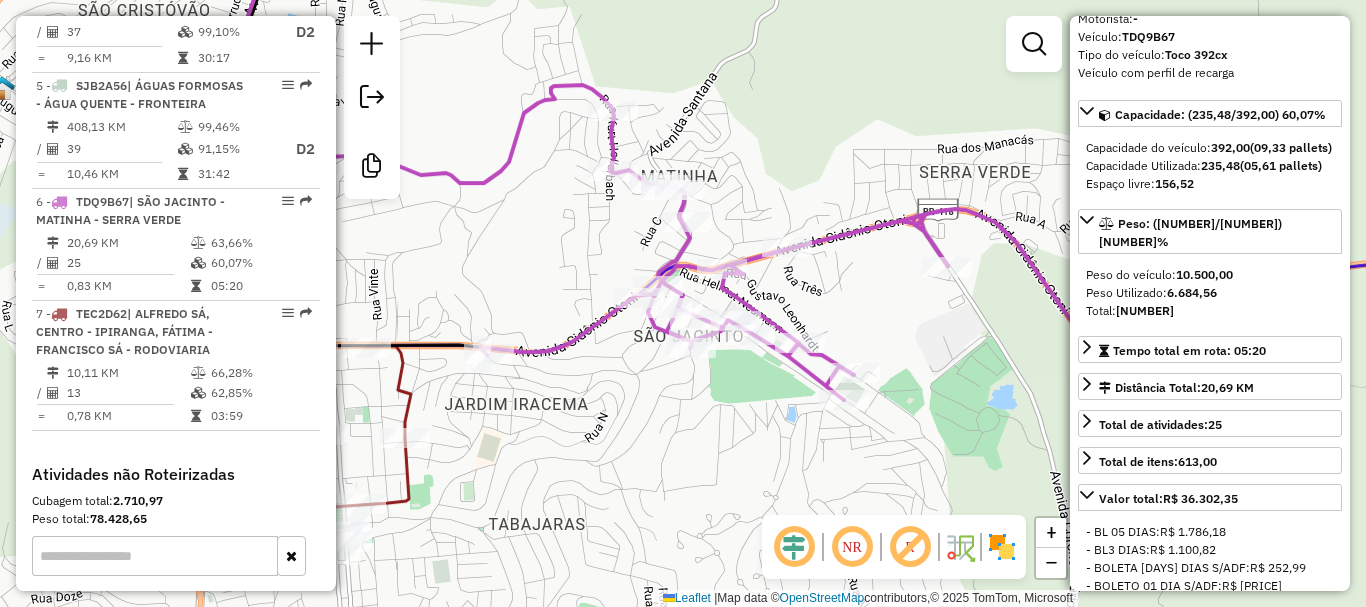 drag, startPoint x: 500, startPoint y: 393, endPoint x: 617, endPoint y: 226, distance: 203.90685 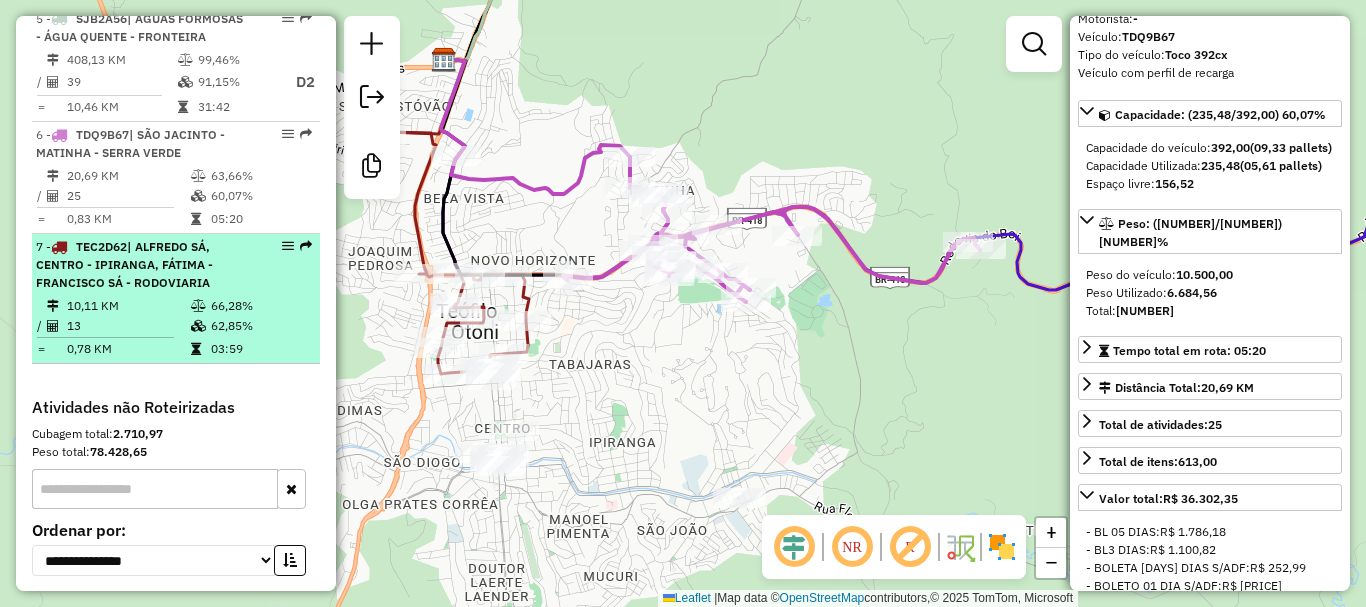 scroll, scrollTop: 1300, scrollLeft: 0, axis: vertical 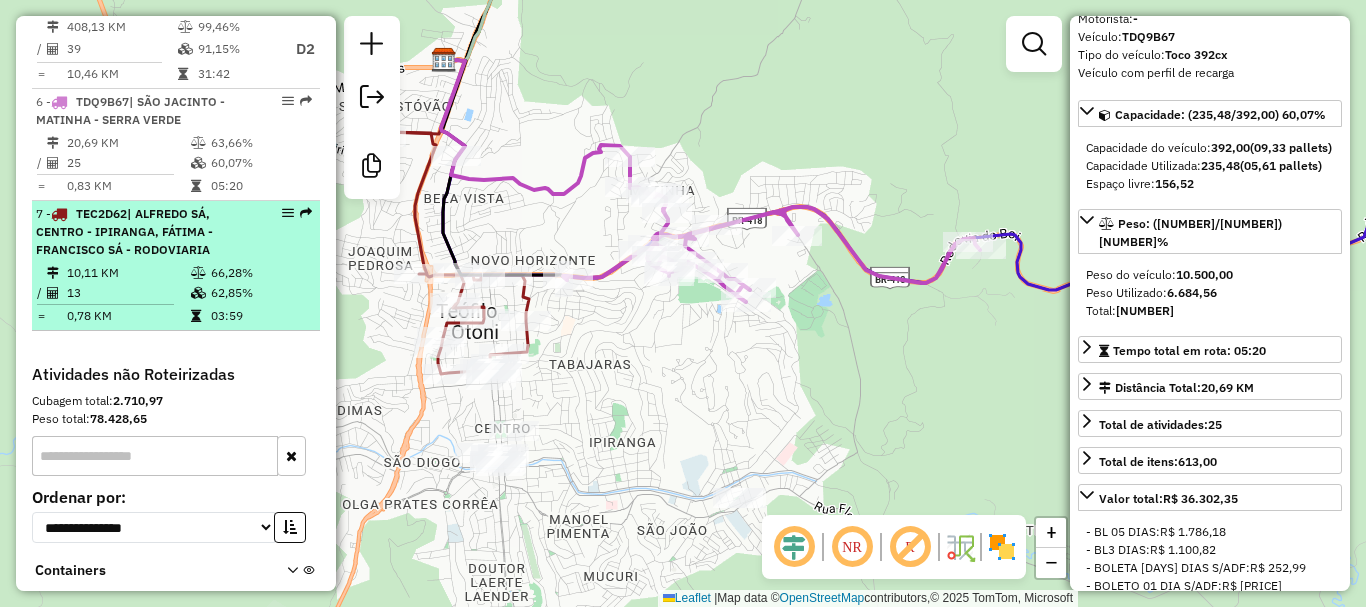 click on "10,11 KM" at bounding box center [128, 273] 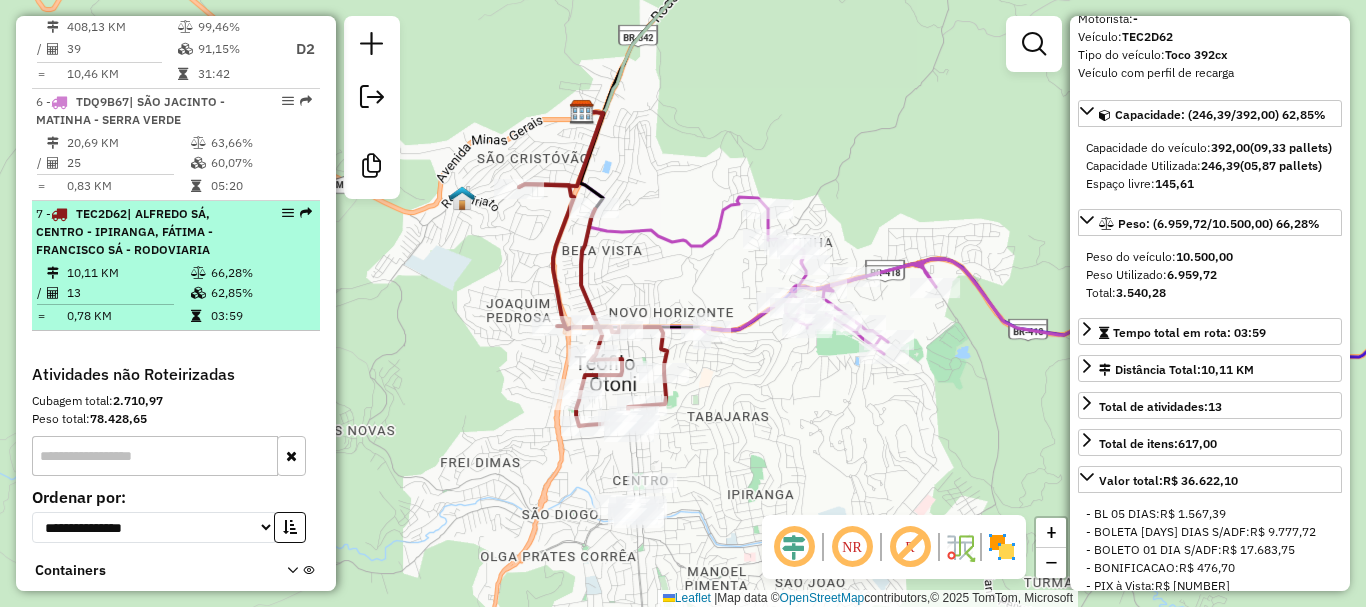 scroll, scrollTop: 154, scrollLeft: 0, axis: vertical 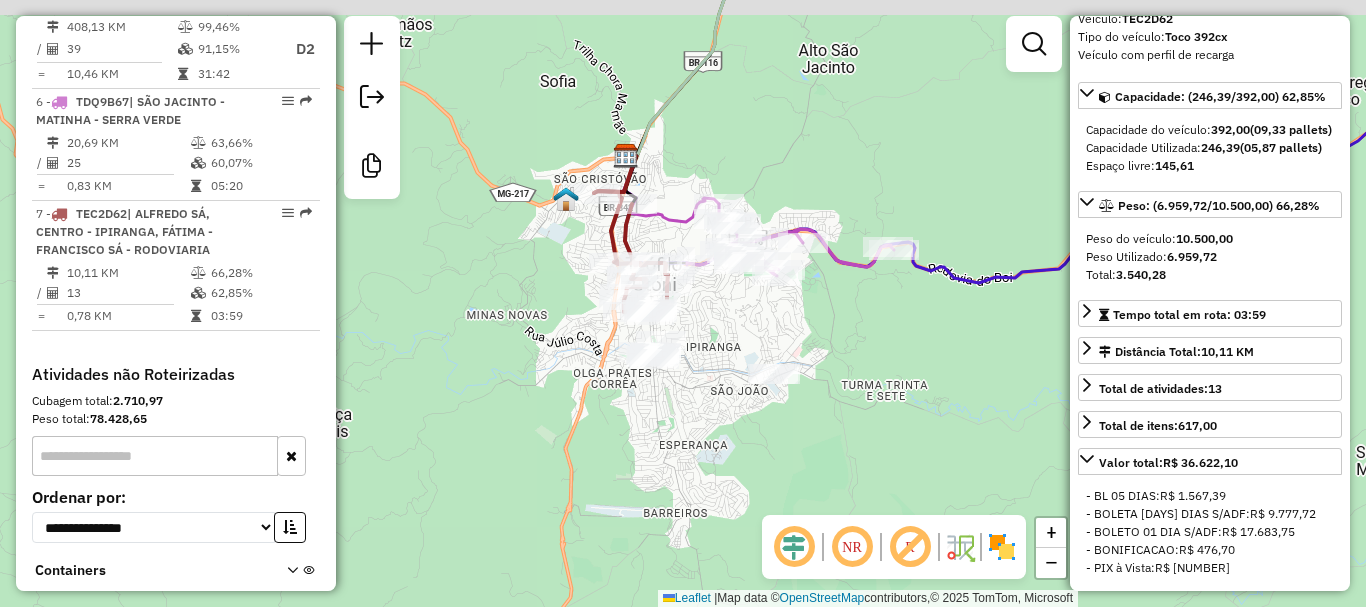 drag, startPoint x: 772, startPoint y: 281, endPoint x: 713, endPoint y: 328, distance: 75.43209 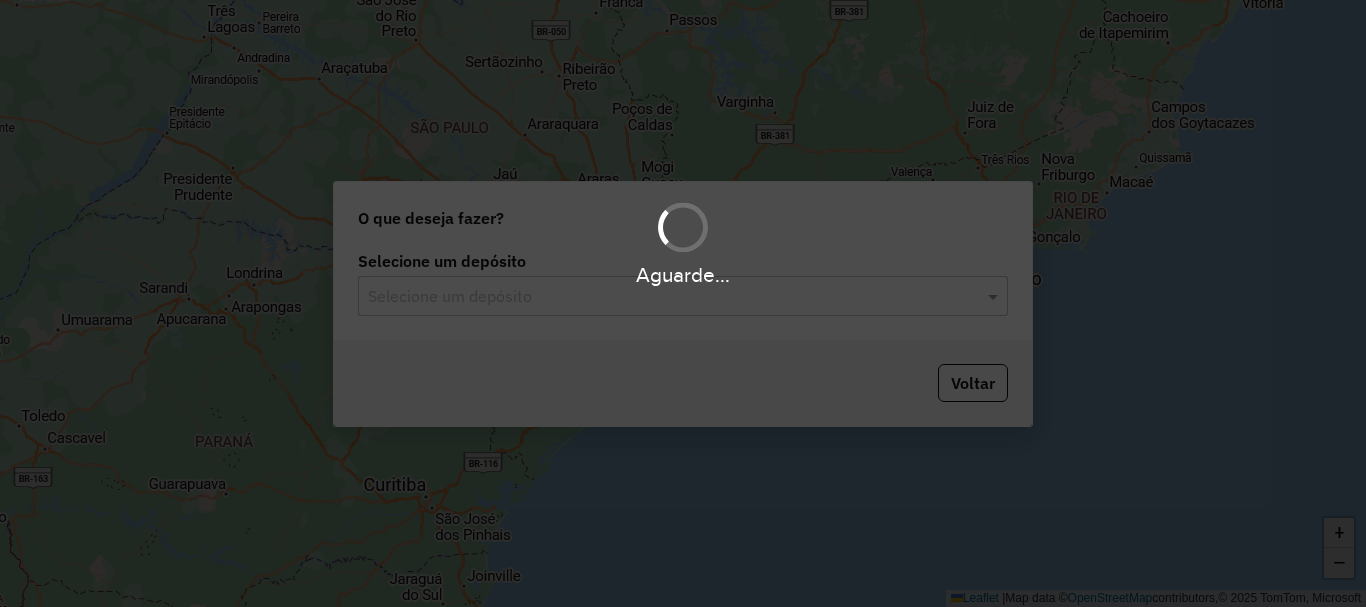 scroll, scrollTop: 0, scrollLeft: 0, axis: both 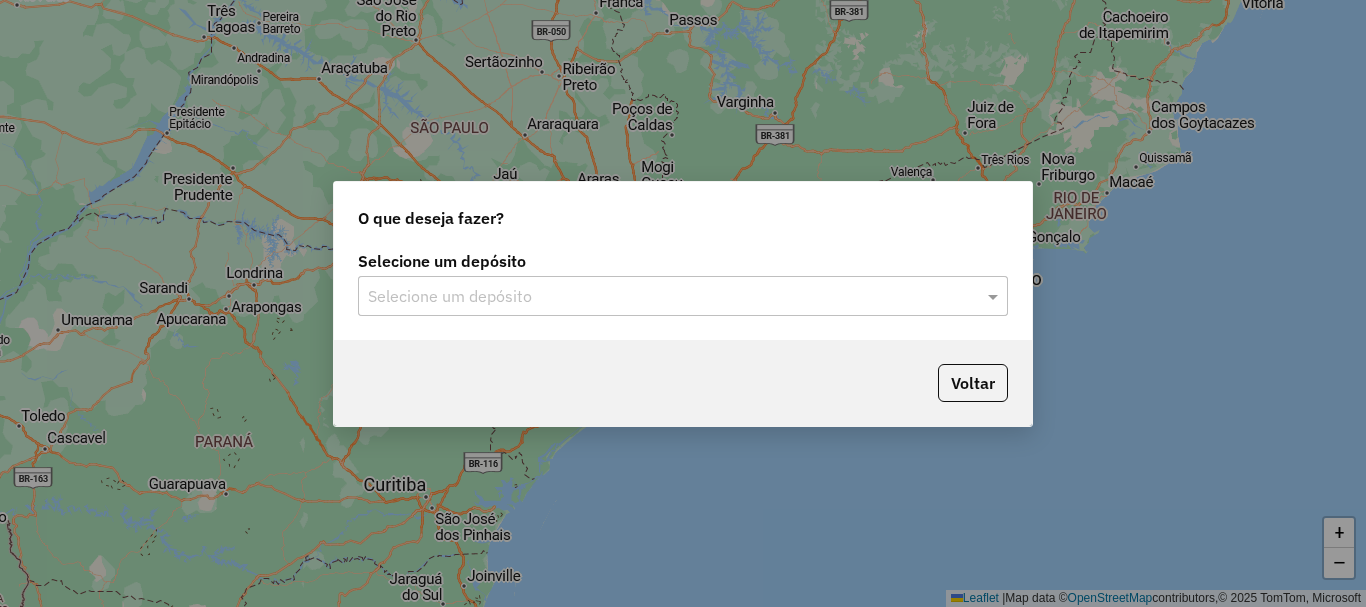 click 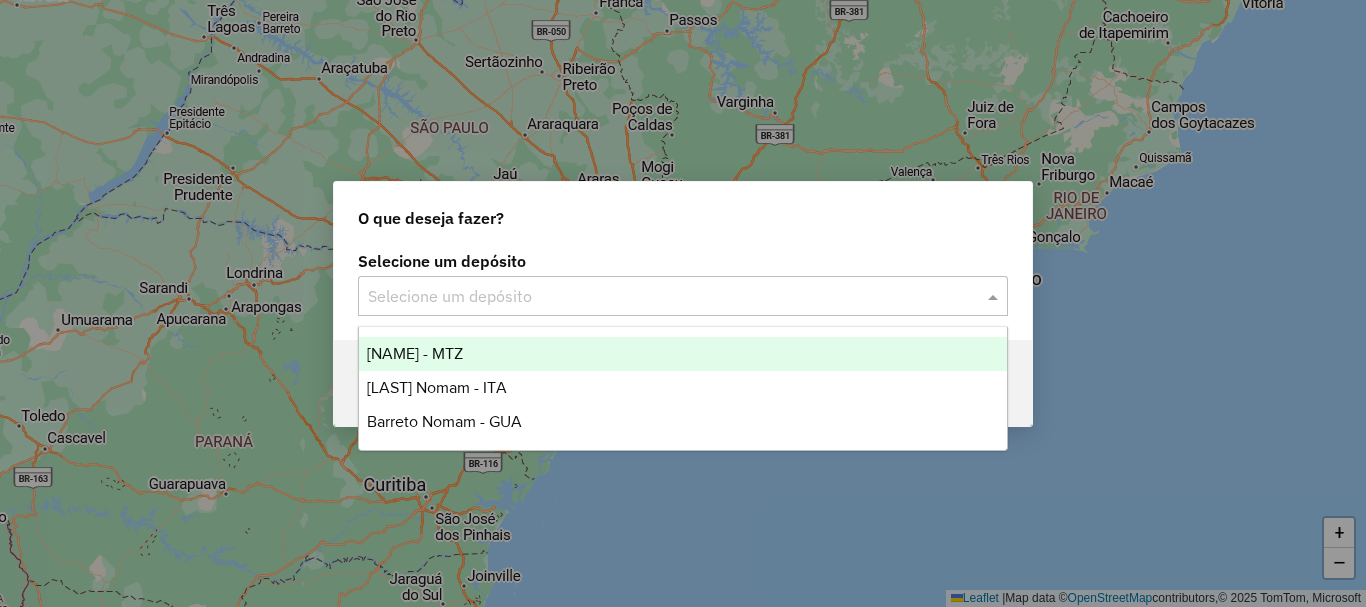 click on "[NAME]  -  MTZ" at bounding box center [683, 354] 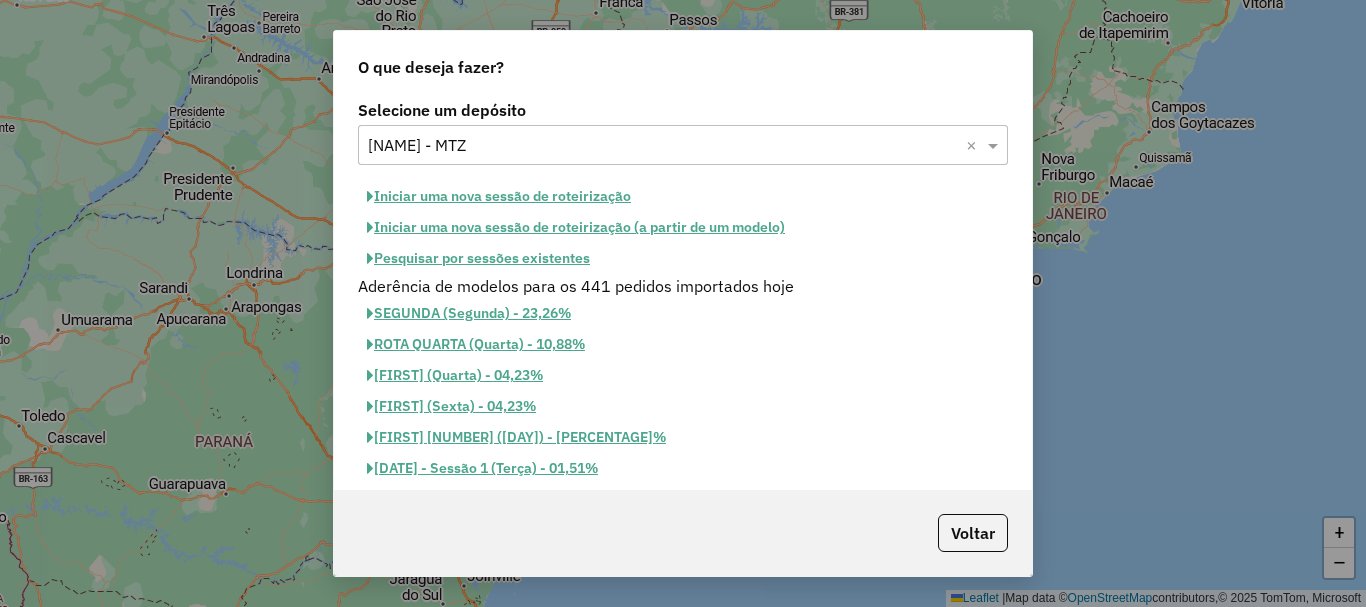 click on "Iniciar uma nova sessão de roteirização" 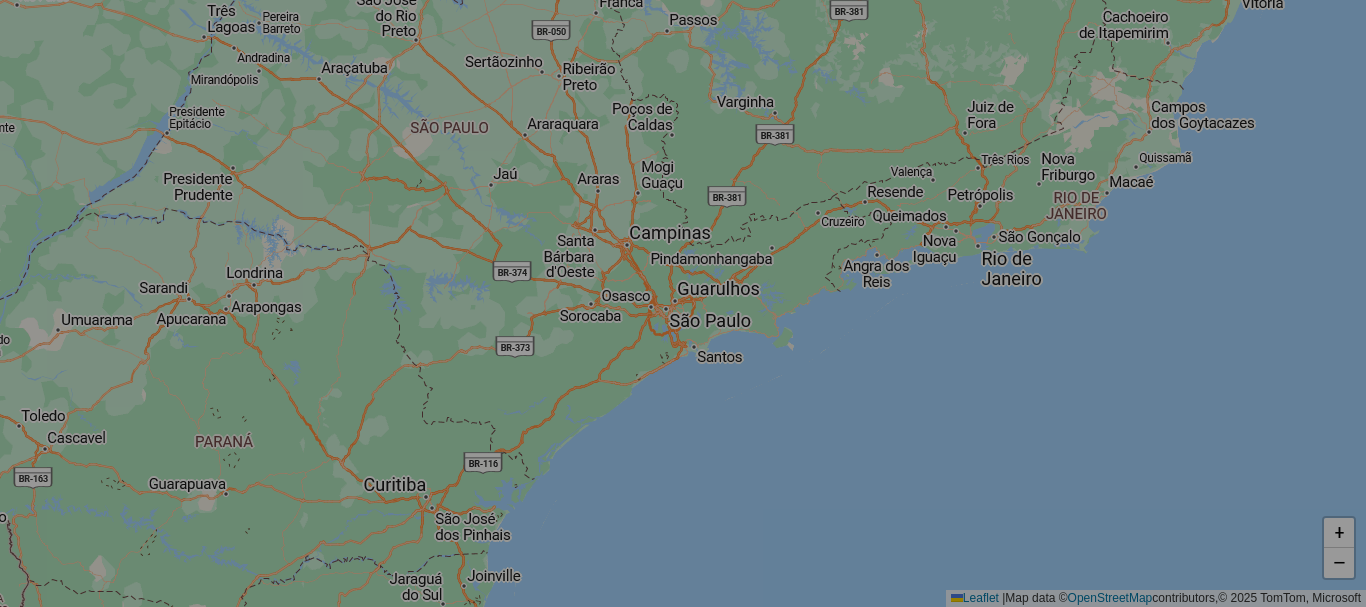 select on "*" 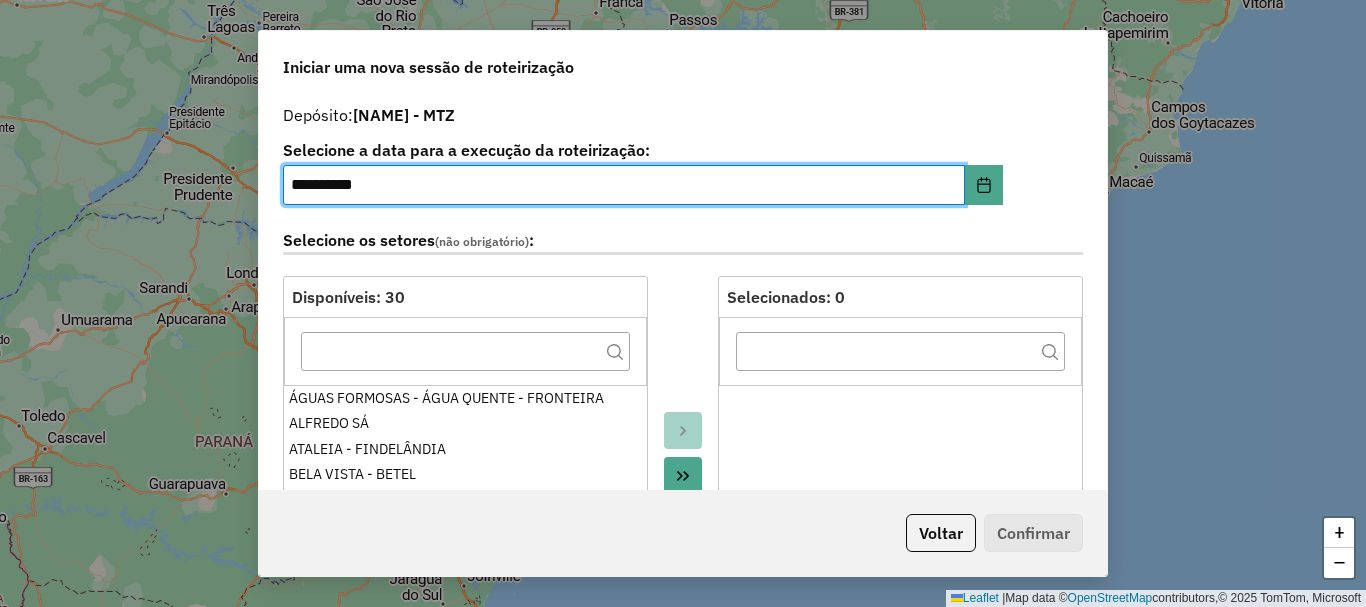 click 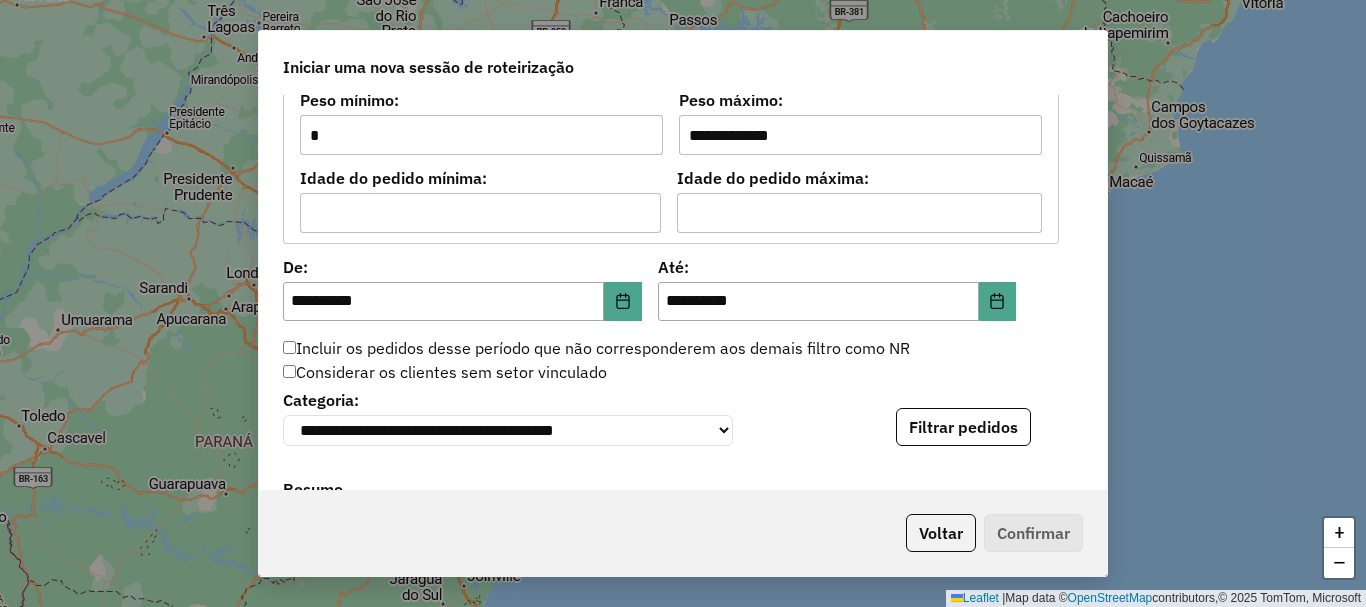 scroll, scrollTop: 1800, scrollLeft: 0, axis: vertical 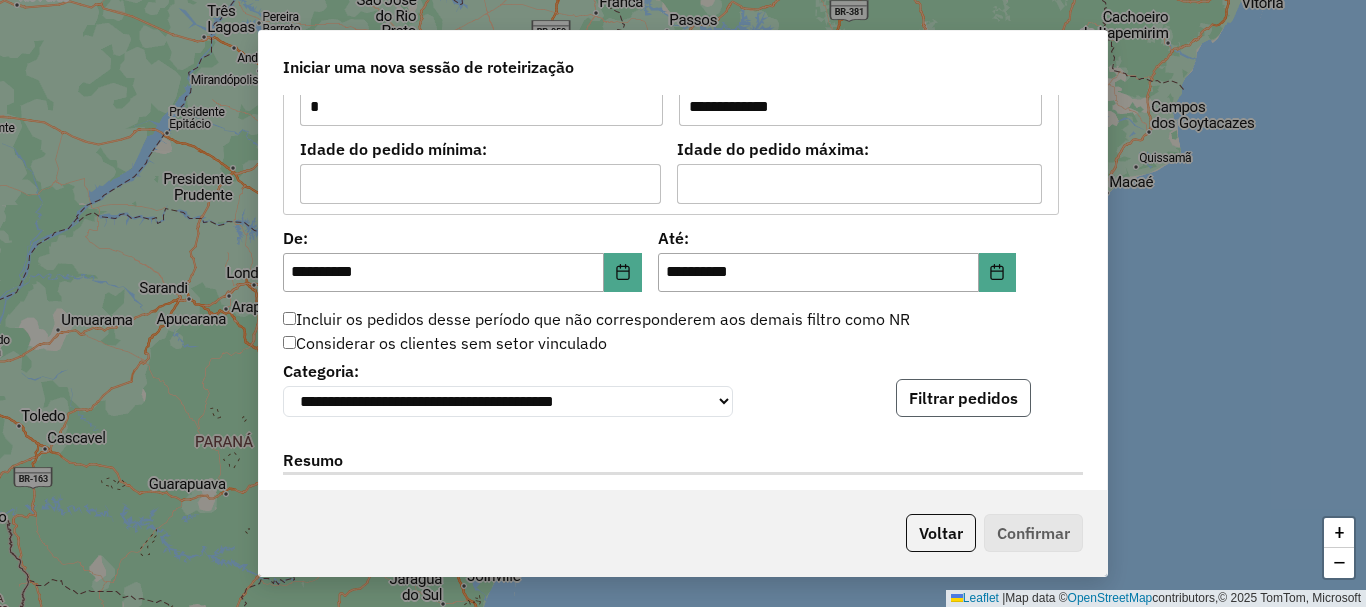 click on "Filtrar pedidos" 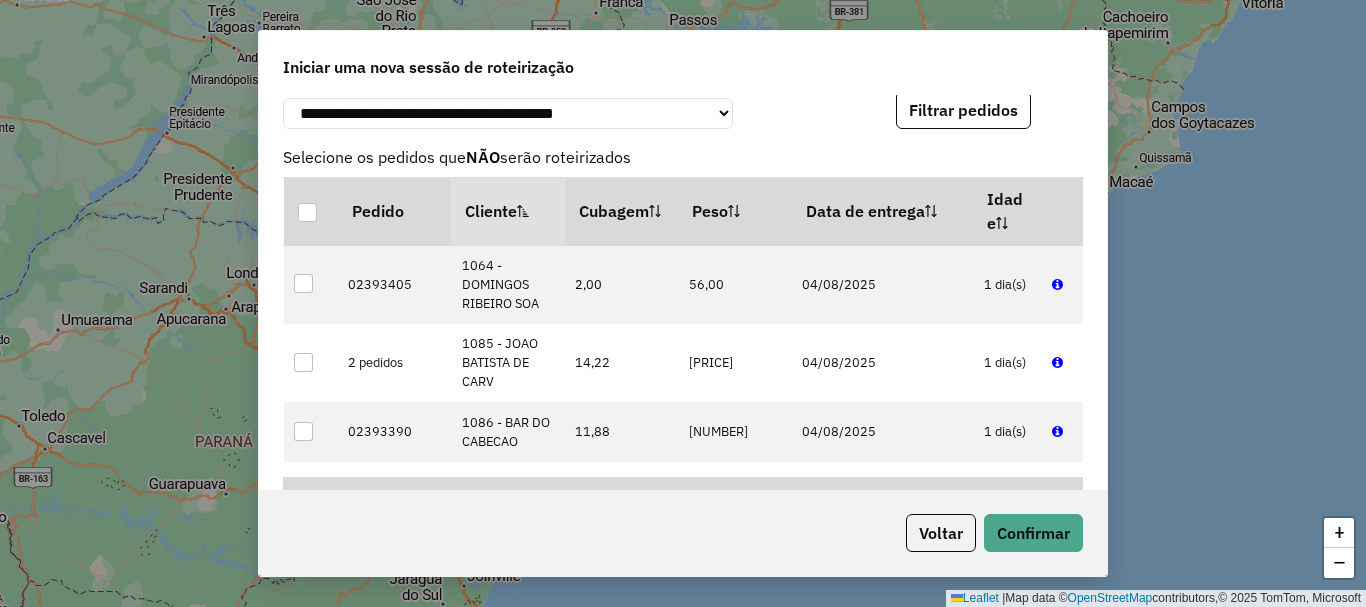scroll, scrollTop: 2554, scrollLeft: 0, axis: vertical 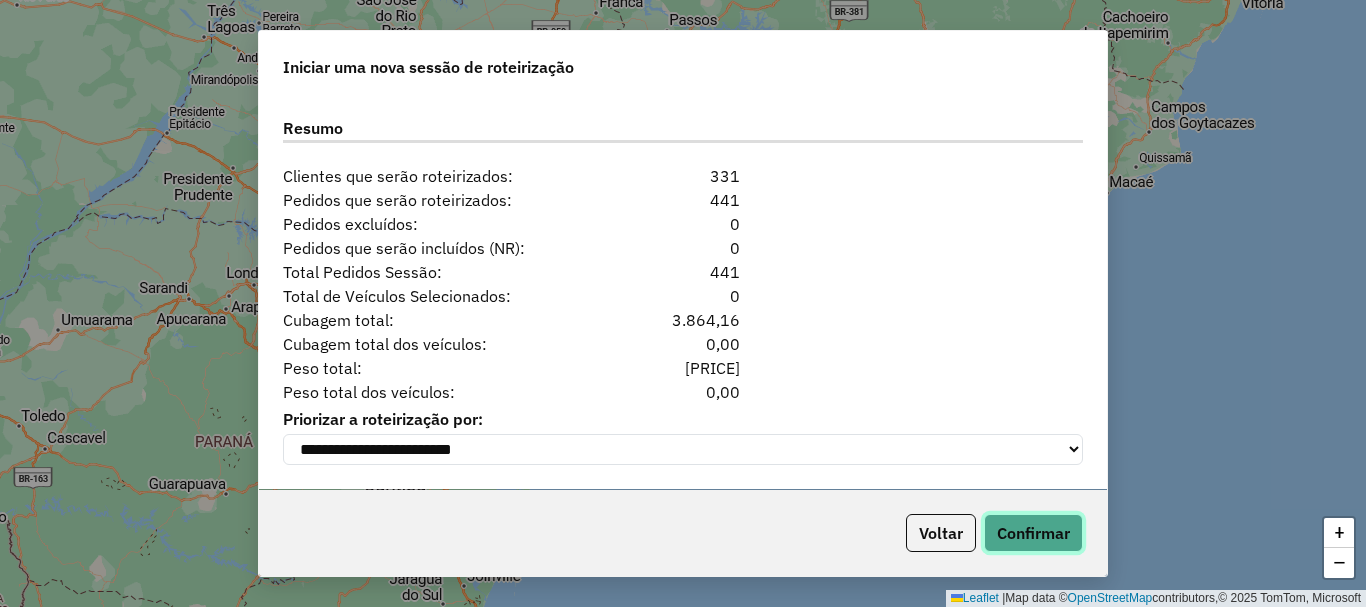 click on "Confirmar" 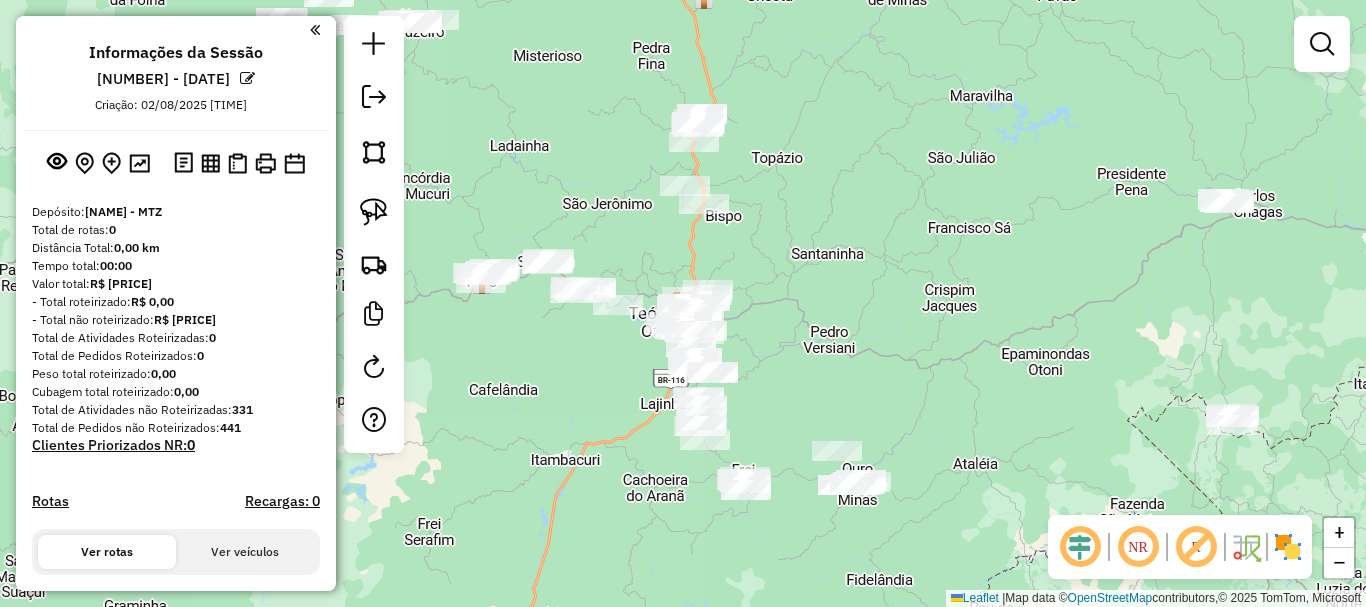 click on "Janela de atendimento Grade de atendimento Capacidade Transportadoras Veículos Cliente Pedidos  Rotas Selecione os dias de semana para filtrar as janelas de atendimento  Seg   Ter   Qua   Qui   Sex   Sáb   Dom  Informe o período da janela de atendimento: De: Até:  Filtrar exatamente a janela do cliente  Considerar janela de atendimento padrão  Selecione os dias de semana para filtrar as grades de atendimento  Seg   Ter   Qua   Qui   Sex   Sáb   Dom   Considerar clientes sem dia de atendimento cadastrado  Clientes fora do dia de atendimento selecionado Filtrar as atividades entre os valores definidos abaixo:  Peso mínimo:   Peso máximo:   Cubagem mínima:   Cubagem máxima:   De:   Até:  Filtrar as atividades entre o tempo de atendimento definido abaixo:  De:   Até:   Considerar capacidade total dos clientes não roteirizados Transportadora: Selecione um ou mais itens Tipo de veículo: Selecione um ou mais itens Veículo: Selecione um ou mais itens Motorista: Selecione um ou mais itens Nome: Rótulo:" 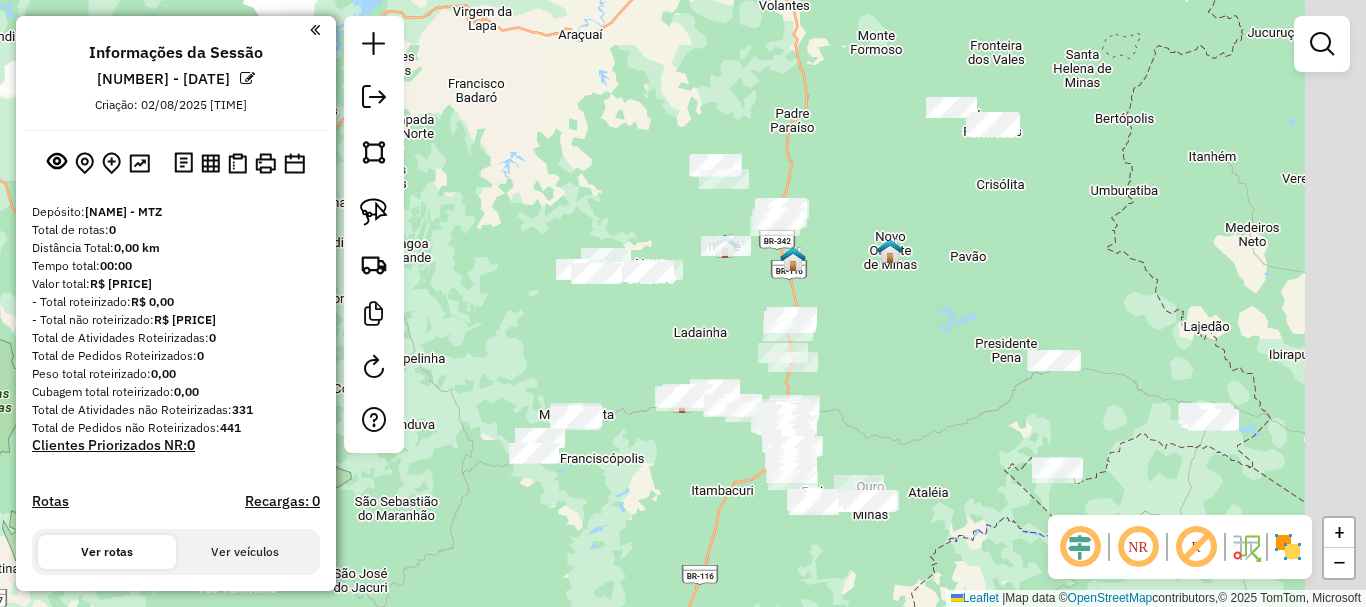 drag, startPoint x: 1053, startPoint y: 112, endPoint x: 946, endPoint y: 423, distance: 328.8921 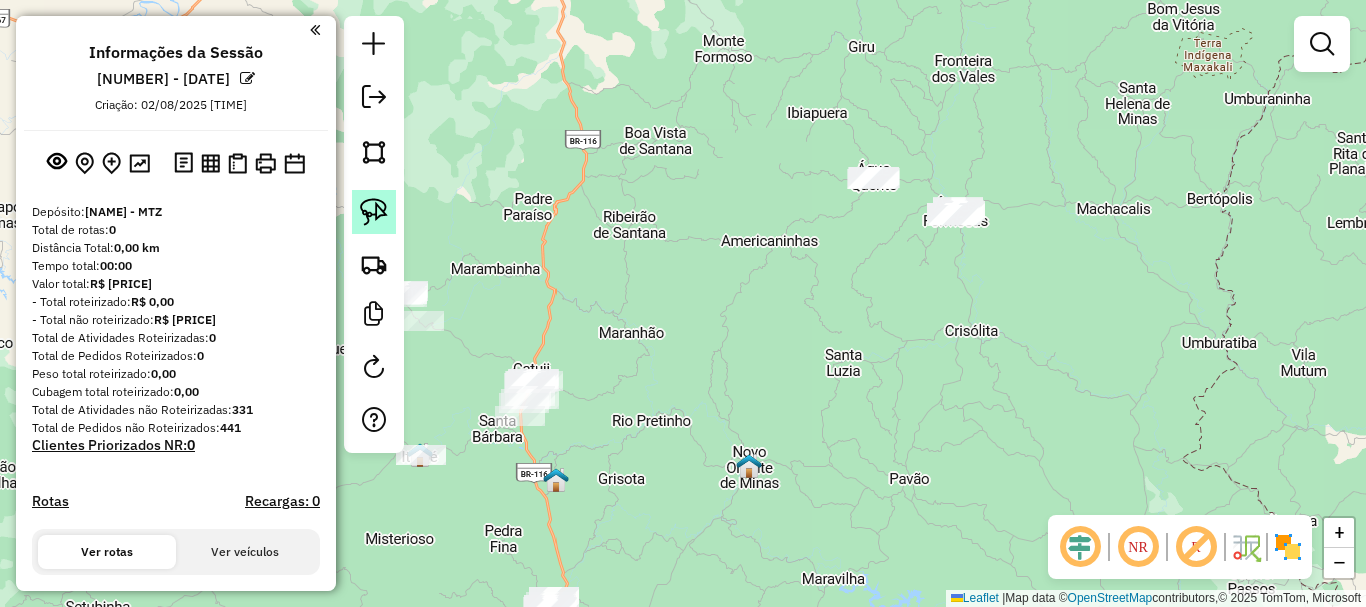 click 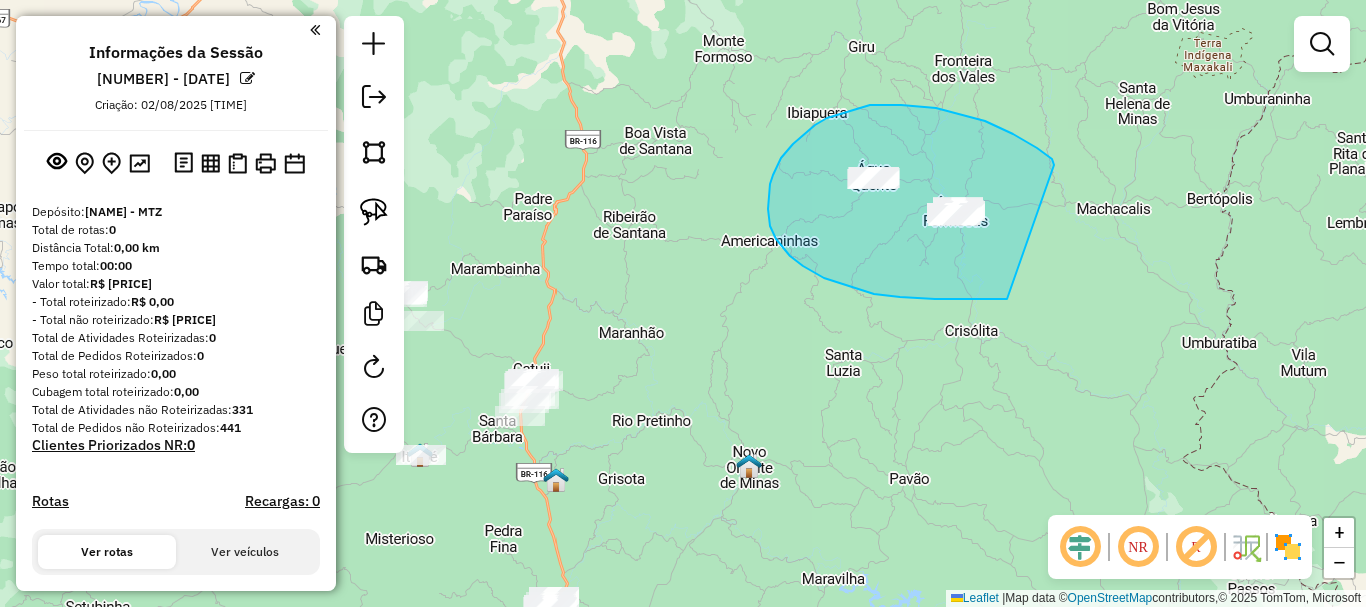 drag, startPoint x: 1054, startPoint y: 165, endPoint x: 1052, endPoint y: 294, distance: 129.0155 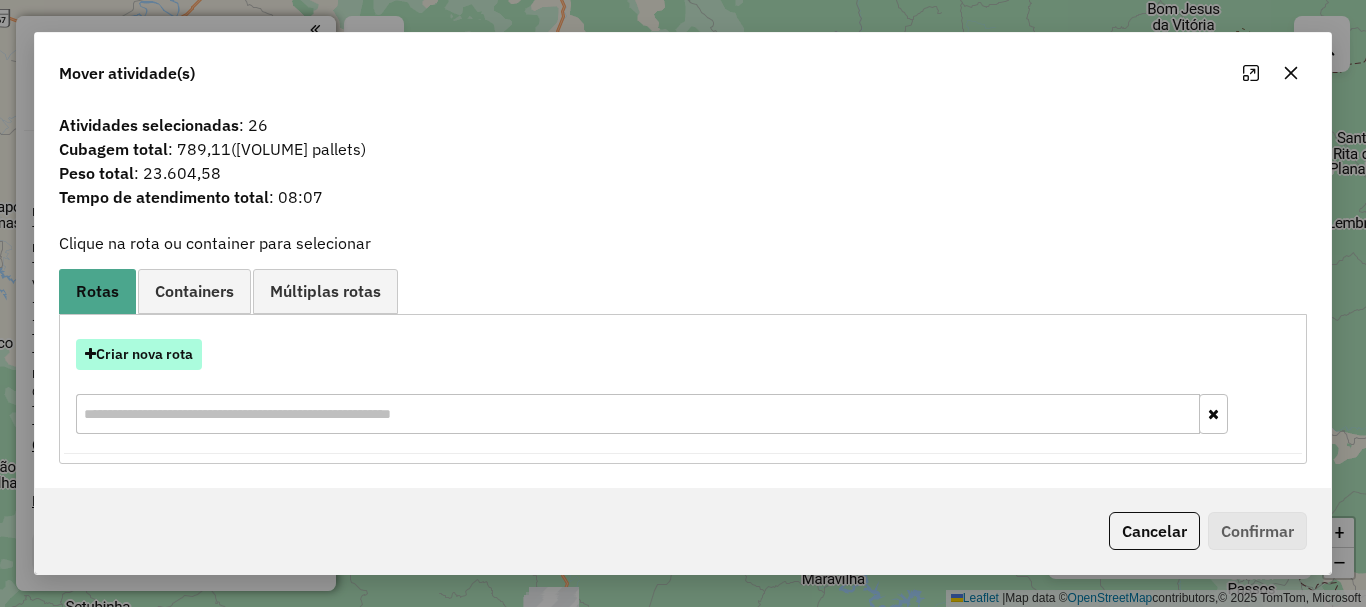 click on "Criar nova rota" at bounding box center (139, 354) 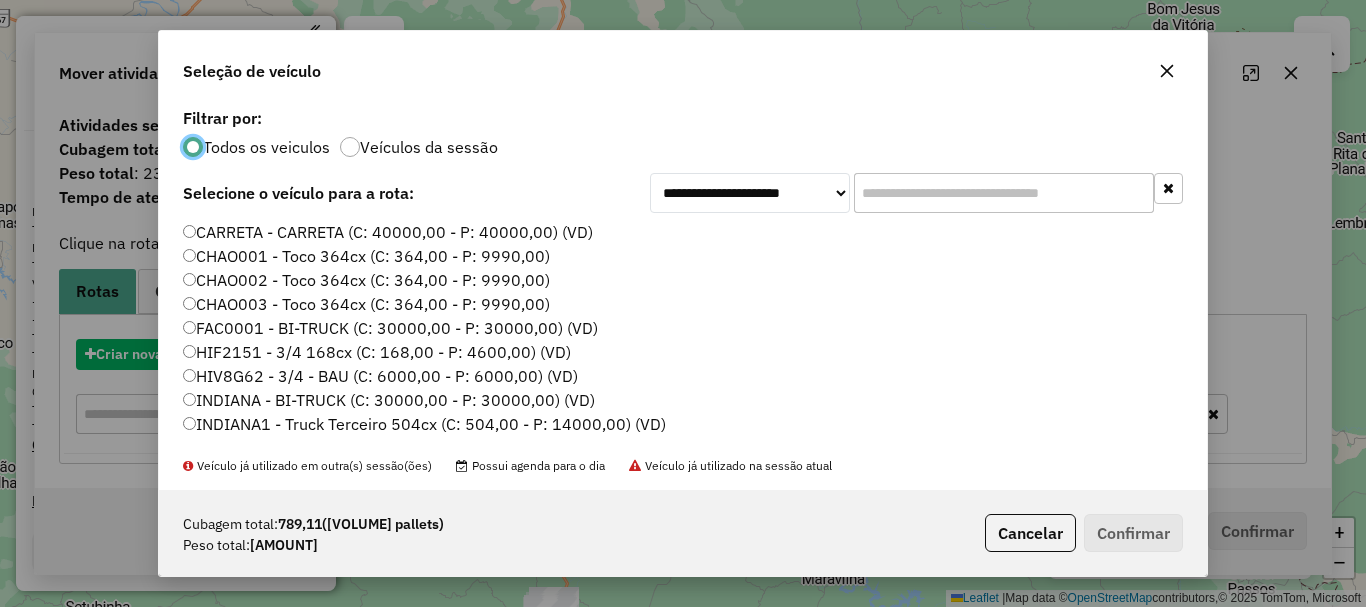 scroll, scrollTop: 11, scrollLeft: 6, axis: both 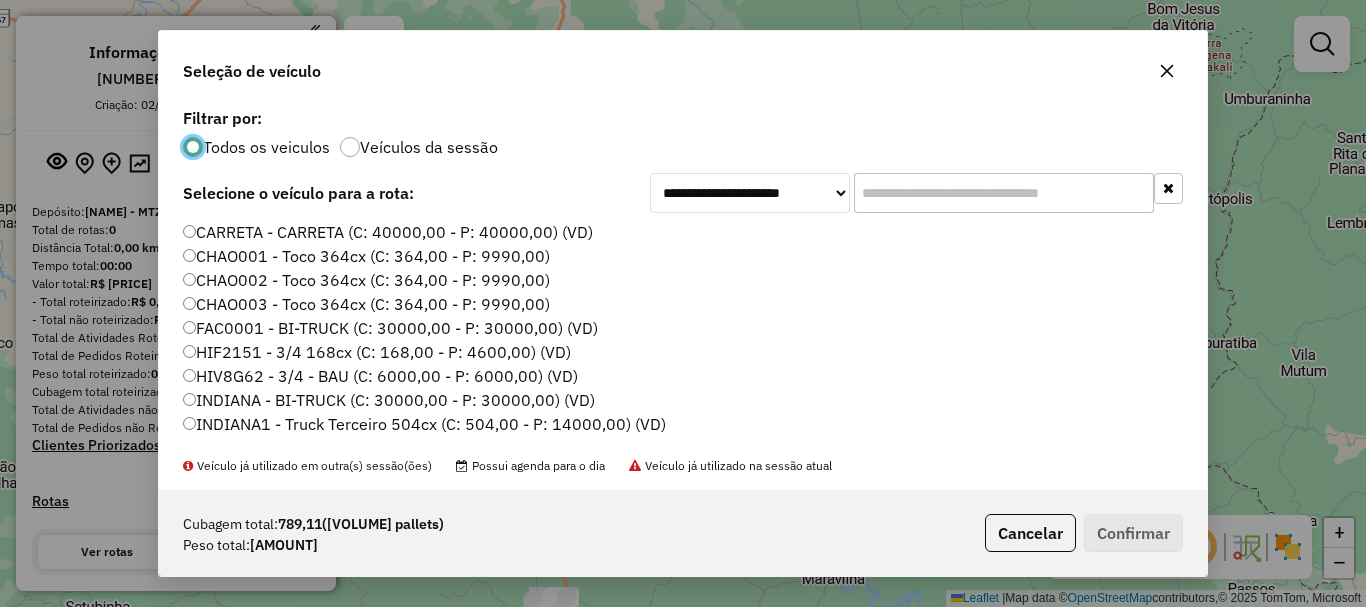 click 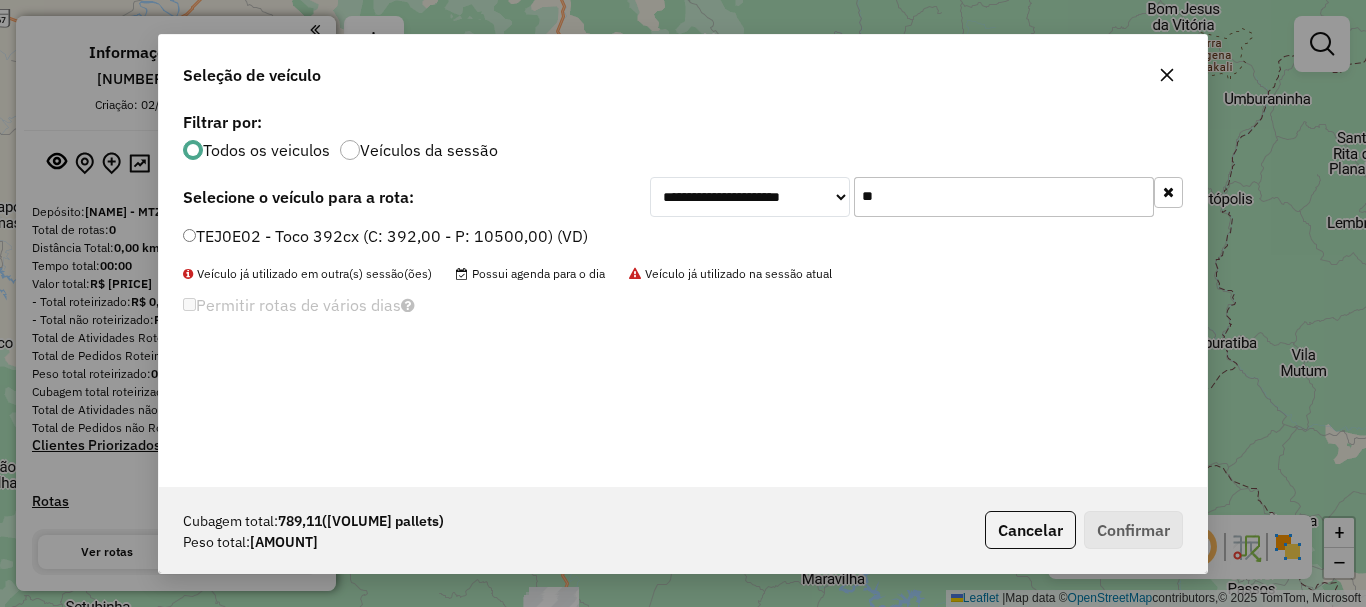 type on "**" 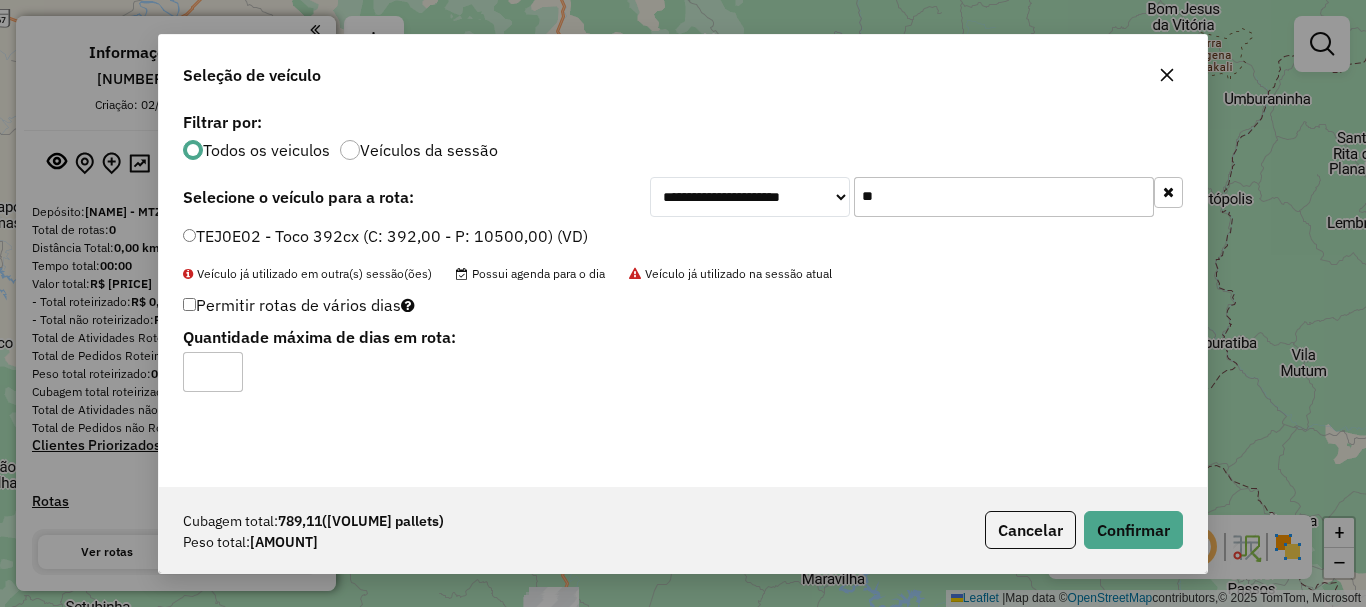 type on "*" 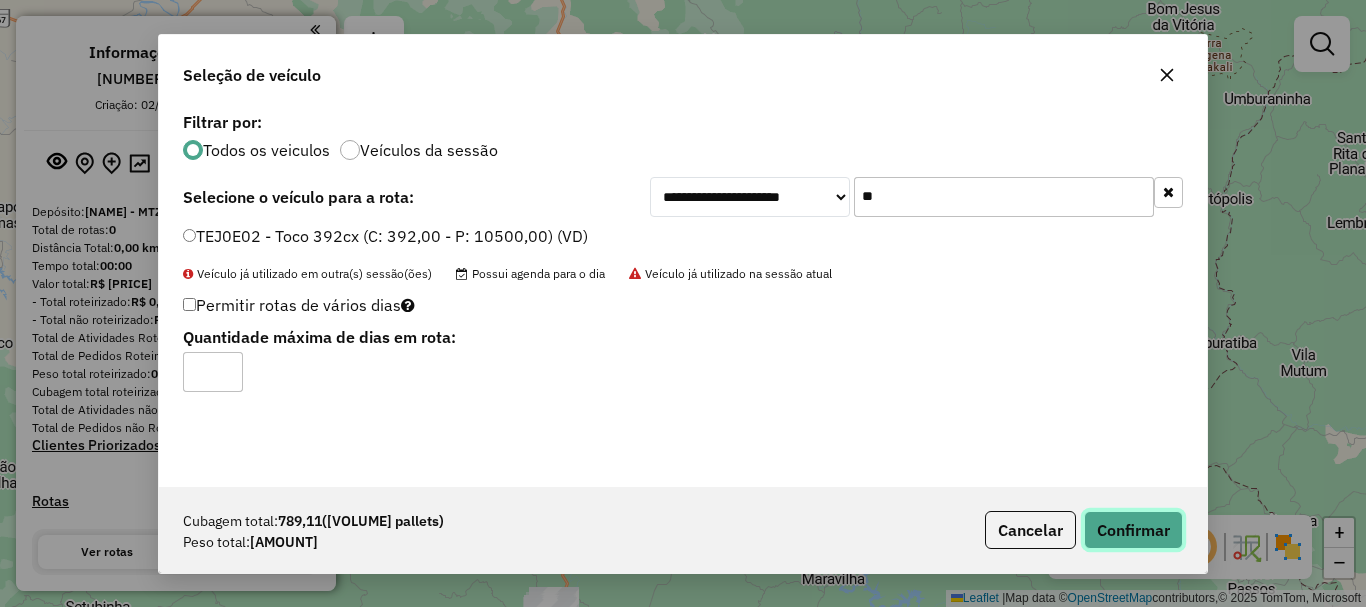 click on "Confirmar" 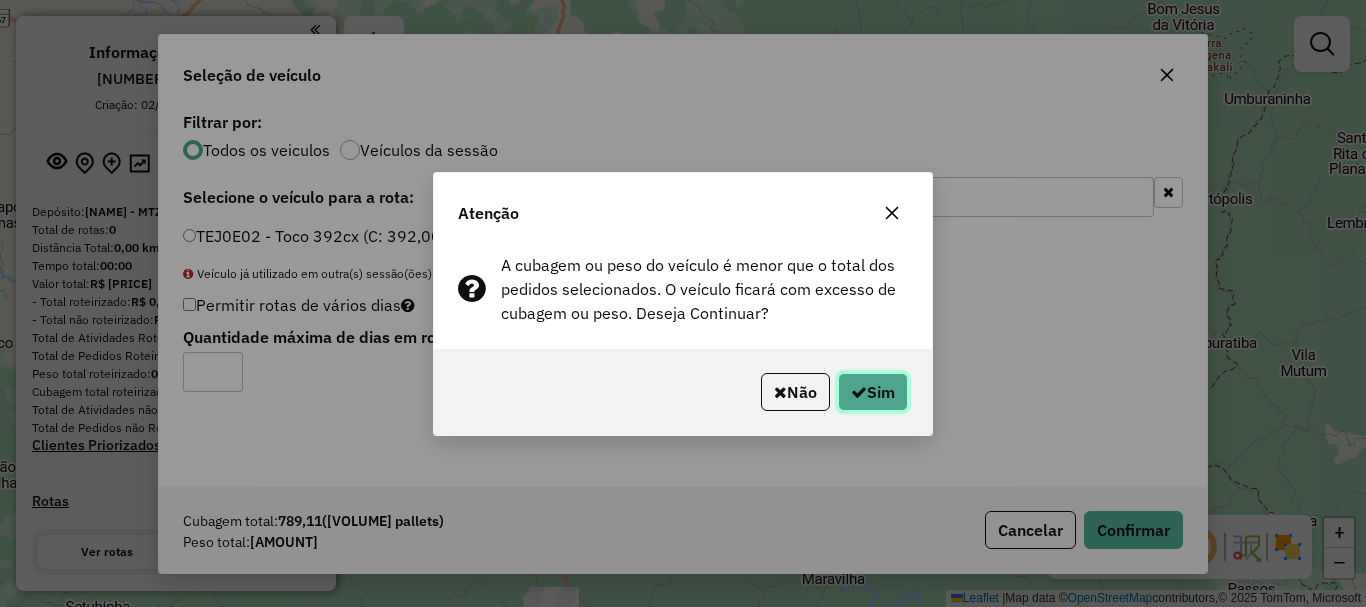 click on "Sim" 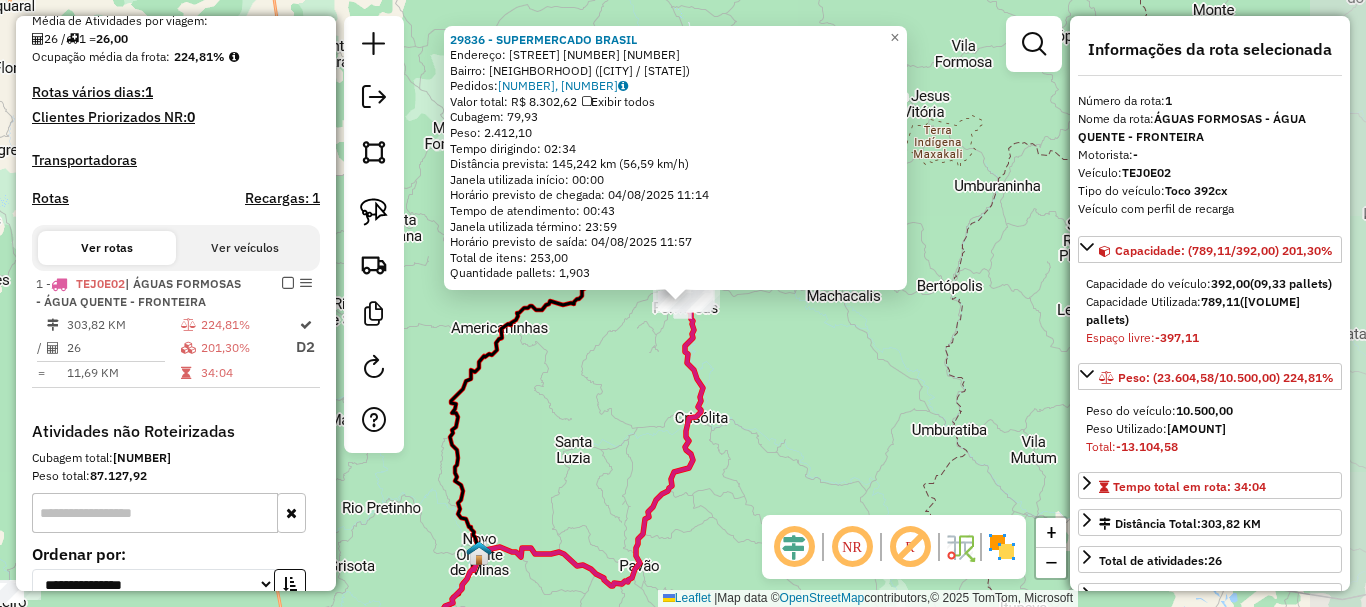 scroll, scrollTop: 688, scrollLeft: 0, axis: vertical 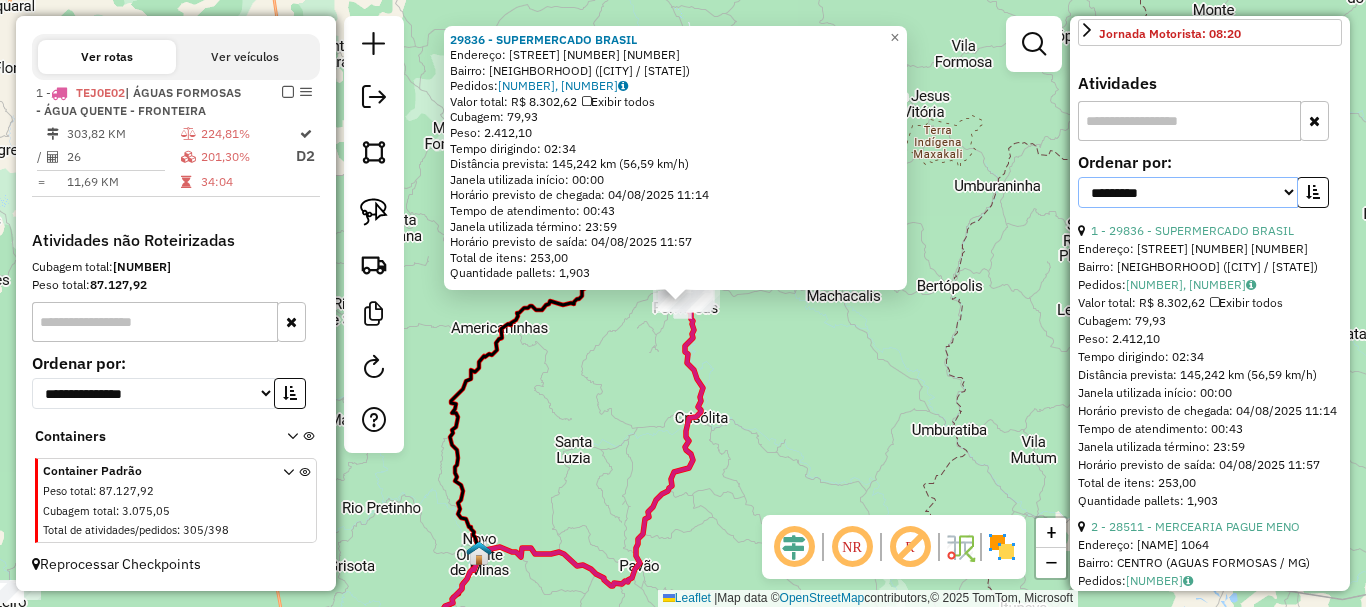 click on "**********" at bounding box center [1188, 192] 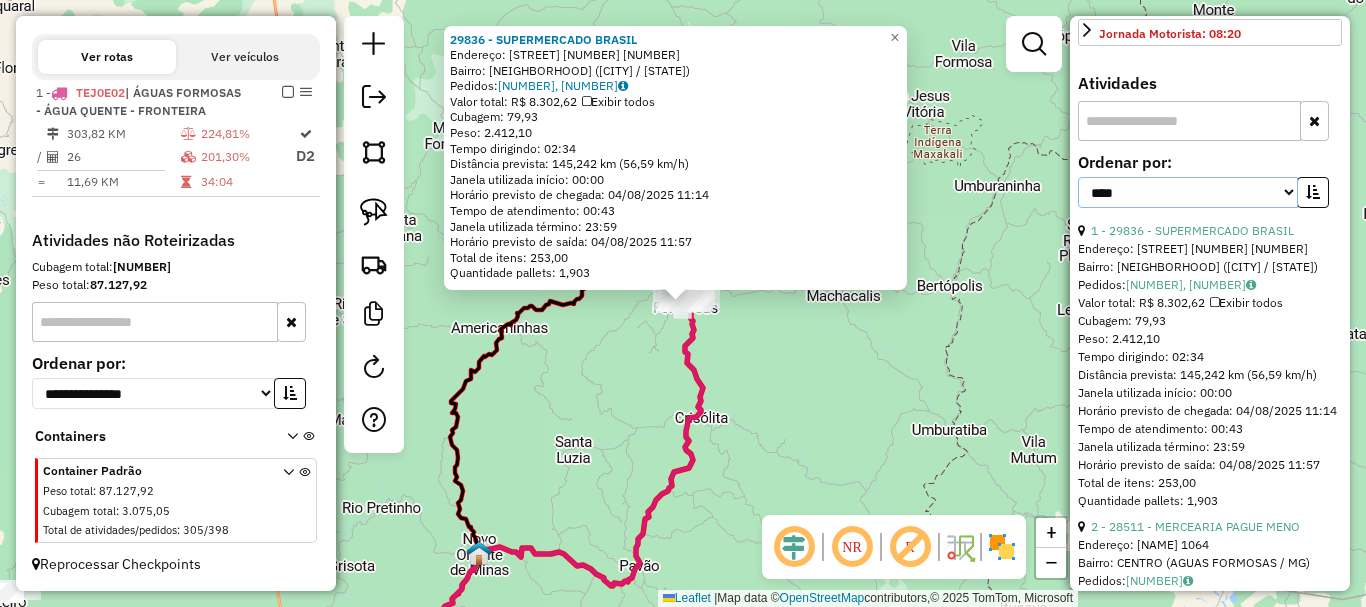 click on "**********" at bounding box center [1188, 192] 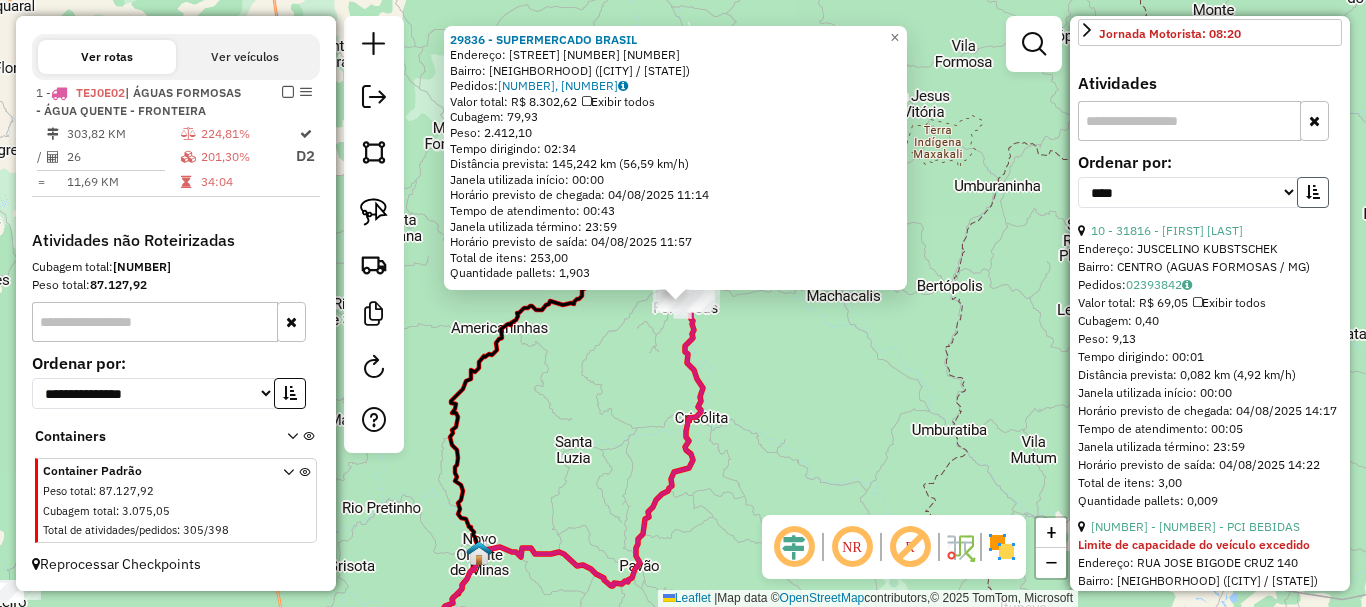 click at bounding box center [1313, 192] 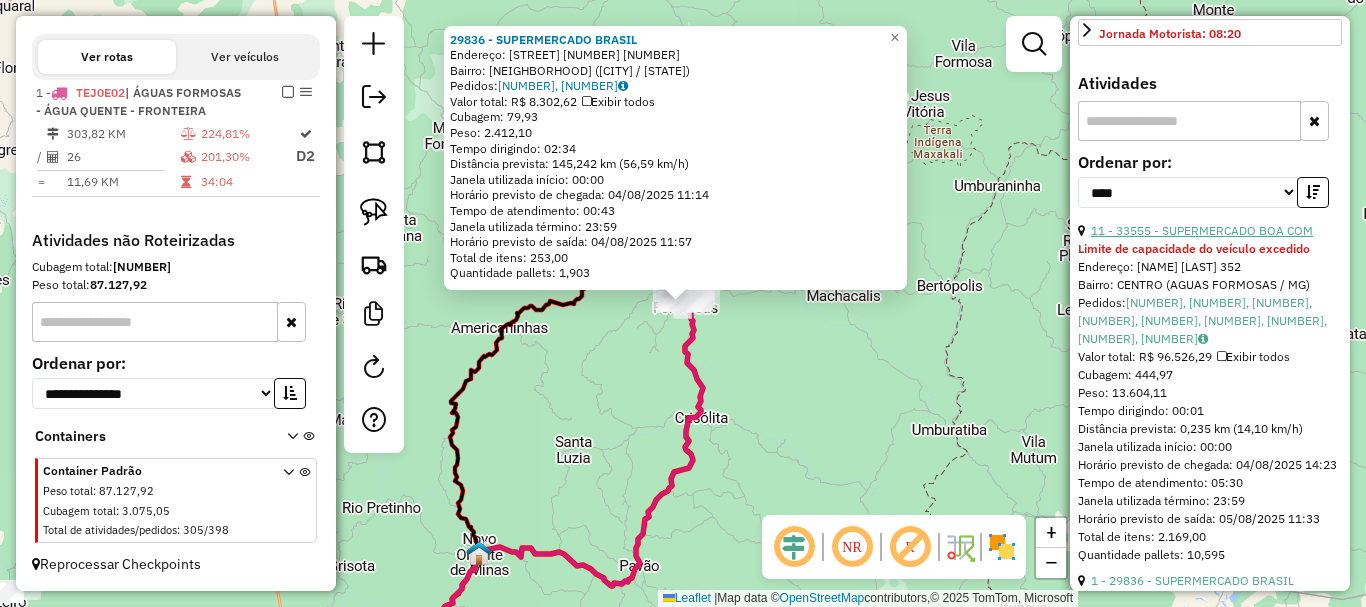 click on "11 - 33555 - SUPERMERCADO BOA COM" at bounding box center [1202, 230] 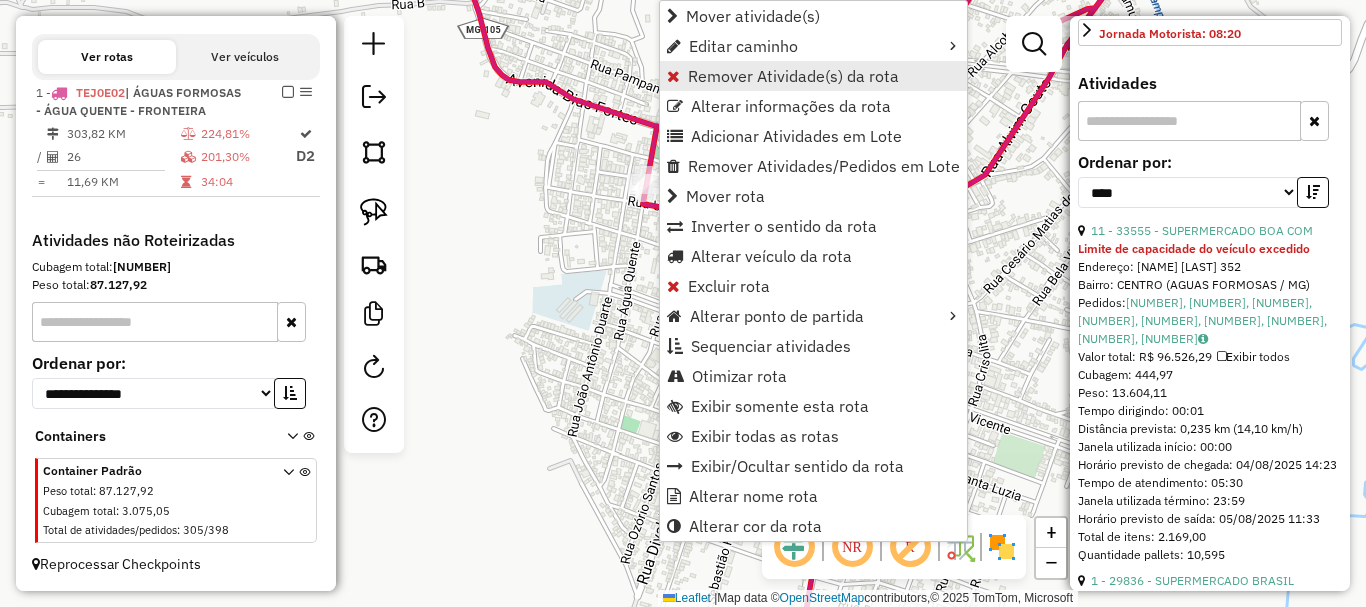 click on "Remover Atividade(s) da rota" at bounding box center (793, 76) 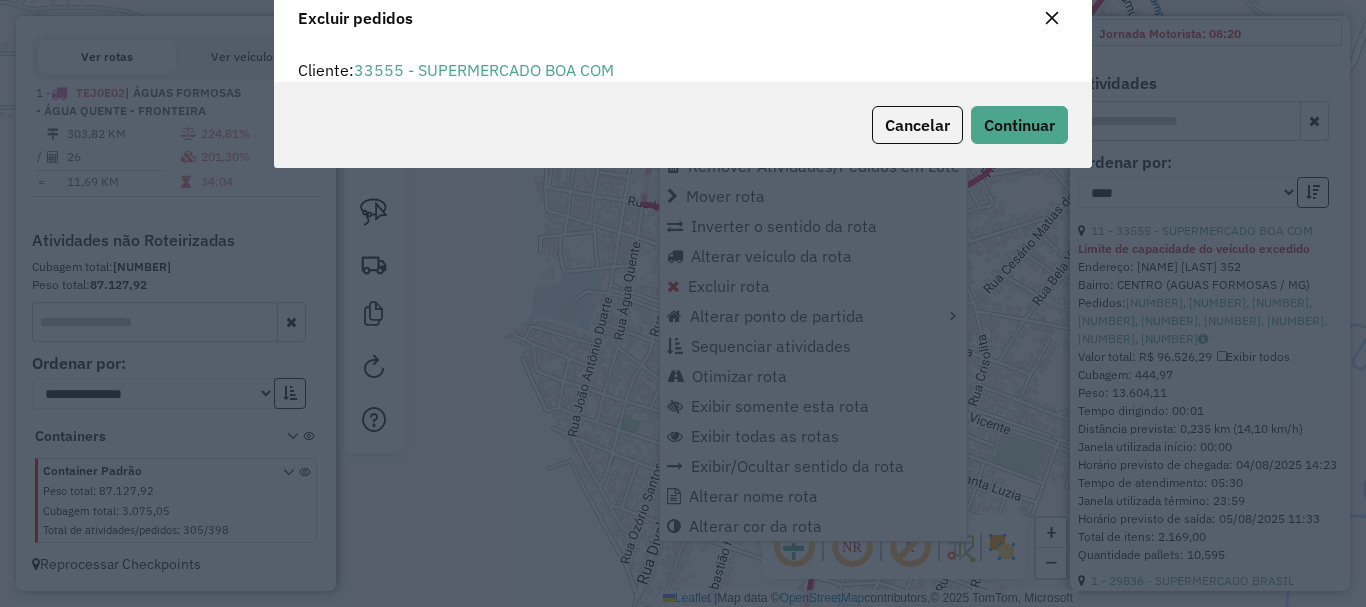 scroll, scrollTop: 82, scrollLeft: 0, axis: vertical 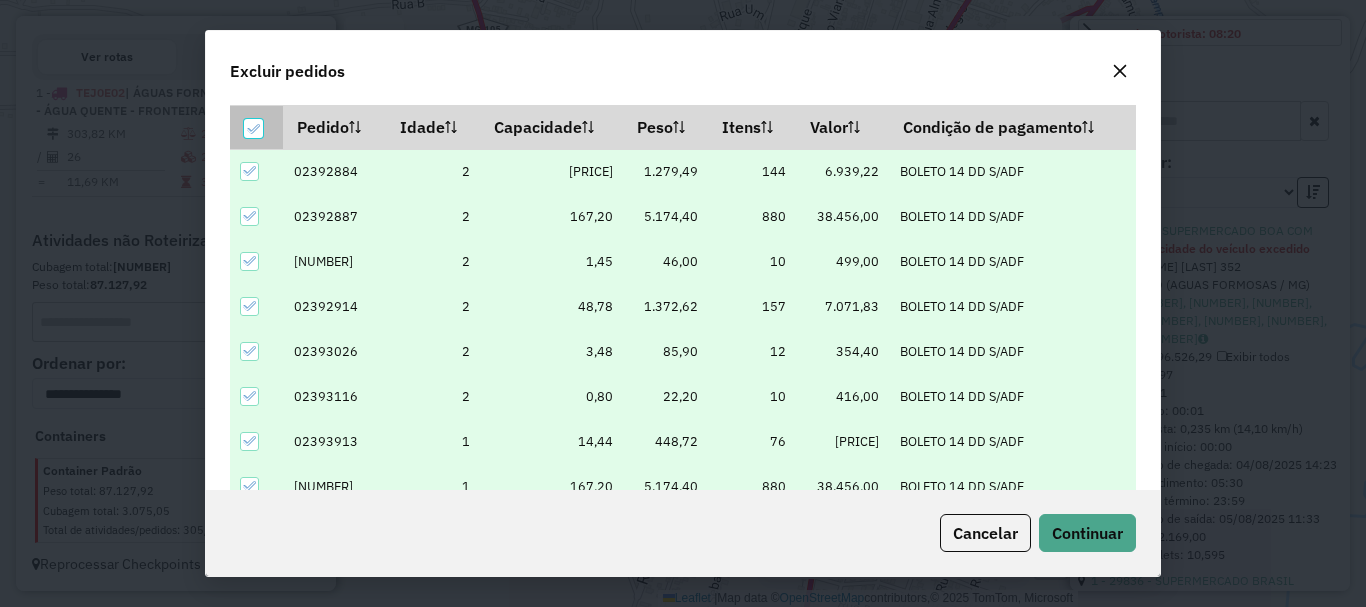 click 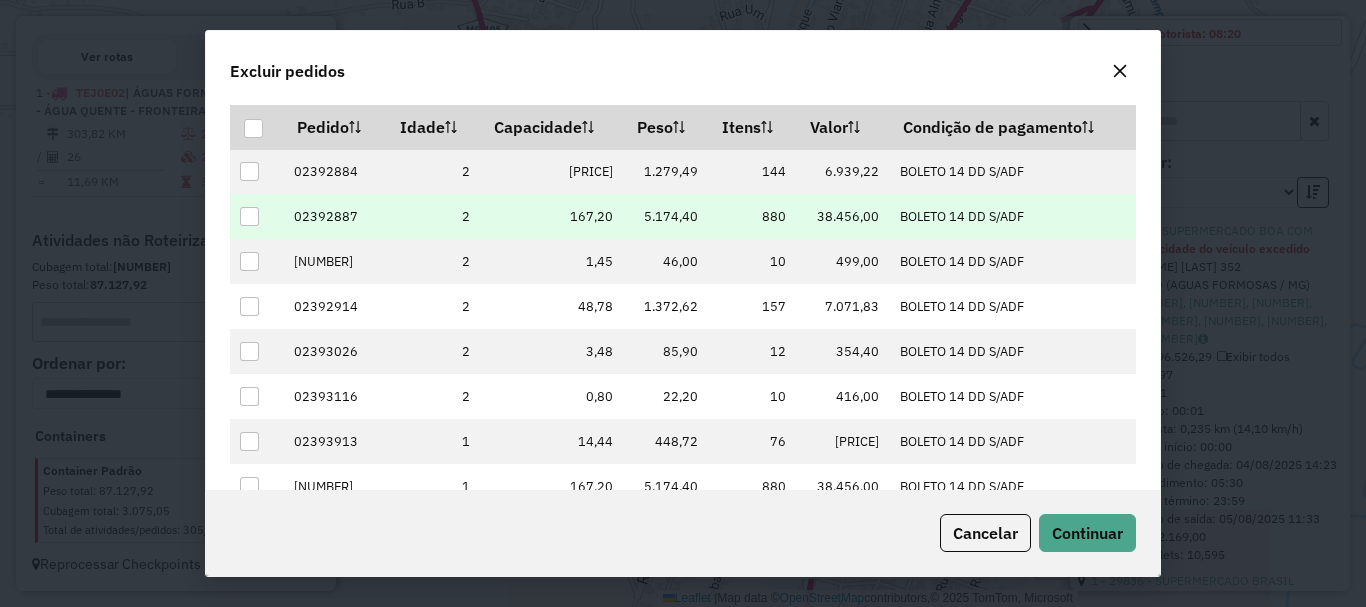 click at bounding box center [249, 216] 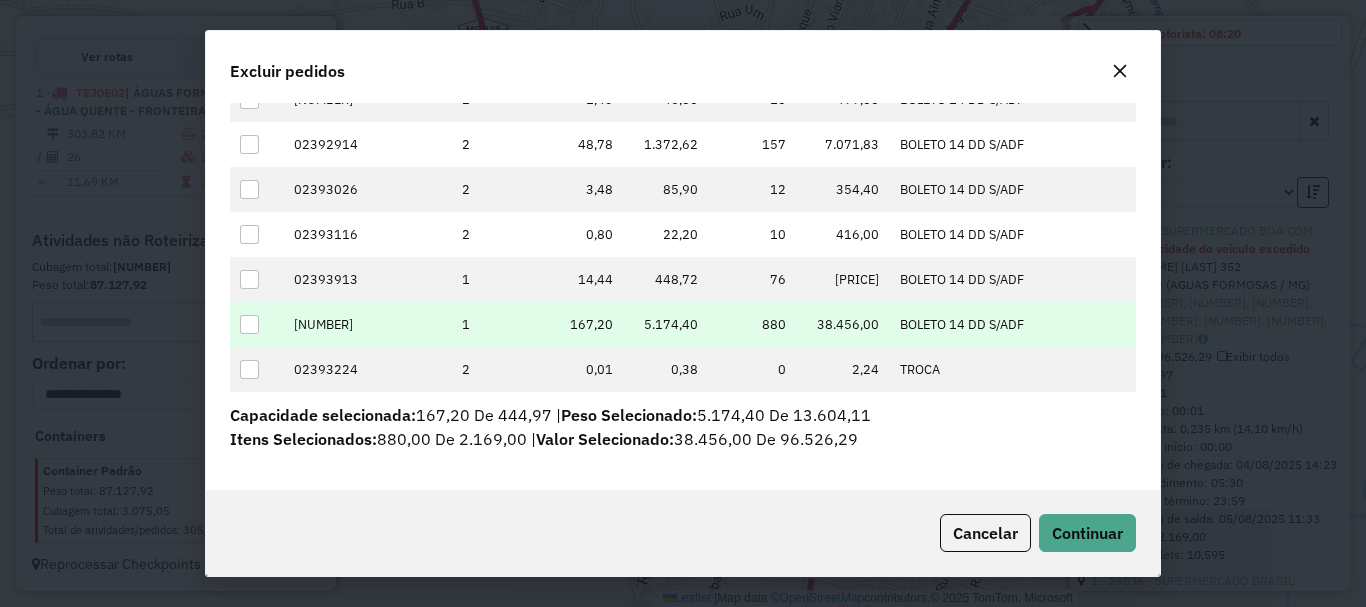 scroll, scrollTop: 233, scrollLeft: 0, axis: vertical 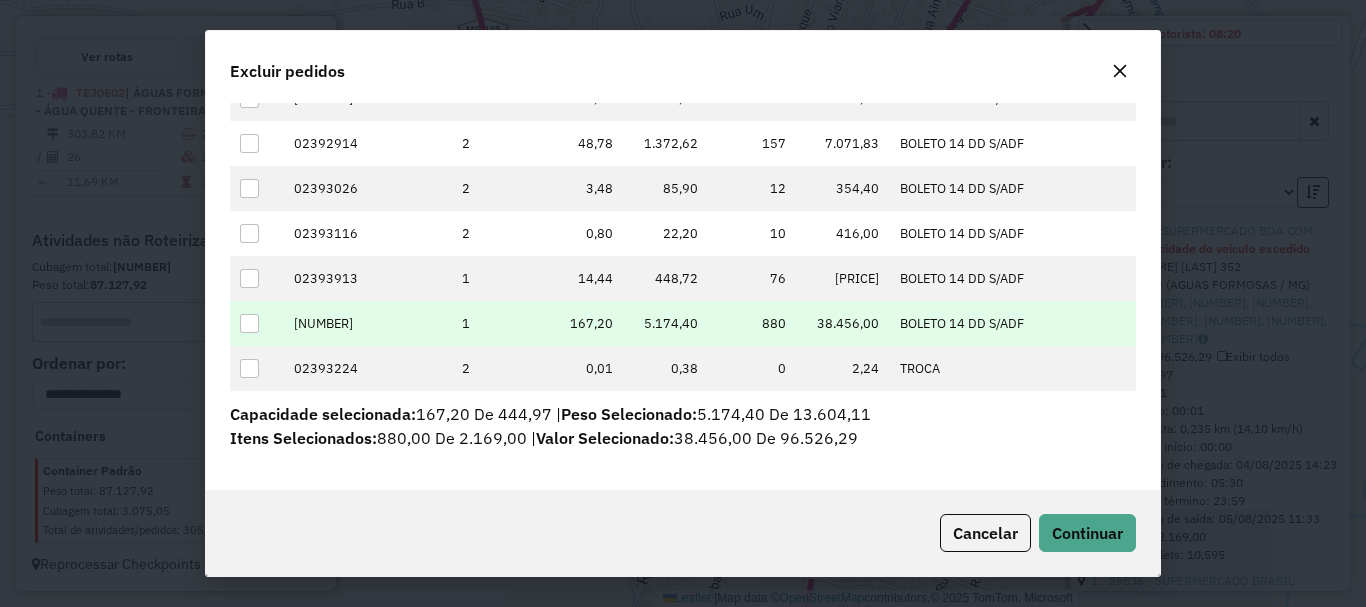 click at bounding box center [249, 323] 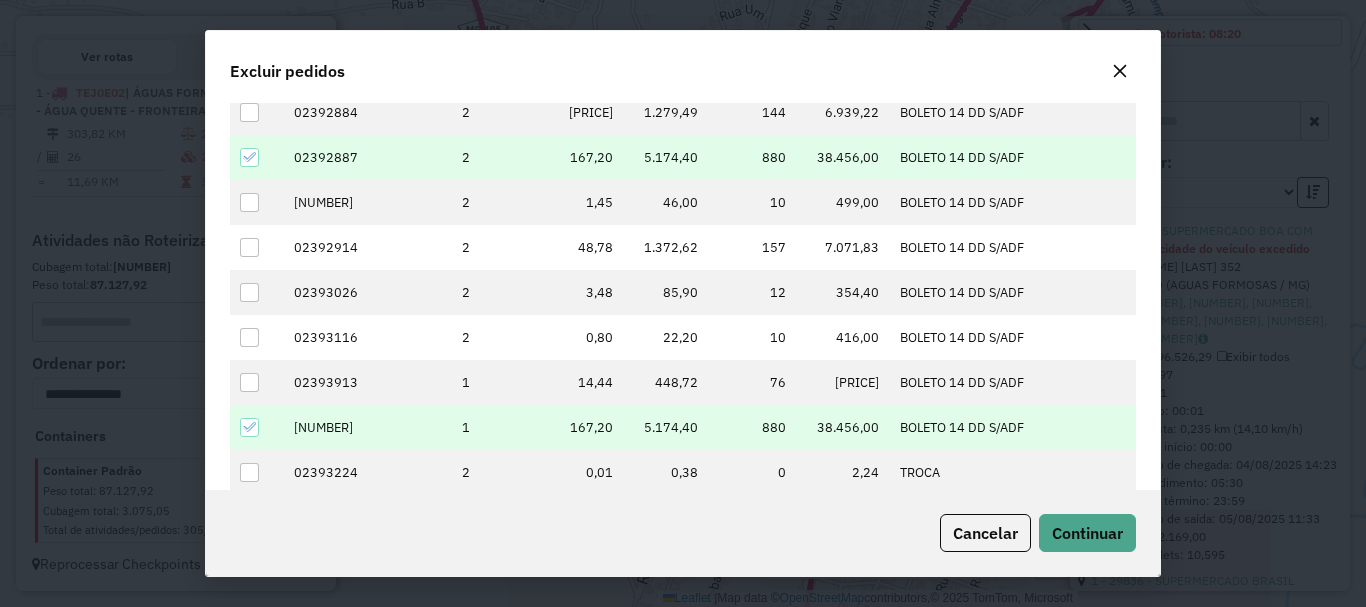 scroll, scrollTop: 100, scrollLeft: 0, axis: vertical 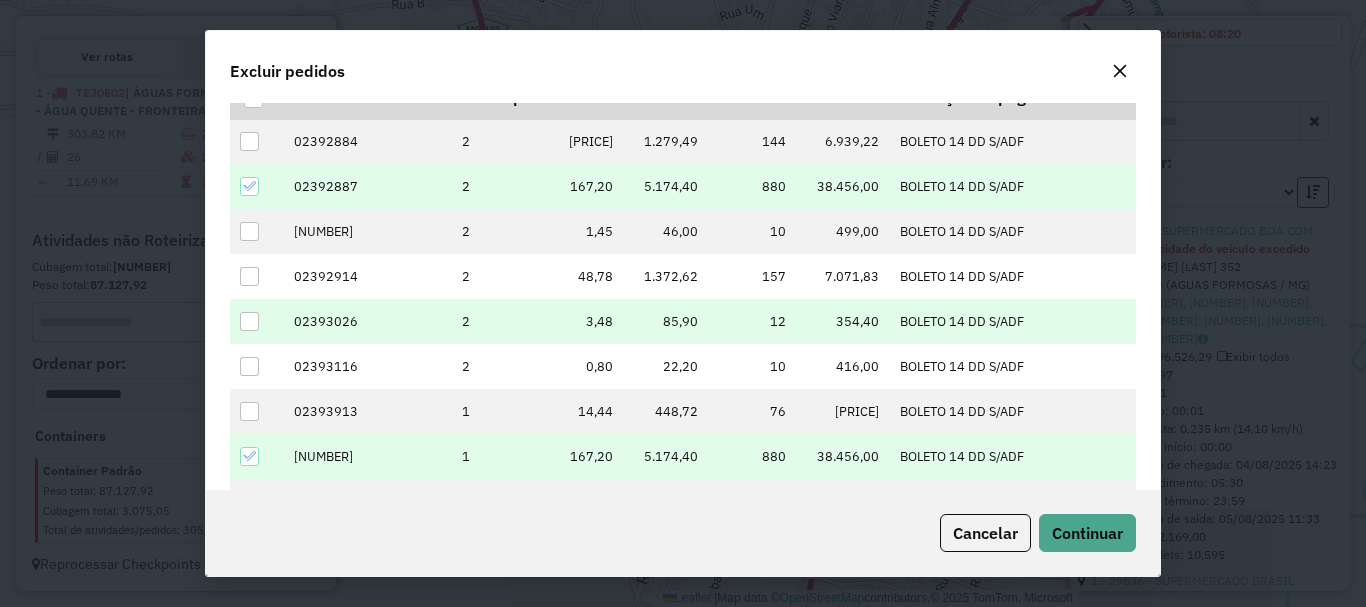 click at bounding box center [249, 321] 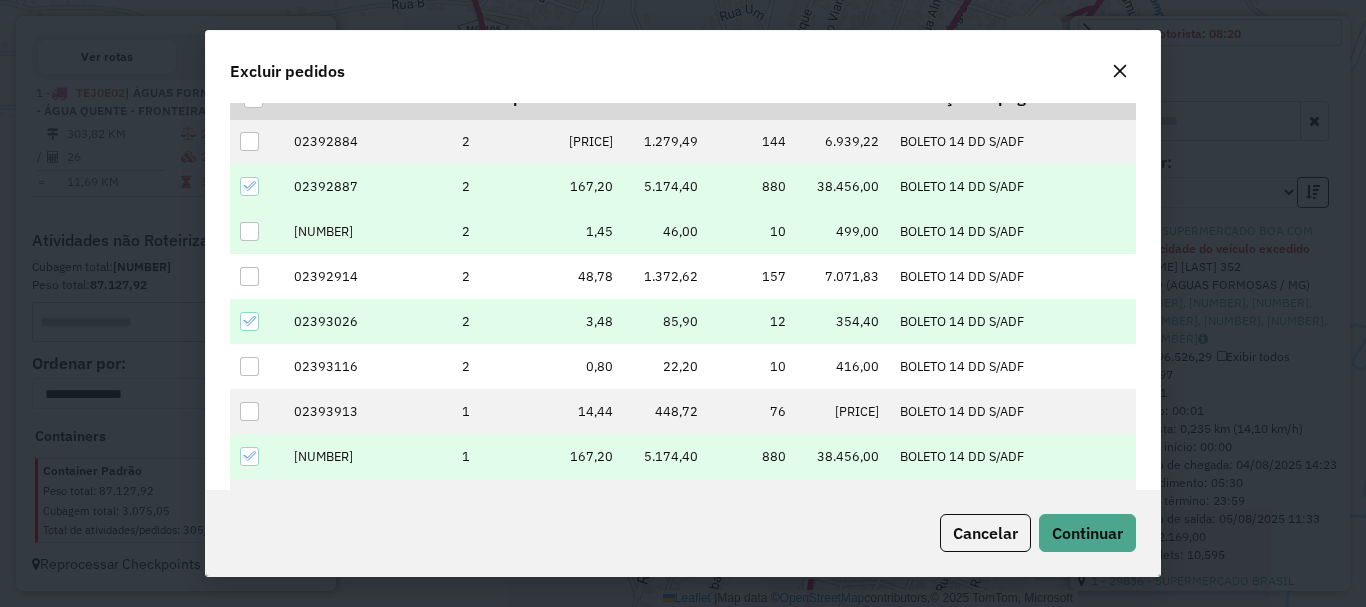 click at bounding box center [249, 231] 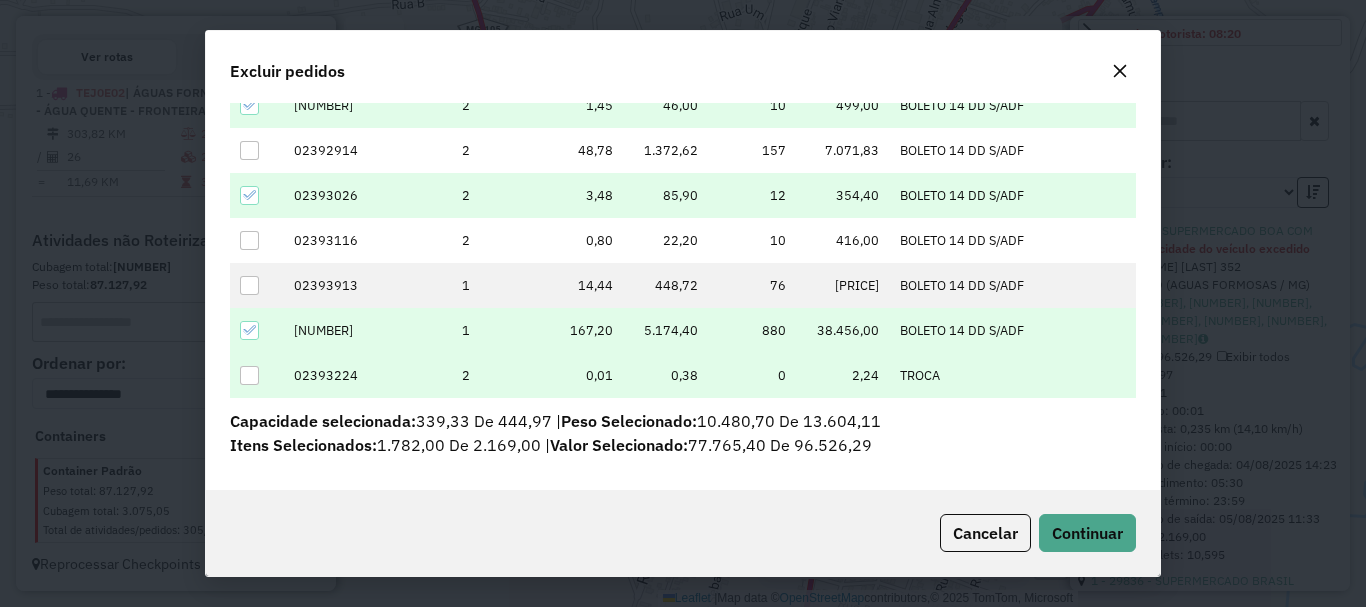 scroll, scrollTop: 233, scrollLeft: 0, axis: vertical 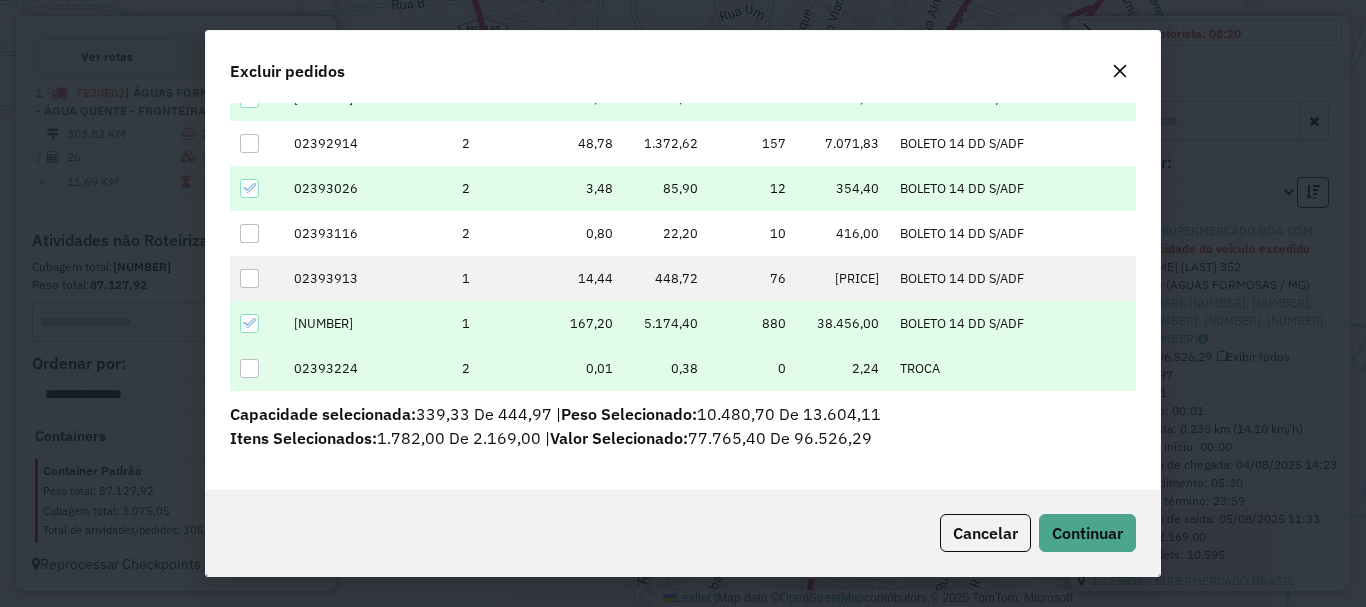 click at bounding box center (249, 368) 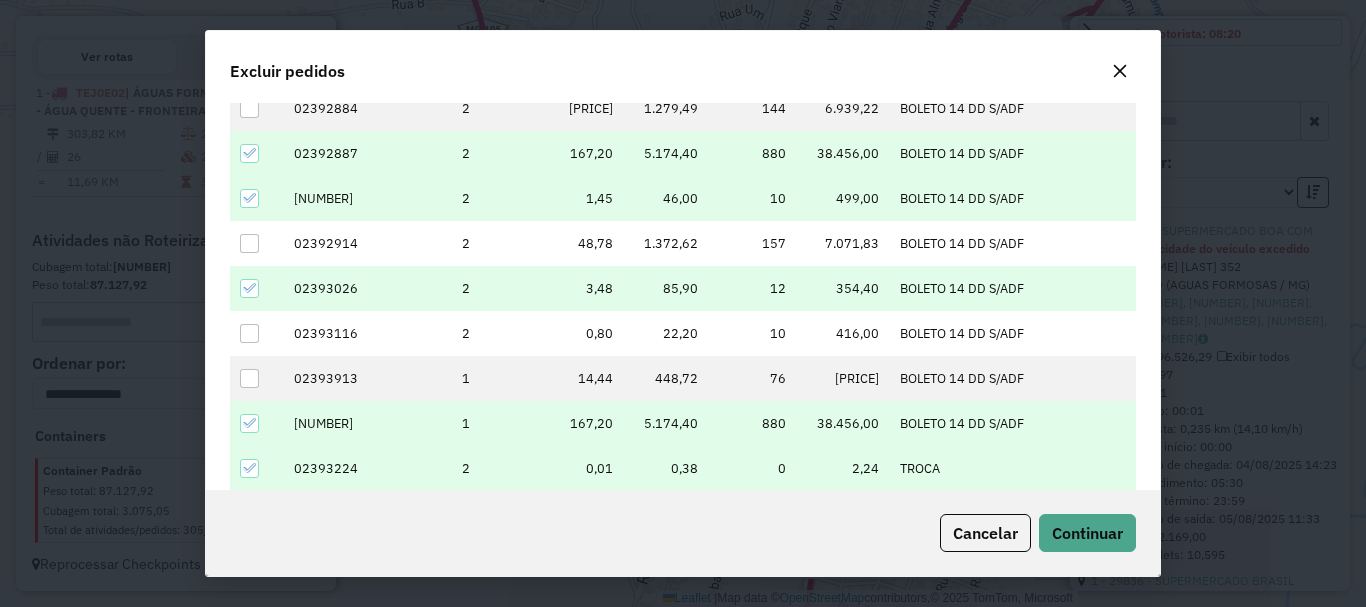 scroll, scrollTop: 33, scrollLeft: 0, axis: vertical 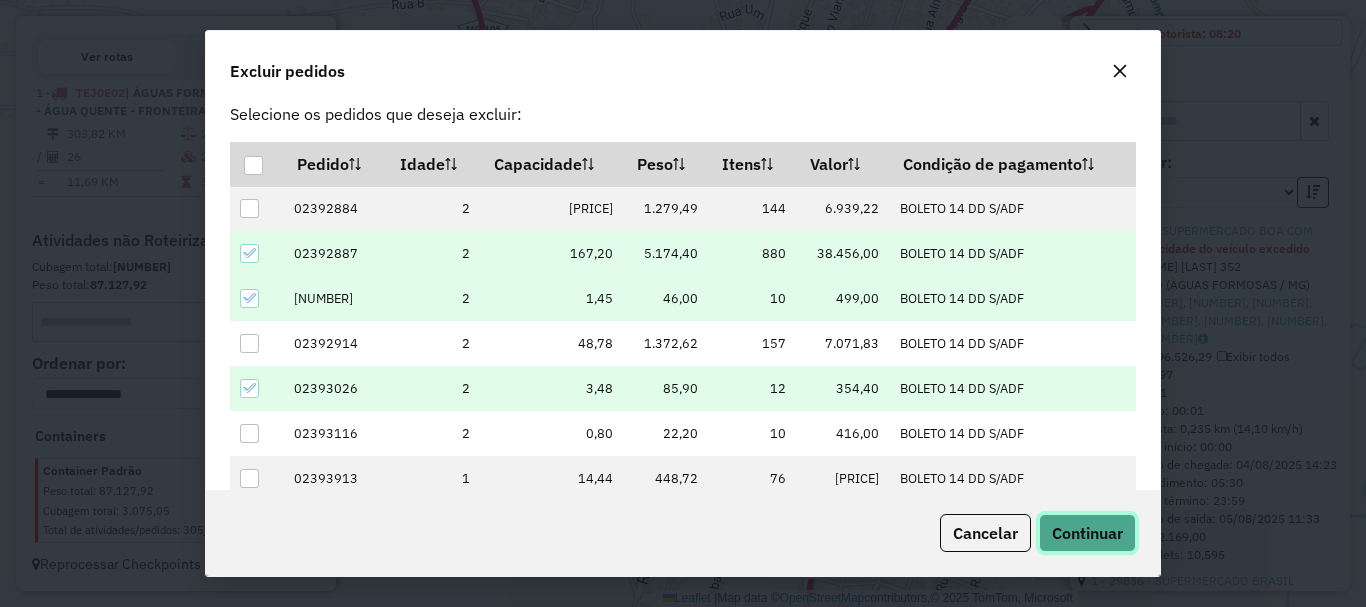 click on "Continuar" 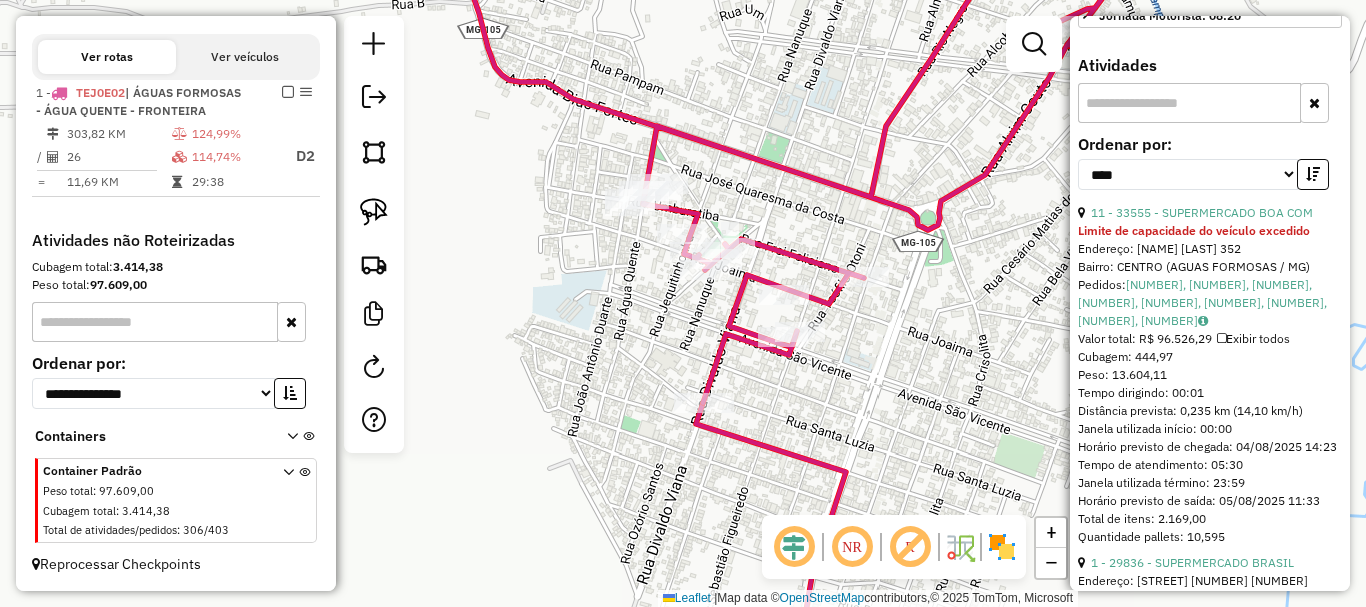 click on "Janela de atendimento Grade de atendimento Capacidade Transportadoras Veículos Cliente Pedidos  Rotas Selecione os dias de semana para filtrar as janelas de atendimento  Seg   Ter   Qua   Qui   Sex   Sáb   Dom  Informe o período da janela de atendimento: De: Até:  Filtrar exatamente a janela do cliente  Considerar janela de atendimento padrão  Selecione os dias de semana para filtrar as grades de atendimento  Seg   Ter   Qua   Qui   Sex   Sáb   Dom   Considerar clientes sem dia de atendimento cadastrado  Clientes fora do dia de atendimento selecionado Filtrar as atividades entre os valores definidos abaixo:  Peso mínimo:   Peso máximo:   Cubagem mínima:   Cubagem máxima:   De:   Até:  Filtrar as atividades entre o tempo de atendimento definido abaixo:  De:   Até:   Considerar capacidade total dos clientes não roteirizados Transportadora: Selecione um ou mais itens Tipo de veículo: Selecione um ou mais itens Veículo: Selecione um ou mais itens Motorista: Selecione um ou mais itens Nome: Rótulo:" 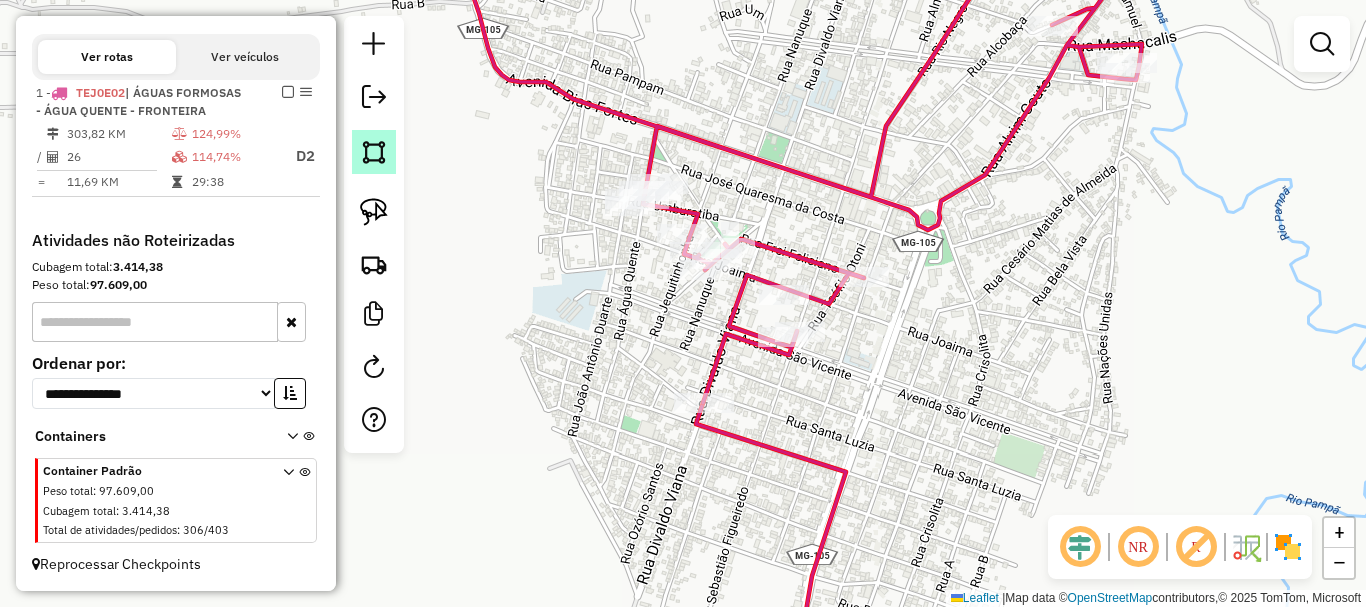 click 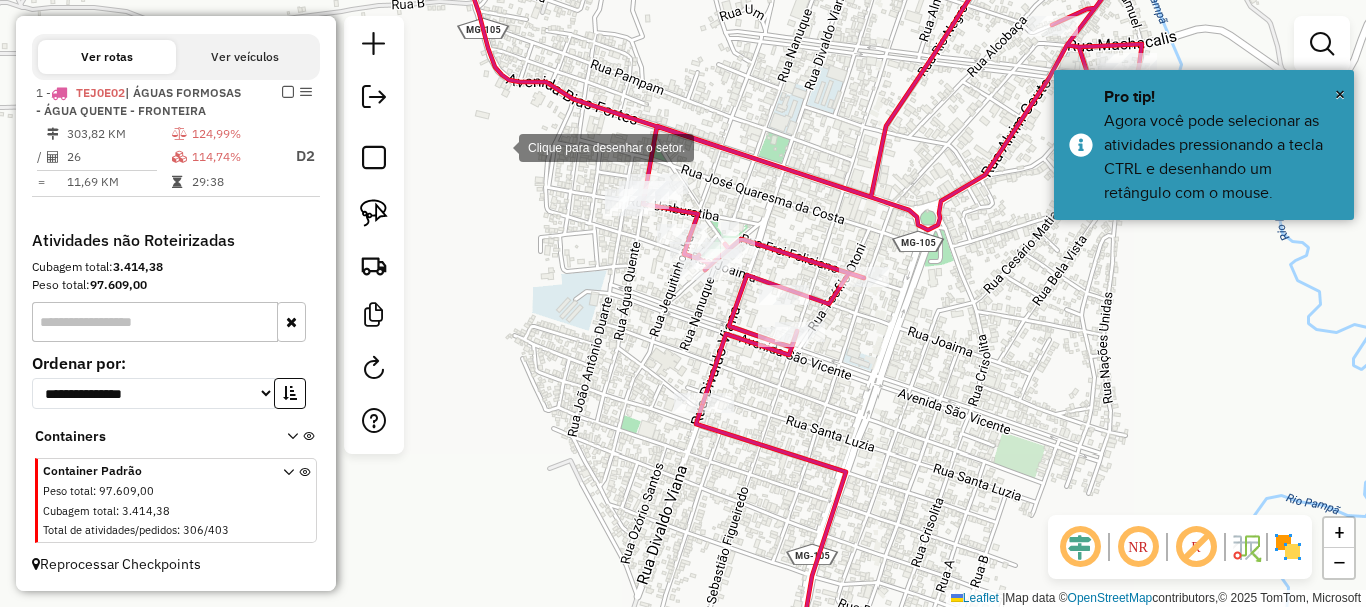 click 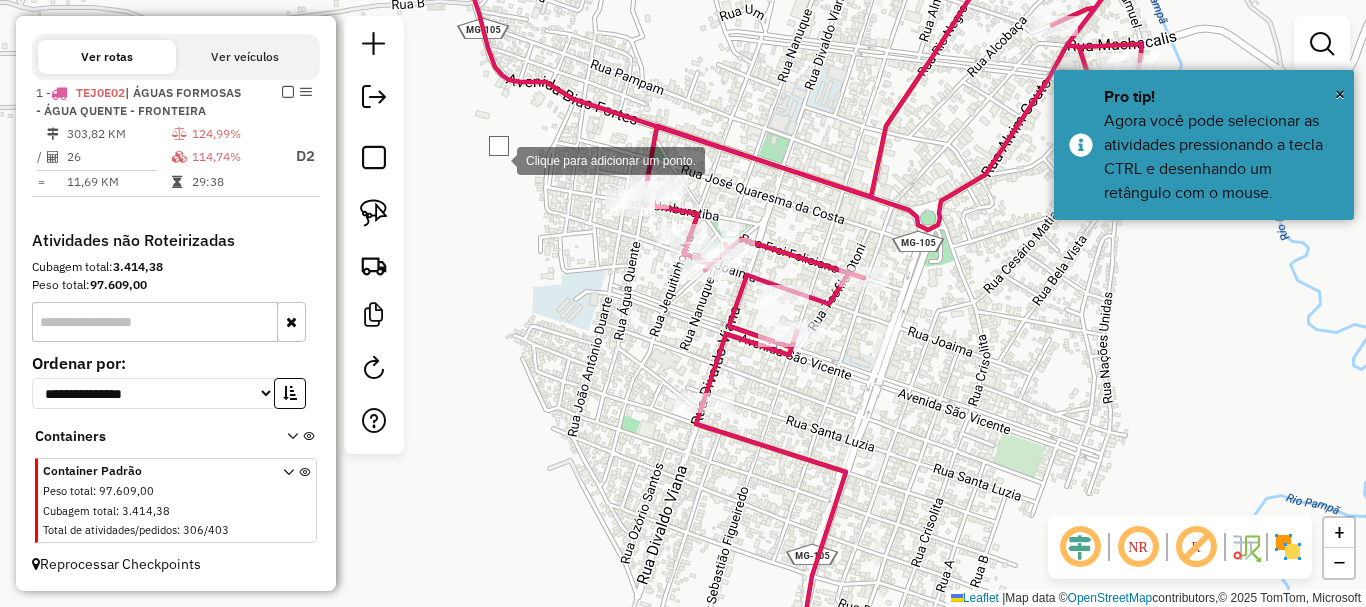 click 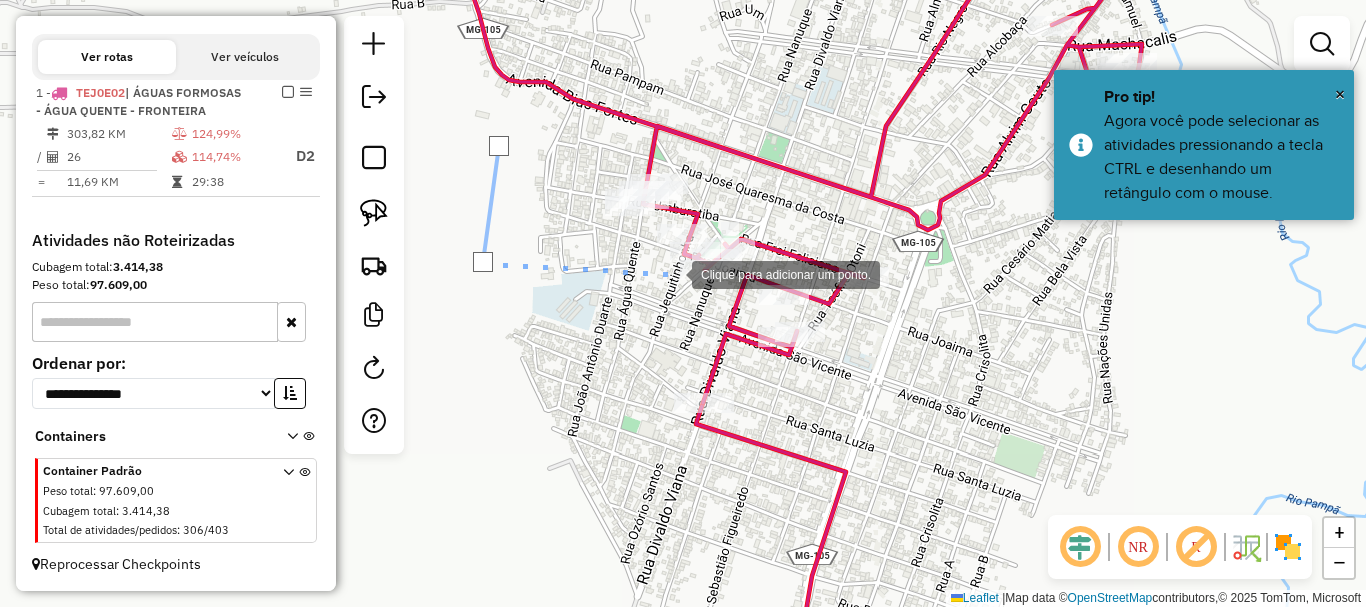 click 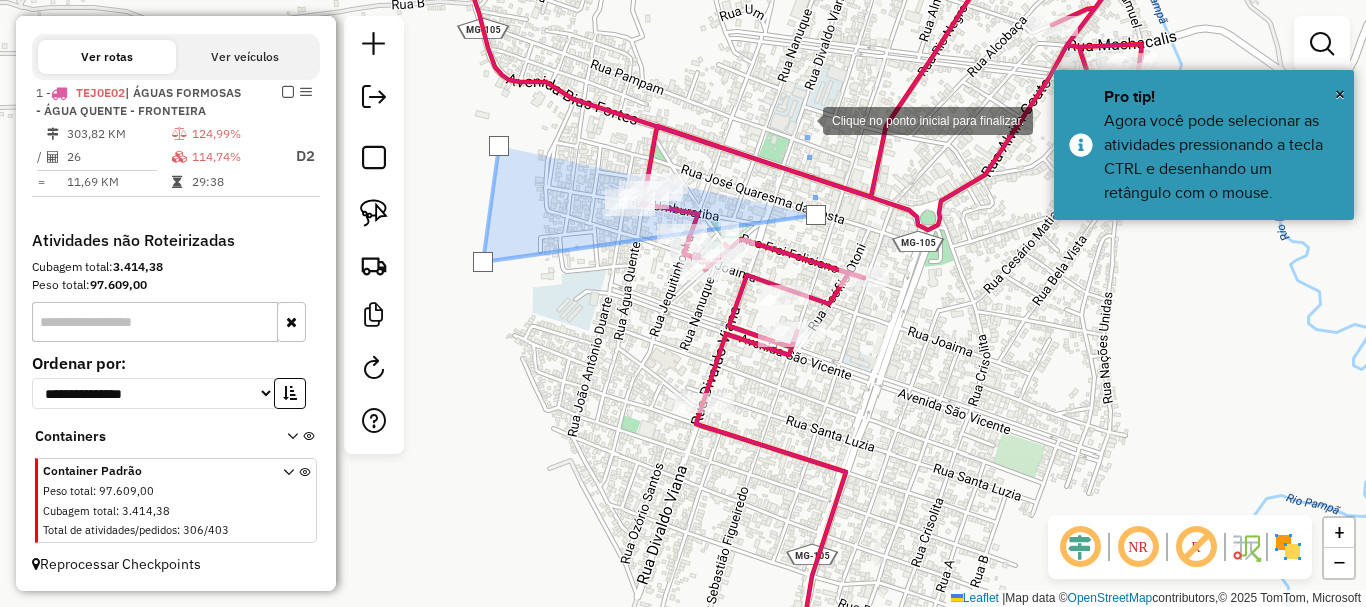 click 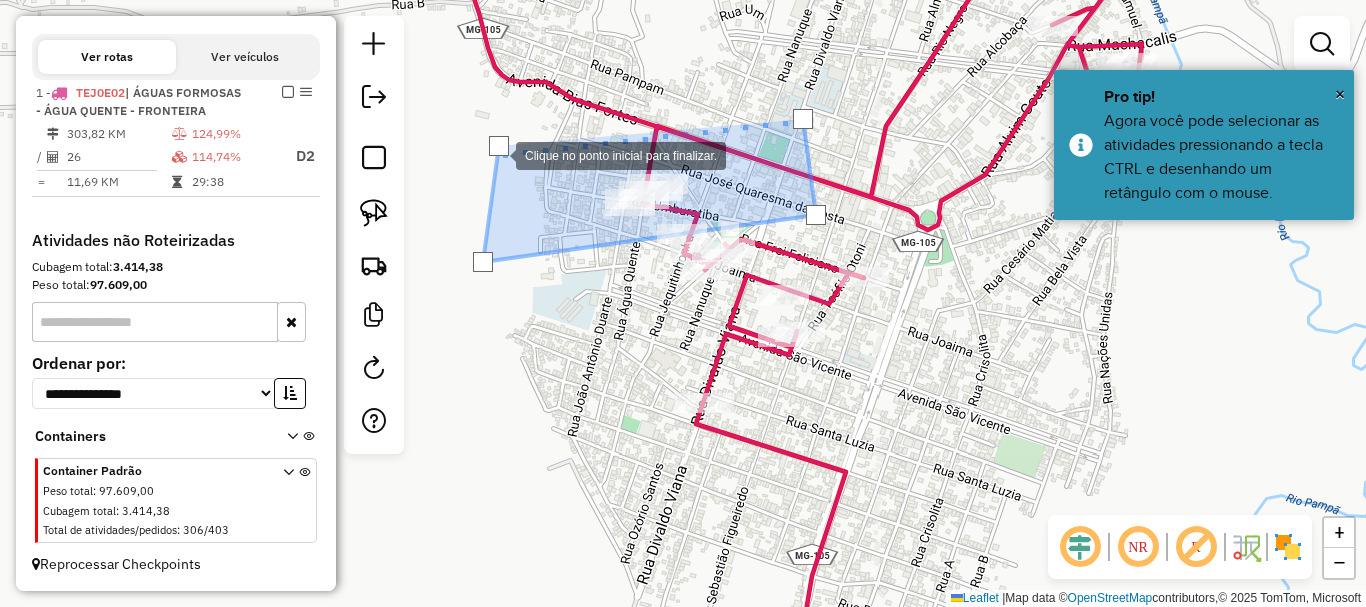 click 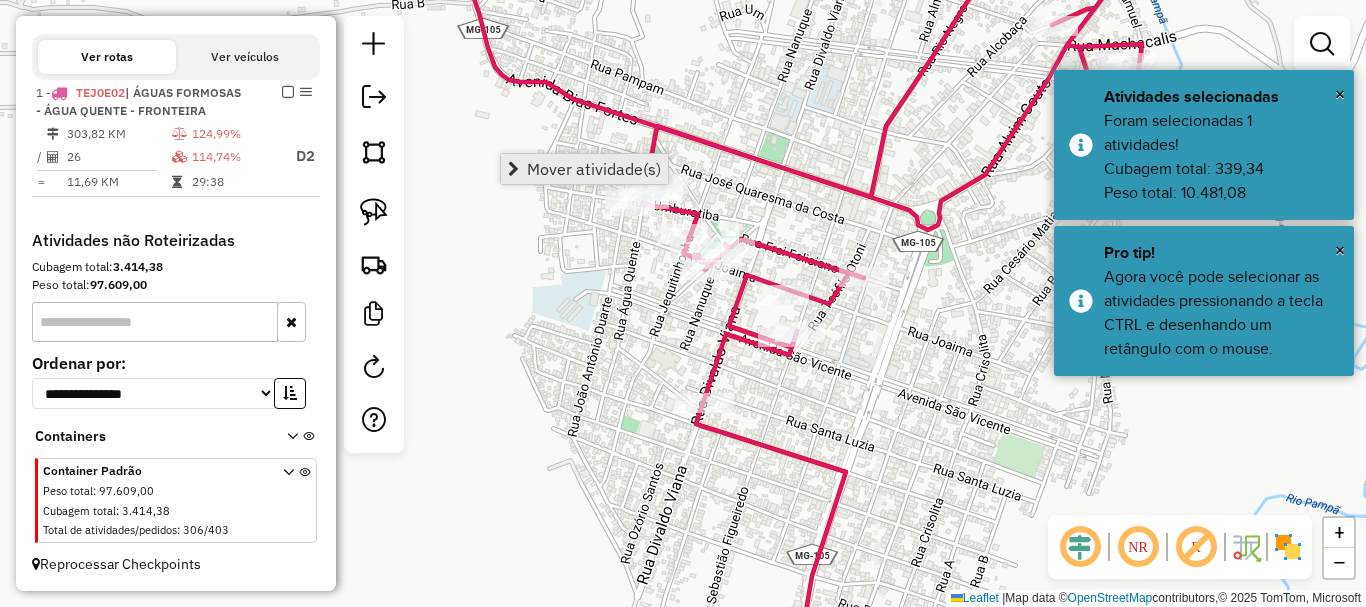 click on "Mover atividade(s)" at bounding box center [594, 169] 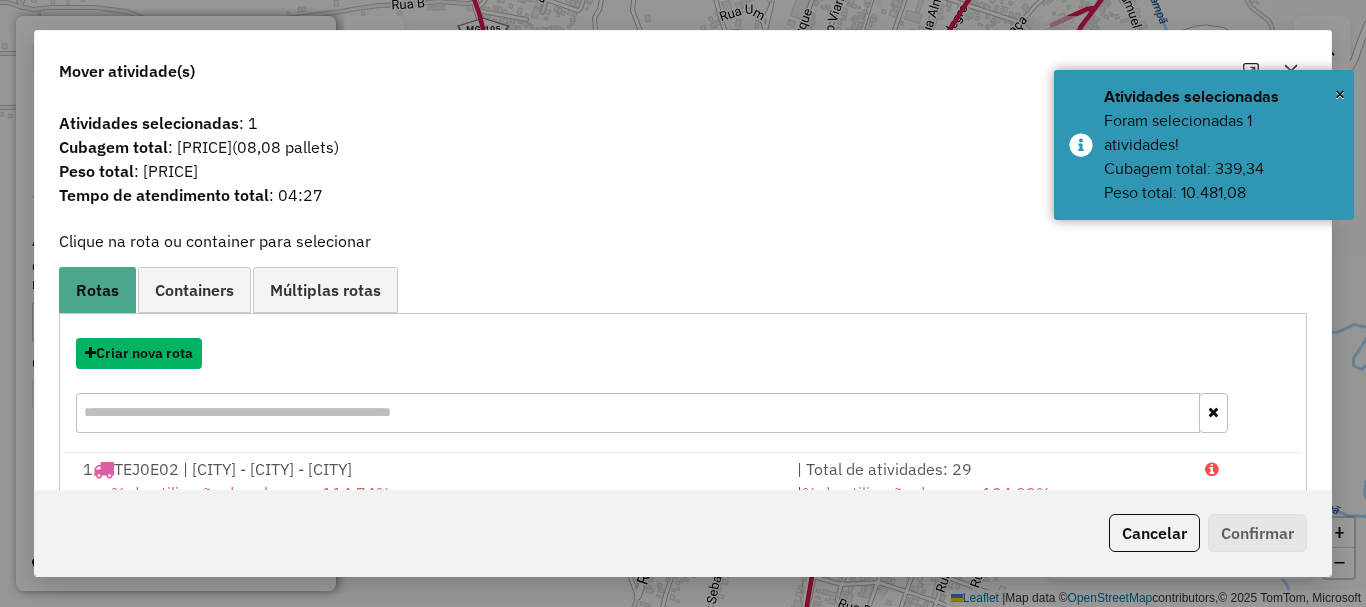 click on "Criar nova rota" at bounding box center (139, 353) 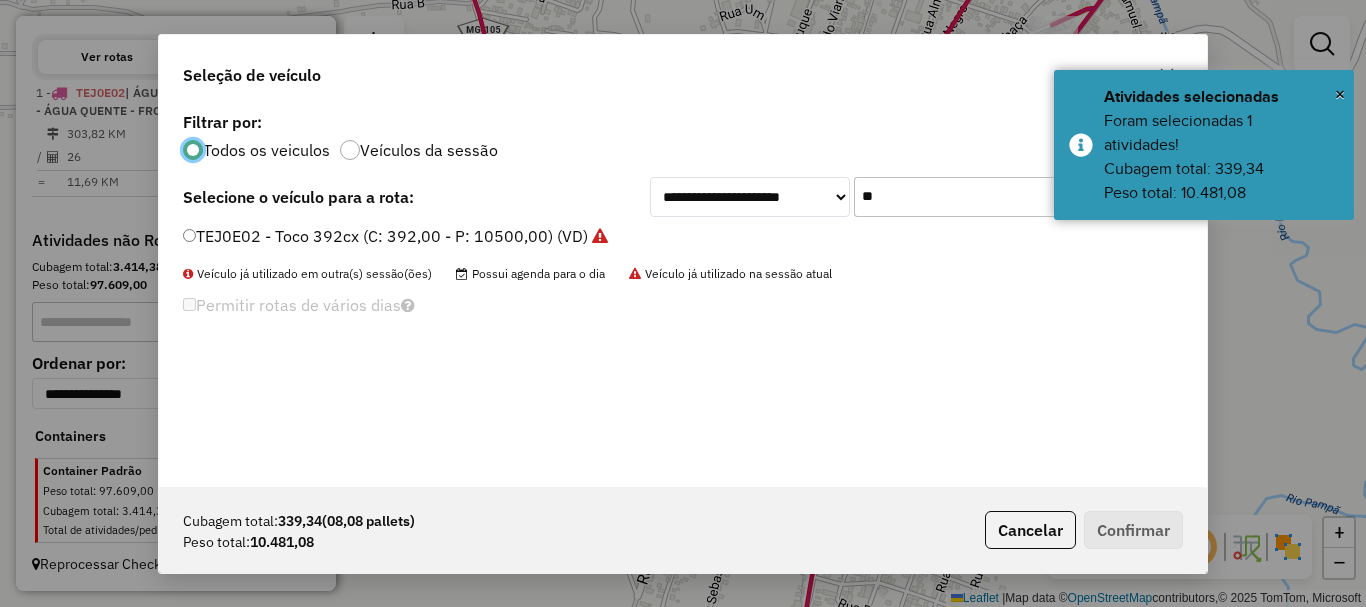 scroll, scrollTop: 11, scrollLeft: 6, axis: both 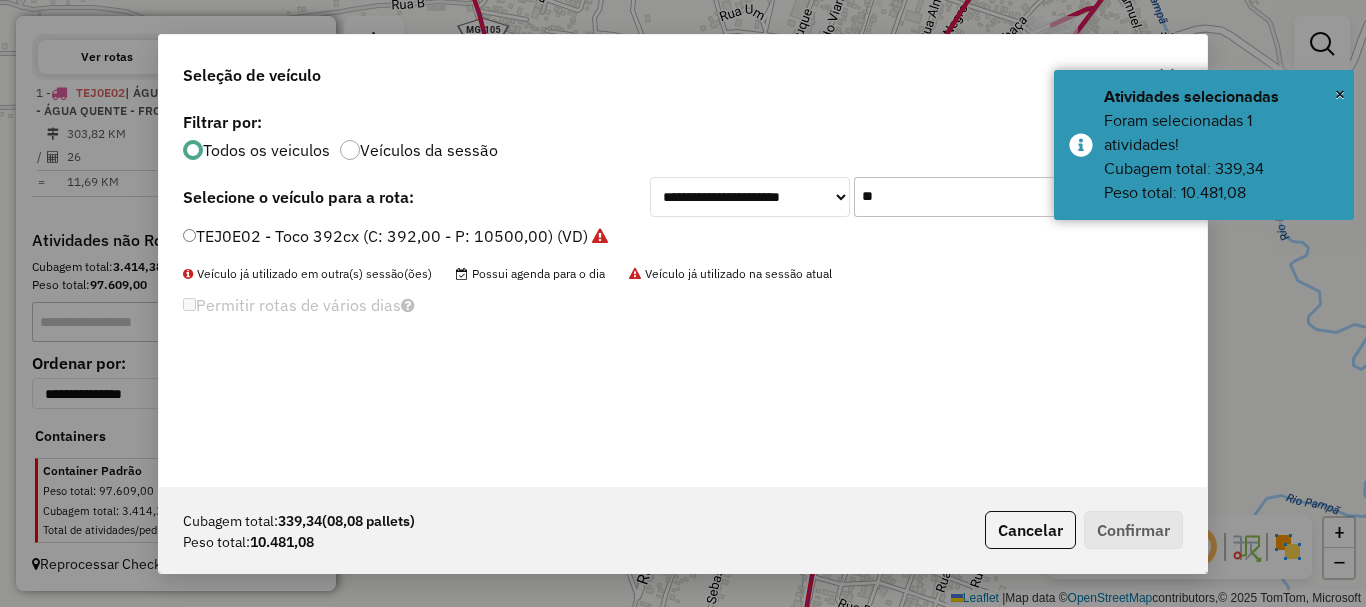drag, startPoint x: 813, startPoint y: 209, endPoint x: 628, endPoint y: 214, distance: 185.06755 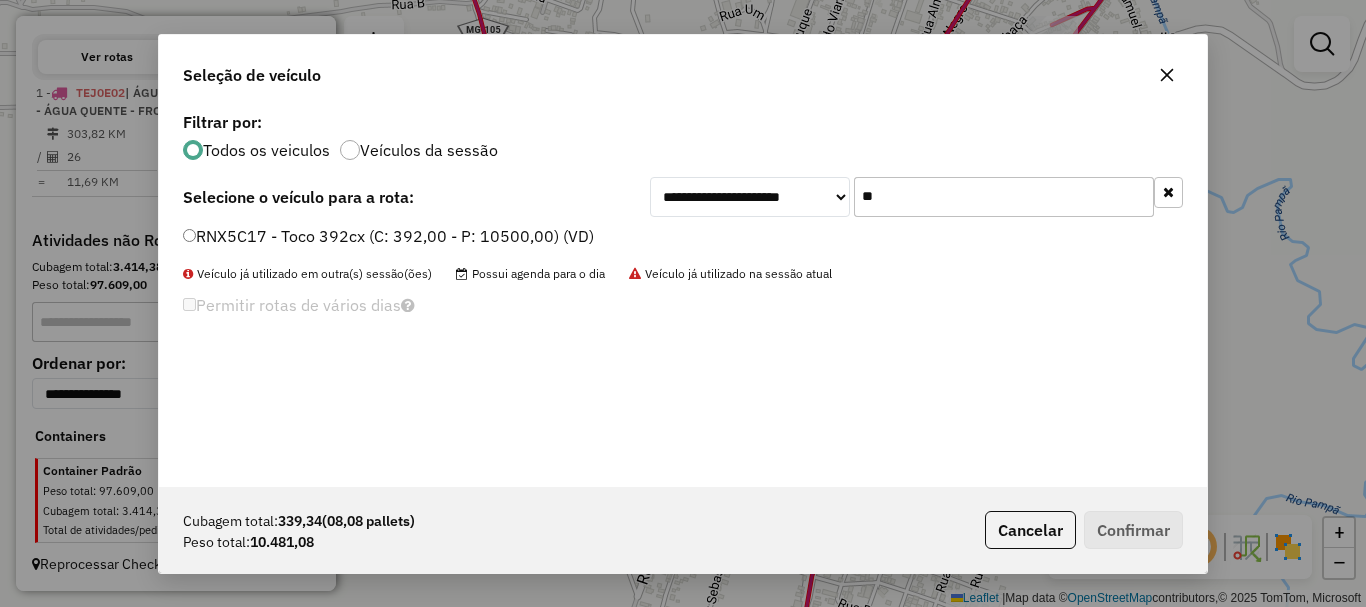 type on "**" 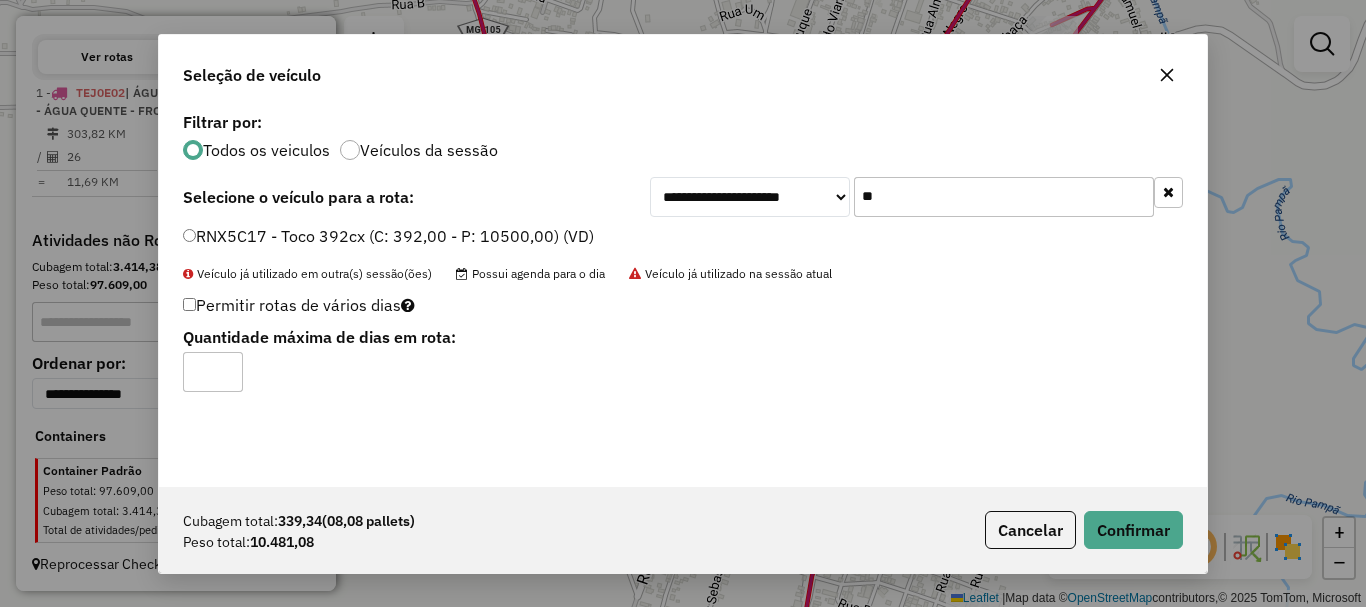 click on "Permitir rotas de vários dias  Quantidade máxima de dias em rota:" 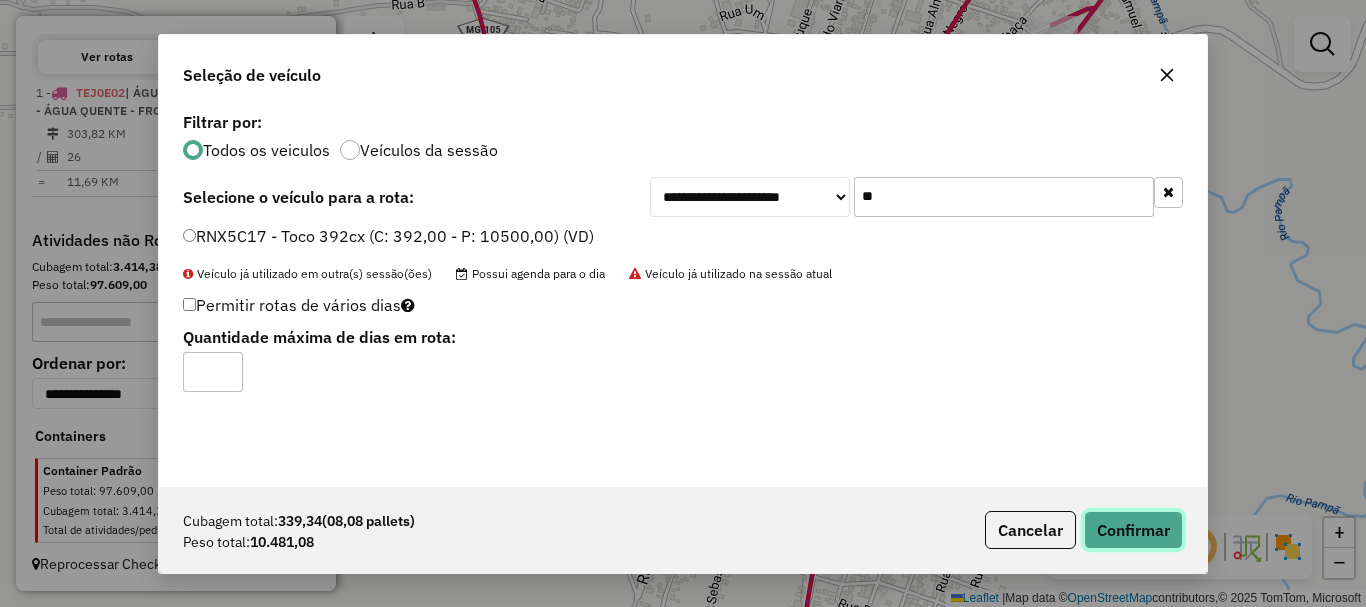 click on "Confirmar" 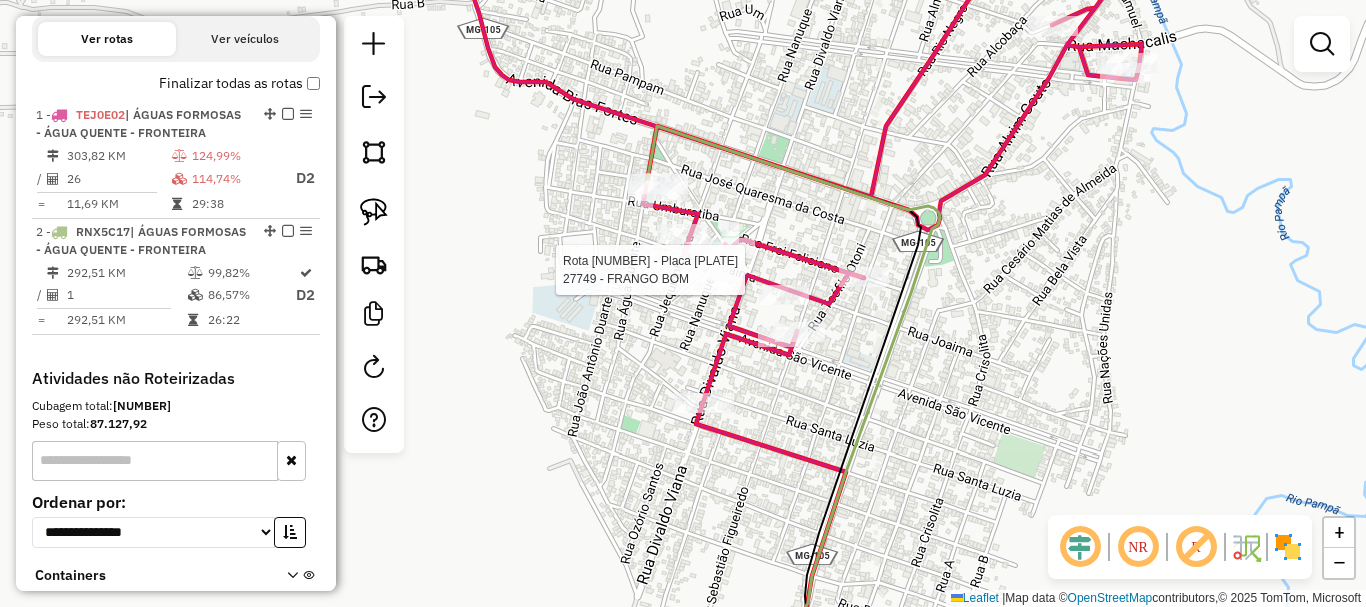 select on "*********" 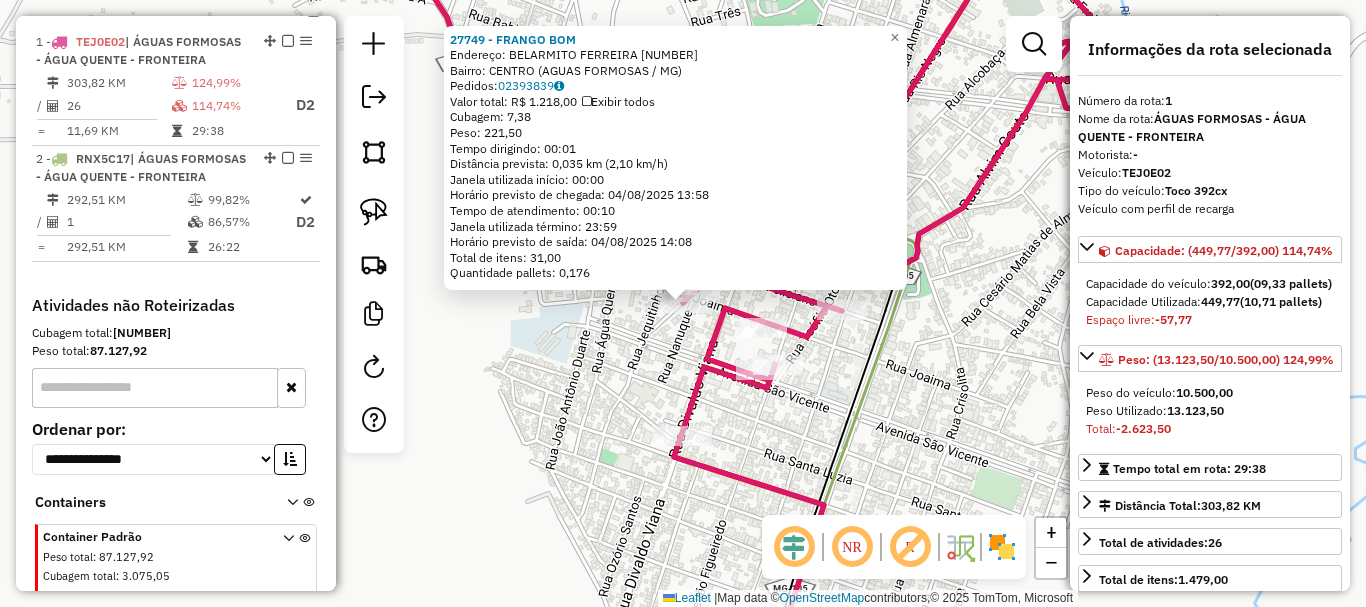 scroll, scrollTop: 774, scrollLeft: 0, axis: vertical 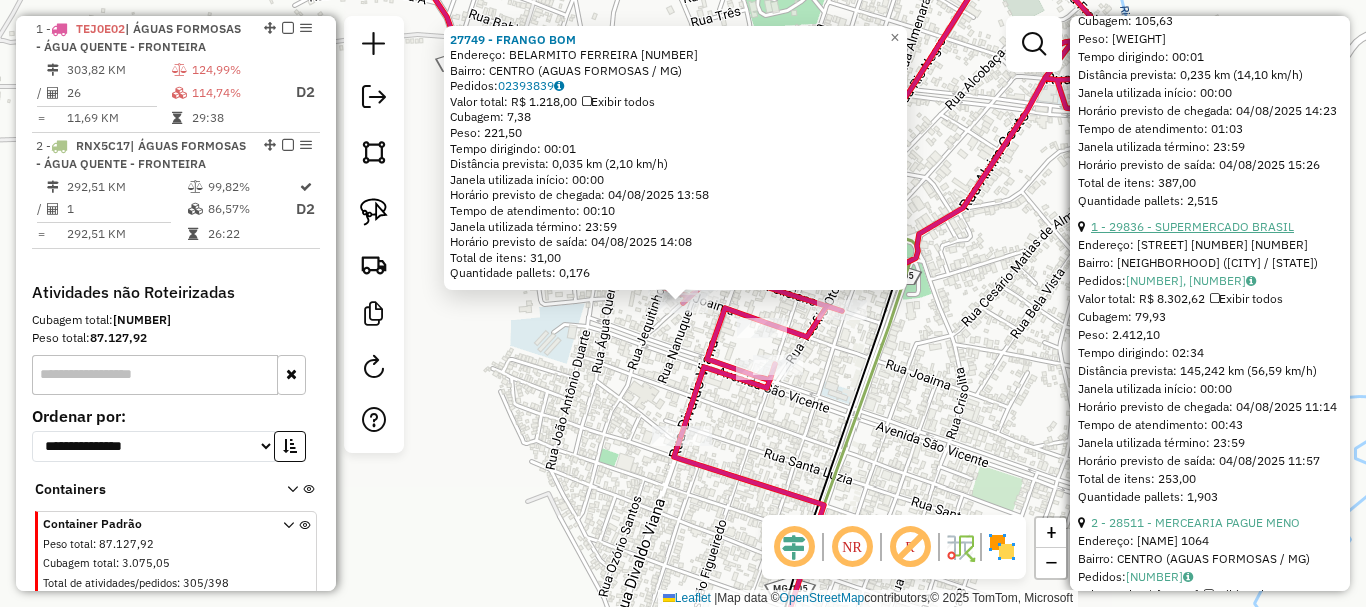click on "1 - 29836 - SUPERMERCADO BRASIL" at bounding box center [1192, 226] 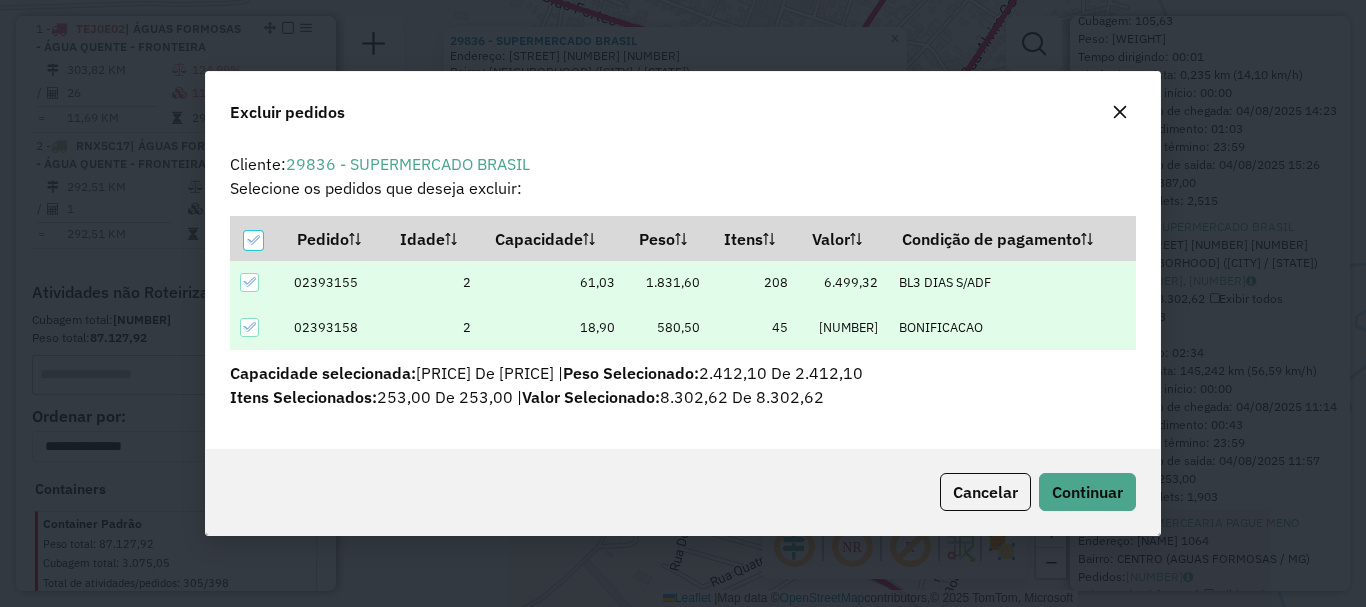 scroll, scrollTop: 82, scrollLeft: 0, axis: vertical 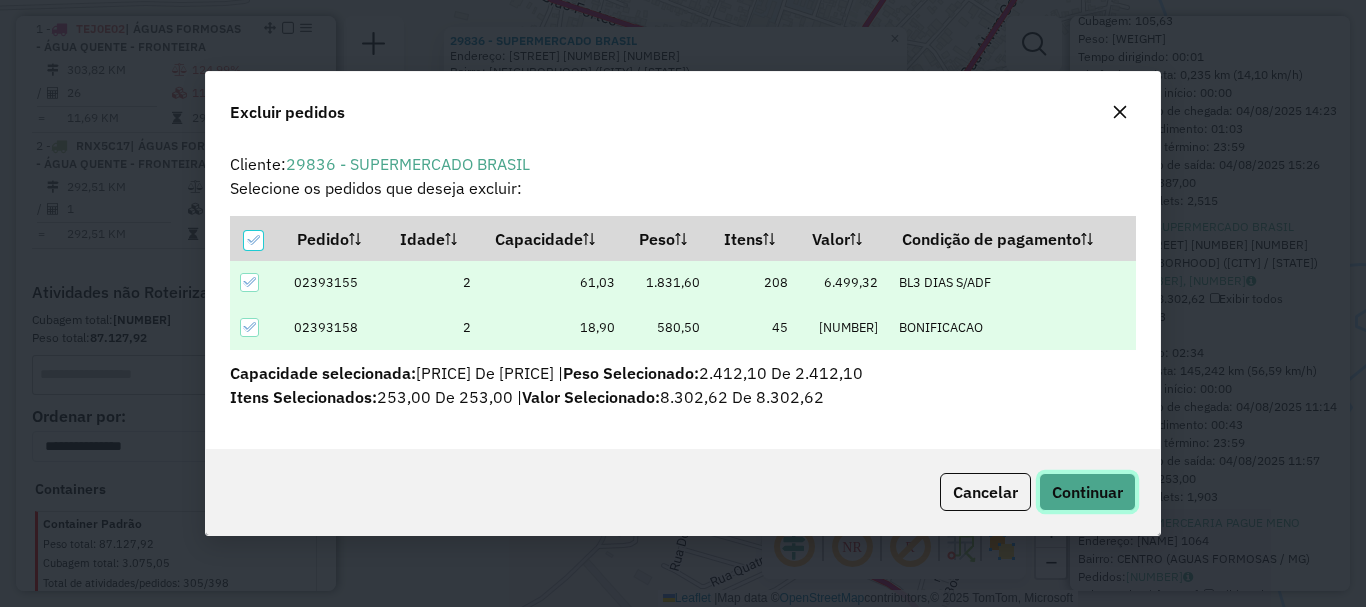 click on "Continuar" 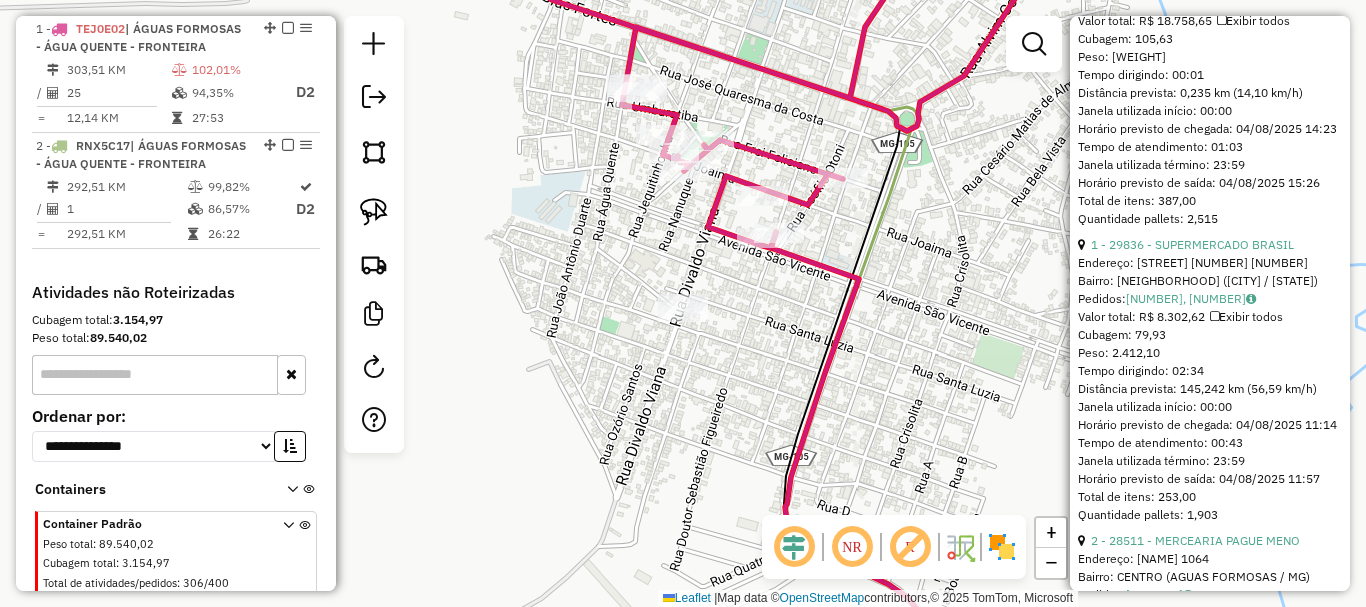 scroll, scrollTop: 750, scrollLeft: 0, axis: vertical 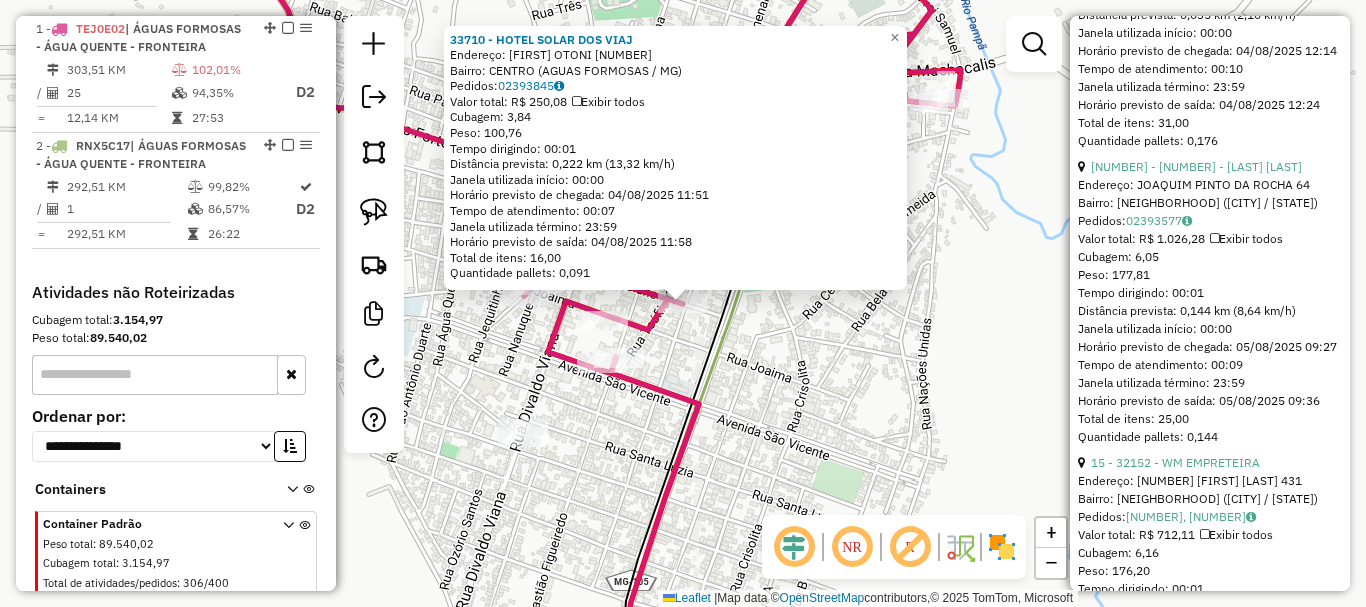 click on "7 - 27749 - FRANGO BOM" at bounding box center (1162, -130) 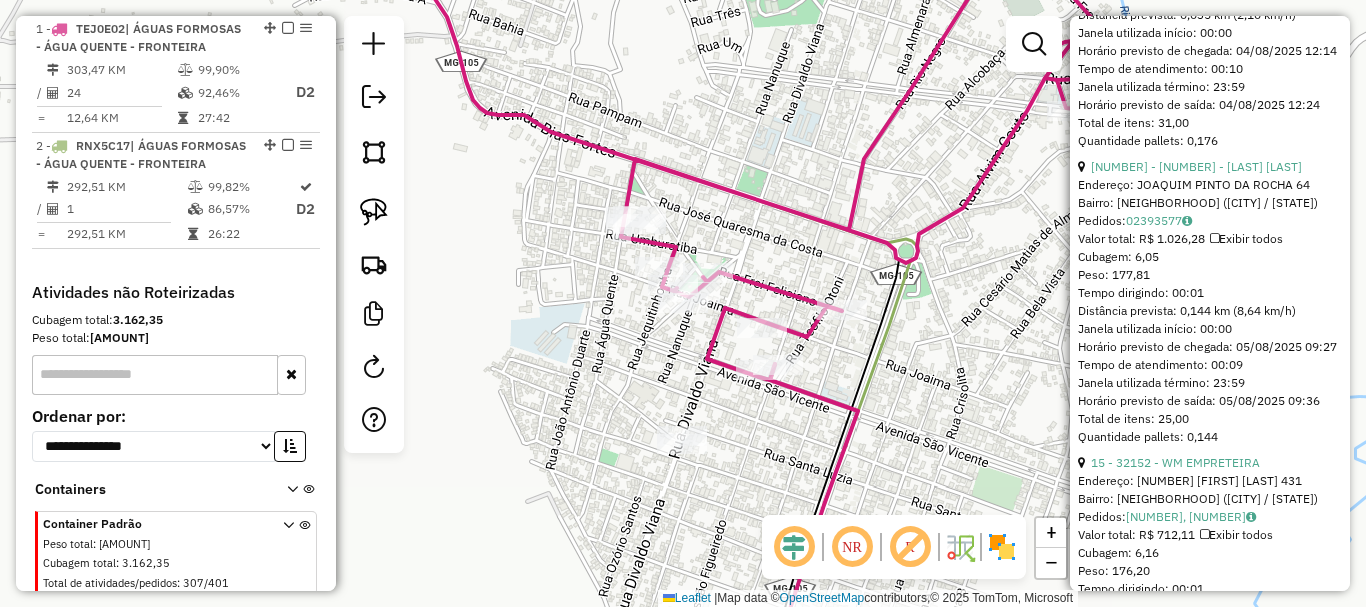 scroll, scrollTop: 782, scrollLeft: 0, axis: vertical 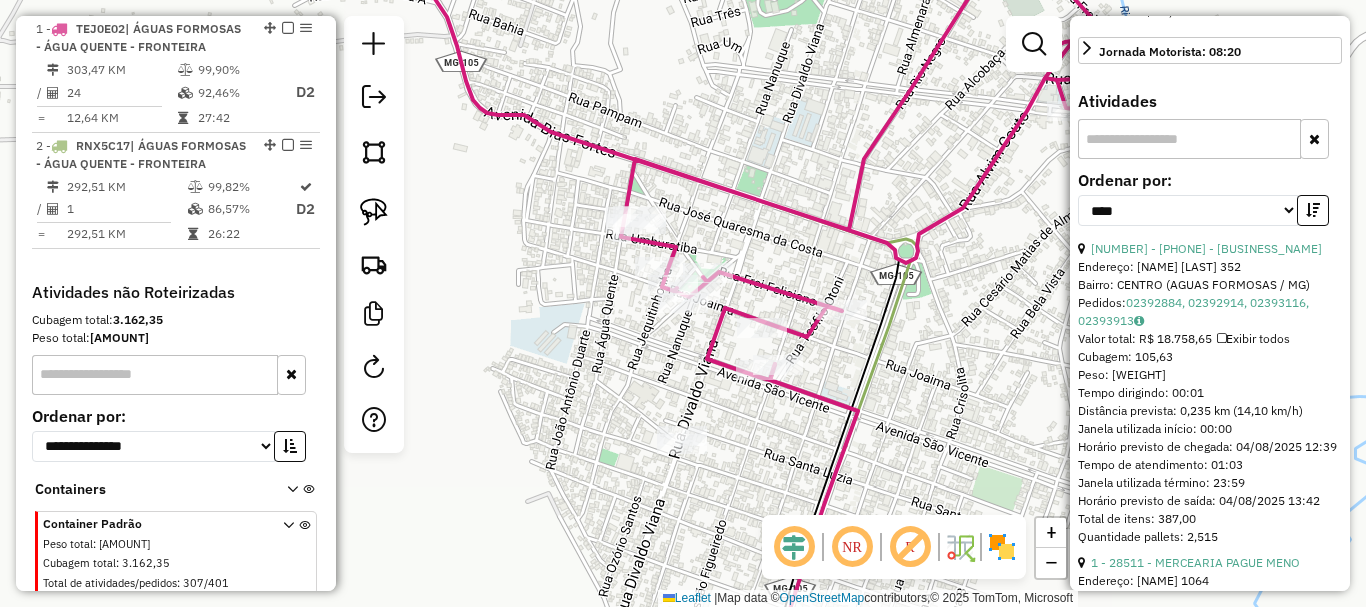 click on "Janela de atendimento Grade de atendimento Capacidade Transportadoras Veículos Cliente Pedidos  Rotas Selecione os dias de semana para filtrar as janelas de atendimento  Seg   Ter   Qua   Qui   Sex   Sáb   Dom  Informe o período da janela de atendimento: De: Até:  Filtrar exatamente a janela do cliente  Considerar janela de atendimento padrão  Selecione os dias de semana para filtrar as grades de atendimento  Seg   Ter   Qua   Qui   Sex   Sáb   Dom   Considerar clientes sem dia de atendimento cadastrado  Clientes fora do dia de atendimento selecionado Filtrar as atividades entre os valores definidos abaixo:  Peso mínimo:   Peso máximo:   Cubagem mínima:   Cubagem máxima:   De:   Até:  Filtrar as atividades entre o tempo de atendimento definido abaixo:  De:   Até:   Considerar capacidade total dos clientes não roteirizados Transportadora: Selecione um ou mais itens Tipo de veículo: Selecione um ou mais itens Veículo: Selecione um ou mais itens Motorista: Selecione um ou mais itens Nome: Rótulo:" 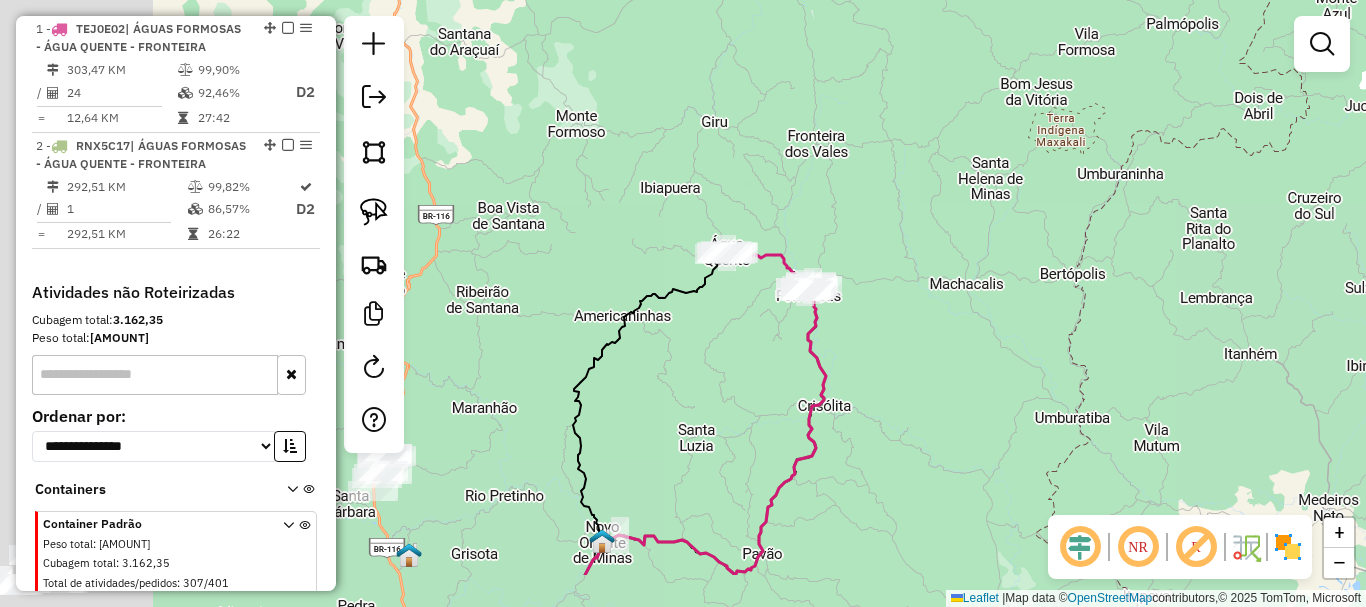 drag, startPoint x: 877, startPoint y: 365, endPoint x: 1025, endPoint y: 252, distance: 186.20688 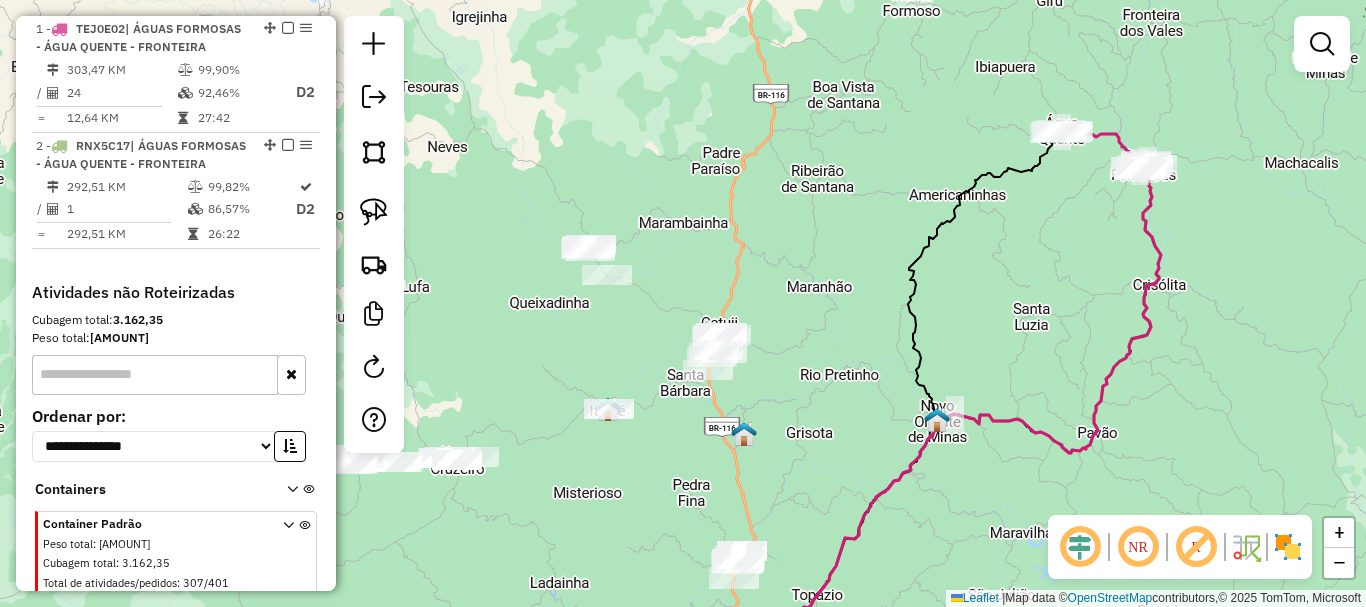 drag, startPoint x: 630, startPoint y: 437, endPoint x: 810, endPoint y: 439, distance: 180.01111 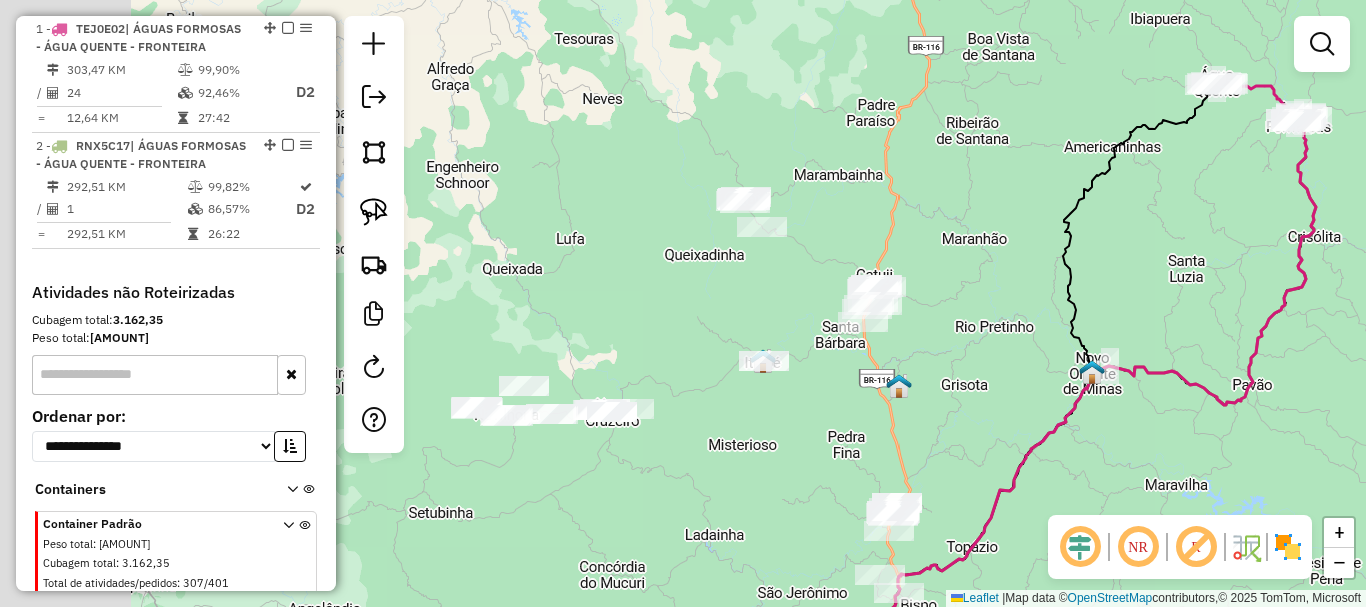 drag, startPoint x: 676, startPoint y: 478, endPoint x: 840, endPoint y: 425, distance: 172.35138 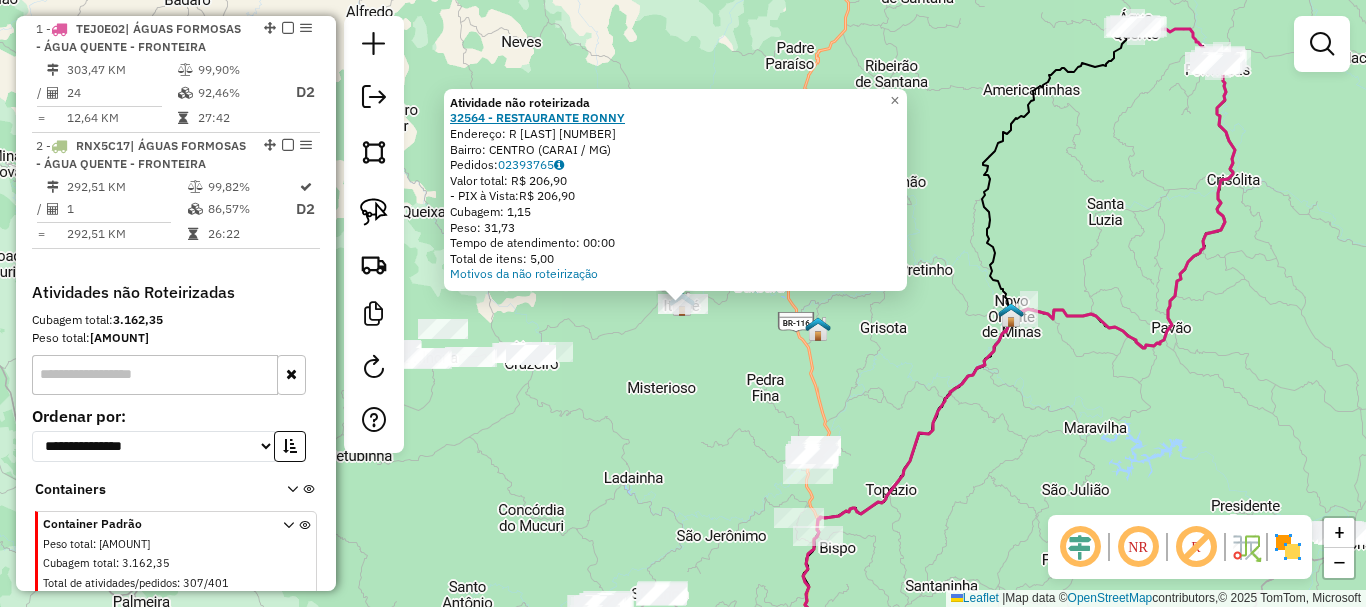 click on "32564 - RESTAURANTE RONNY" 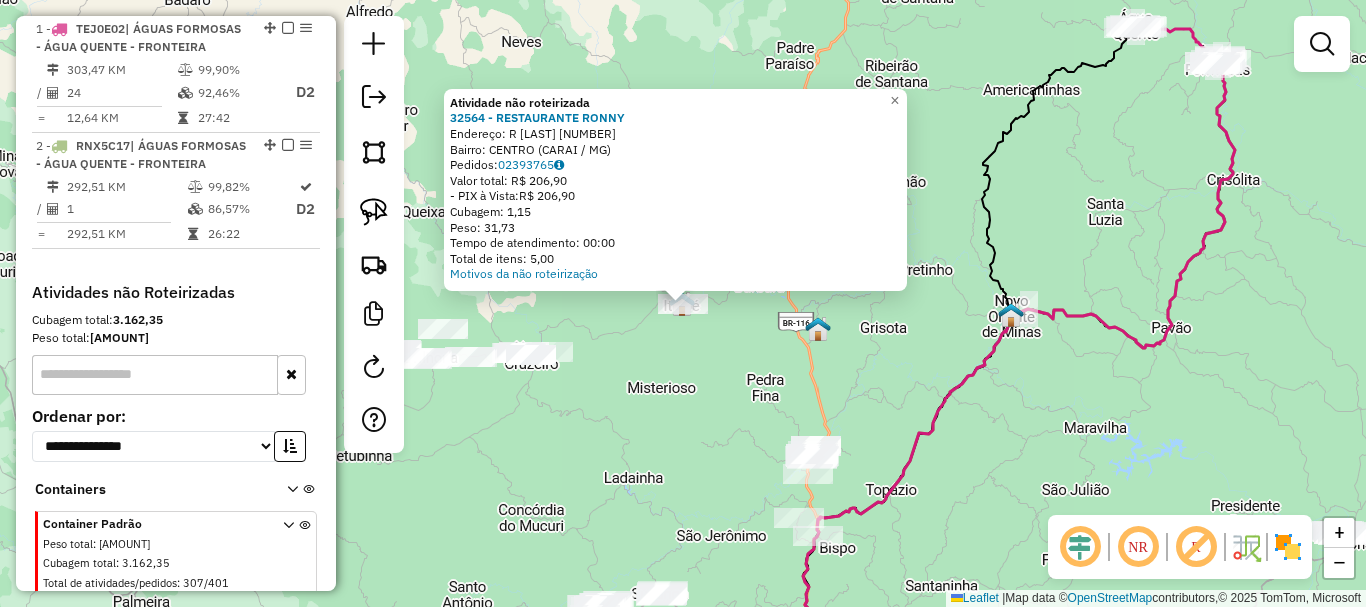 click on "Atividade não roteirizada 32564 - RESTAURANTE RONNY  Endereço:  R DA ACACIAS 05   Bairro: CENTRO (CARAI / MG)   Pedidos:  02393765   Valor total: R$ 206,90   - PIX à Vista:  R$ 206,90   Cubagem: 1,15   Peso: 31,73   Tempo de atendimento: 00:00   Total de itens: 5,00  Motivos da não roteirização × Janela de atendimento Grade de atendimento Capacidade Transportadoras Veículos Cliente Pedidos  Rotas Selecione os dias de semana para filtrar as janelas de atendimento  Seg   Ter   Qua   Qui   Sex   Sáb   Dom  Informe o período da janela de atendimento: De: Até:  Filtrar exatamente a janela do cliente  Considerar janela de atendimento padrão  Selecione os dias de semana para filtrar as grades de atendimento  Seg   Ter   Qua   Qui   Sex   Sáb   Dom   Considerar clientes sem dia de atendimento cadastrado  Clientes fora do dia de atendimento selecionado Filtrar as atividades entre os valores definidos abaixo:  Peso mínimo:   Peso máximo:   Cubagem mínima:   Cubagem máxima:   De:   Até:   De:   Até:" 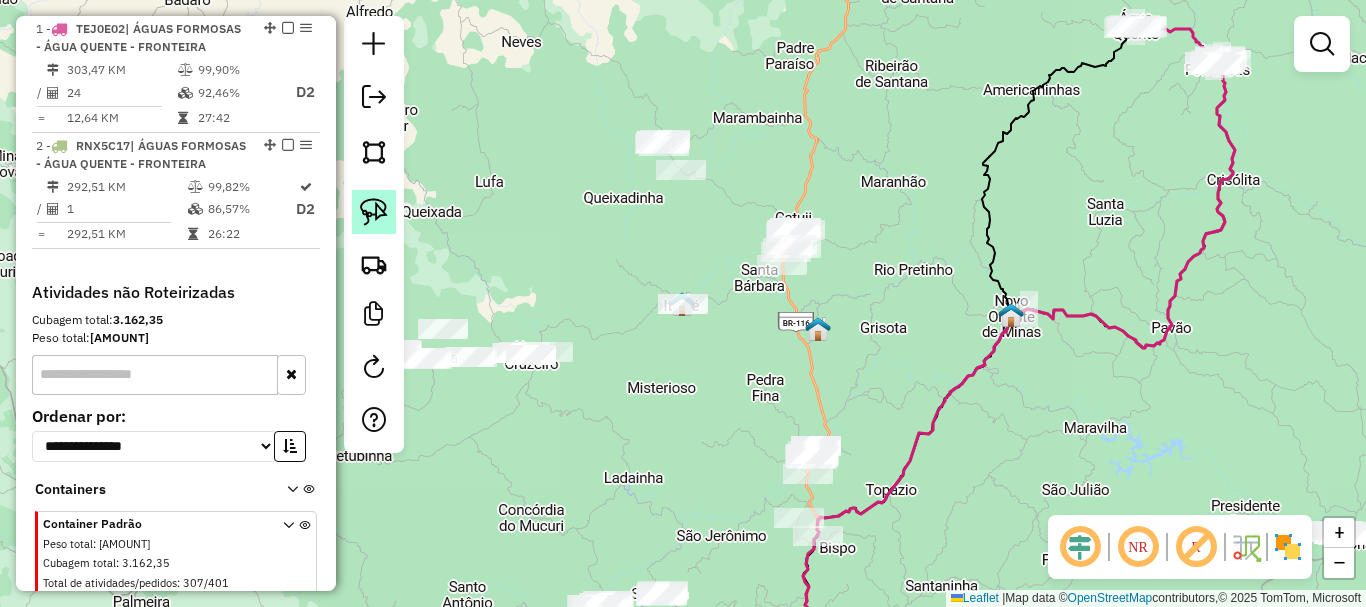 click 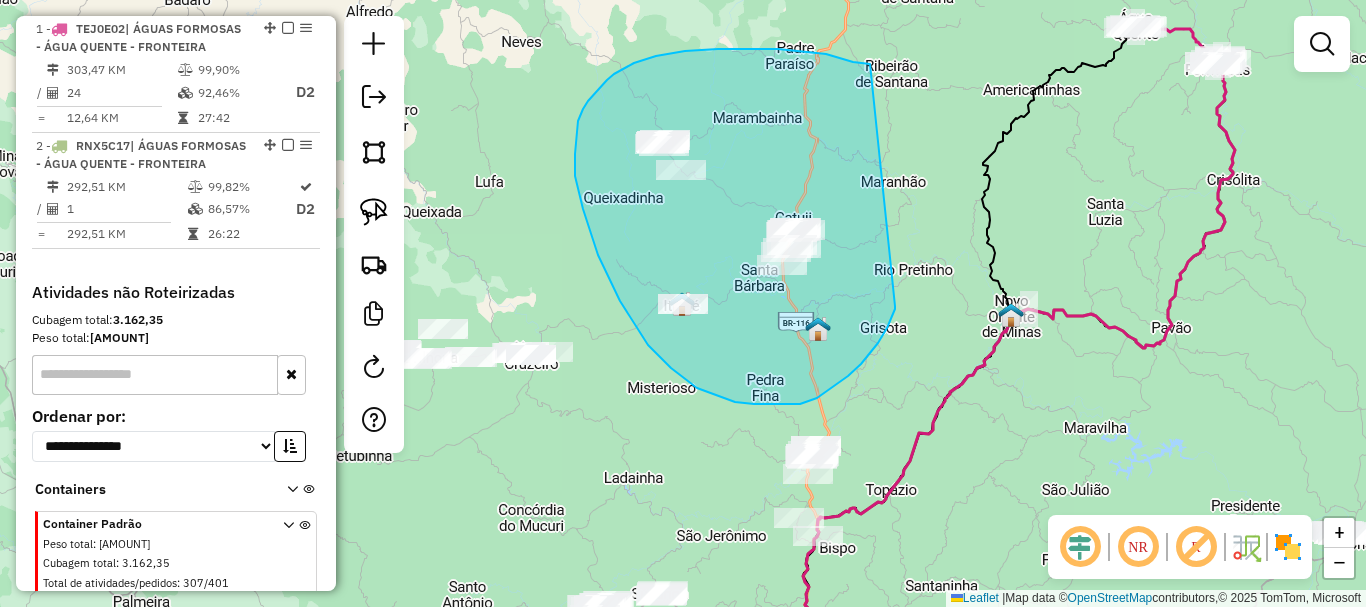 drag, startPoint x: 870, startPoint y: 64, endPoint x: 895, endPoint y: 306, distance: 243.2879 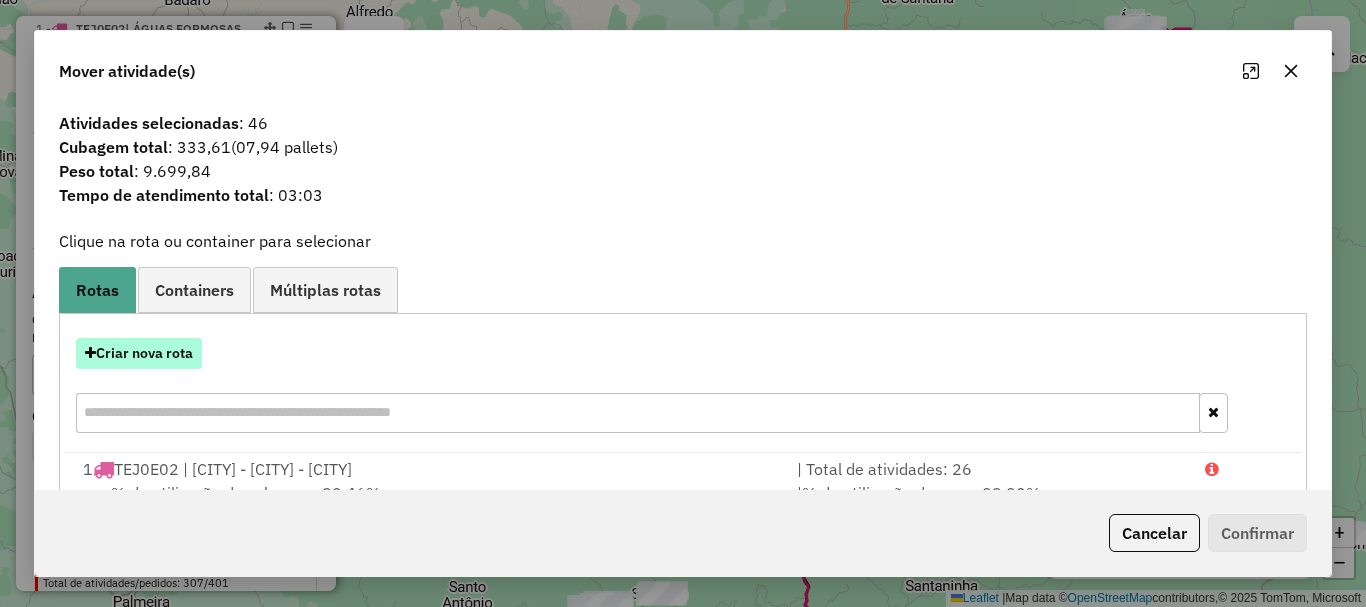 click on "Criar nova rota" at bounding box center [139, 353] 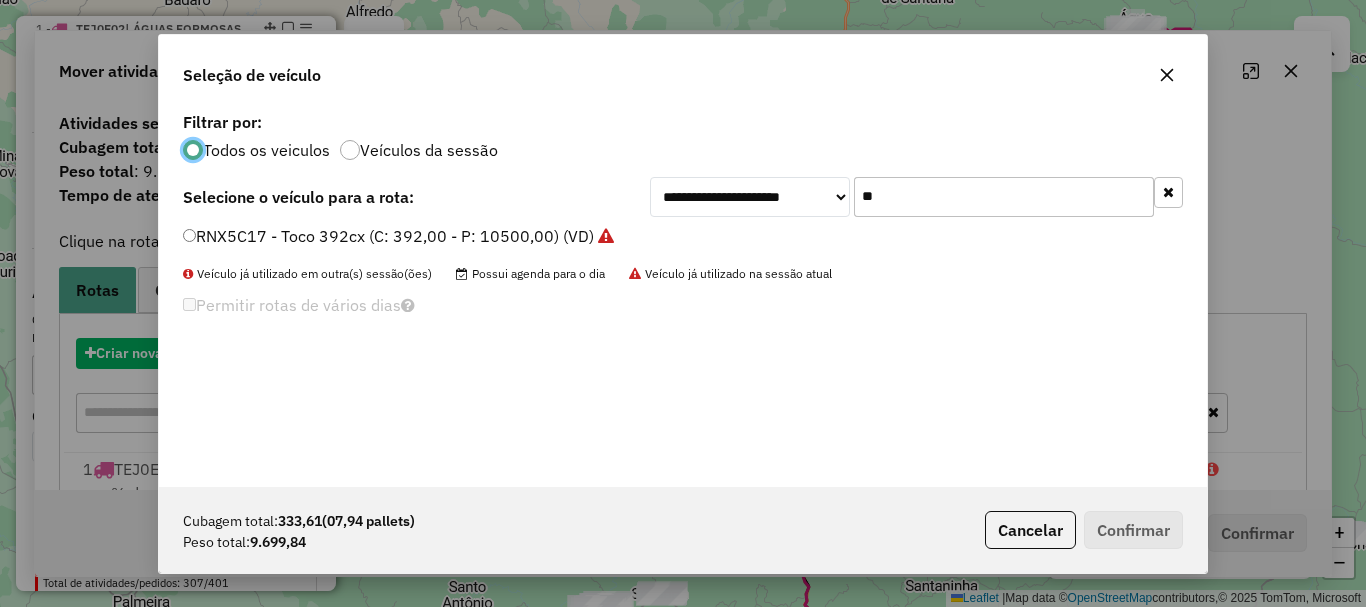 scroll, scrollTop: 11, scrollLeft: 6, axis: both 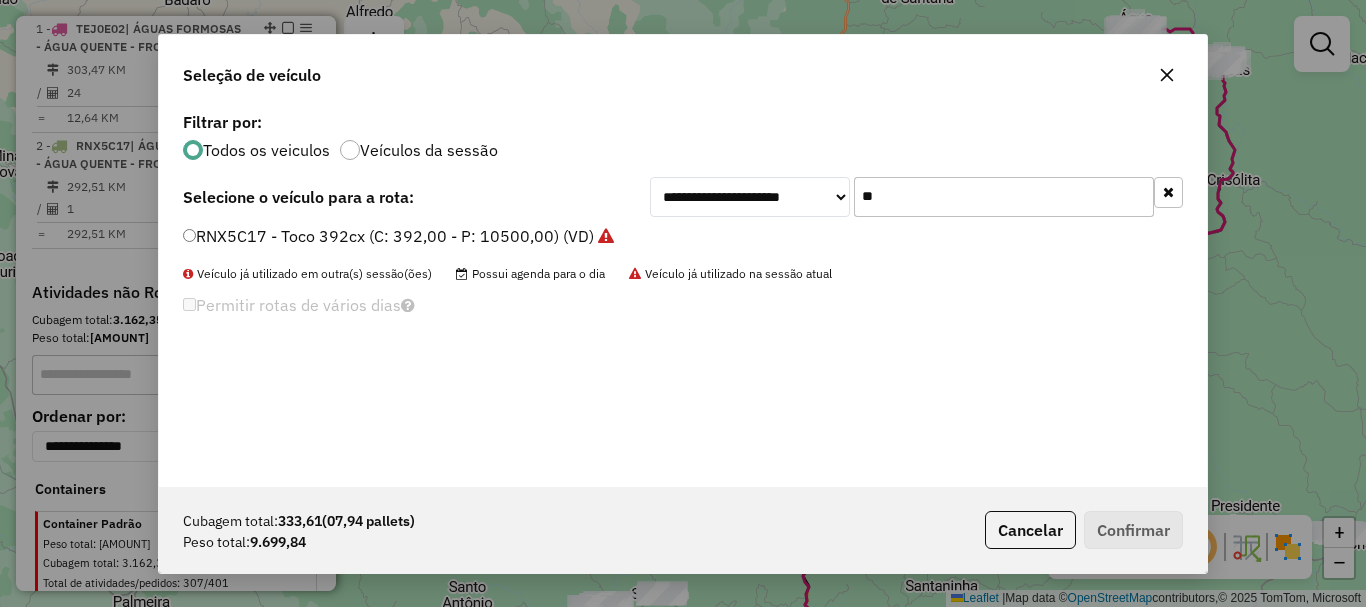 drag, startPoint x: 948, startPoint y: 202, endPoint x: 753, endPoint y: 201, distance: 195.00256 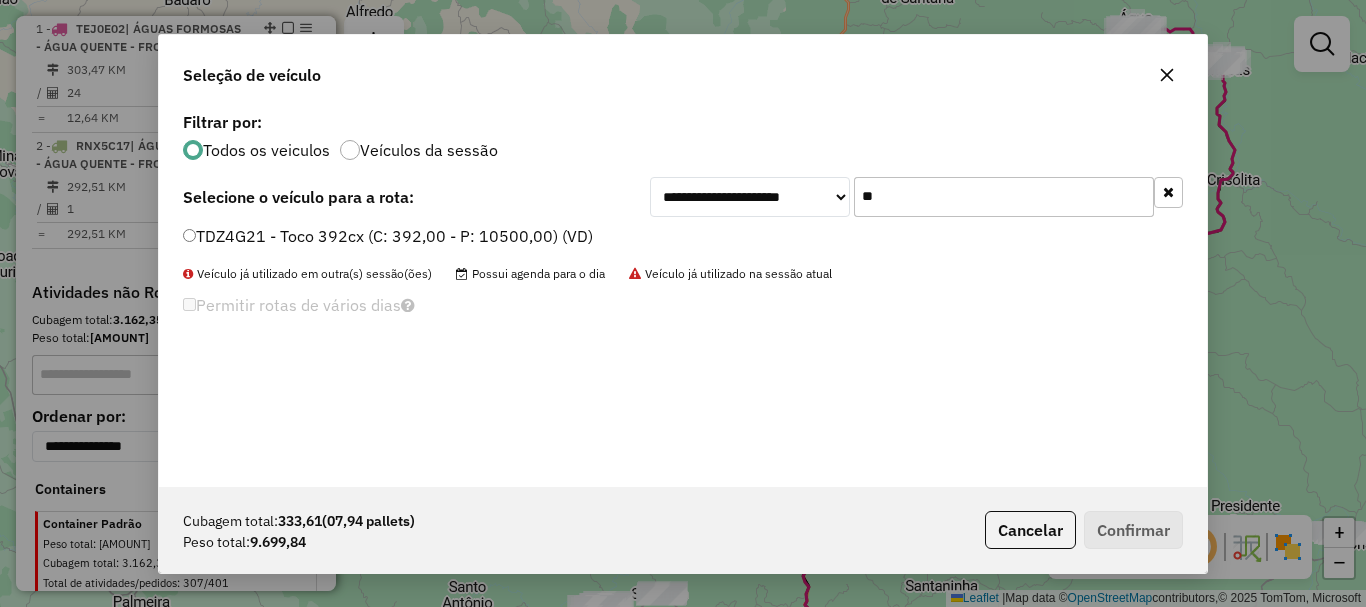 type on "**" 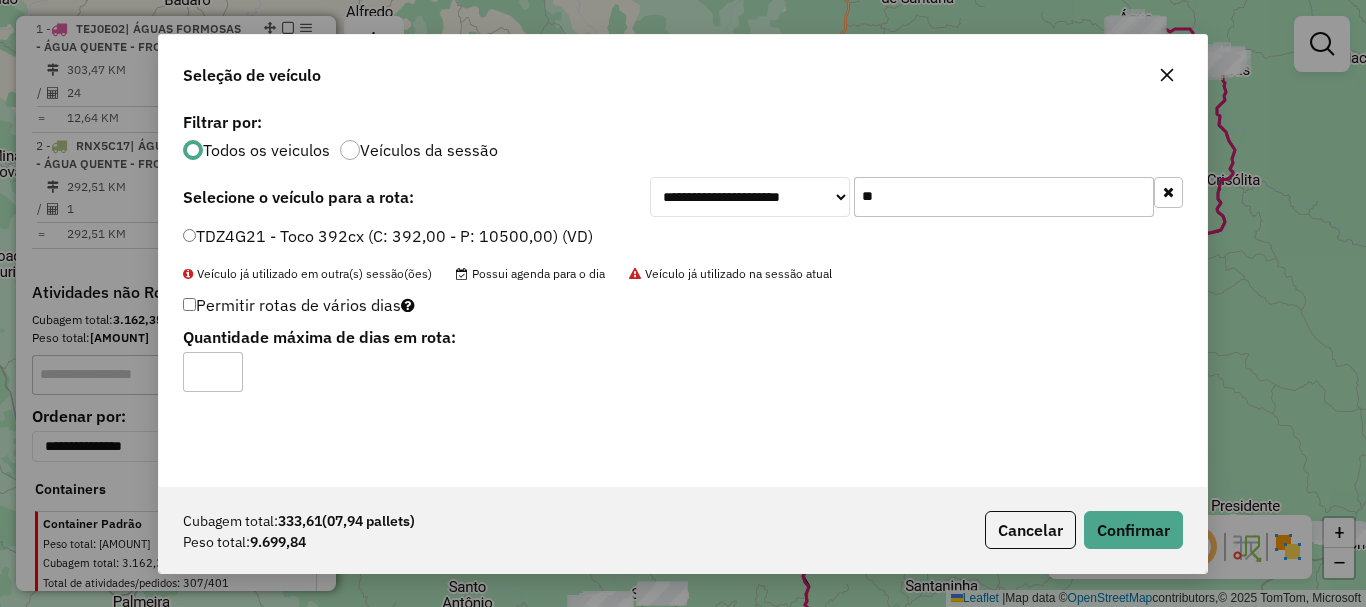 type on "*" 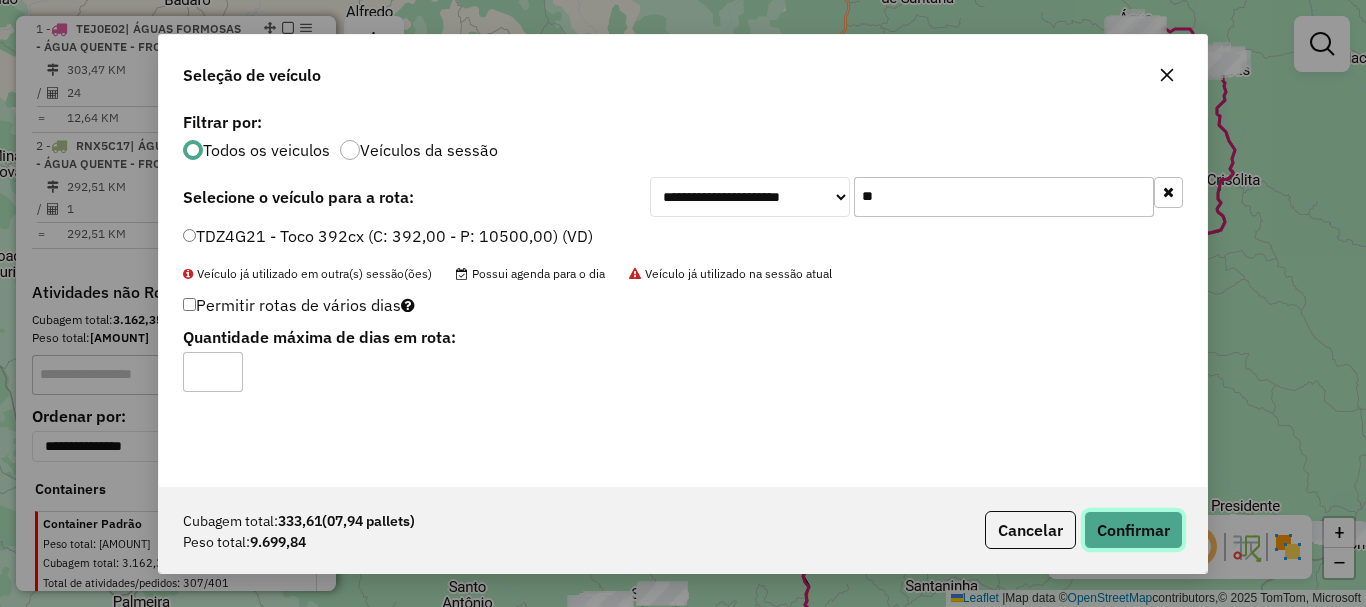 click on "Confirmar" 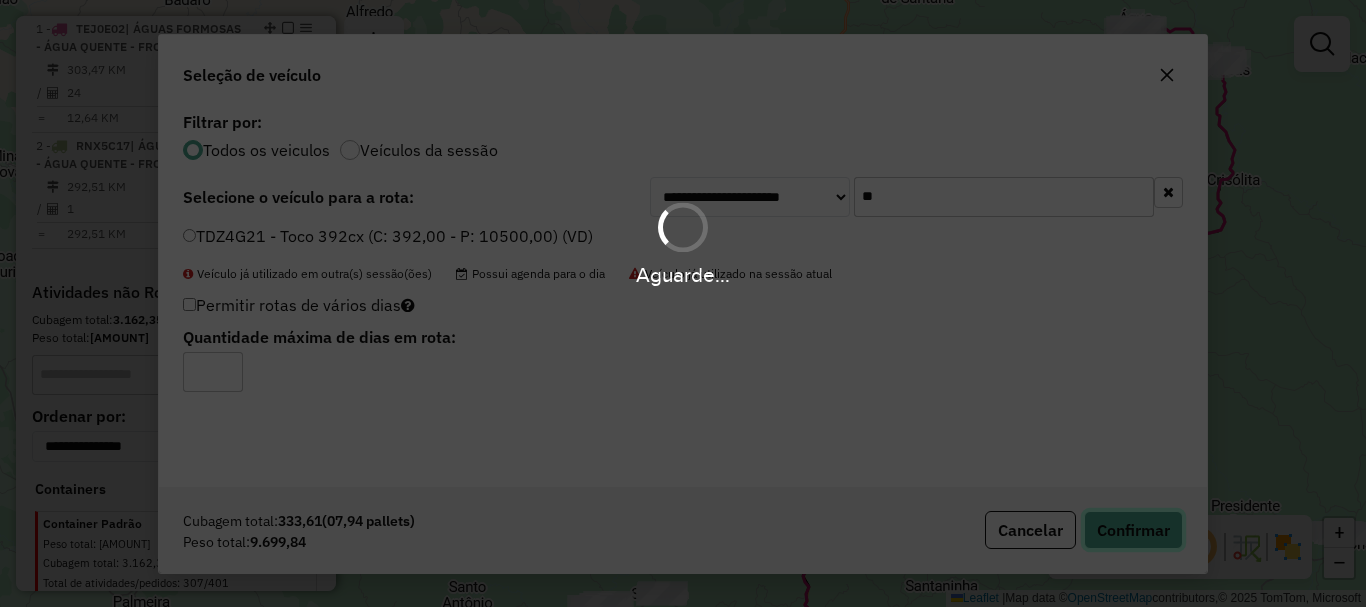 type 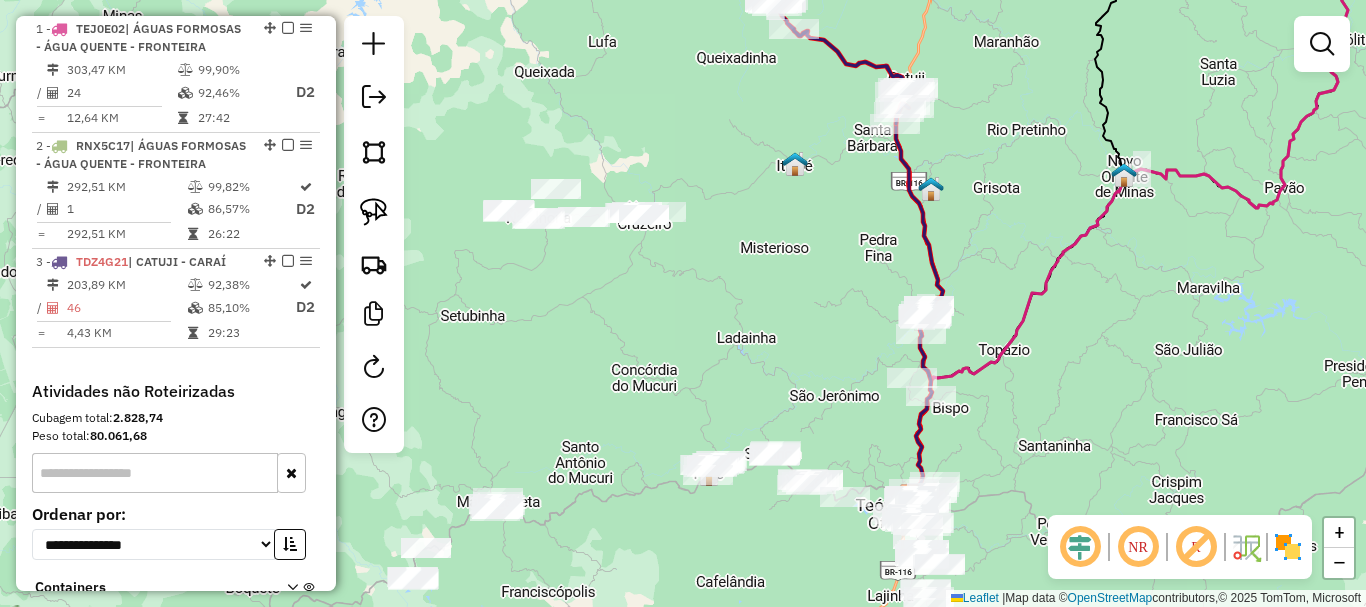 drag, startPoint x: 705, startPoint y: 398, endPoint x: 818, endPoint y: 258, distance: 179.91386 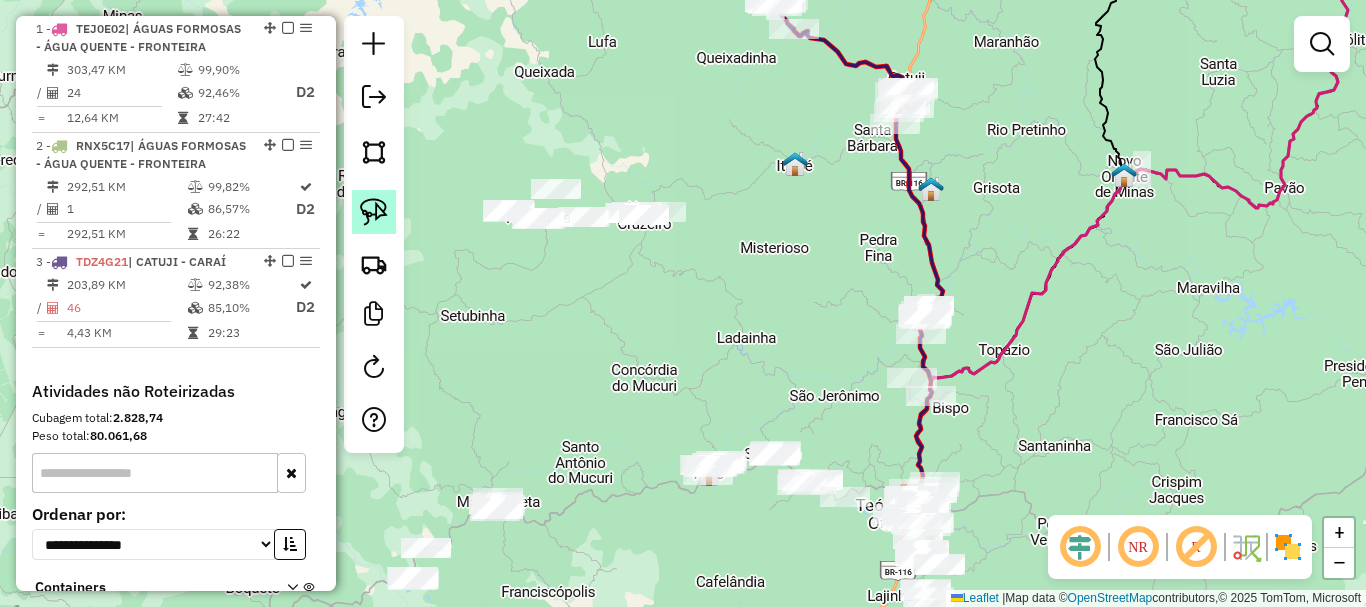 click 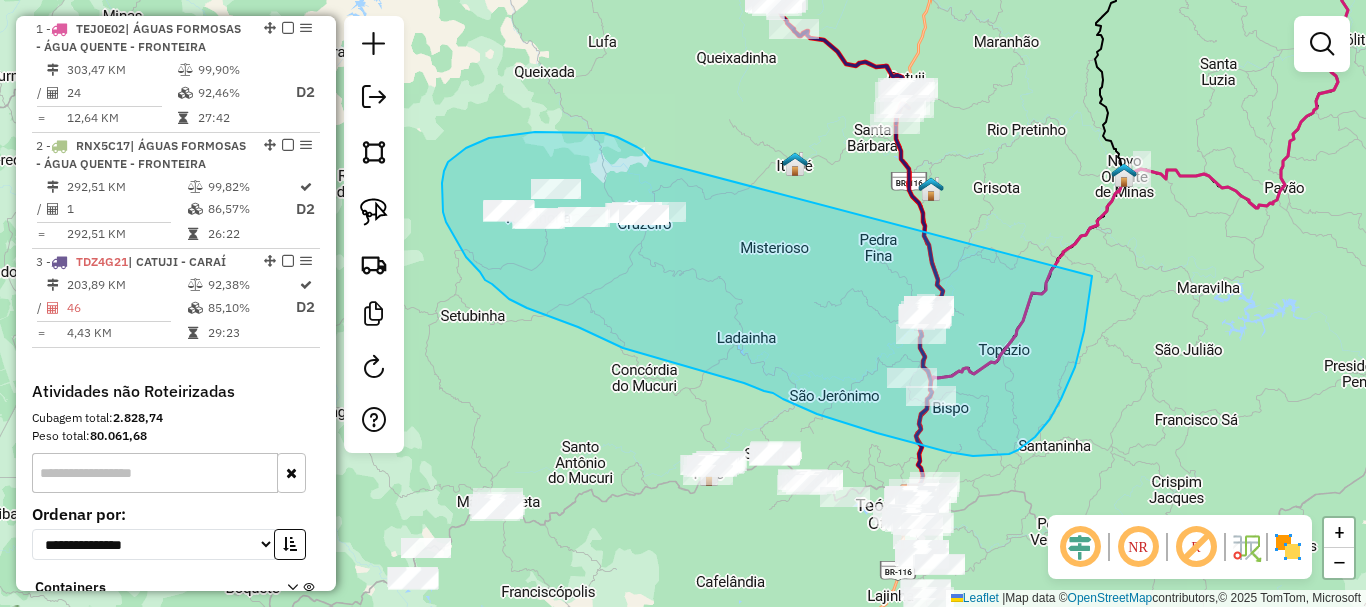 drag, startPoint x: 649, startPoint y: 159, endPoint x: 1092, endPoint y: 276, distance: 458.1899 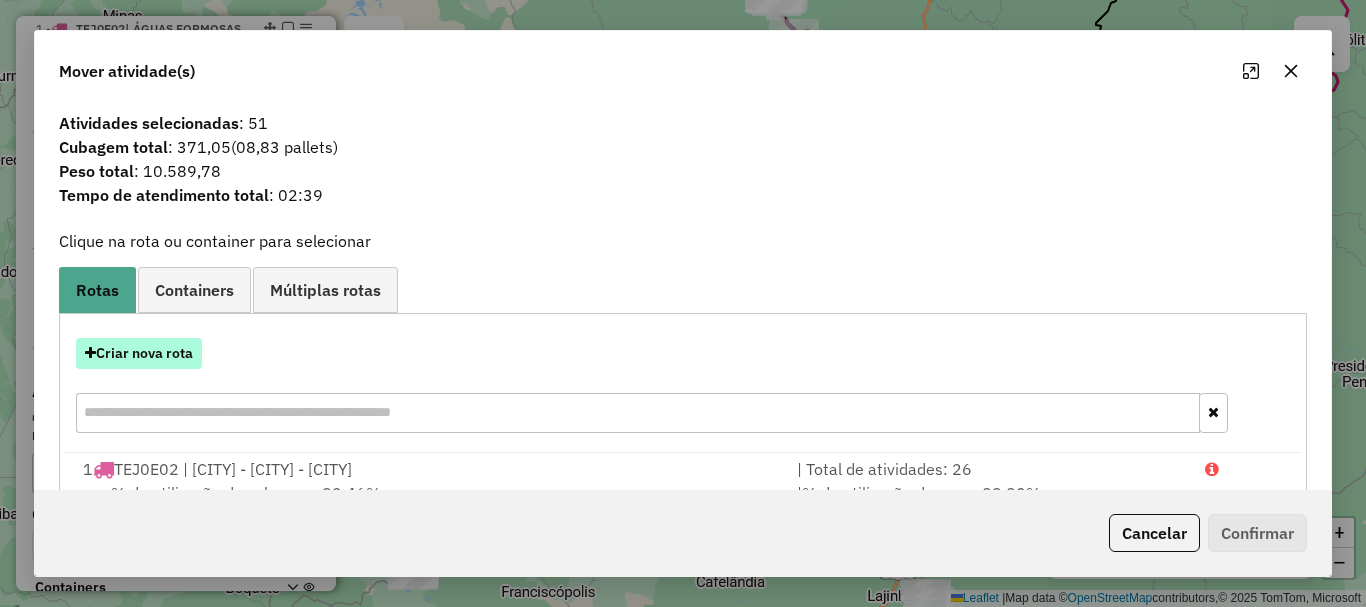 click on "Criar nova rota" at bounding box center [139, 353] 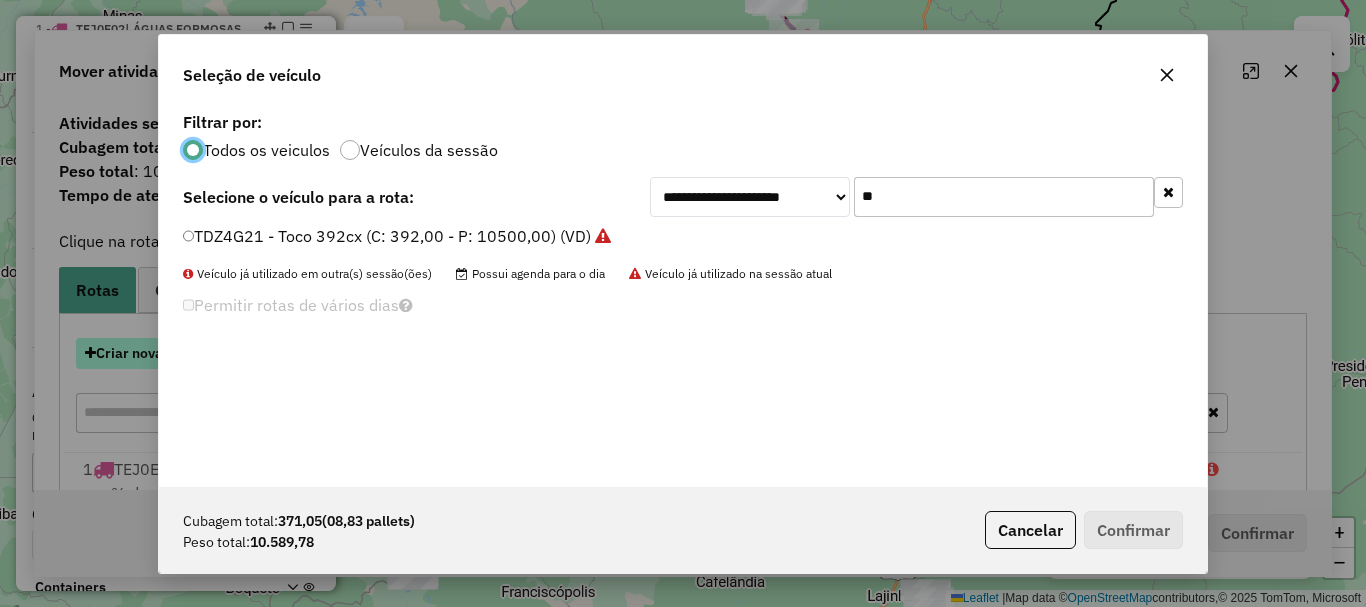 scroll, scrollTop: 11, scrollLeft: 6, axis: both 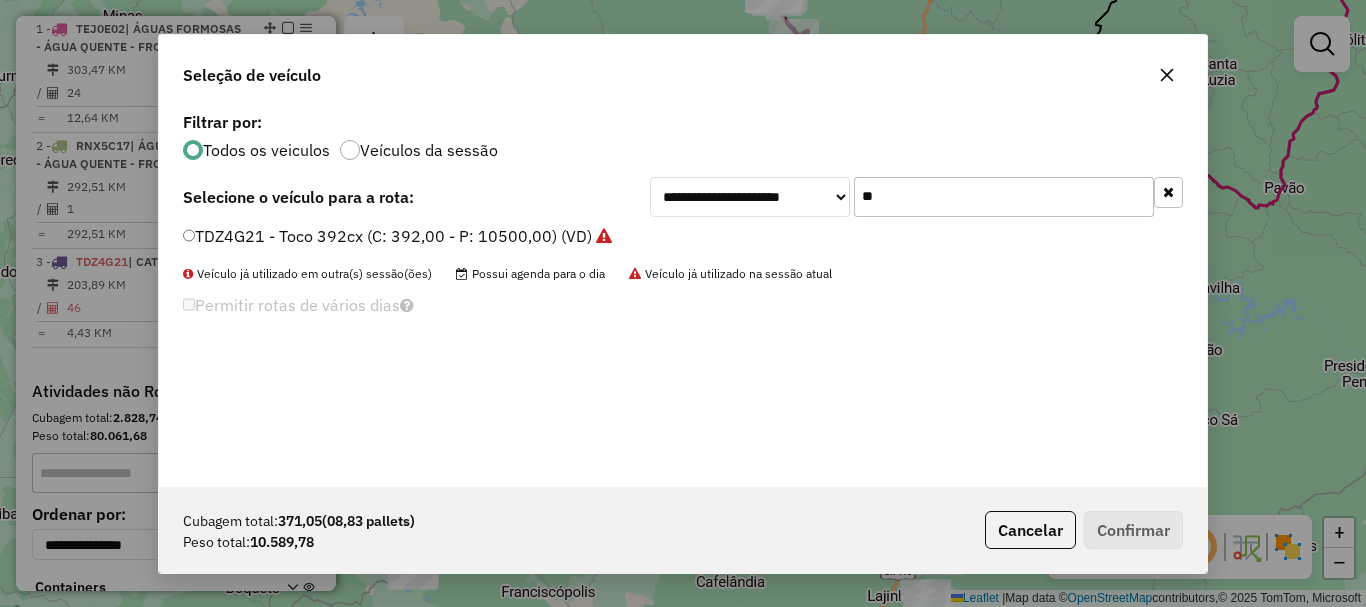 drag, startPoint x: 925, startPoint y: 201, endPoint x: 790, endPoint y: 204, distance: 135.03333 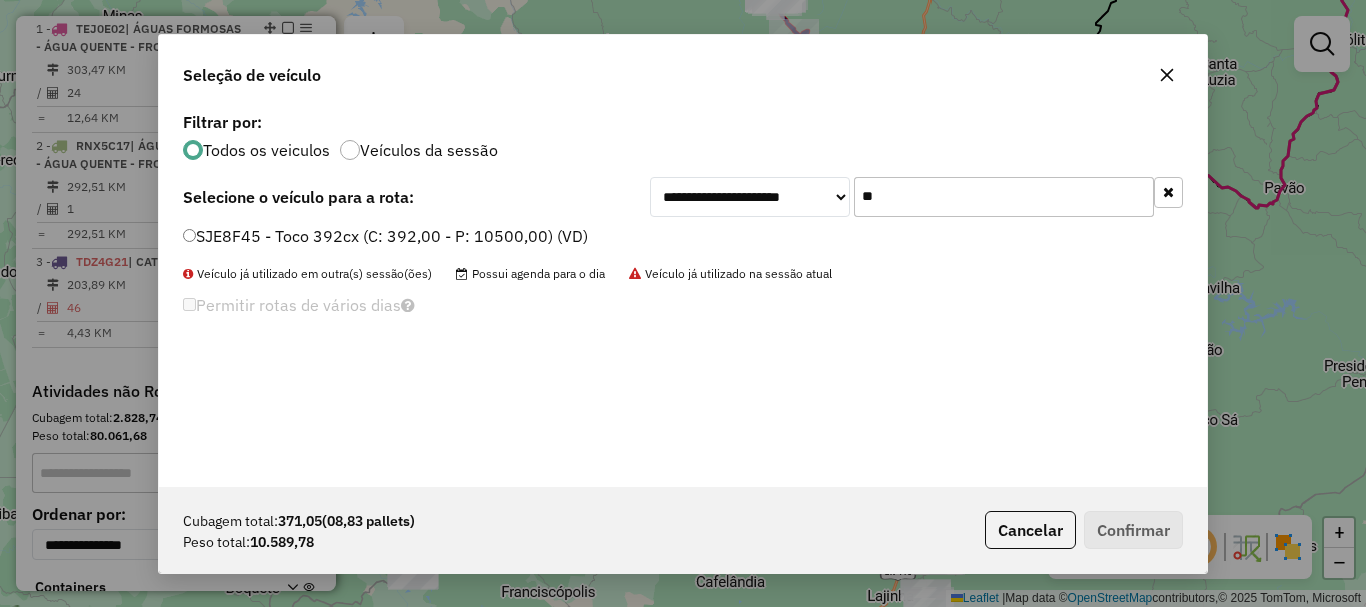 type on "**" 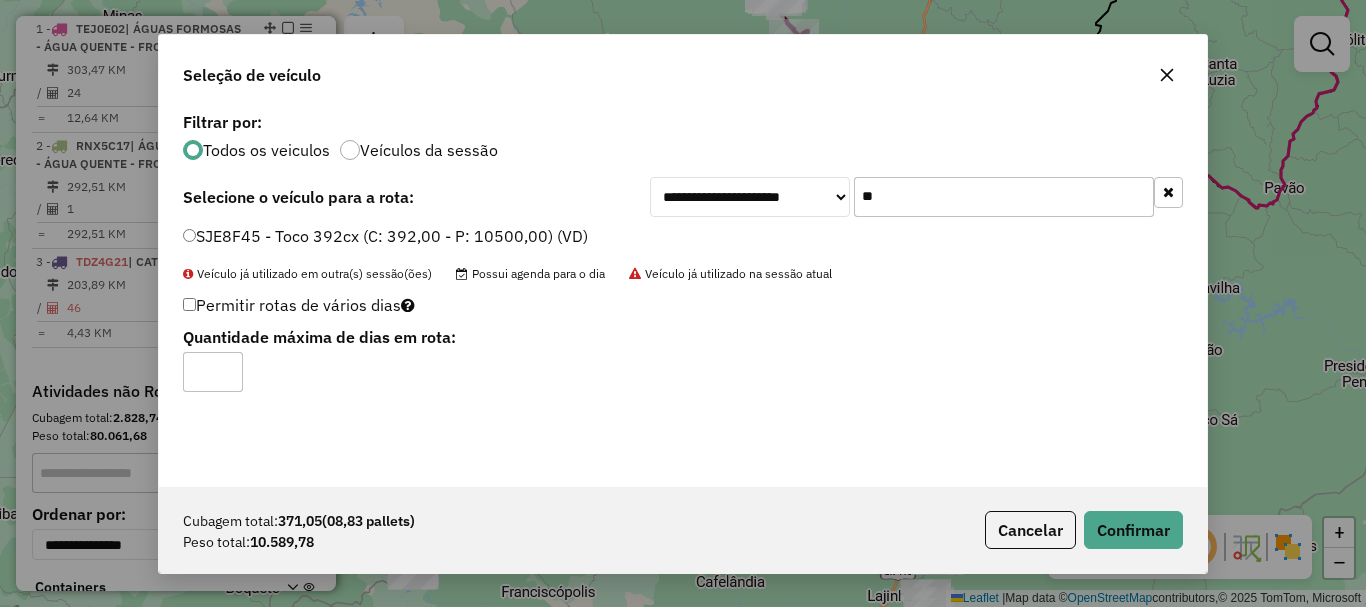 click on "*" 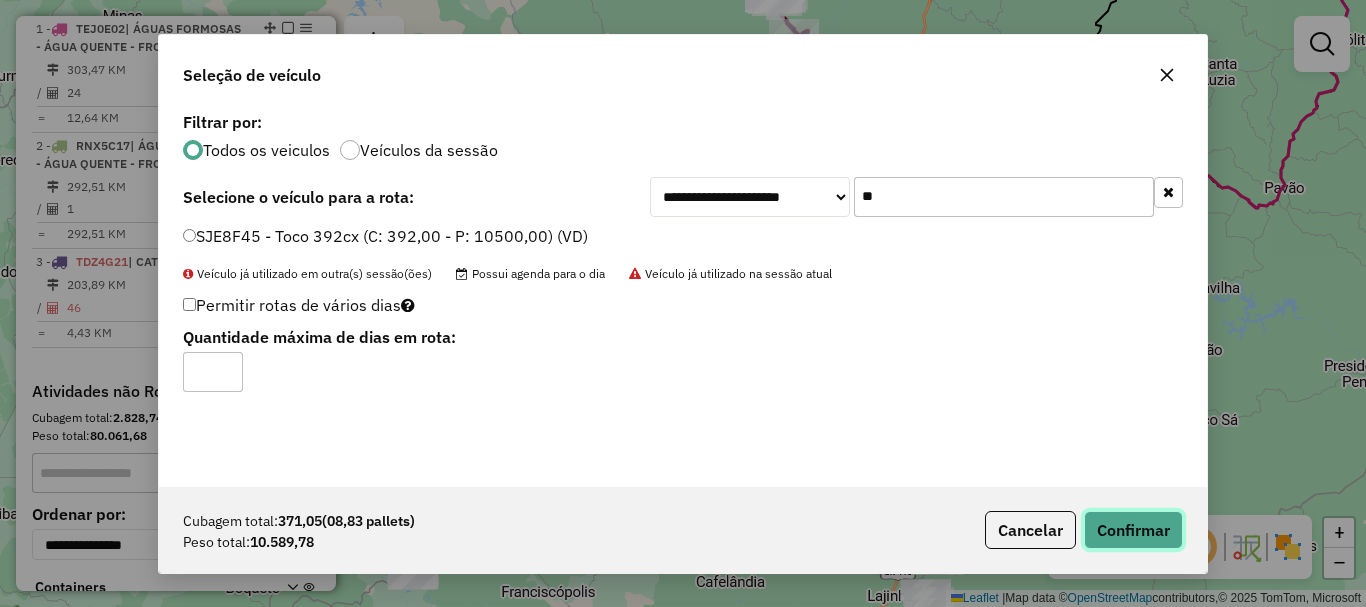 click on "Confirmar" 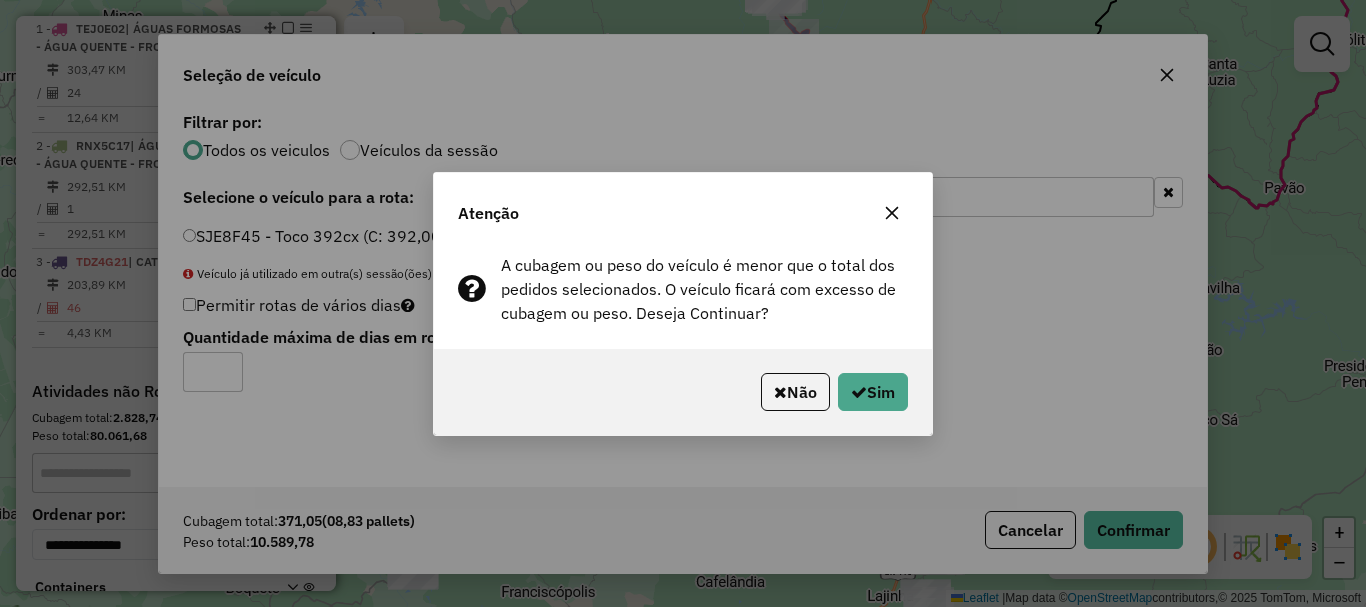 click on "Não   Sim" 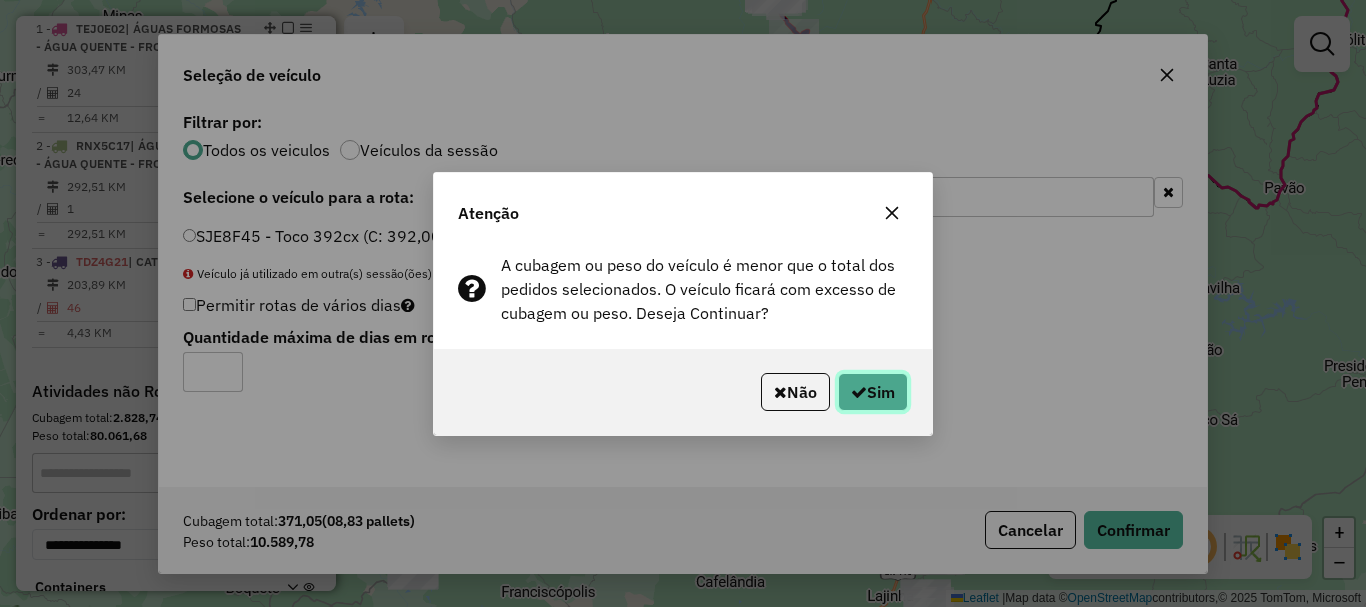 click 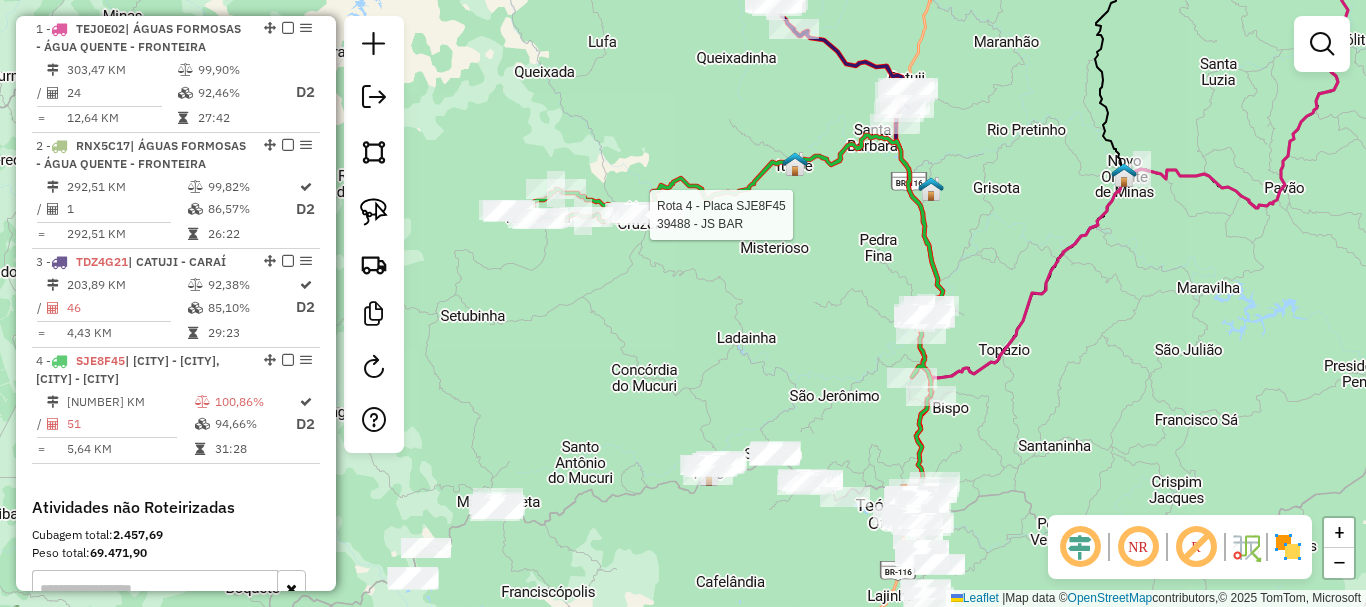 select on "*********" 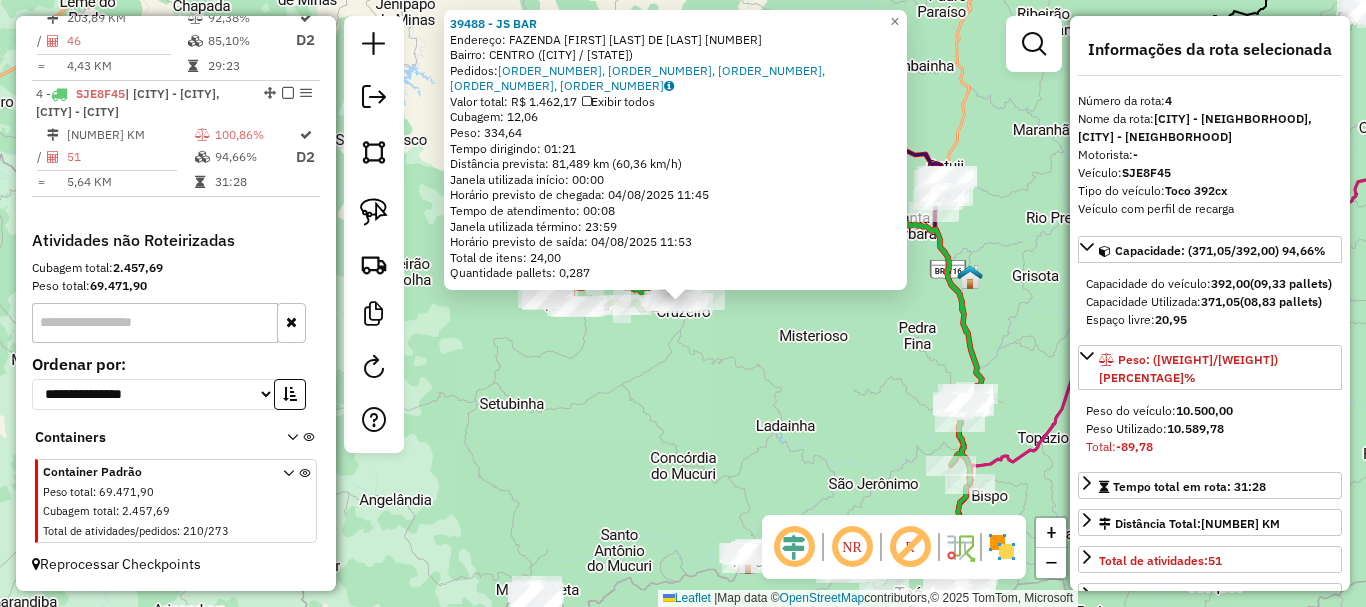 scroll, scrollTop: 1095, scrollLeft: 0, axis: vertical 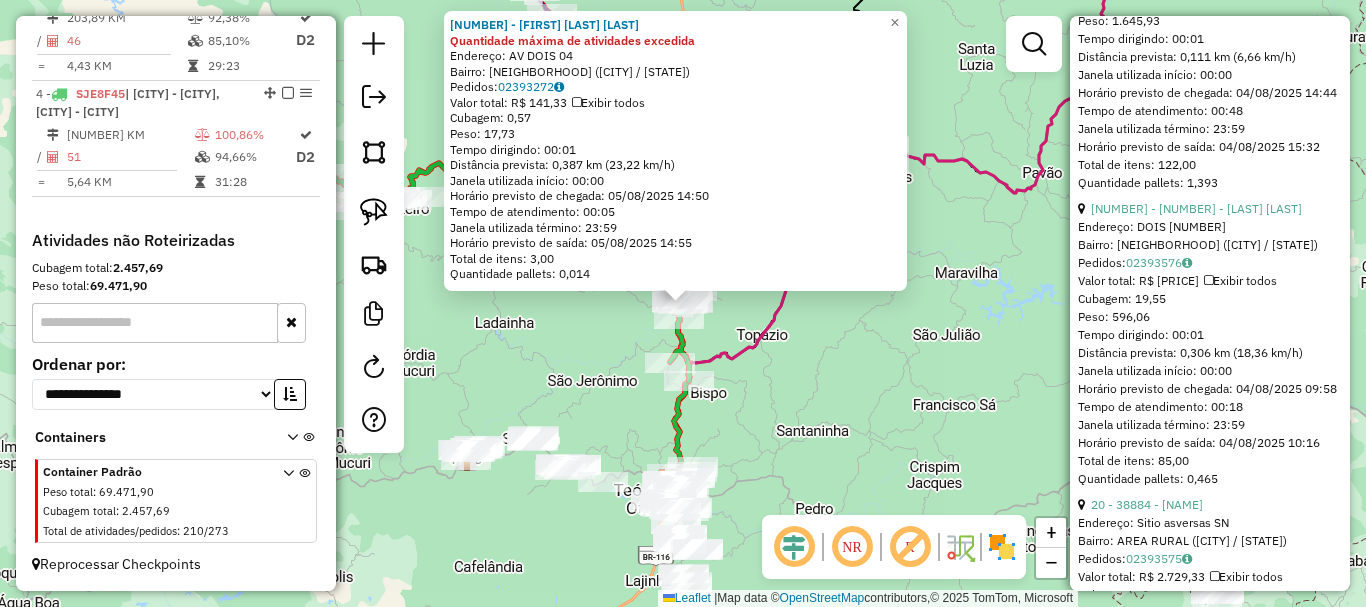 click on "19519 - ALTINA GOMES SANTOS Quantidade máxima de atividades excedida  Endereço: AV   DOIS                         04   Bairro: DISTRITO DE  MUCURI (TEOFILO OTONI / MG)   Pedidos:  02393272   Valor total: R$ 141,33   Exibir todos   Cubagem: 0,57  Peso: 17,73  Tempo dirigindo: 00:01   Distância prevista: 0,387 km (23,22 km/h)   Janela utilizada início: 00:00   Horário previsto de chegada: 05/08/2025 14:50   Tempo de atendimento: 00:05   Janela utilizada término: 23:59   Horário previsto de saída: 05/08/2025 14:55   Total de itens: 3,00   Quantidade pallets: 0,014  × Janela de atendimento Grade de atendimento Capacidade Transportadoras Veículos Cliente Pedidos  Rotas Selecione os dias de semana para filtrar as janelas de atendimento  Seg   Ter   Qua   Qui   Sex   Sáb   Dom  Informe o período da janela de atendimento: De: Até:  Filtrar exatamente a janela do cliente  Considerar janela de atendimento padrão  Selecione os dias de semana para filtrar as grades de atendimento  Seg   Ter   Qua   Qui  De:" 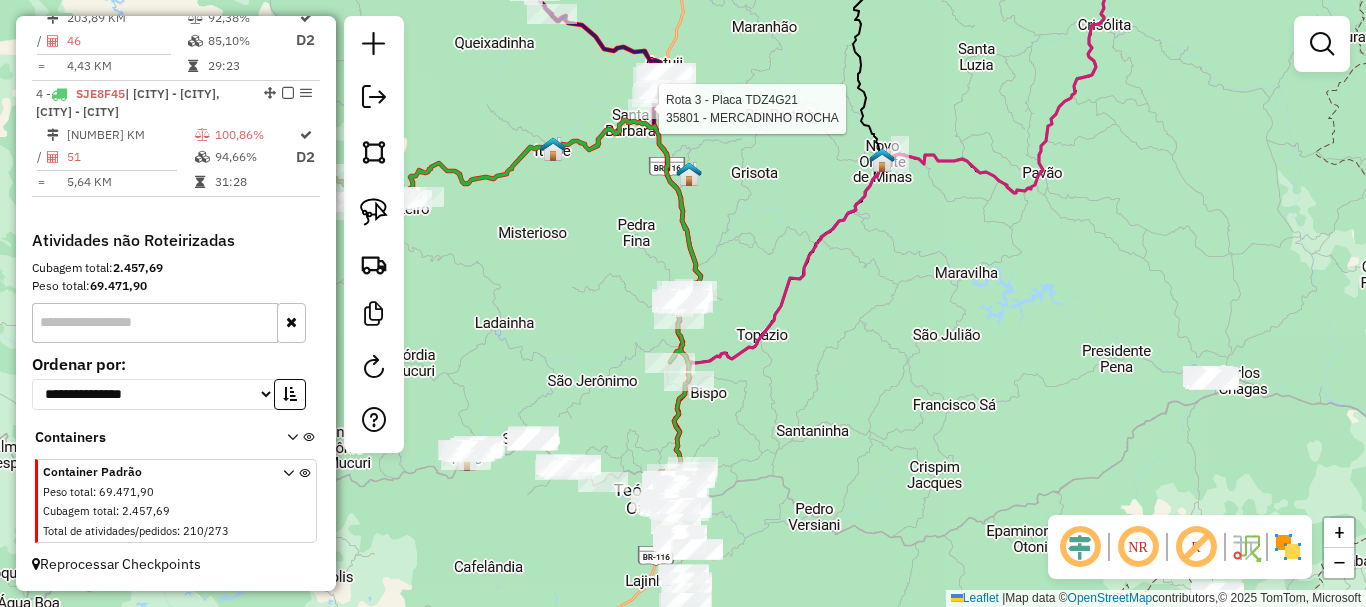 select on "*********" 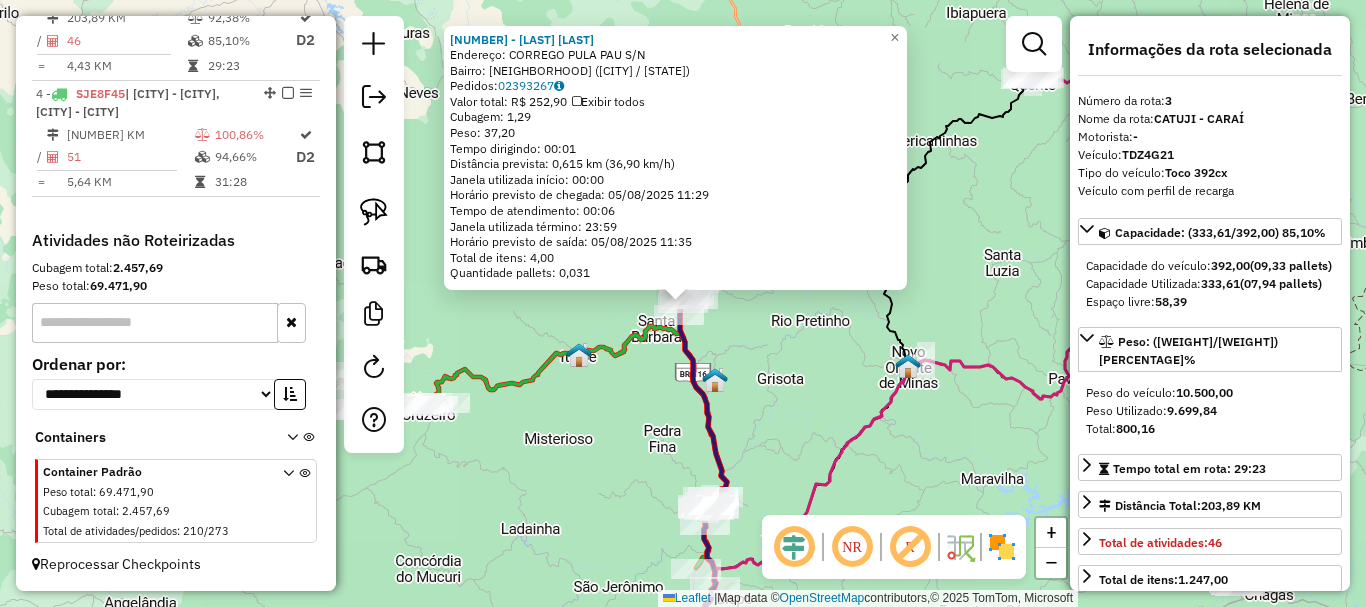 scroll, scrollTop: 1043, scrollLeft: 0, axis: vertical 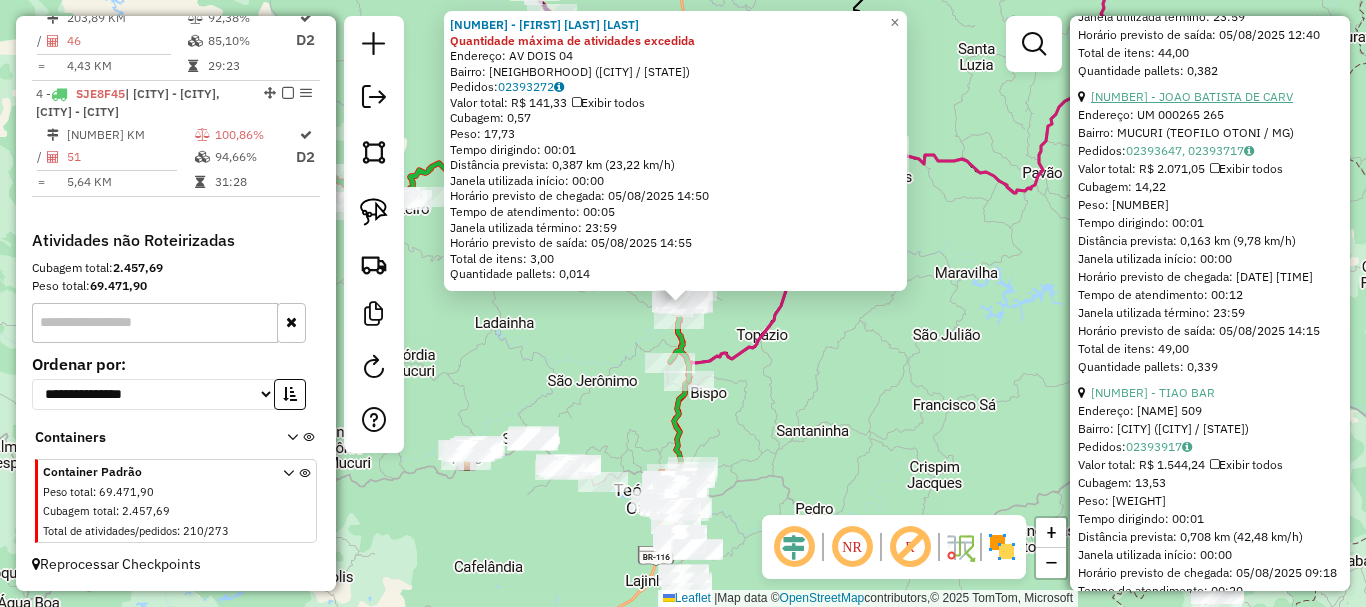 click on "42 - 1085 - JOAO BATISTA DE CARV" at bounding box center (1192, 96) 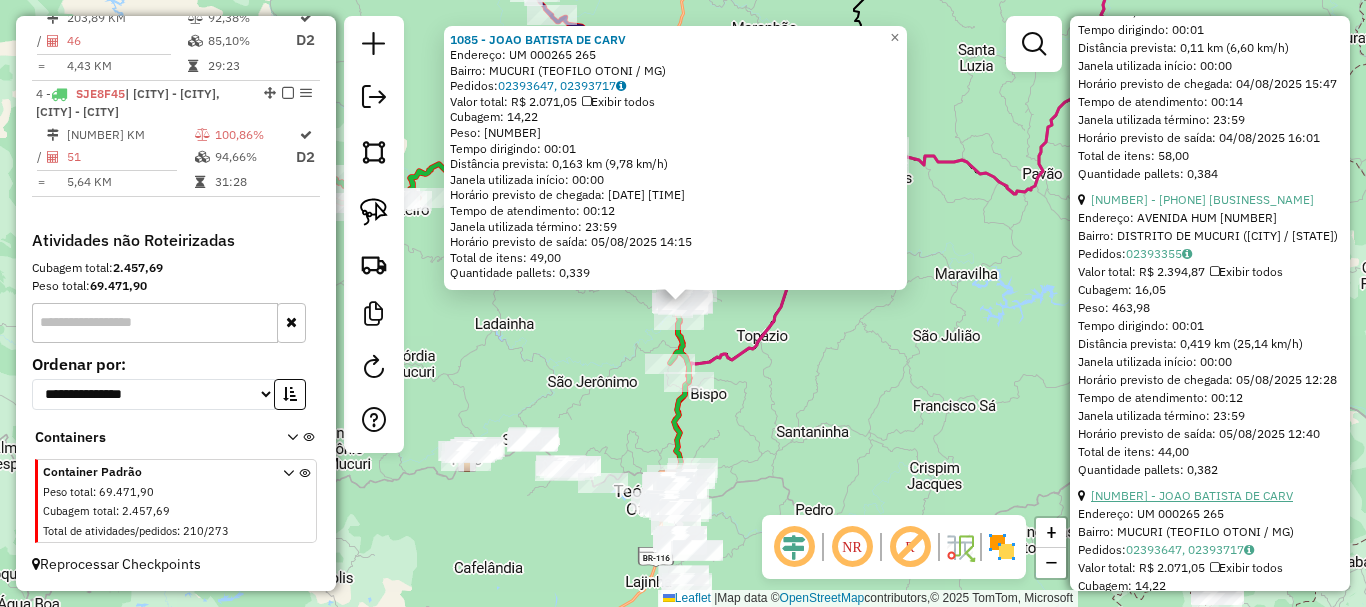 scroll, scrollTop: 1700, scrollLeft: 0, axis: vertical 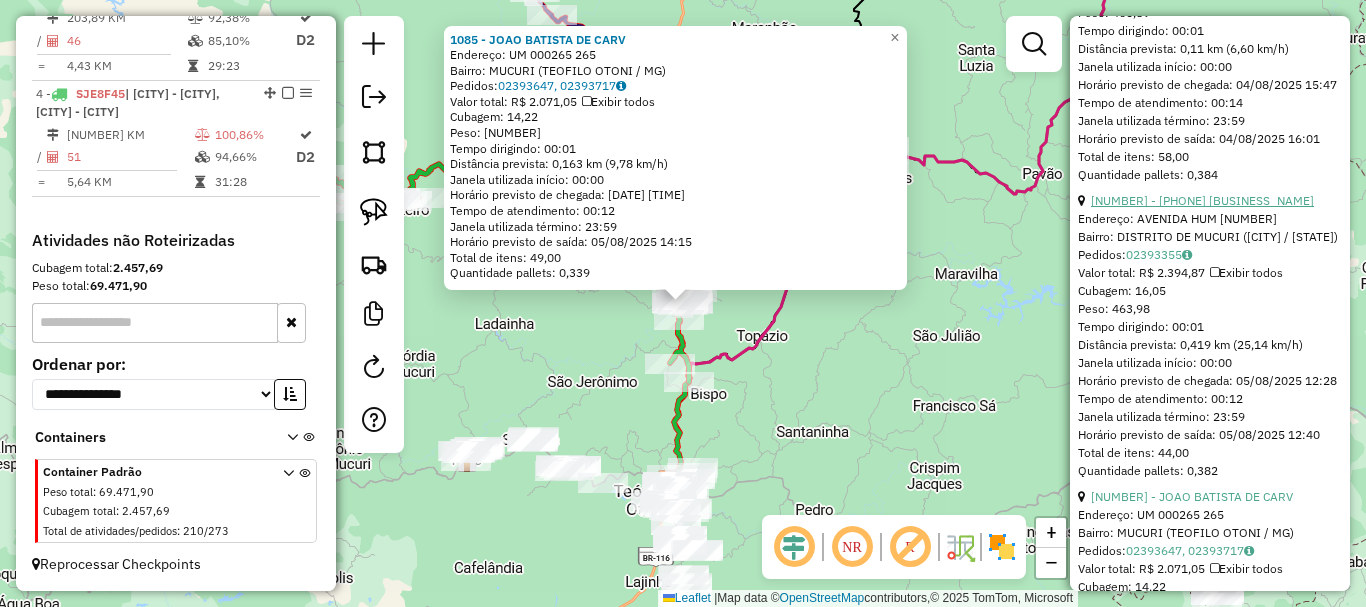 click on "38 - 32529 - COMERCIAL PEREIRA$$$" at bounding box center (1202, 200) 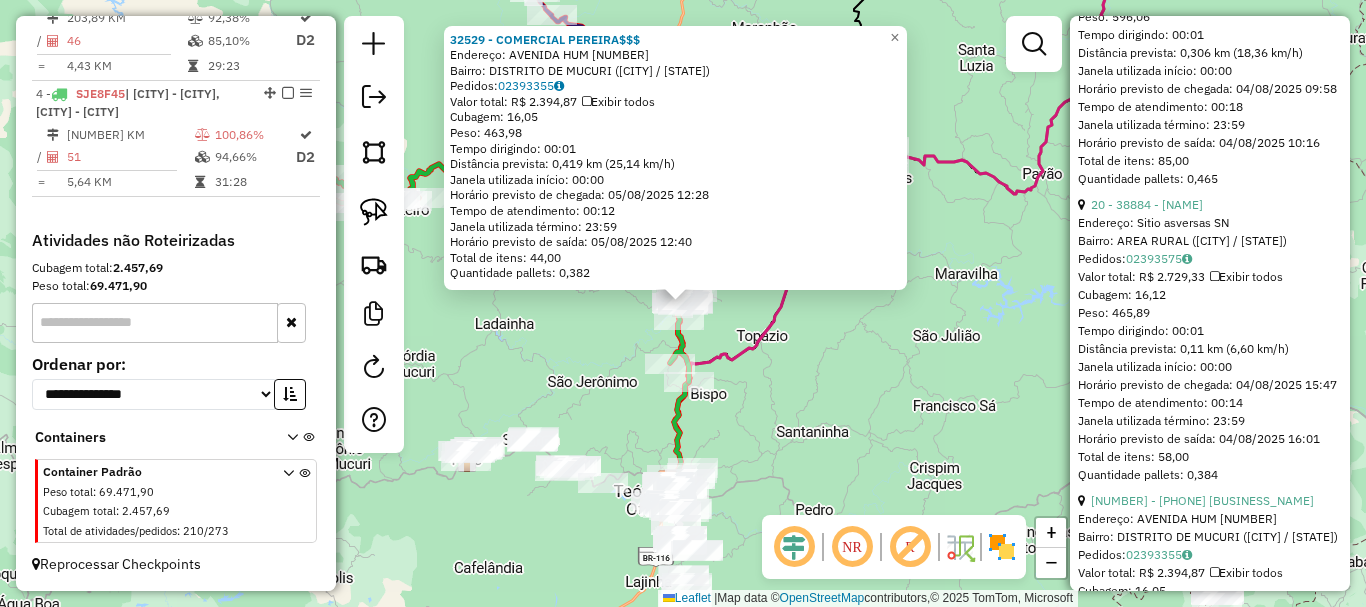 scroll, scrollTop: 1300, scrollLeft: 0, axis: vertical 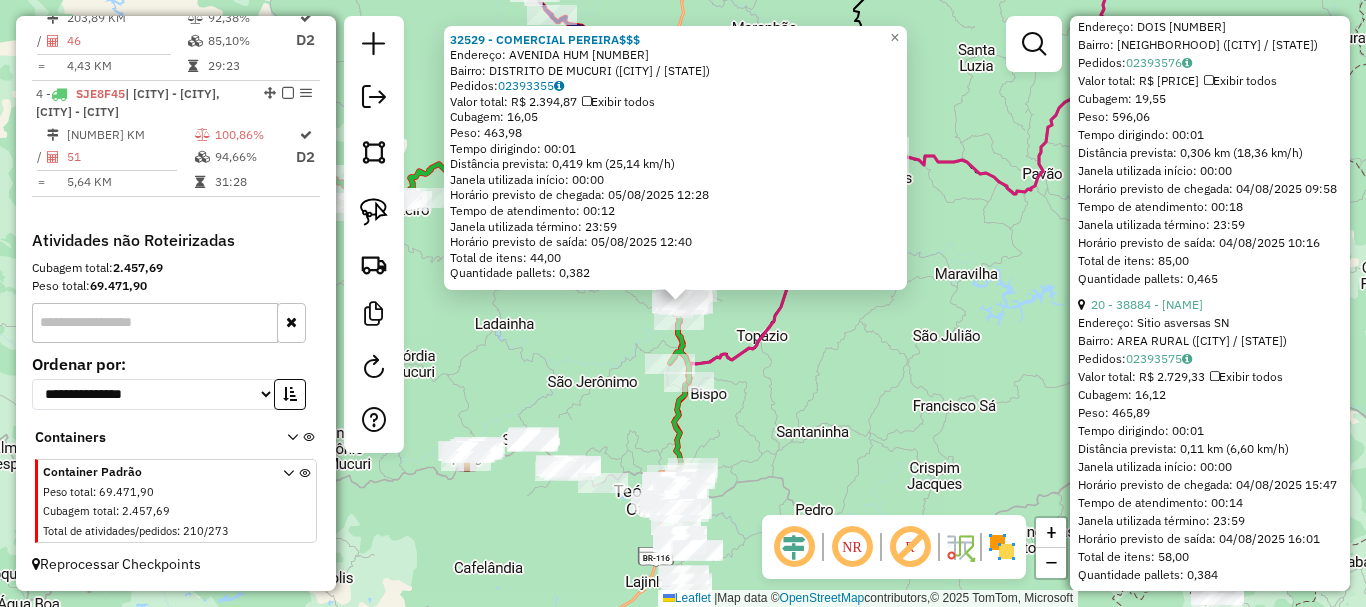 click on "17 - 24322 - JUVENAL BAR  Endereço:  JOSE GERALDO SOARES 364   Bairro: LAMBARI (NOVO CRUZEIRO / MG)   Pedidos:  02393440, 02393704, 02393705   Valor total: R$ 8.091,13   Exibir todos   Cubagem: 58,52  Peso: 1.645,93  Tempo dirigindo: 00:01   Distância prevista: 0,111 km (6,66 km/h)   Janela utilizada início: 00:00   Horário previsto de chegada: 04/08/2025 14:44   Tempo de atendimento: 00:48   Janela utilizada término: 23:59   Horário previsto de saída: 04/08/2025 15:32   Total de itens: 122,00   Quantidade pallets: 1,393     7 - 470 - MERCEARIA PAGUE MENO  Endereço:  DOIS 264   Bairro: DISTRITO DE  MUCURI (TEOFILO OTONI / MG)   Pedidos:  02393576   Valor total: R$ 3.568,42   Exibir todos   Cubagem: 19,55  Peso: 596,06  Tempo dirigindo: 00:01   Distância prevista: 0,306 km (18,36 km/h)   Janela utilizada início: 00:00   Horário previsto de chegada: 04/08/2025 09:58   Tempo de atendimento: 00:18   Janela utilizada término: 23:59   Horário previsto de saída: 04/08/2025 10:16      Pedidos:" at bounding box center (1210, 7507) 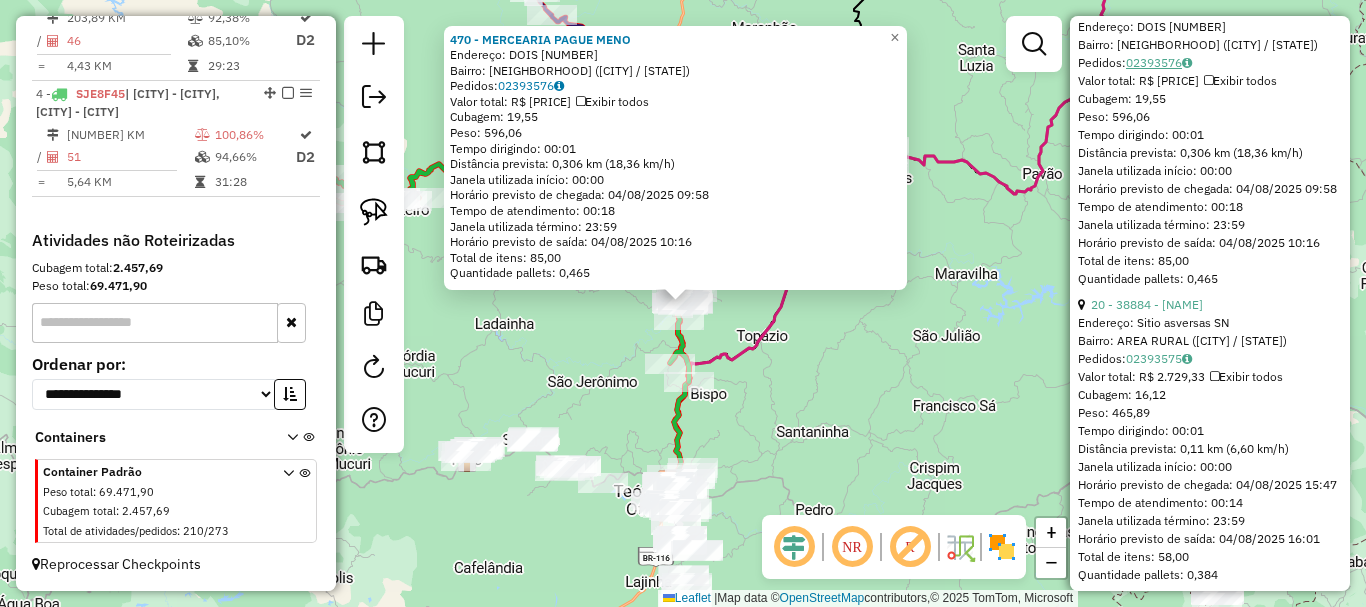 click on "02393576" at bounding box center [1159, 62] 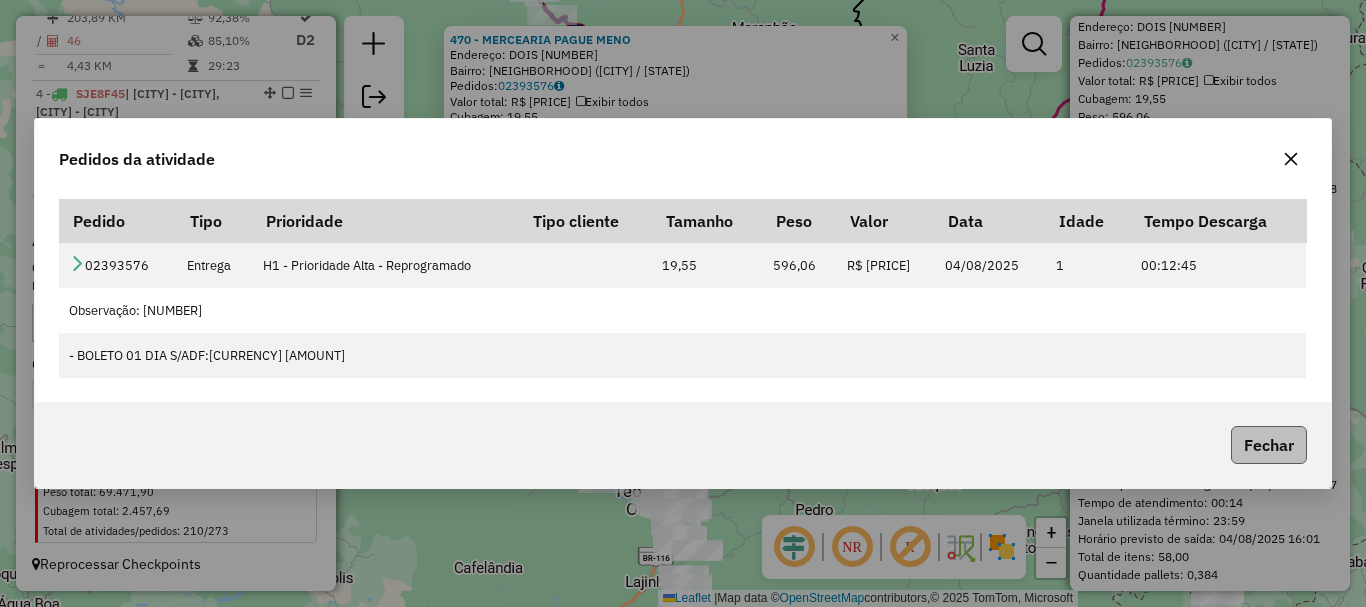 click on "Fechar" 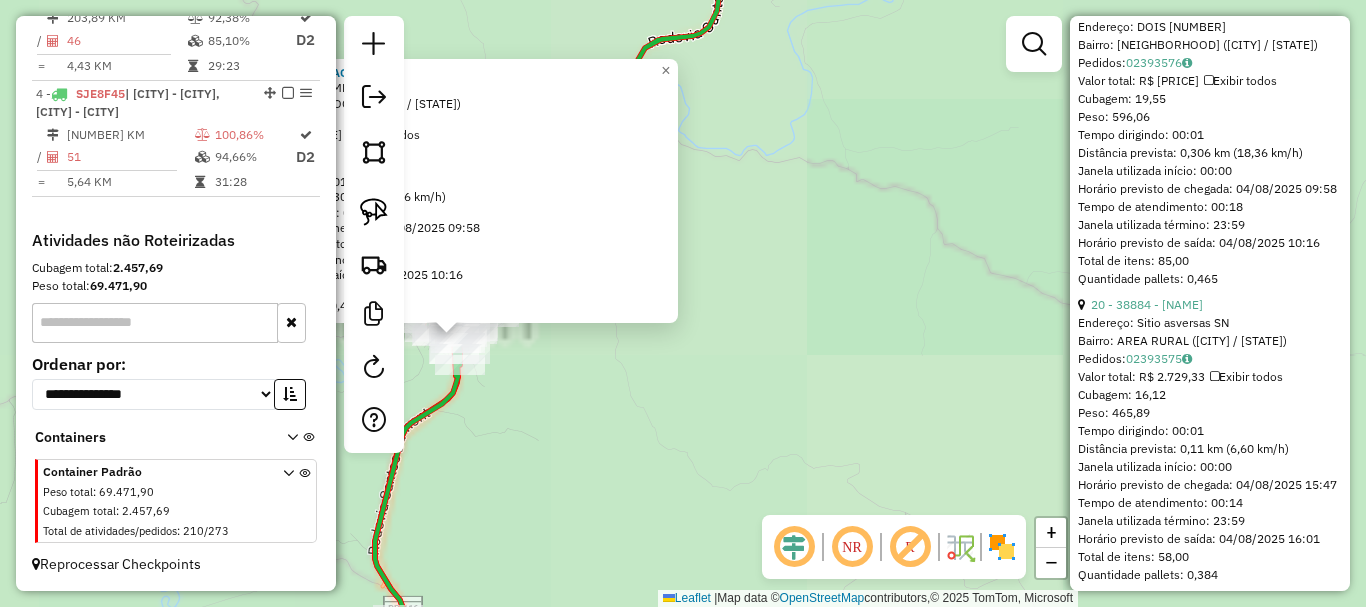 drag, startPoint x: 549, startPoint y: 406, endPoint x: 738, endPoint y: 440, distance: 192.03384 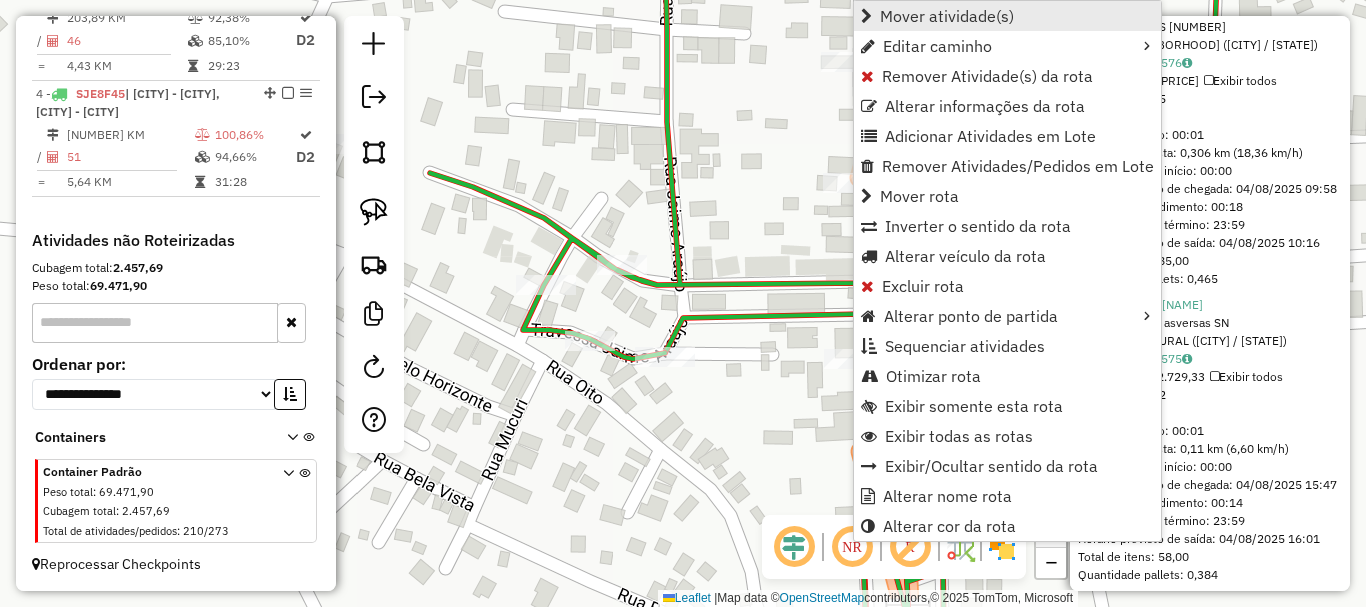 click on "Mover atividade(s)" at bounding box center [947, 16] 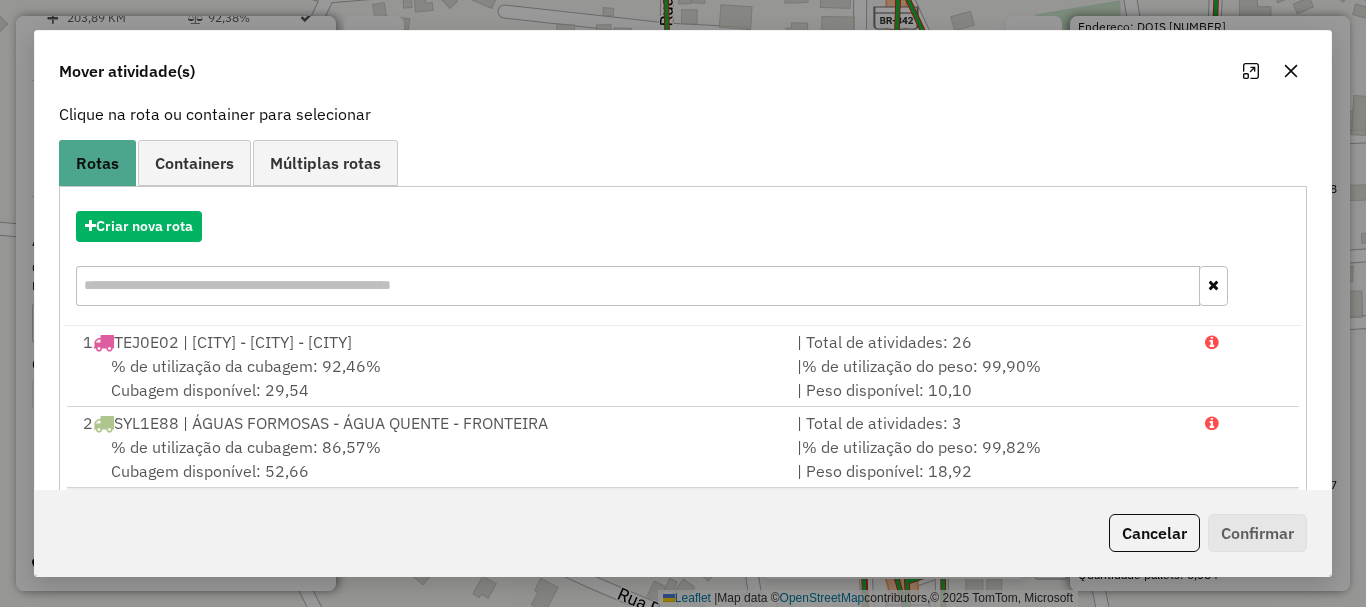 scroll, scrollTop: 240, scrollLeft: 0, axis: vertical 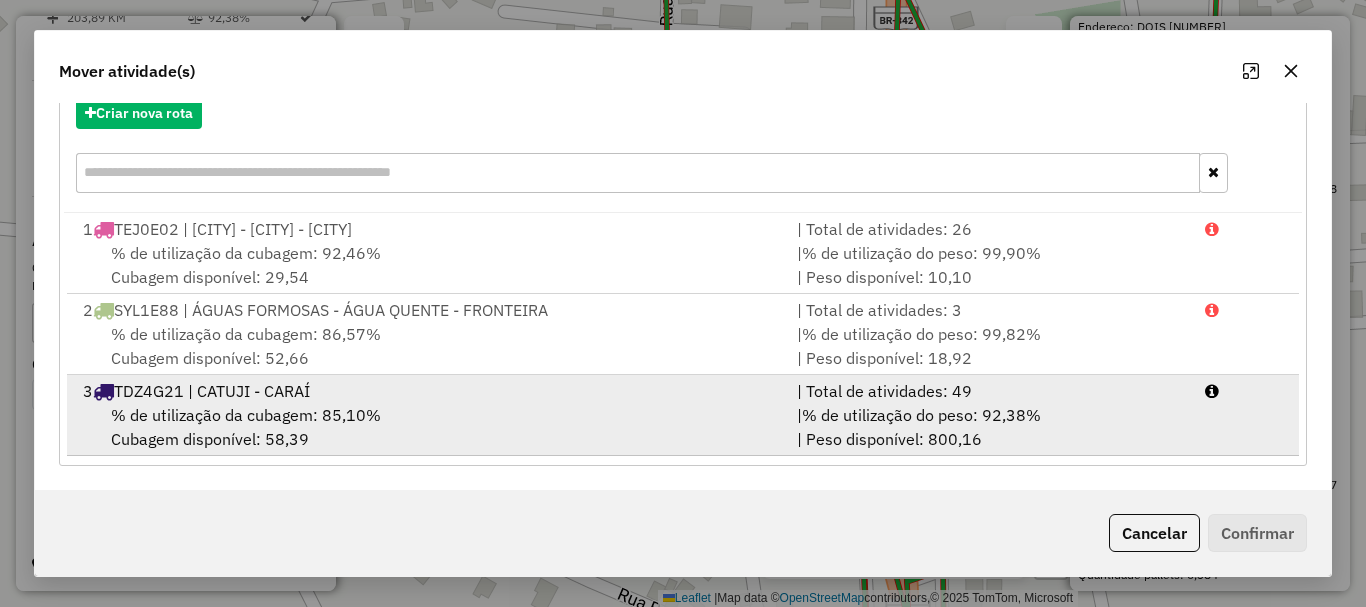 click on "% de utilização da cubagem: 85,10%  Cubagem disponível: 58,39" at bounding box center (428, 427) 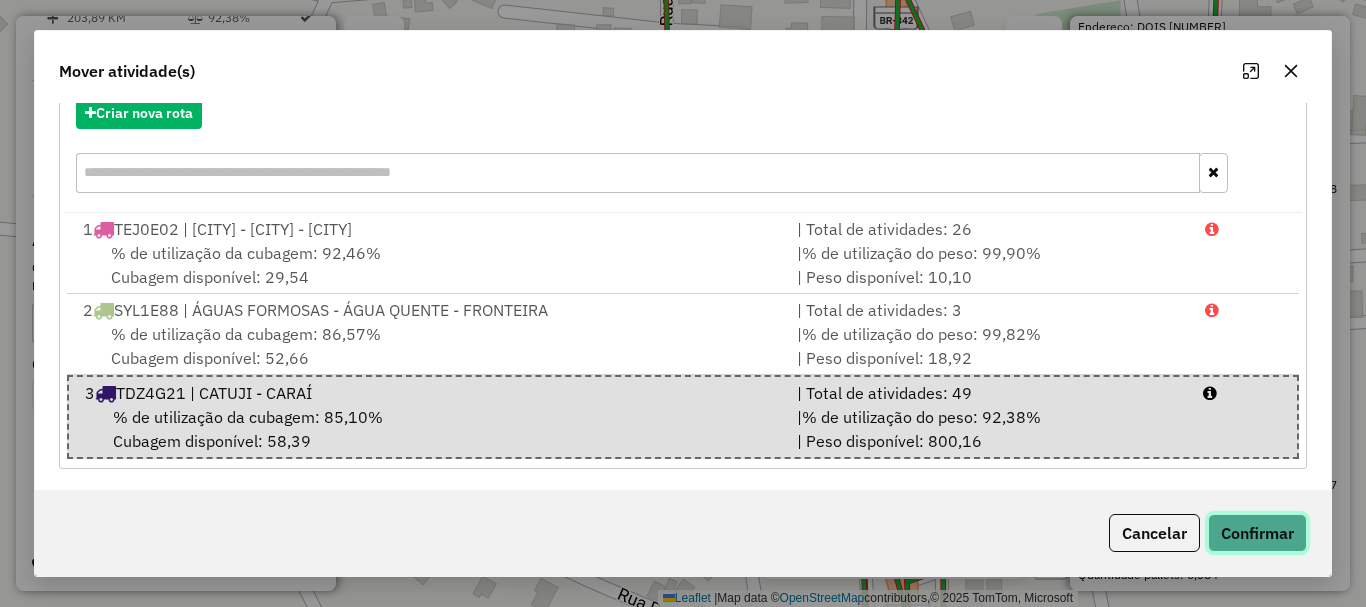 click on "Confirmar" 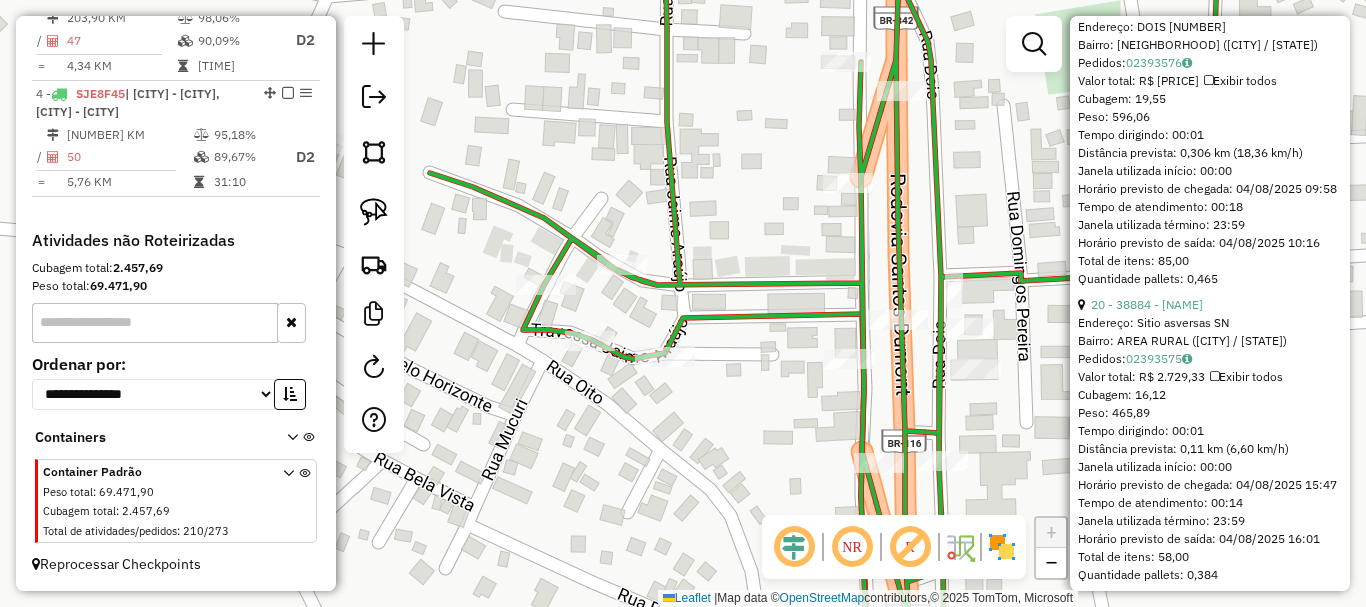scroll, scrollTop: 1282, scrollLeft: 0, axis: vertical 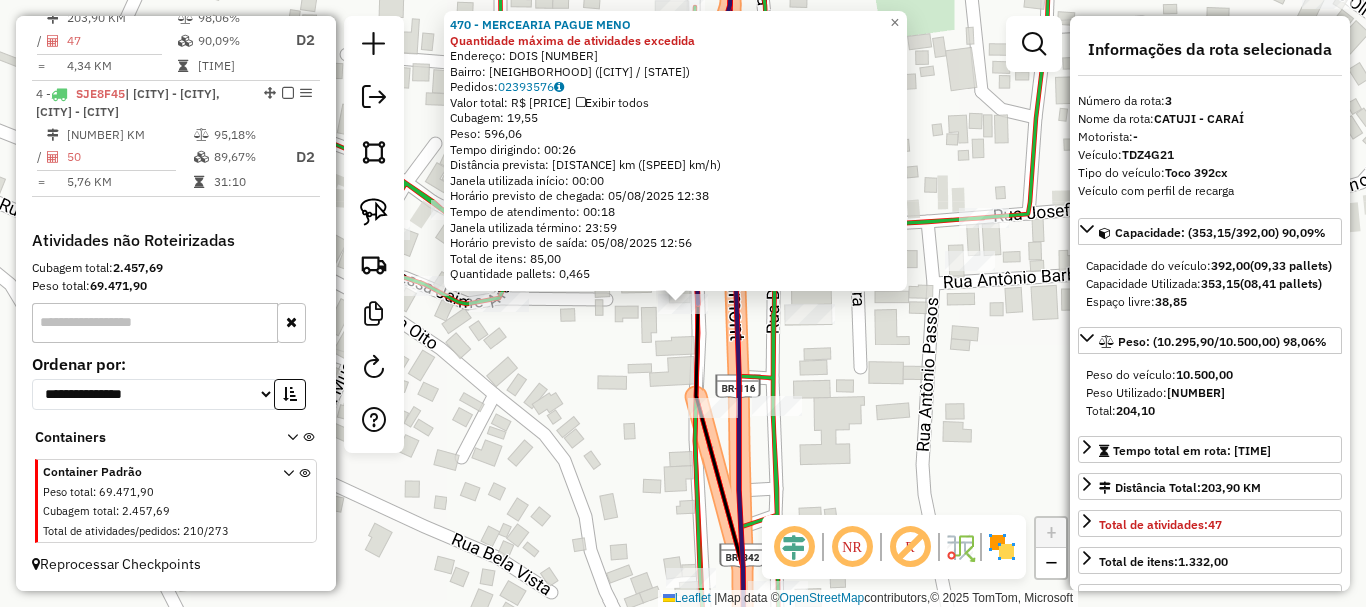 click on "470 - MERCEARIA PAGUE MENO Quantidade máxima de atividades excedida  Endereço:  DOIS 264   Bairro: DISTRITO DE  MUCURI (TEOFILO OTONI / MG)   Pedidos:  02393576   Valor total: R$ 3.568,42   Exibir todos   Cubagem: 19,55  Peso: 596,06  Tempo dirigindo: 00:26   Distância prevista: 31,873 km (73,55 km/h)   Janela utilizada início: 00:00   Horário previsto de chegada: 05/08/2025 12:38   Tempo de atendimento: 00:18   Janela utilizada término: 23:59   Horário previsto de saída: 05/08/2025 12:56   Total de itens: 85,00   Quantidade pallets: 0,465  × Janela de atendimento Grade de atendimento Capacidade Transportadoras Veículos Cliente Pedidos  Rotas Selecione os dias de semana para filtrar as janelas de atendimento  Seg   Ter   Qua   Qui   Sex   Sáb   Dom  Informe o período da janela de atendimento: De: Até:  Filtrar exatamente a janela do cliente  Considerar janela de atendimento padrão  Selecione os dias de semana para filtrar as grades de atendimento  Seg   Ter   Qua   Qui   Sex   Sáb   Dom   De:" 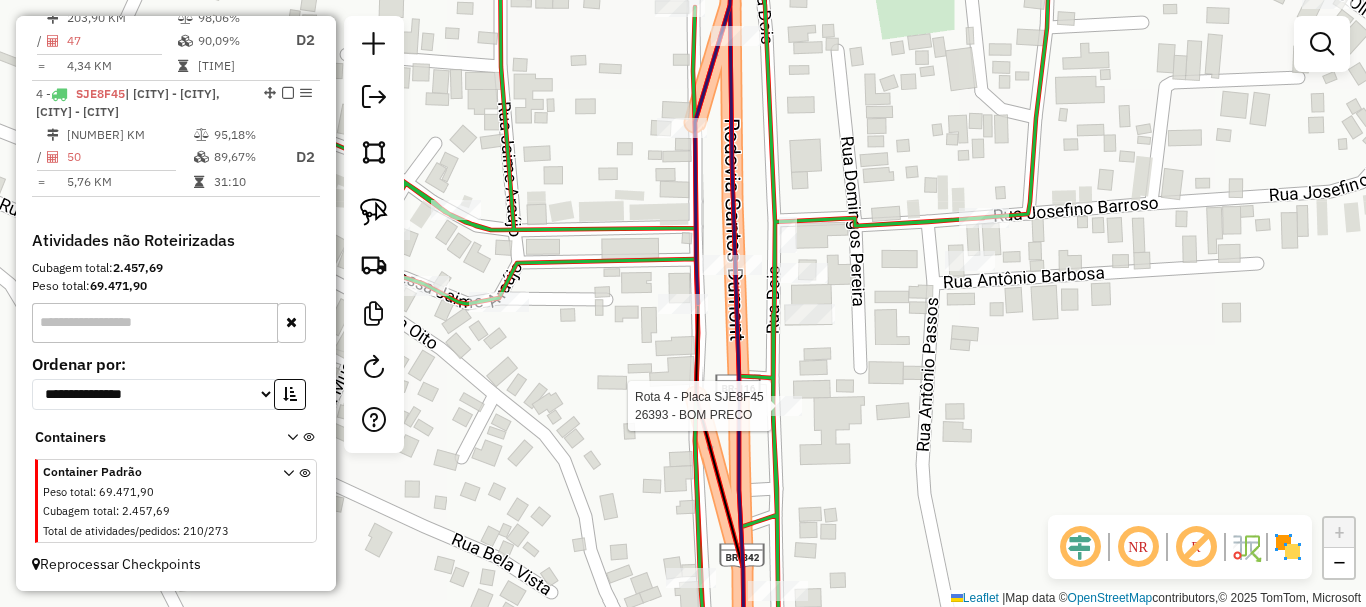 select on "*********" 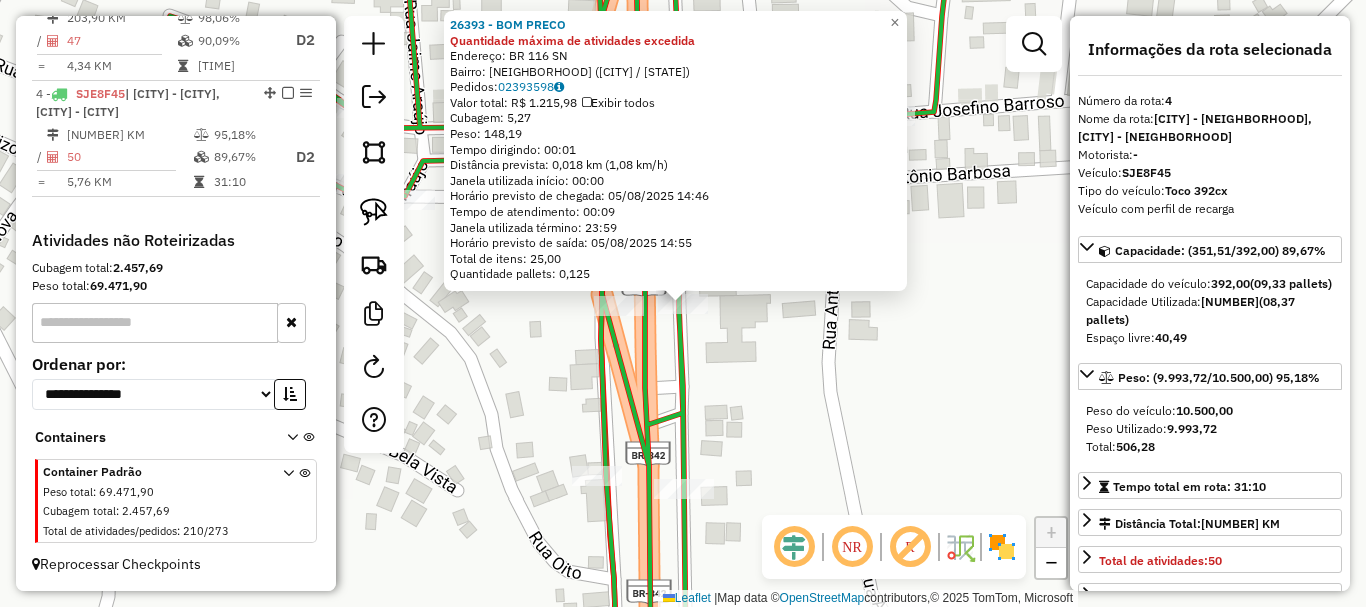 scroll, scrollTop: 1095, scrollLeft: 0, axis: vertical 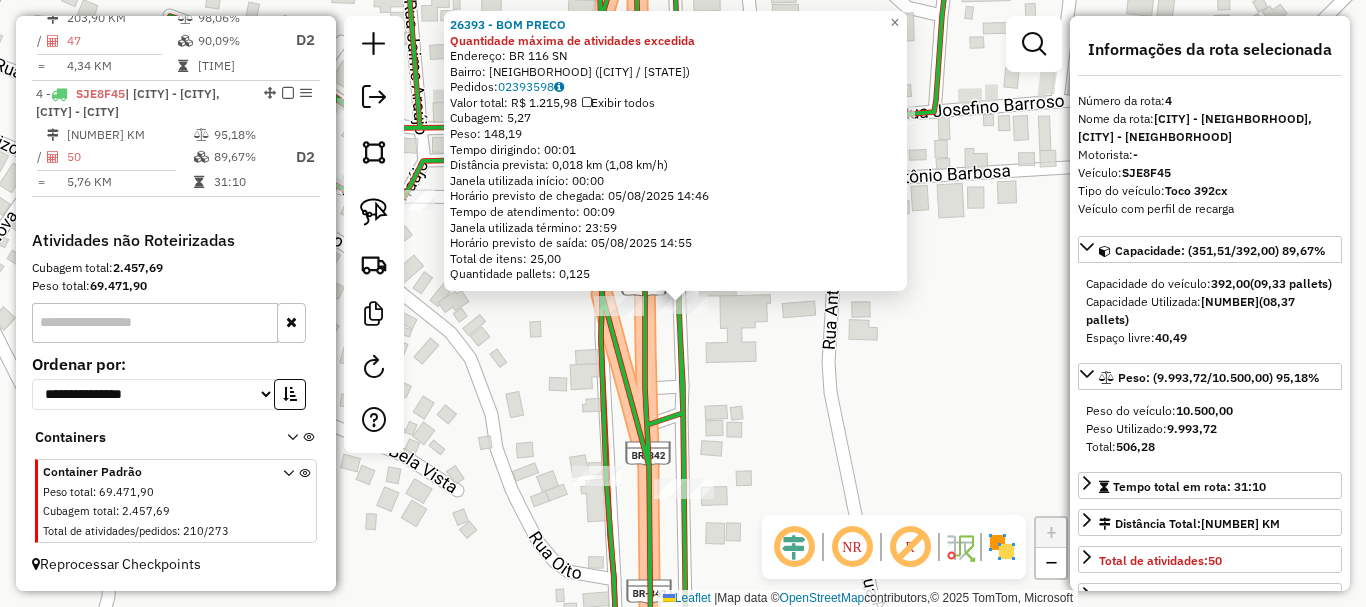click on "26393 - BOM PRECO Quantidade máxima de atividades excedida  Endereço:  BR 116 SN   Bairro: DISTRITO DE  MUCURI (TEOFILO OTONI / MG)   Pedidos:  02393598   Valor total: R$ 1.215,98   Exibir todos   Cubagem: 5,27  Peso: 148,19  Tempo dirigindo: 00:01   Distância prevista: 0,018 km (1,08 km/h)   Janela utilizada início: 00:00   Horário previsto de chegada: 05/08/2025 14:46   Tempo de atendimento: 00:09   Janela utilizada término: 23:59   Horário previsto de saída: 05/08/2025 14:55   Total de itens: 25,00   Quantidade pallets: 0,125  × Janela de atendimento Grade de atendimento Capacidade Transportadoras Veículos Cliente Pedidos  Rotas Selecione os dias de semana para filtrar as janelas de atendimento  Seg   Ter   Qua   Qui   Sex   Sáb   Dom  Informe o período da janela de atendimento: De: Até:  Filtrar exatamente a janela do cliente  Considerar janela de atendimento padrão  Selecione os dias de semana para filtrar as grades de atendimento  Seg   Ter   Qua   Qui   Sex   Sáb   Dom   Peso mínimo:  +" 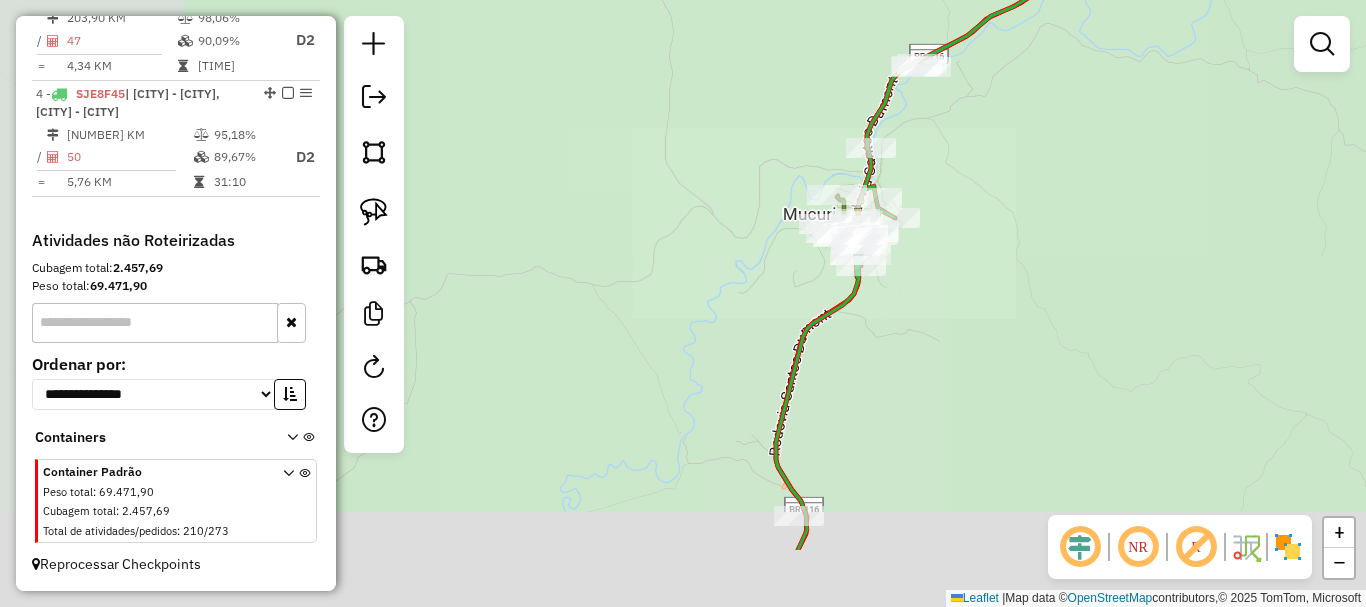 drag, startPoint x: 909, startPoint y: 312, endPoint x: 972, endPoint y: 239, distance: 96.42614 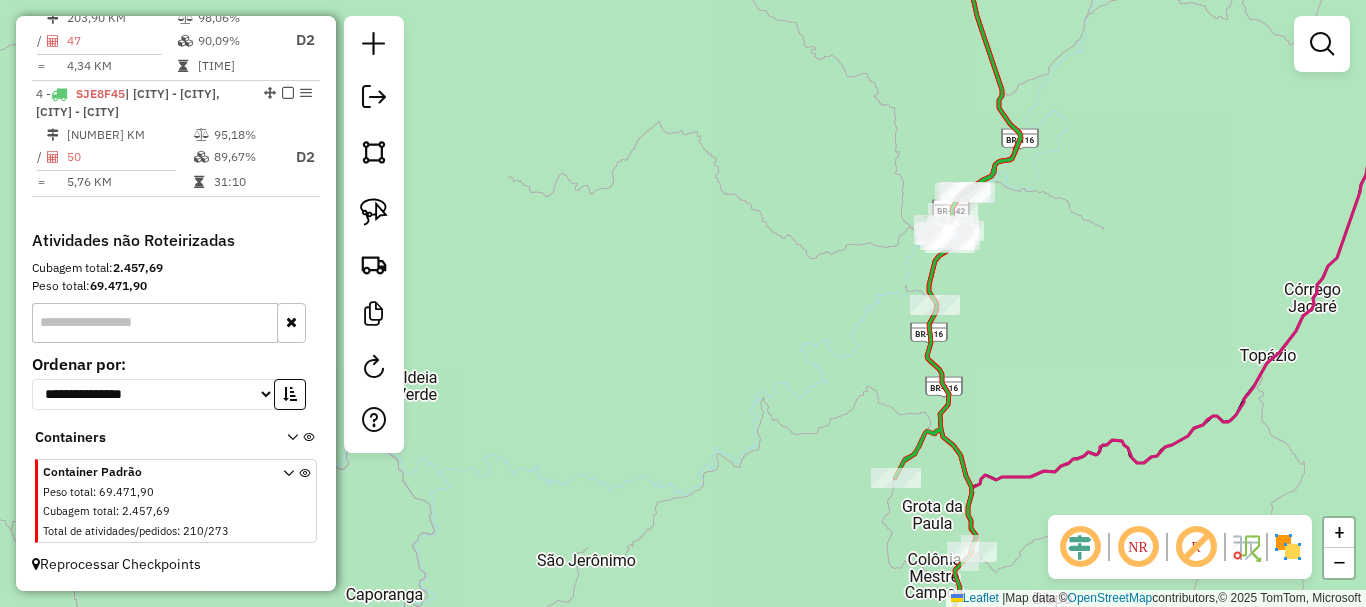 drag, startPoint x: 841, startPoint y: 386, endPoint x: 927, endPoint y: 204, distance: 201.2958 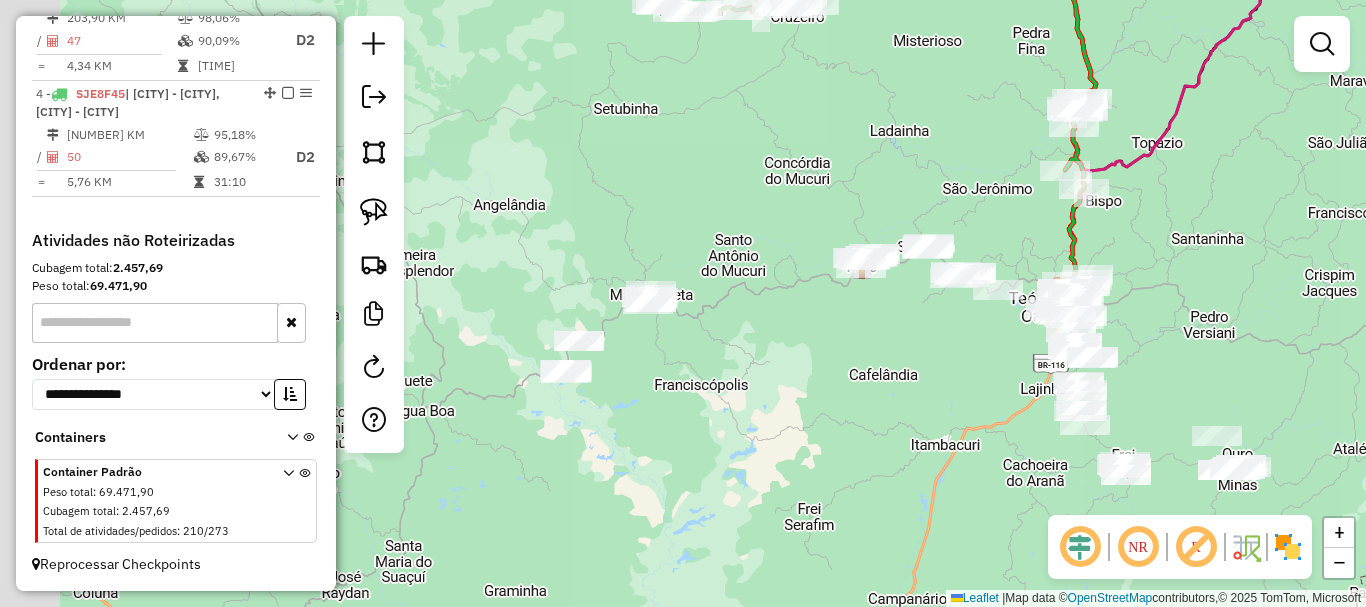drag, startPoint x: 838, startPoint y: 441, endPoint x: 974, endPoint y: 381, distance: 148.64723 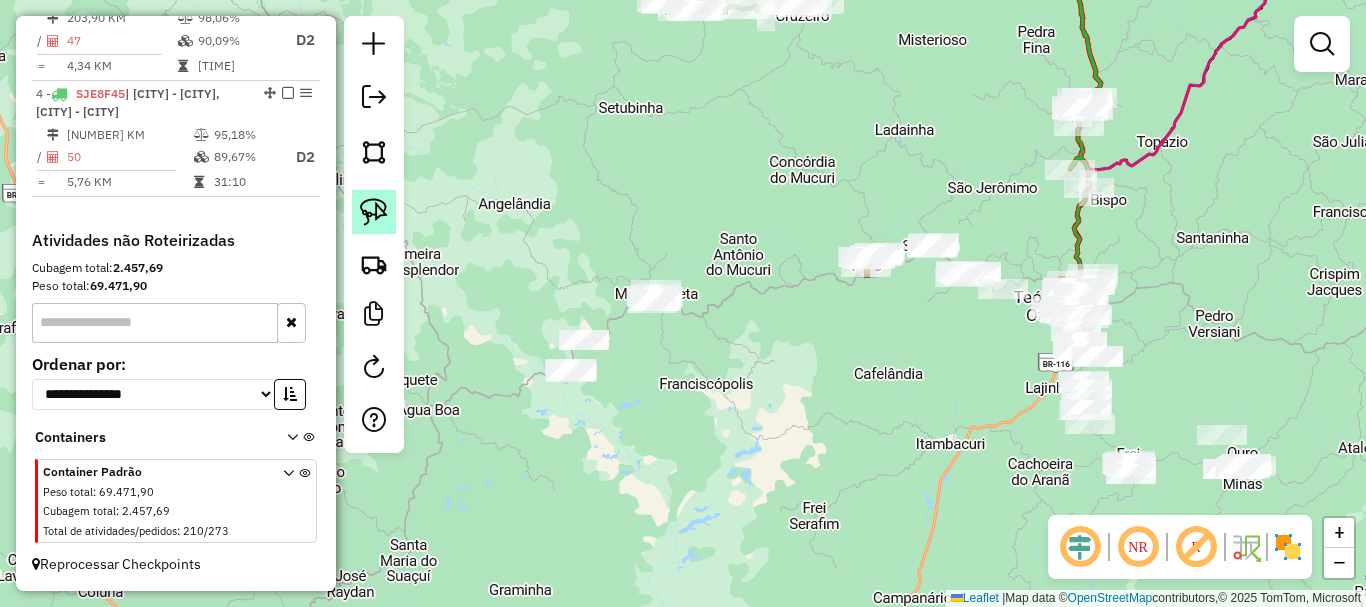 click 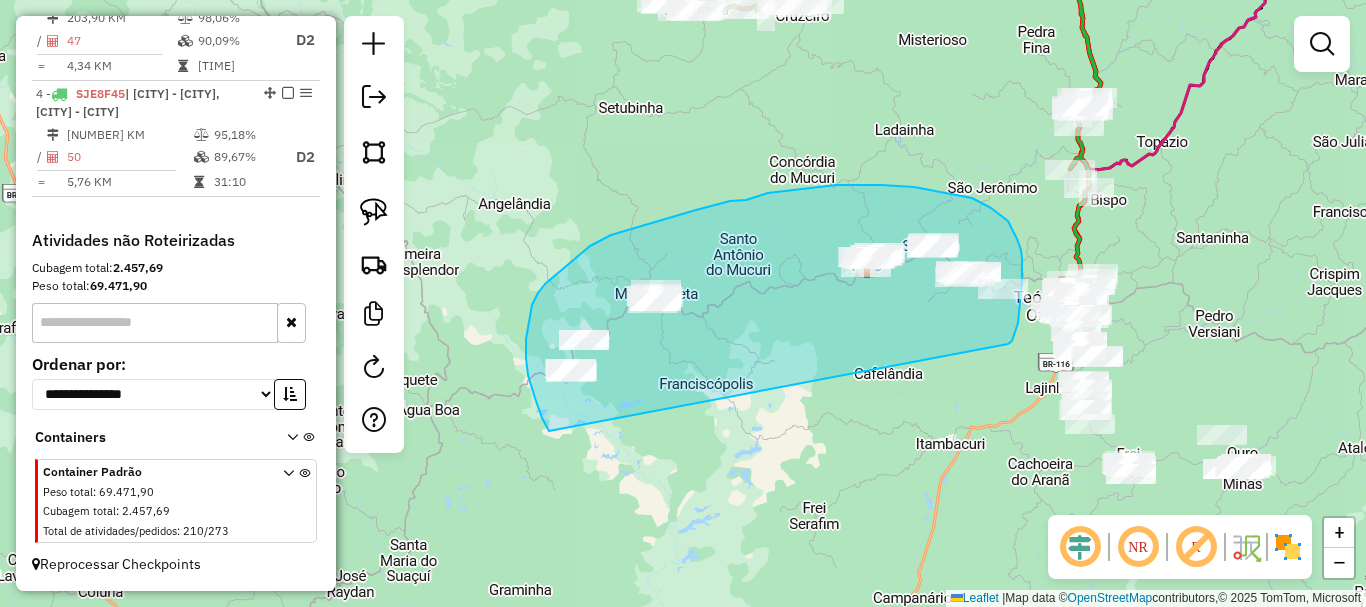 drag, startPoint x: 1010, startPoint y: 343, endPoint x: 549, endPoint y: 431, distance: 469.32397 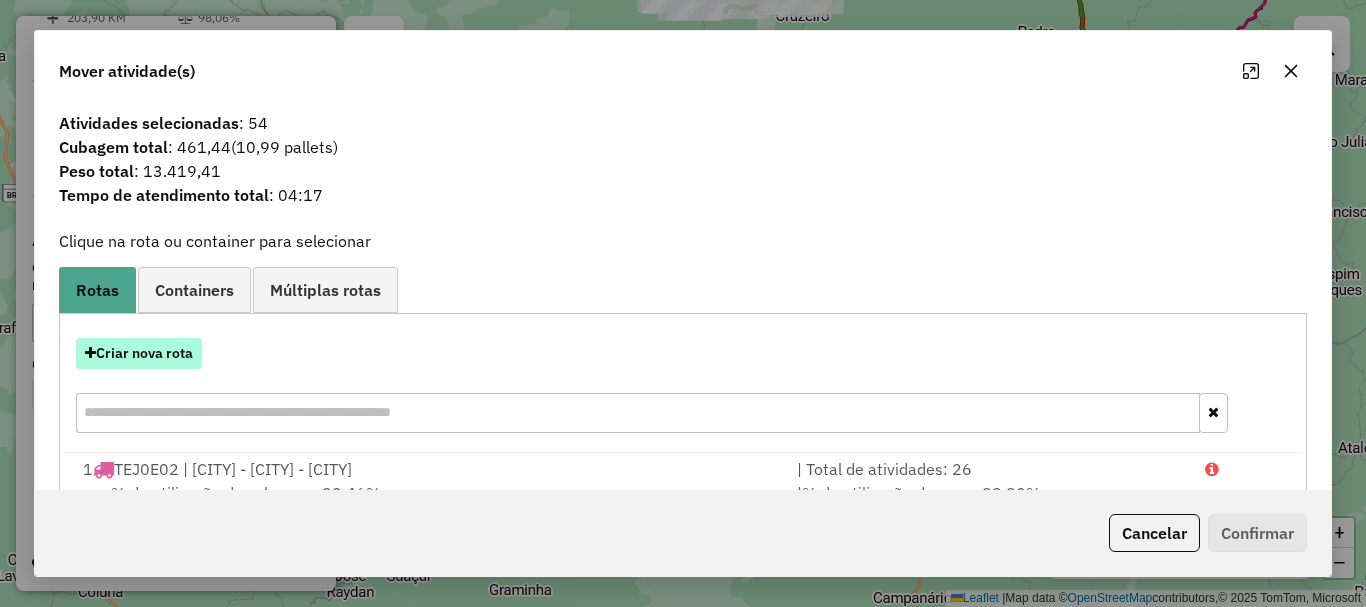 click on "Criar nova rota" at bounding box center (139, 353) 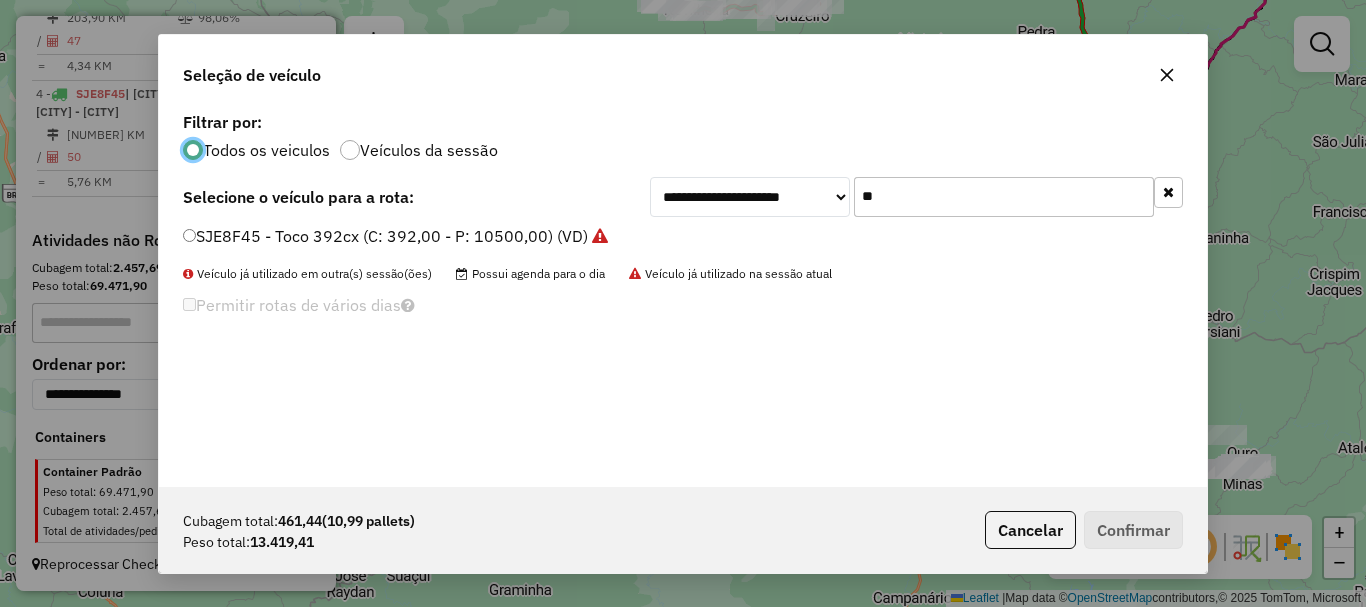 scroll, scrollTop: 11, scrollLeft: 6, axis: both 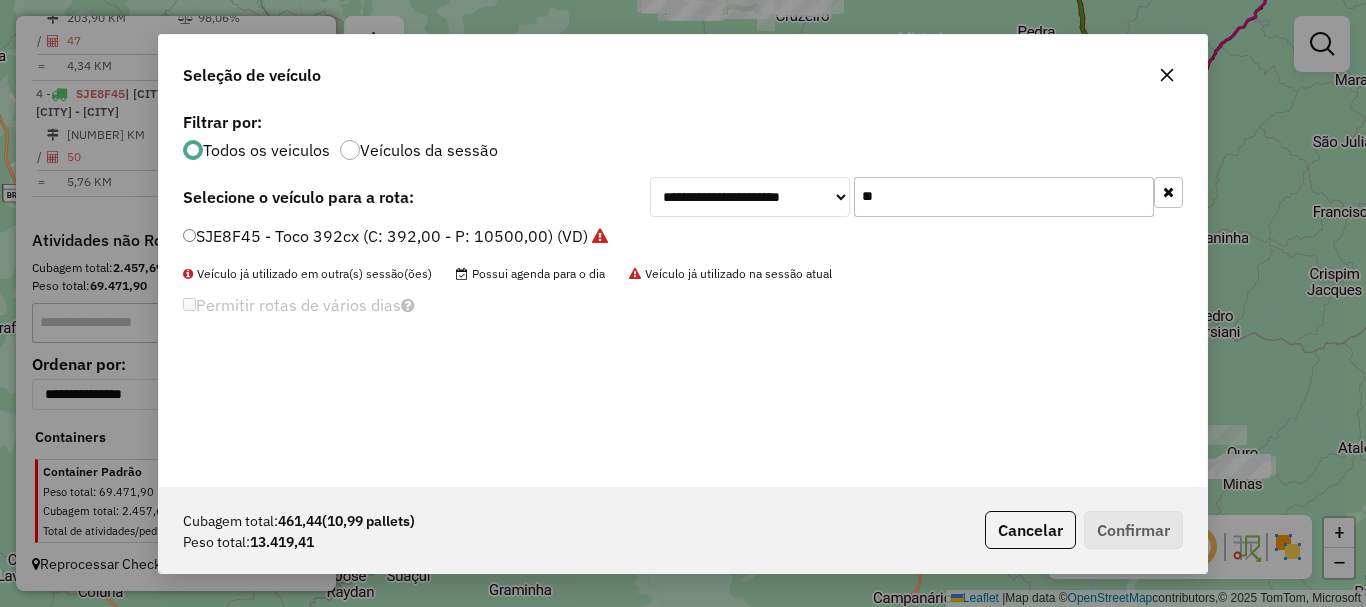 drag, startPoint x: 889, startPoint y: 192, endPoint x: 795, endPoint y: 196, distance: 94.08507 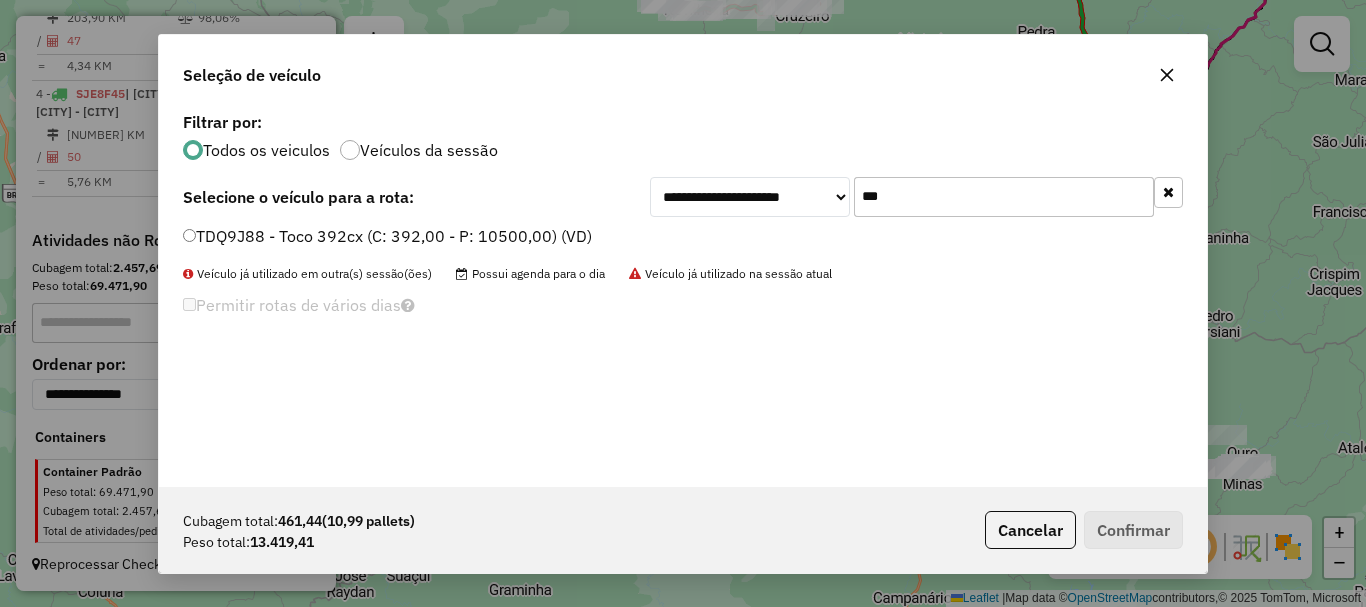 type on "***" 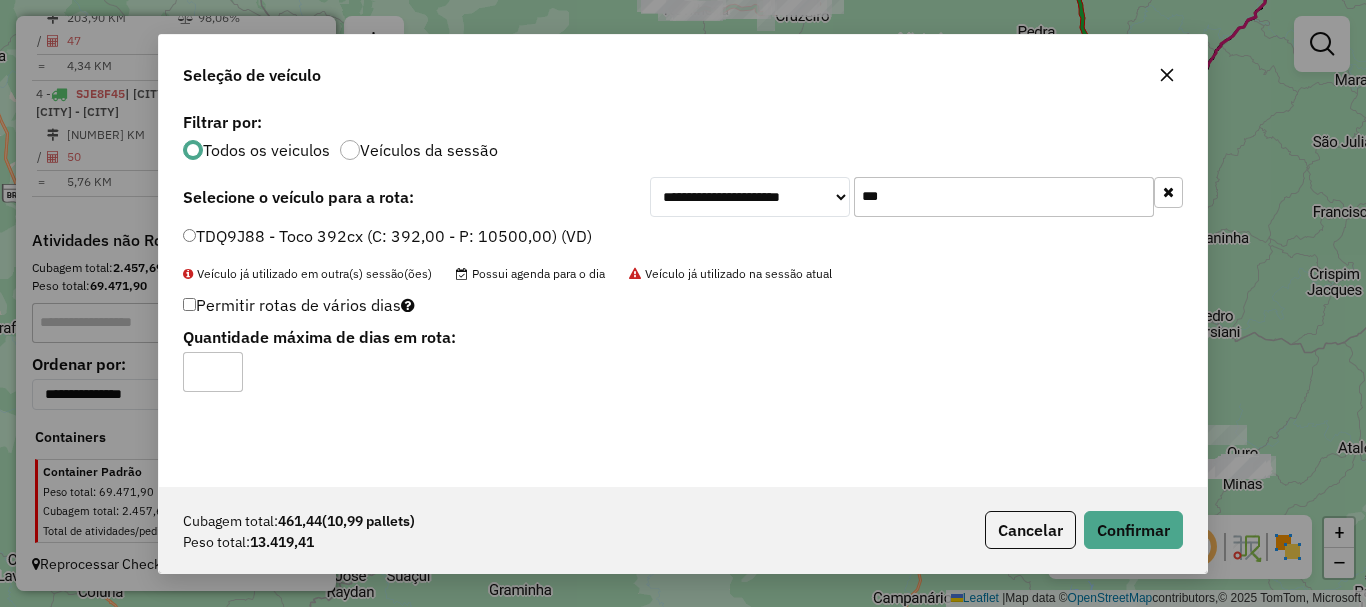 click on "*" 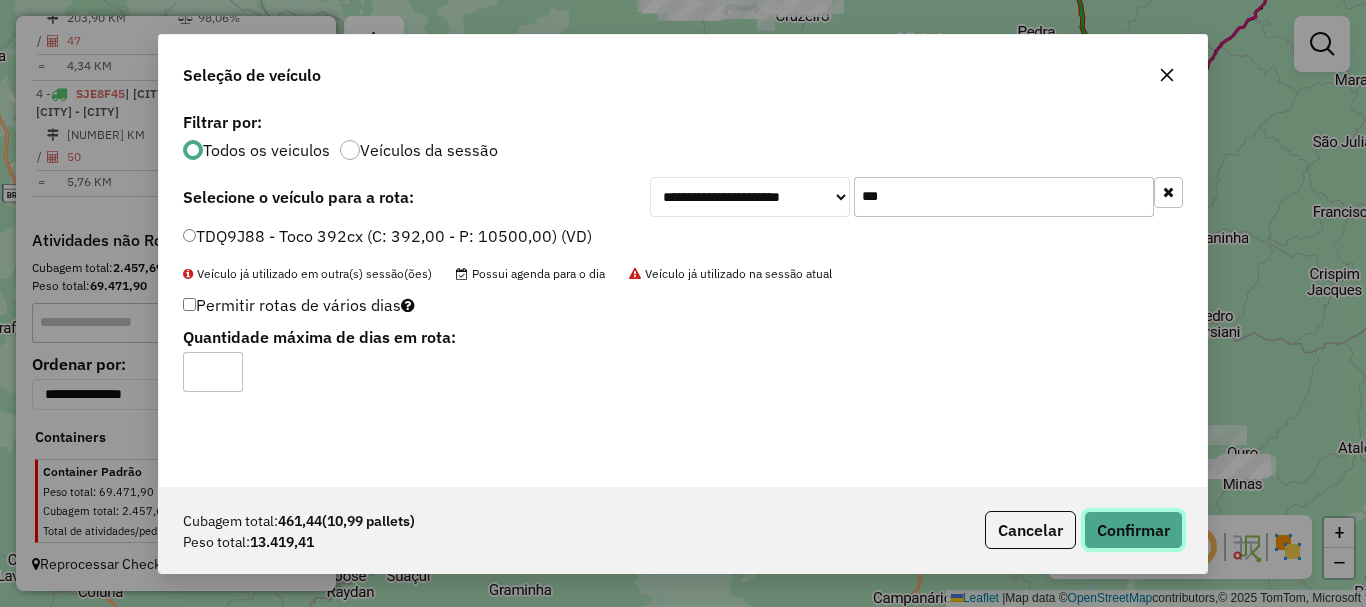 click on "Confirmar" 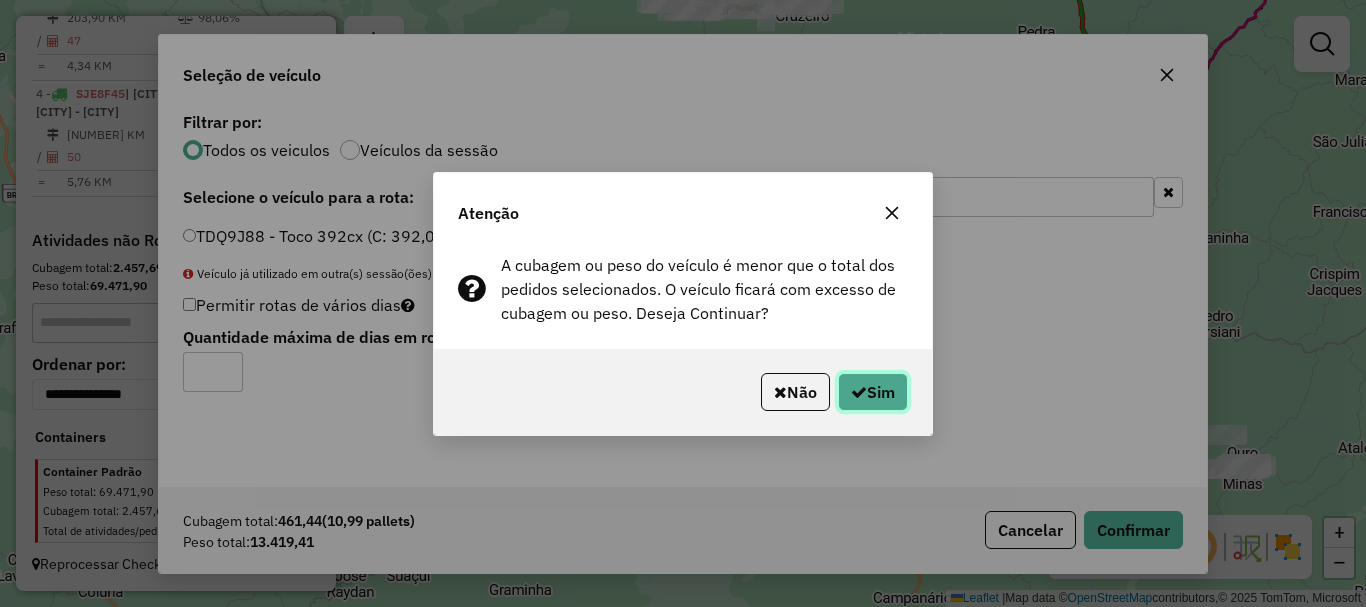 click on "Sim" 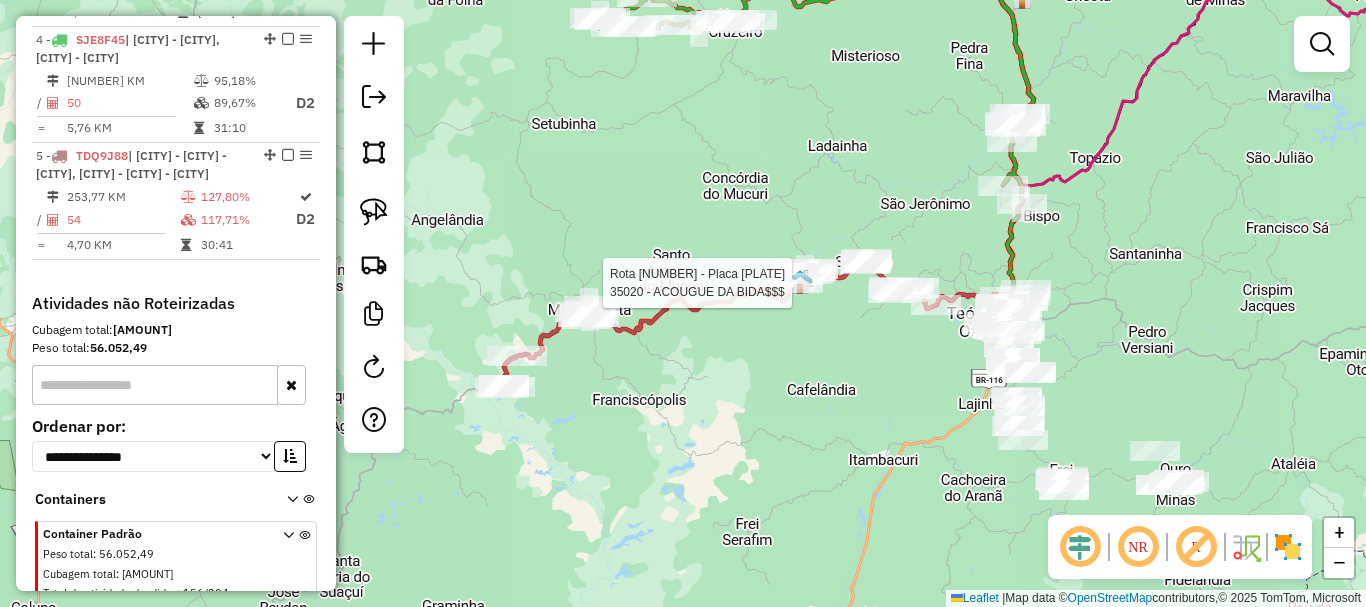 select on "*********" 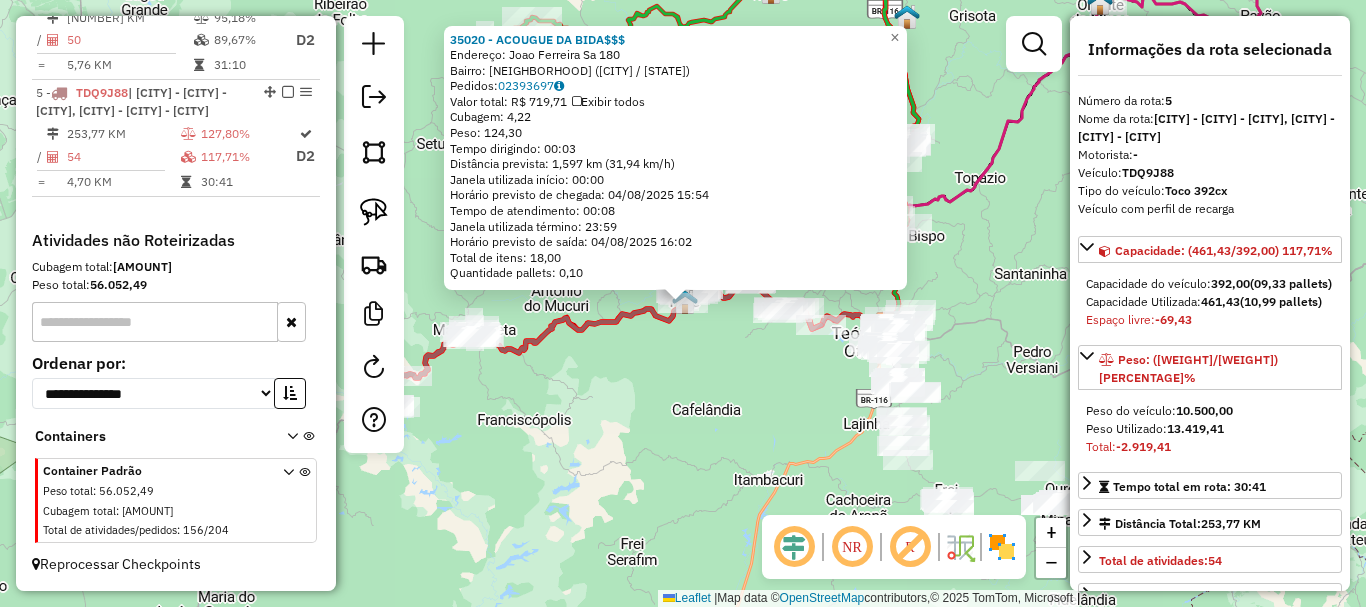 scroll, scrollTop: 1248, scrollLeft: 0, axis: vertical 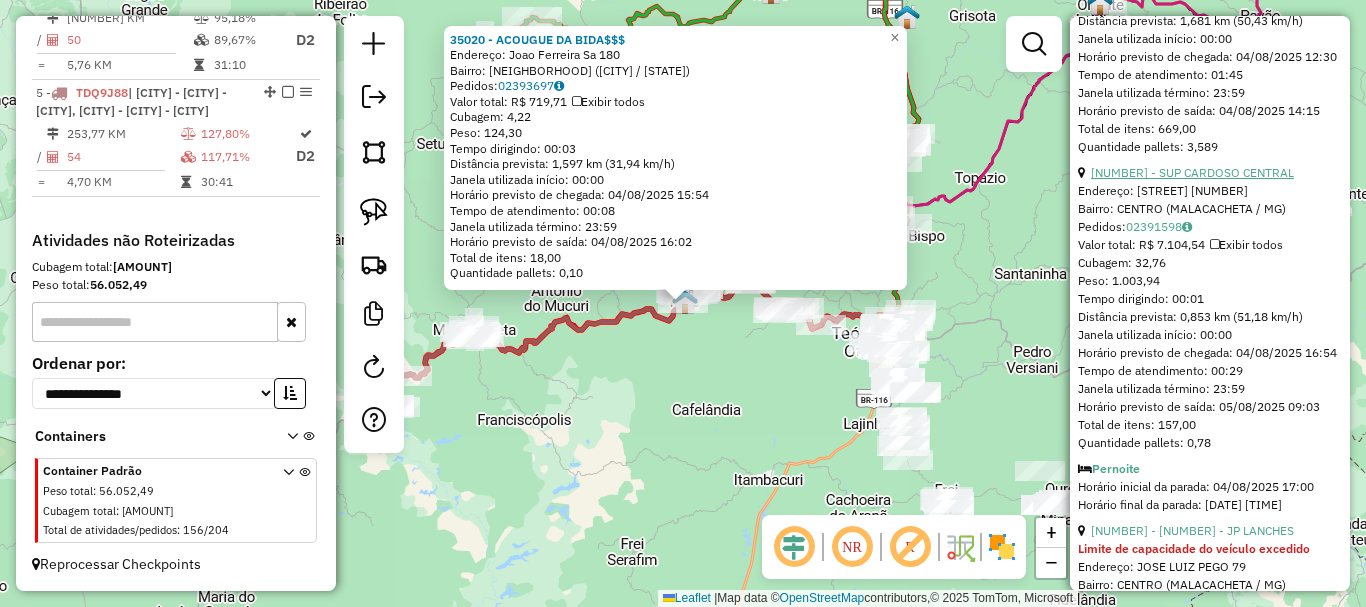 click on "32 - 34226 - SUP CARDOSO CENTRAL" at bounding box center [1192, 172] 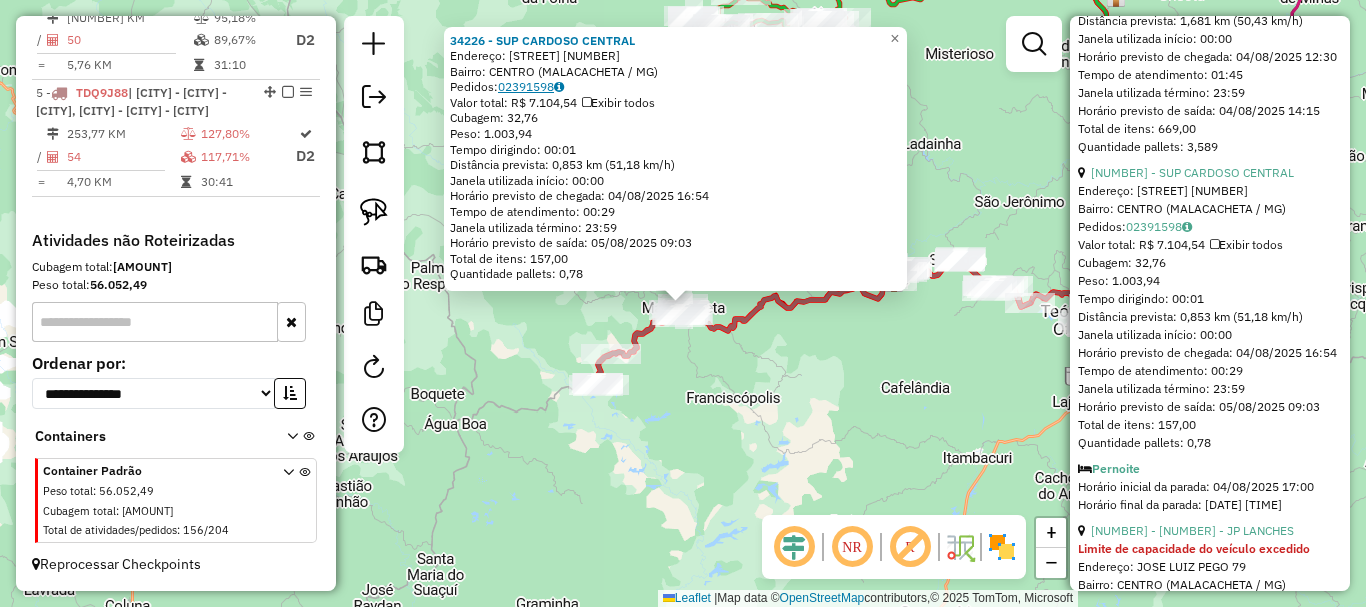 click on "02391598" 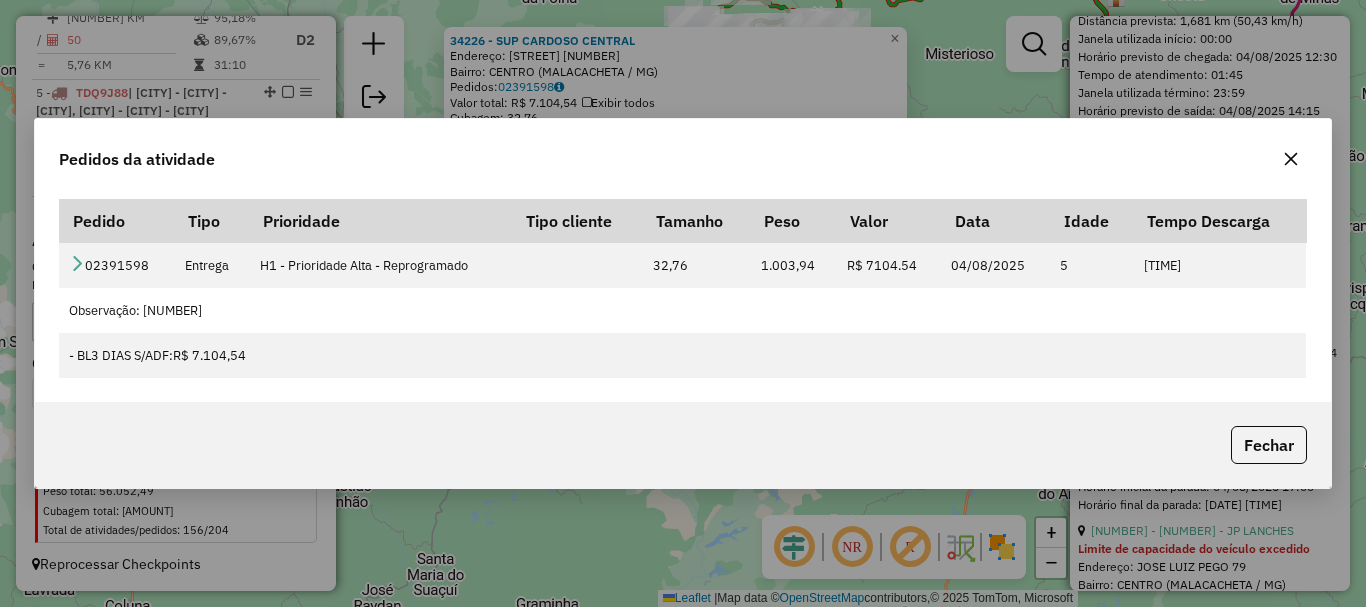 click on "Fechar" 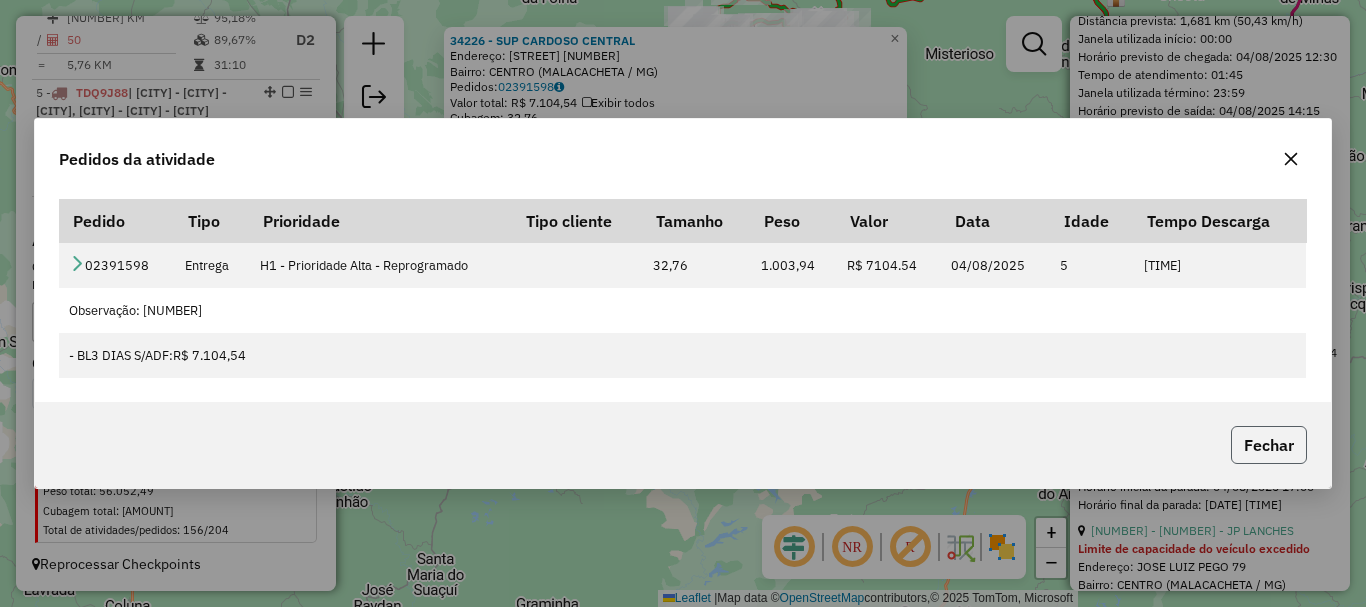 click on "Fechar" 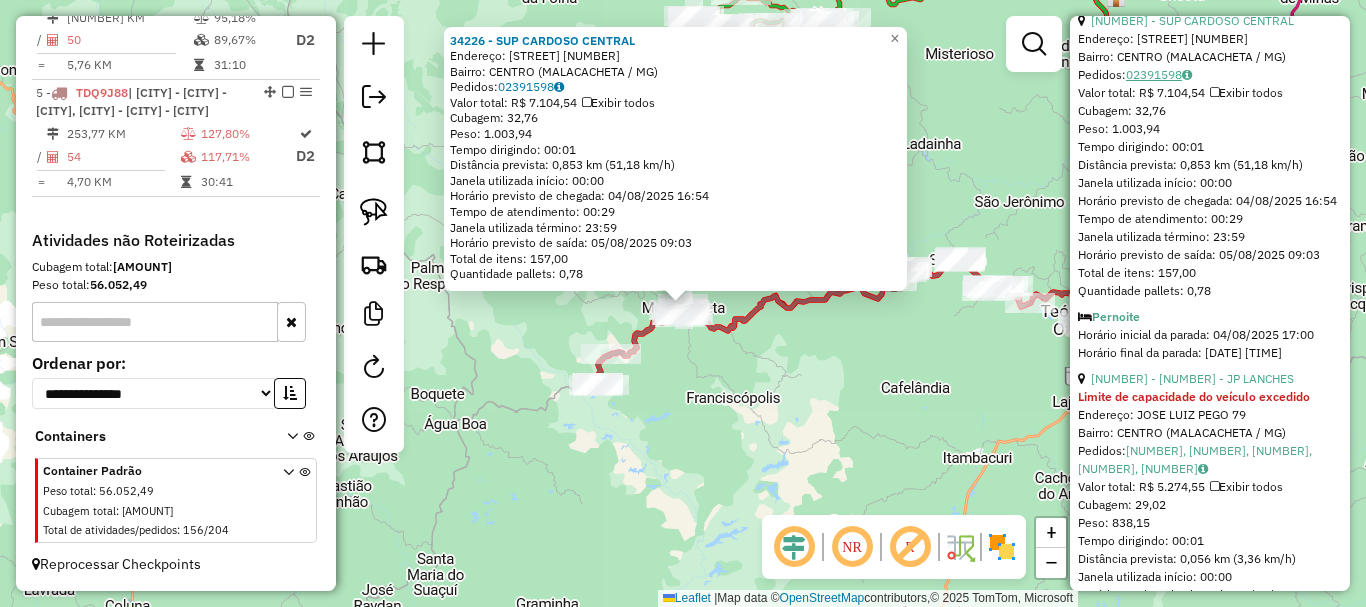 scroll, scrollTop: 1300, scrollLeft: 0, axis: vertical 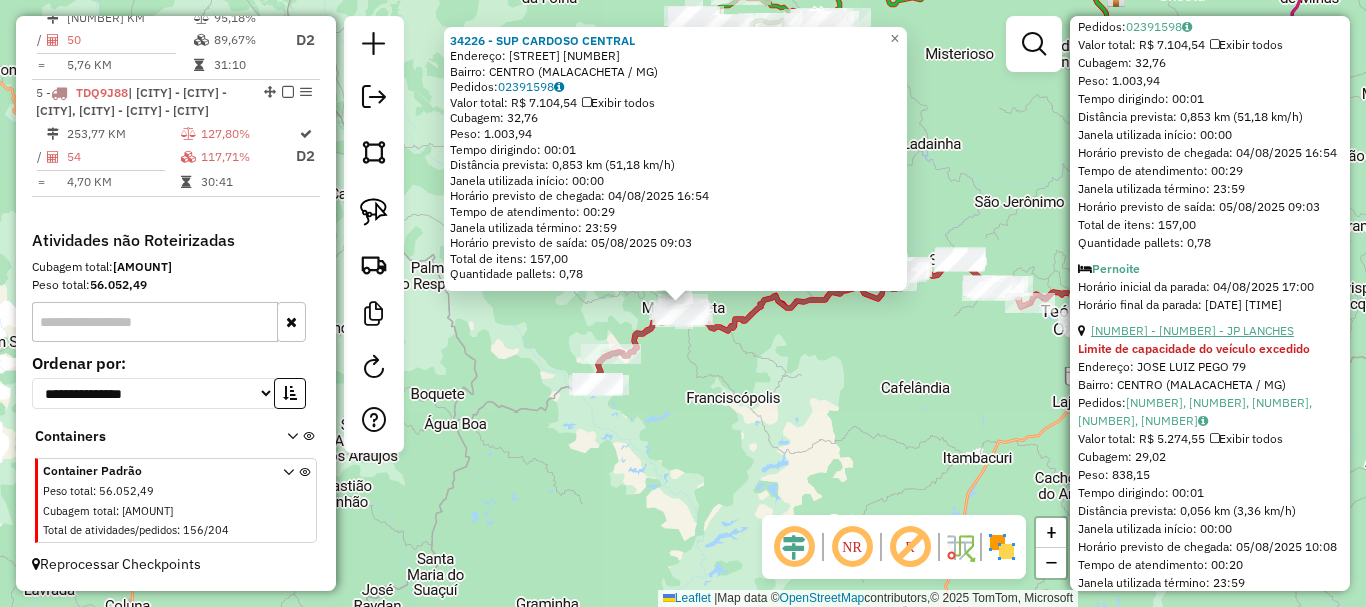 click on "39 - 33671 - JP LANCHES" at bounding box center (1192, 330) 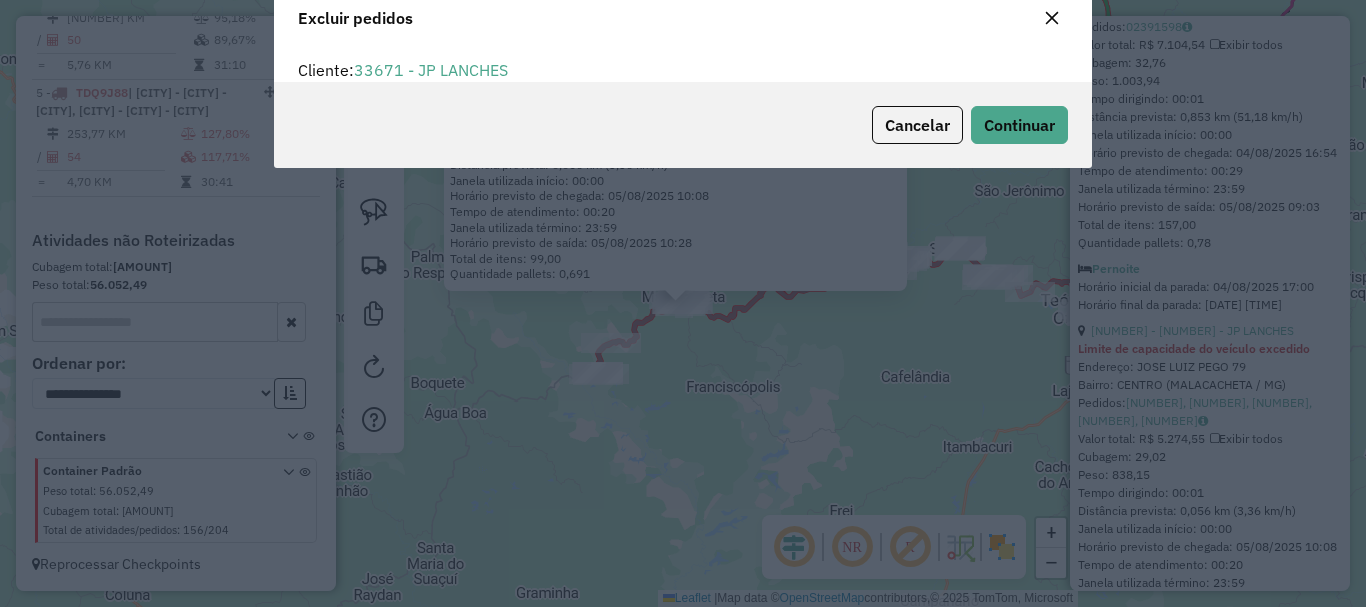scroll, scrollTop: 12, scrollLeft: 6, axis: both 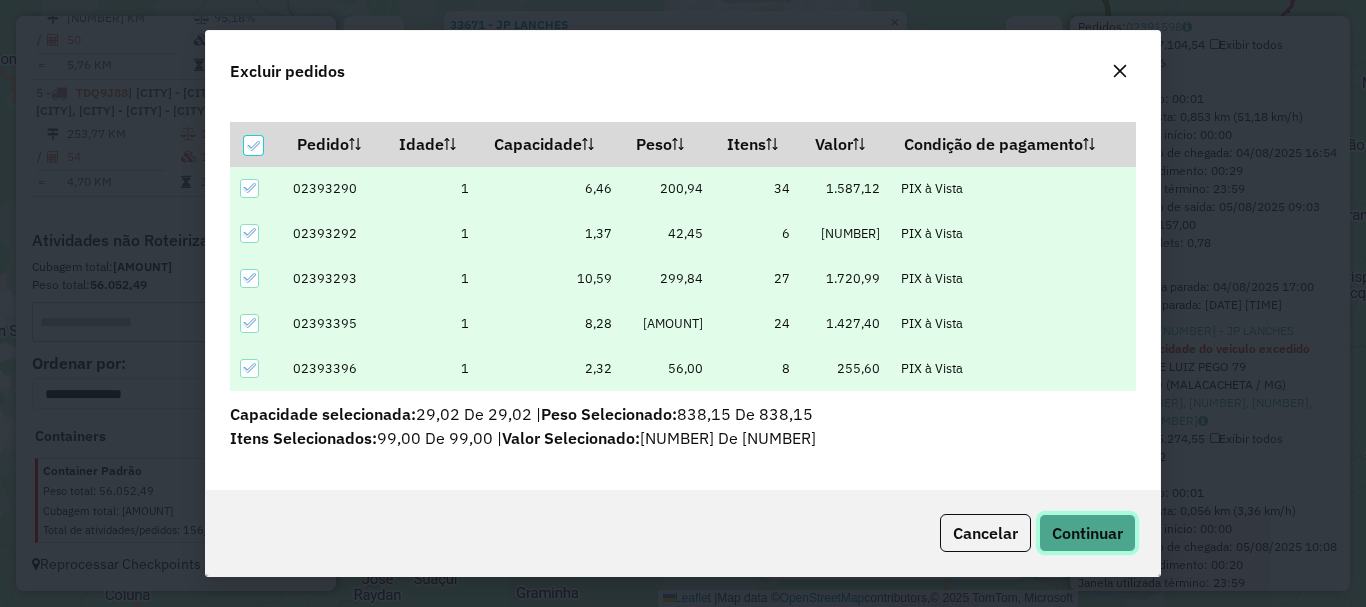 click on "Continuar" 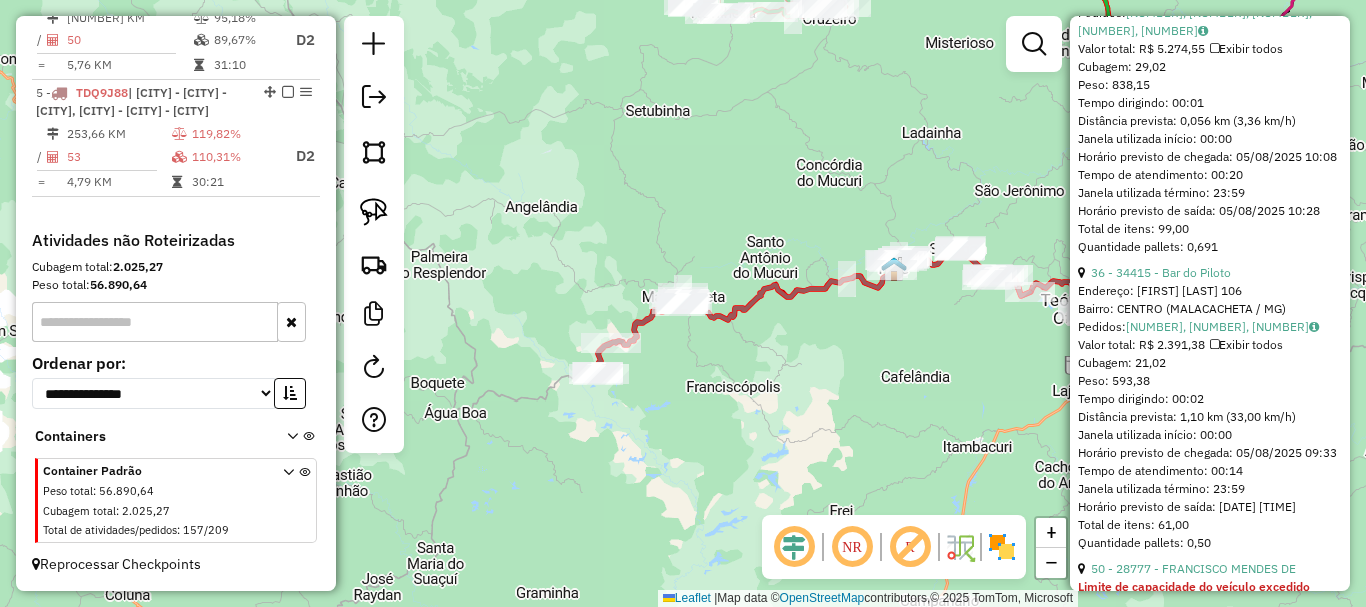 scroll, scrollTop: 1710, scrollLeft: 0, axis: vertical 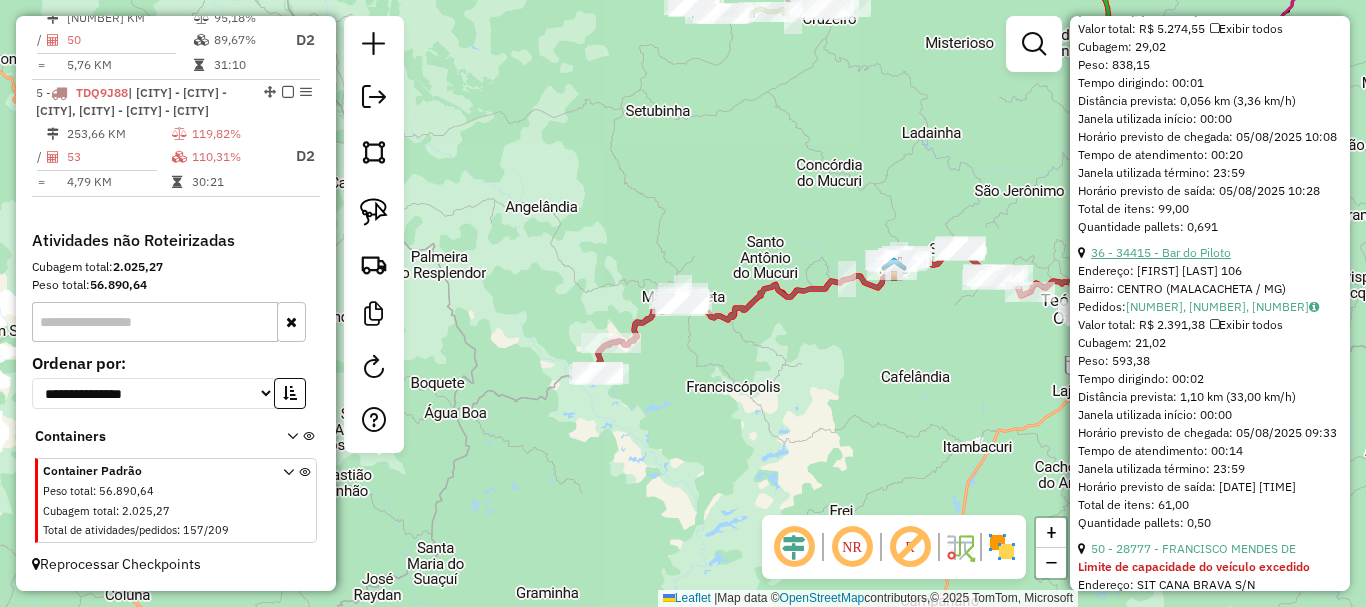 click on "36 - 34415 - Bar do Piloto" at bounding box center (1161, 252) 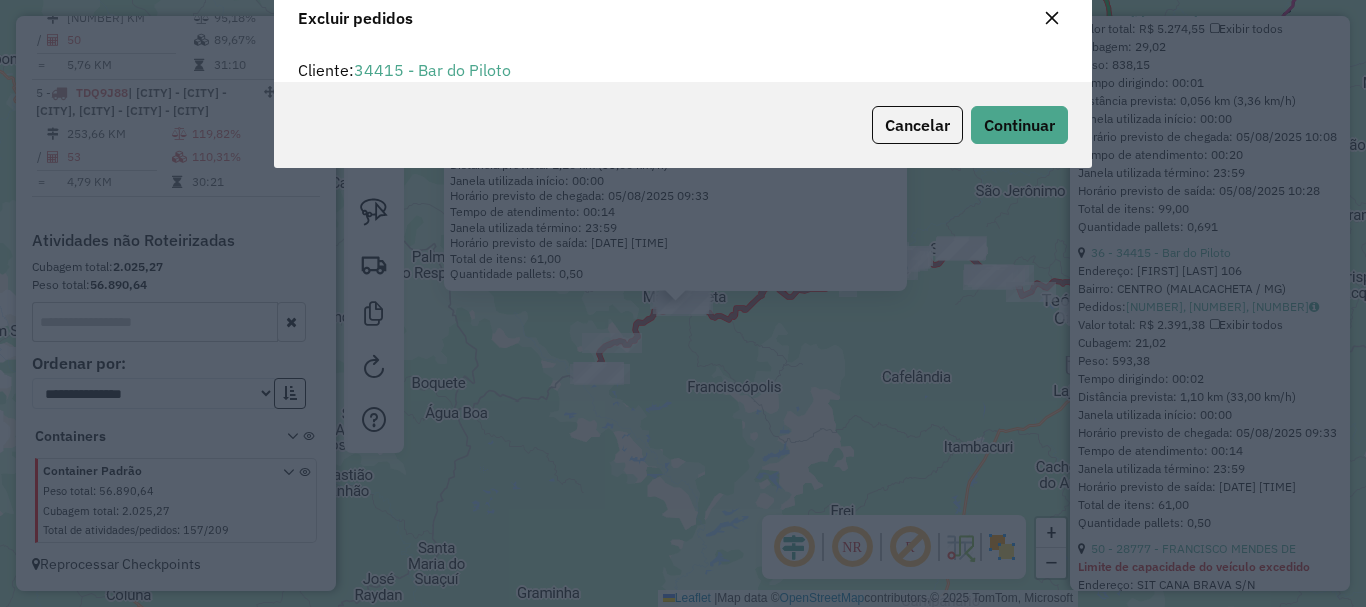 scroll, scrollTop: 12, scrollLeft: 6, axis: both 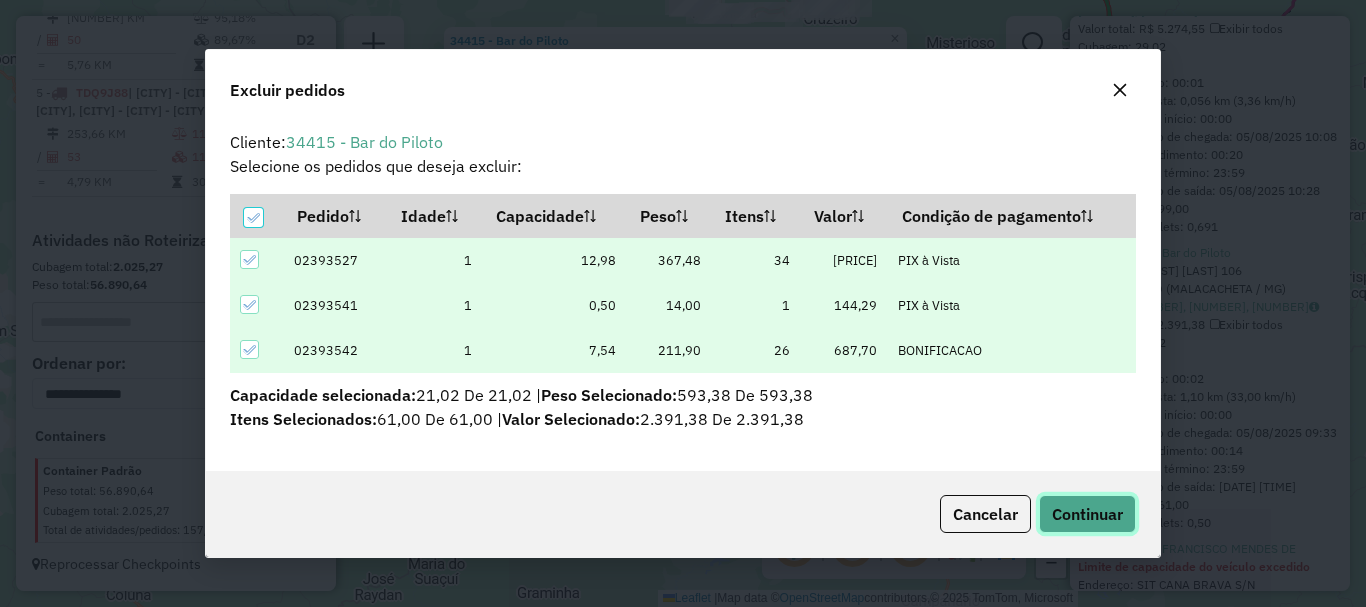 click on "Continuar" 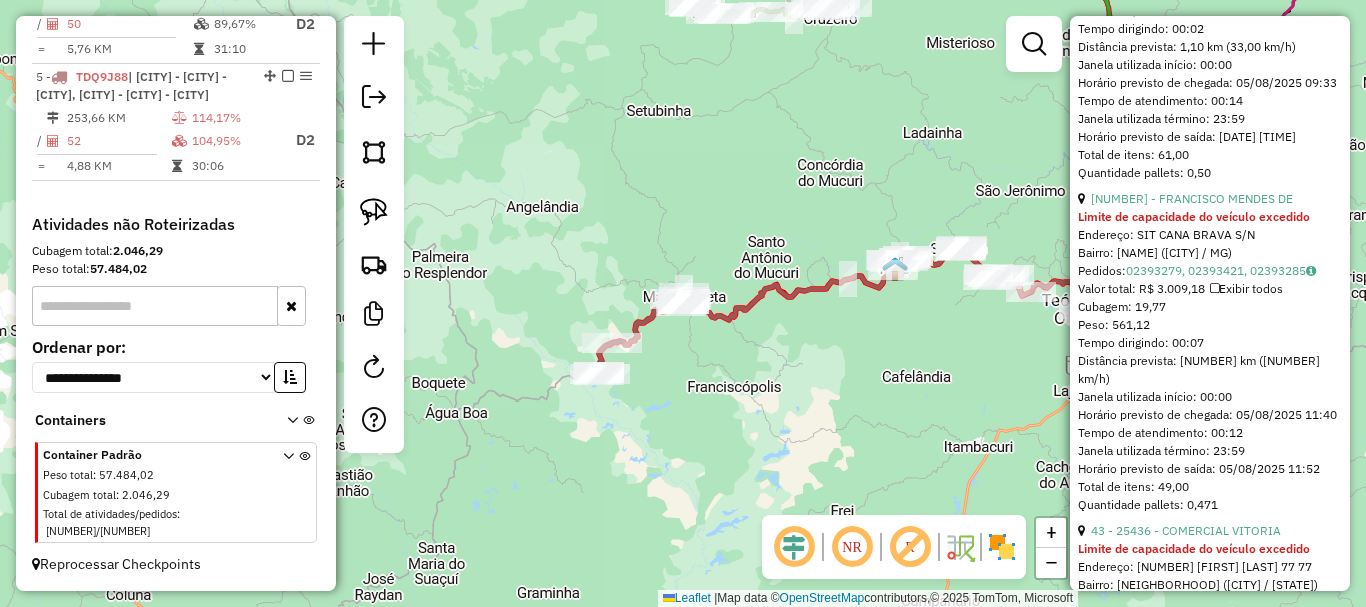 scroll, scrollTop: 670, scrollLeft: 0, axis: vertical 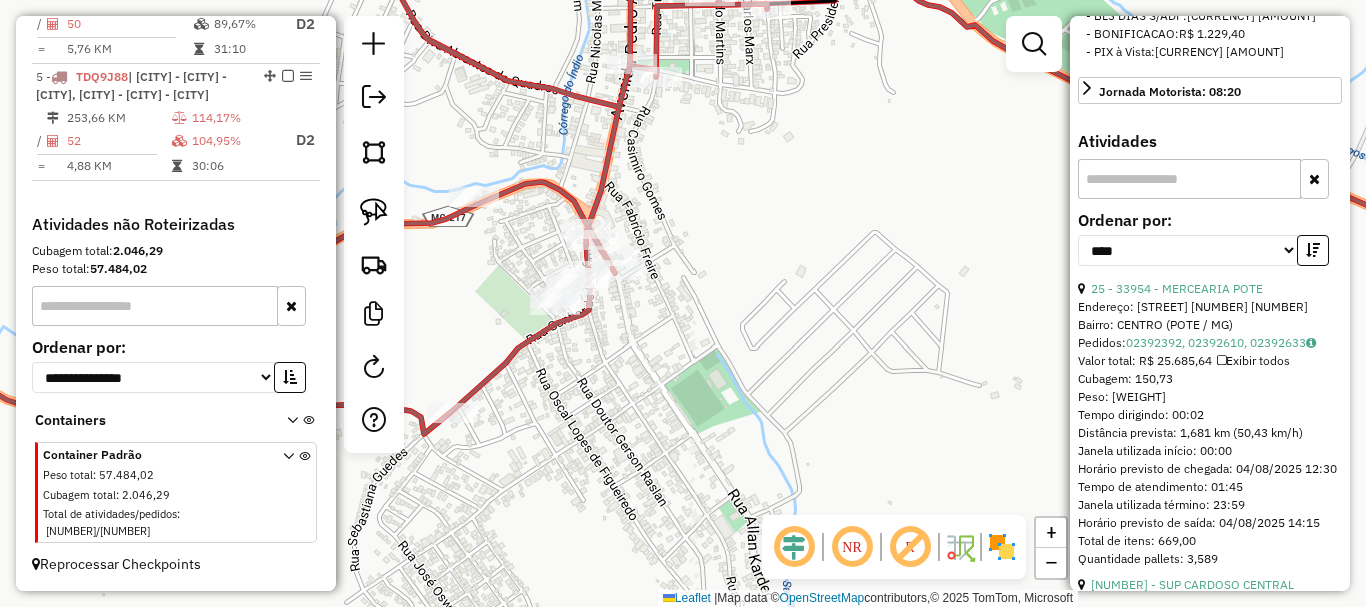 drag, startPoint x: 710, startPoint y: 261, endPoint x: 717, endPoint y: 461, distance: 200.12247 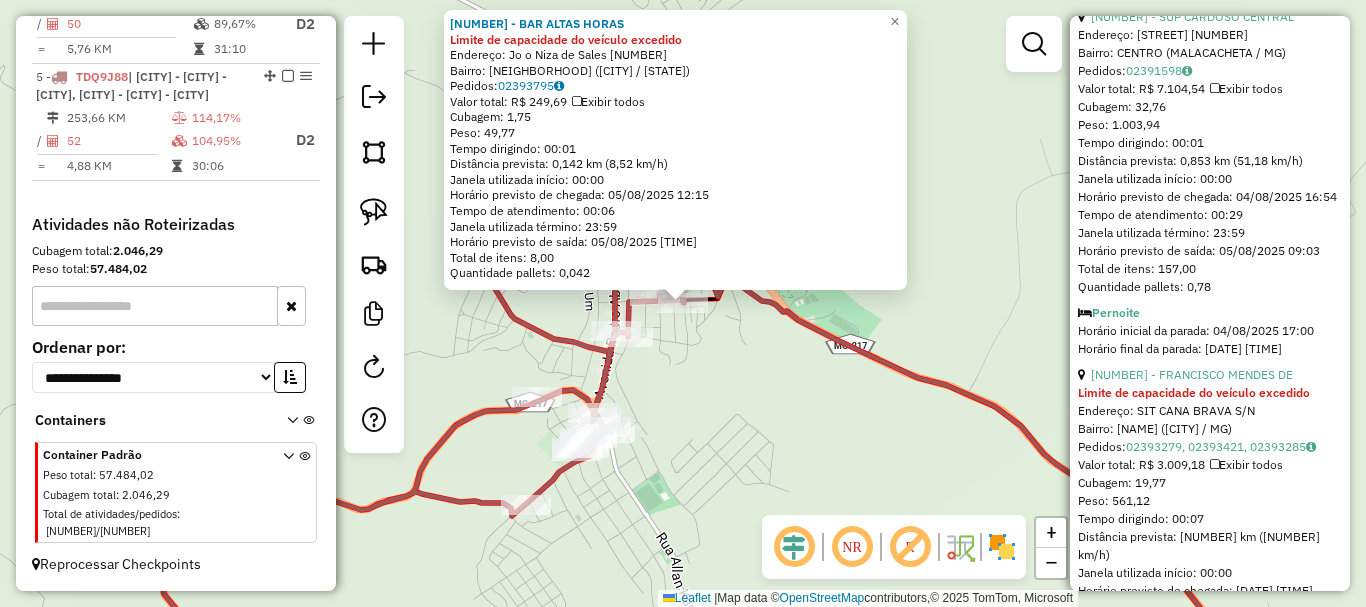 scroll, scrollTop: 1370, scrollLeft: 0, axis: vertical 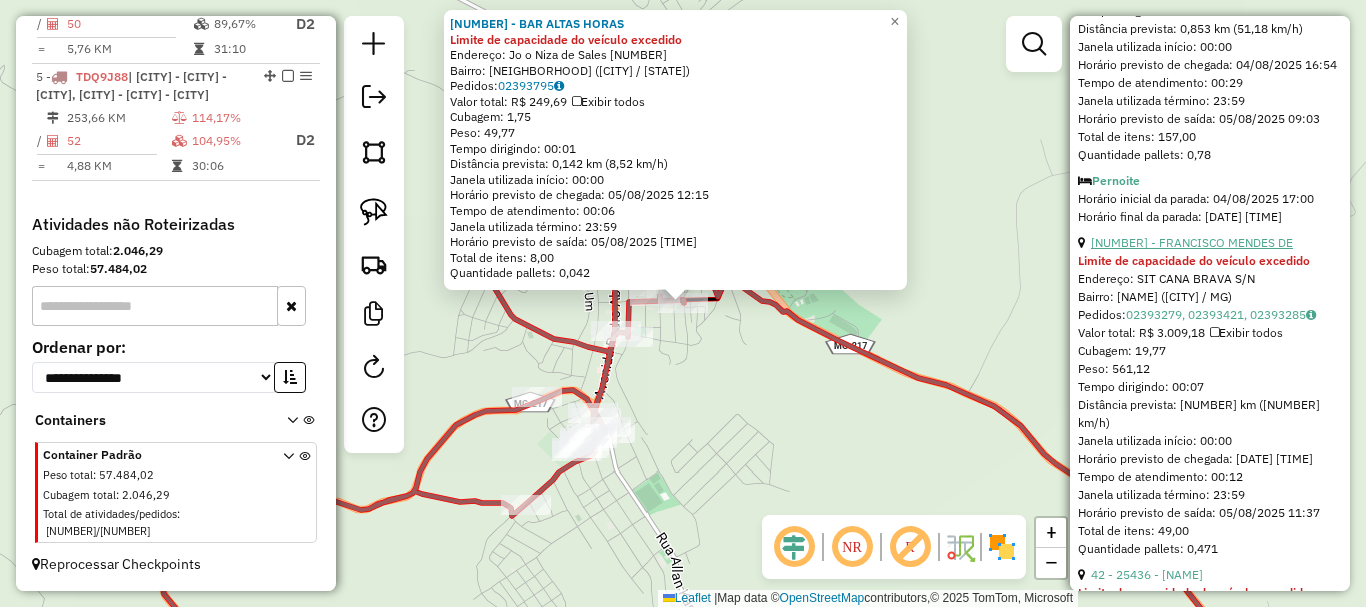 click on "48 - 28777 - FRANCISCO MENDES DE" at bounding box center (1192, 242) 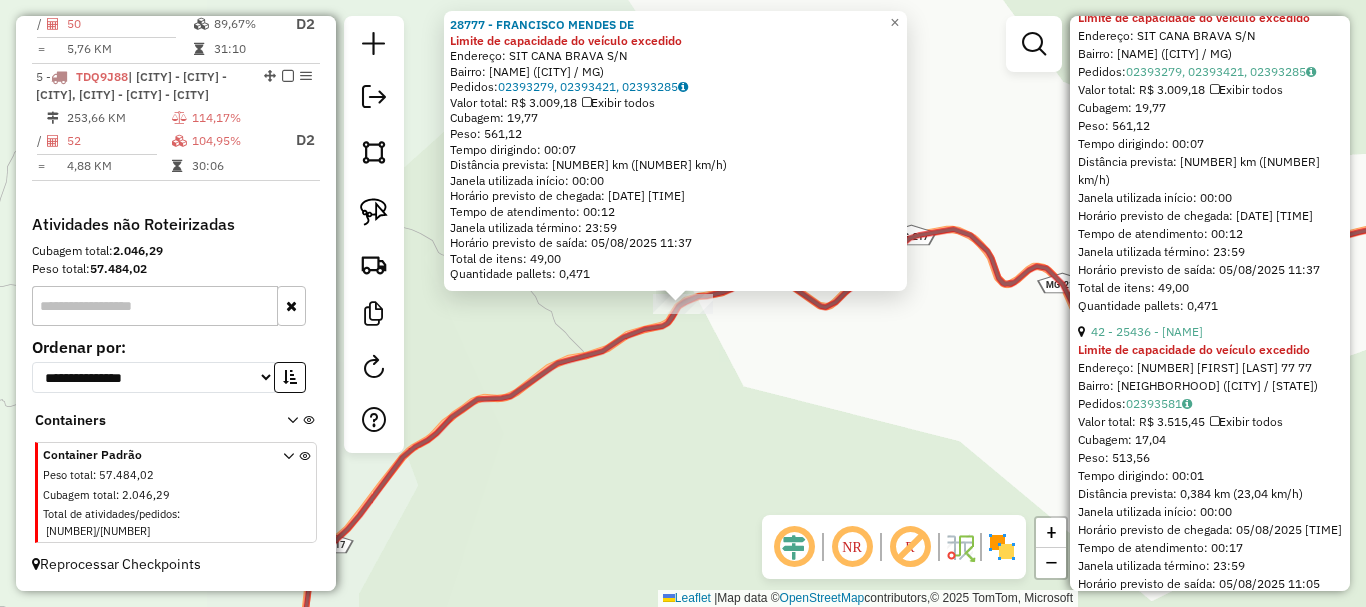 scroll, scrollTop: 1670, scrollLeft: 0, axis: vertical 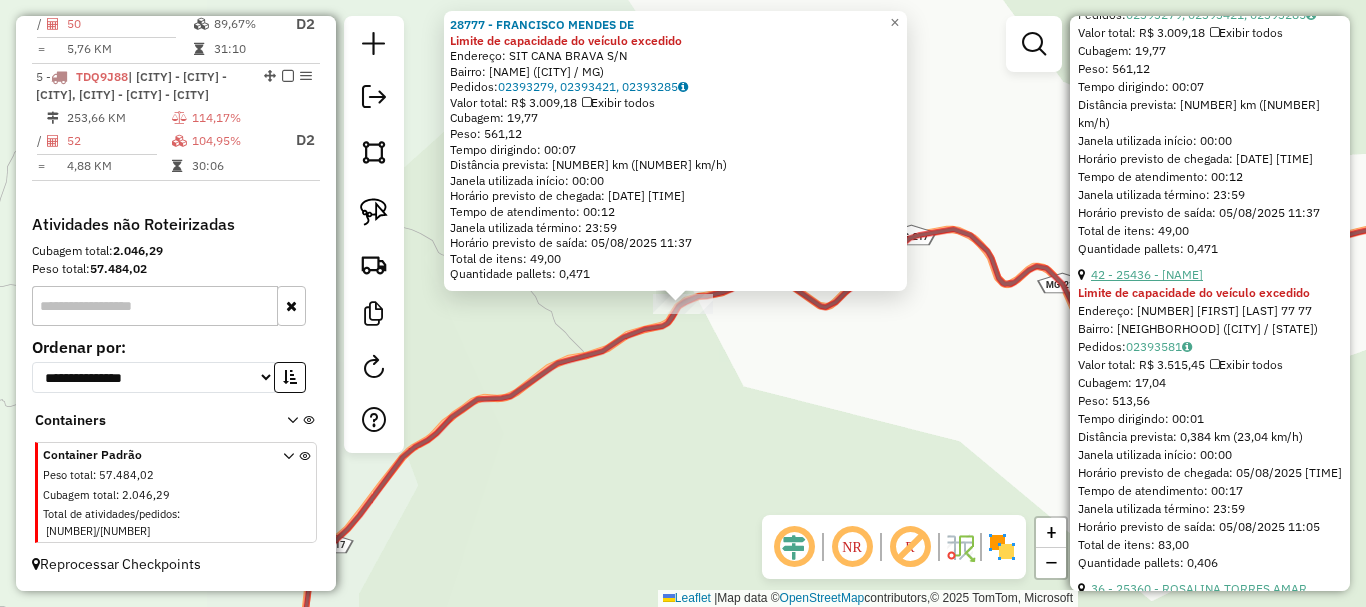 click on "42 - 25436 - COMERCIAL VITORIA" at bounding box center (1147, 274) 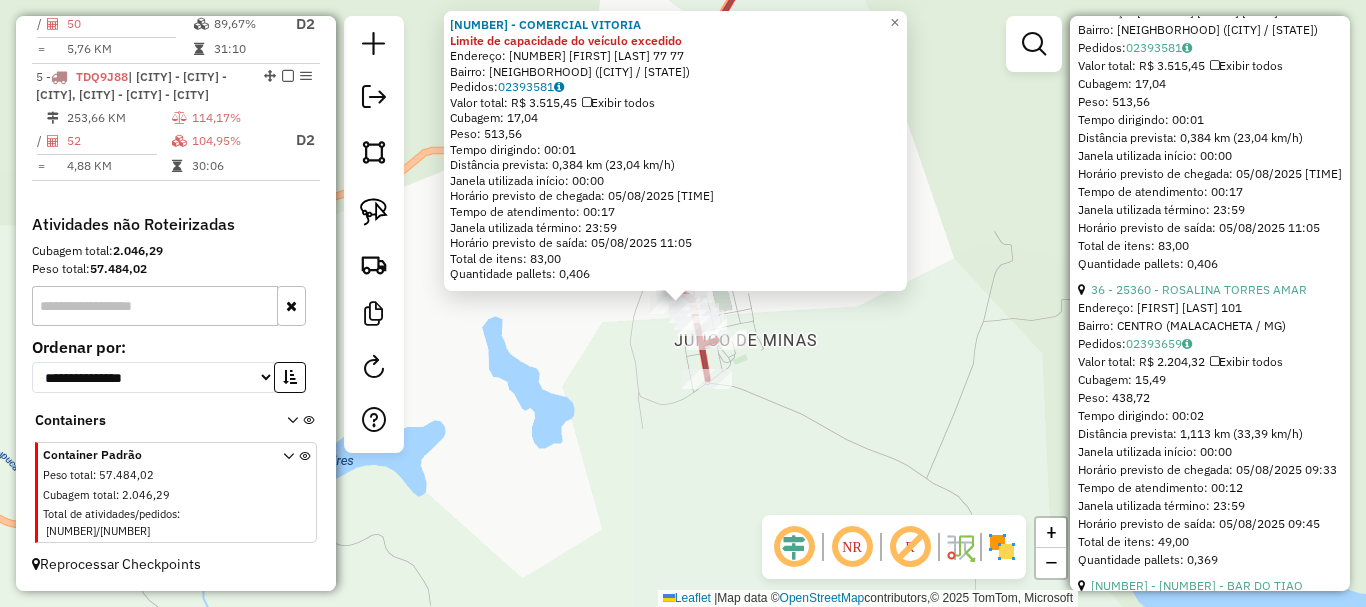 scroll, scrollTop: 1970, scrollLeft: 0, axis: vertical 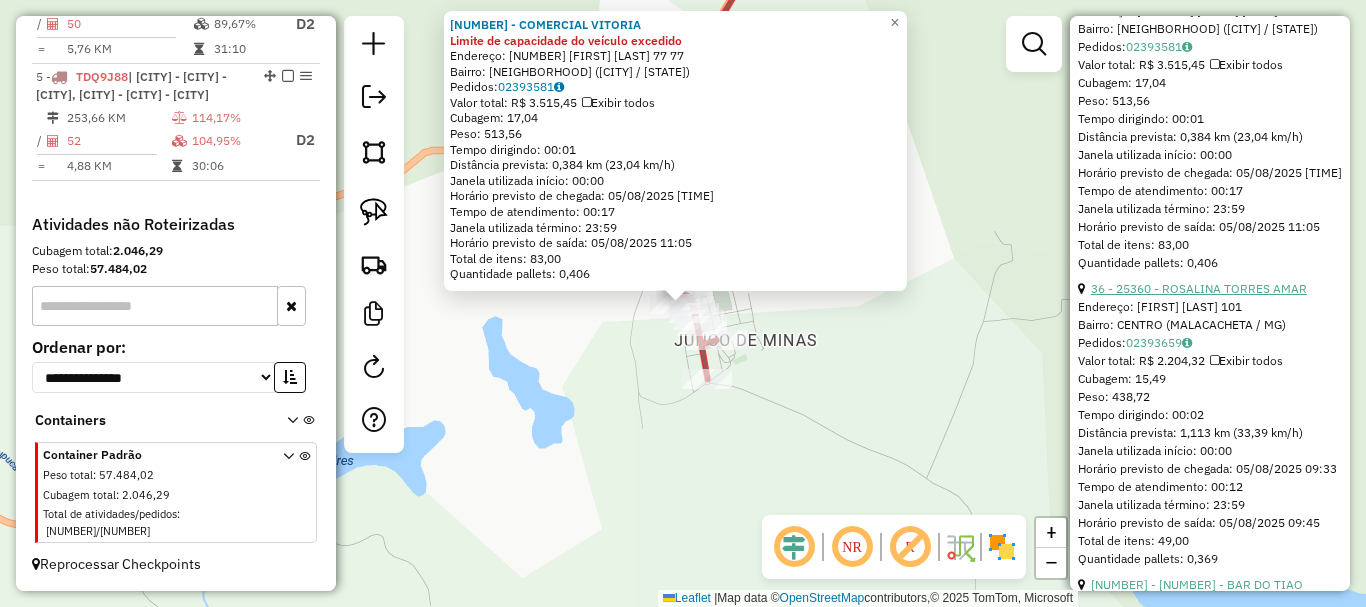 click on "36 - 25360 - ROSALINA TORRES AMAR" at bounding box center [1199, 288] 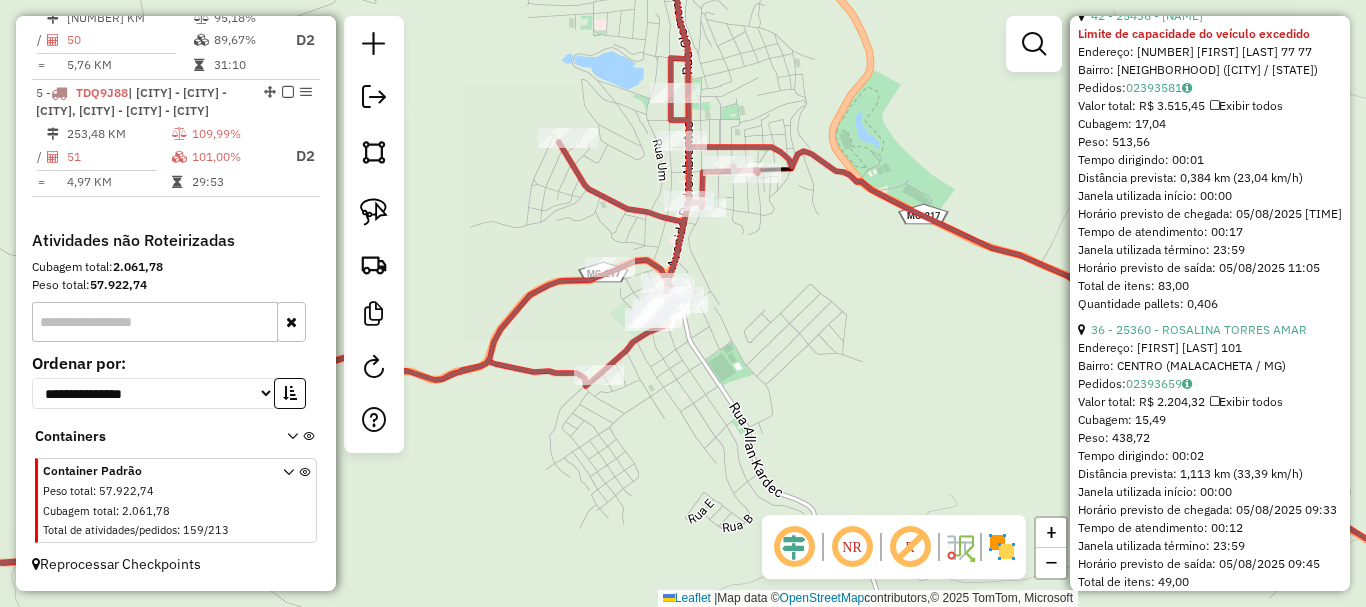 scroll, scrollTop: 2298, scrollLeft: 0, axis: vertical 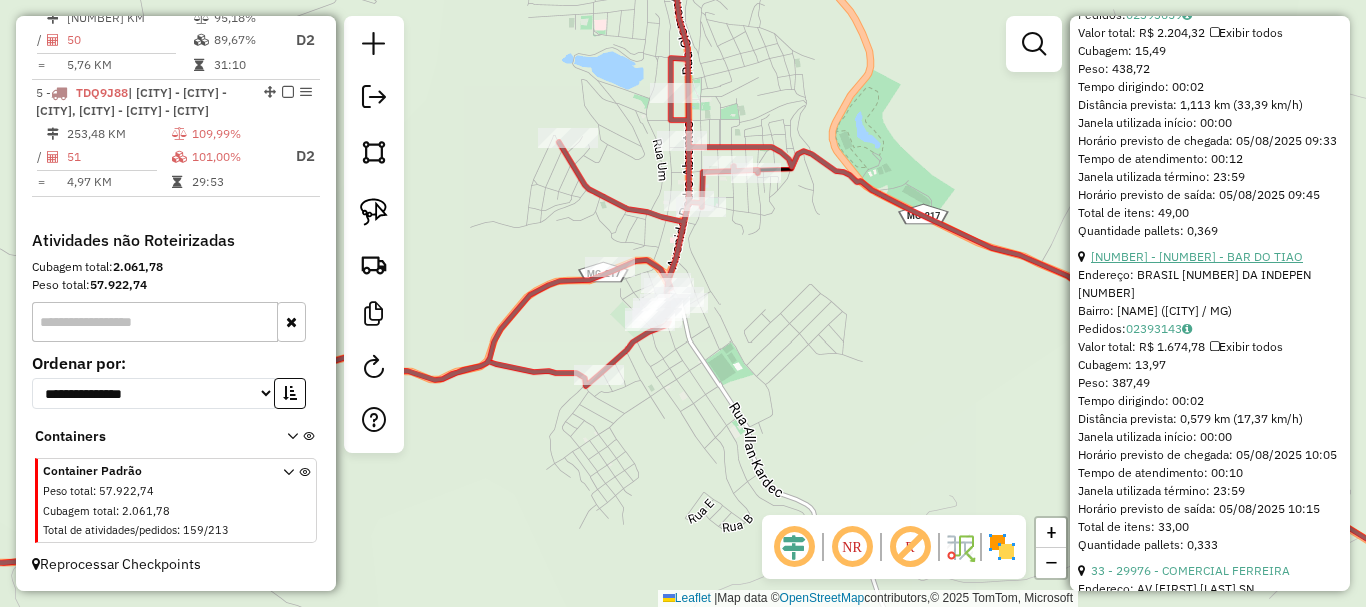 click on "39 - 34274 - BAR DO TIAO" at bounding box center [1197, 256] 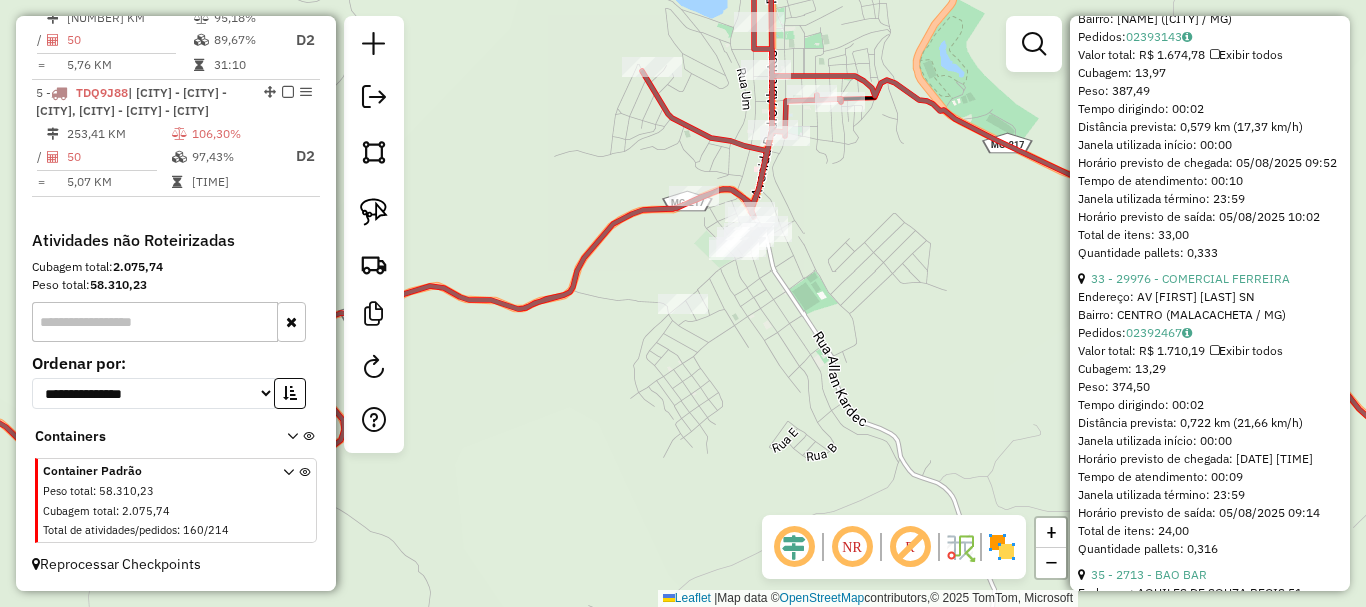 scroll, scrollTop: 2394, scrollLeft: 0, axis: vertical 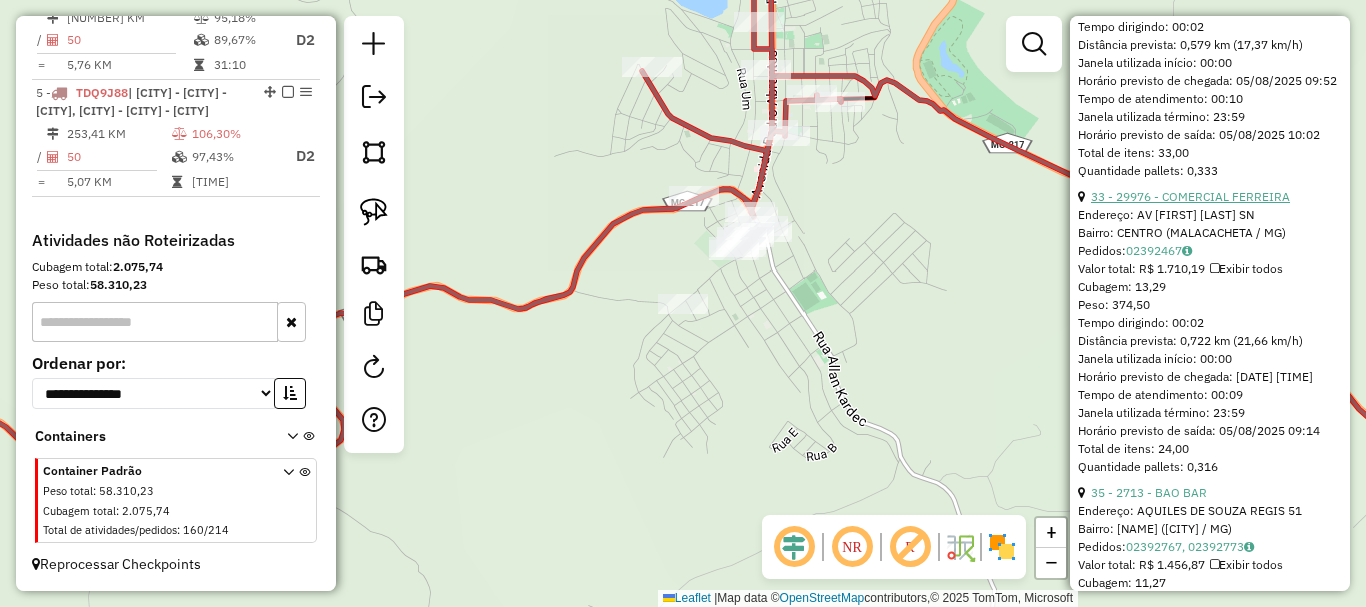 click on "33 - 29976 - COMERCIAL FERREIRA" at bounding box center [1190, 196] 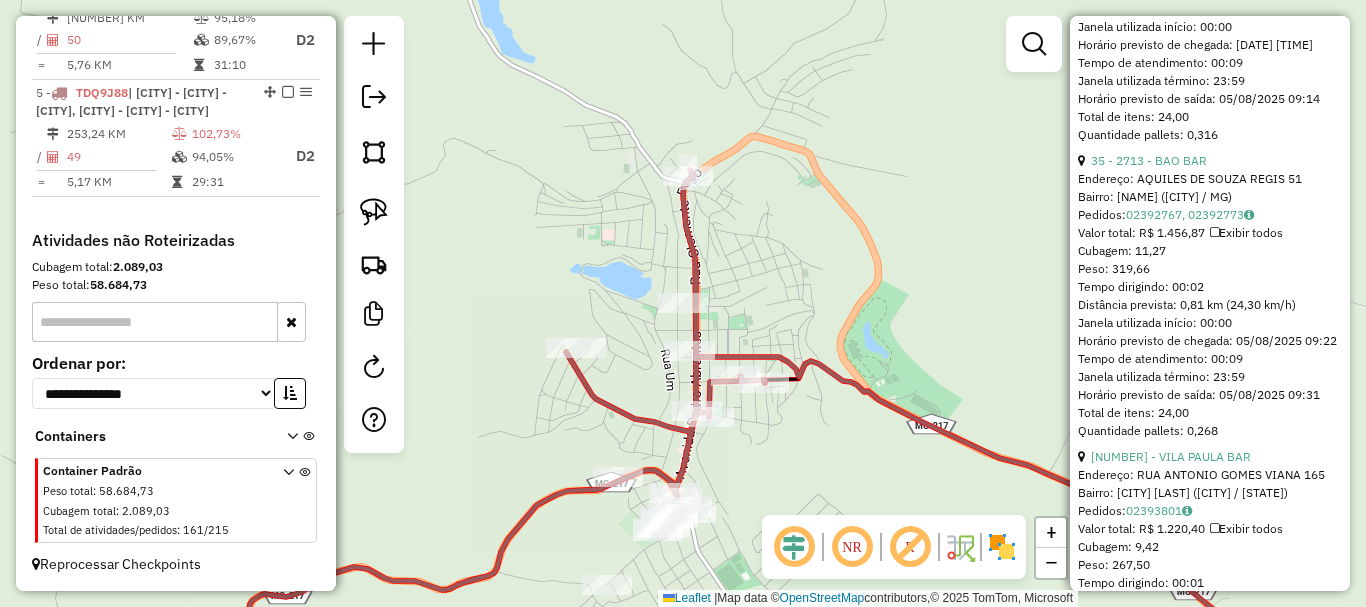scroll, scrollTop: 708, scrollLeft: 0, axis: vertical 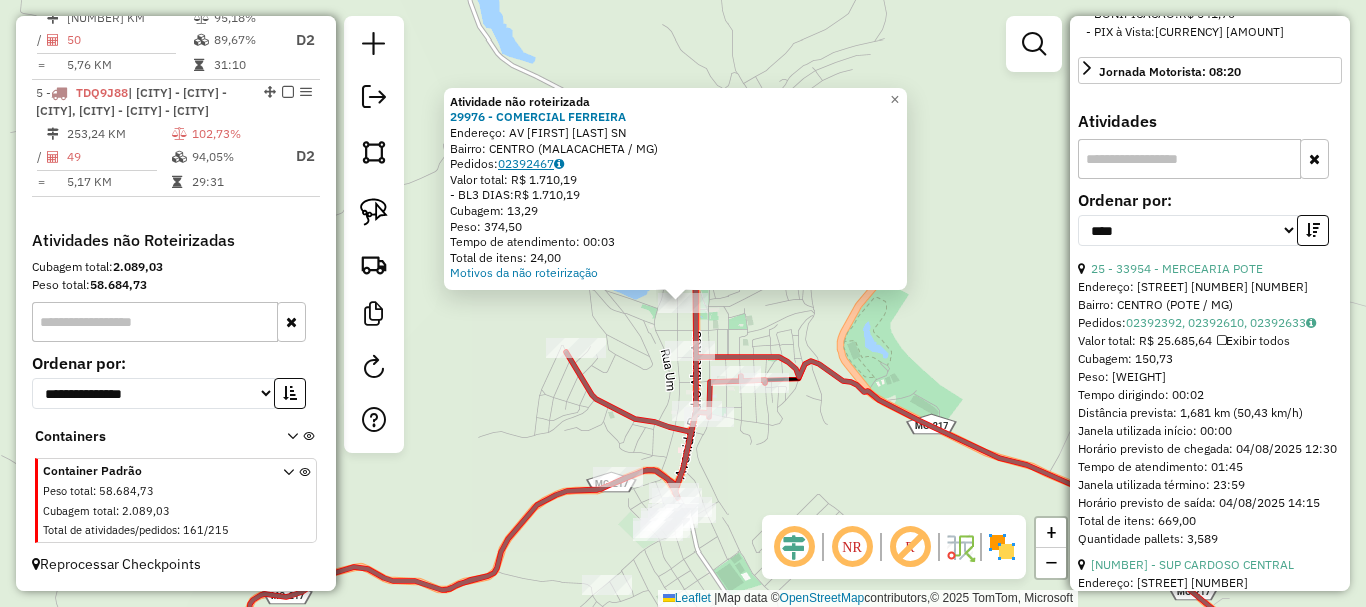 click on "02392467" 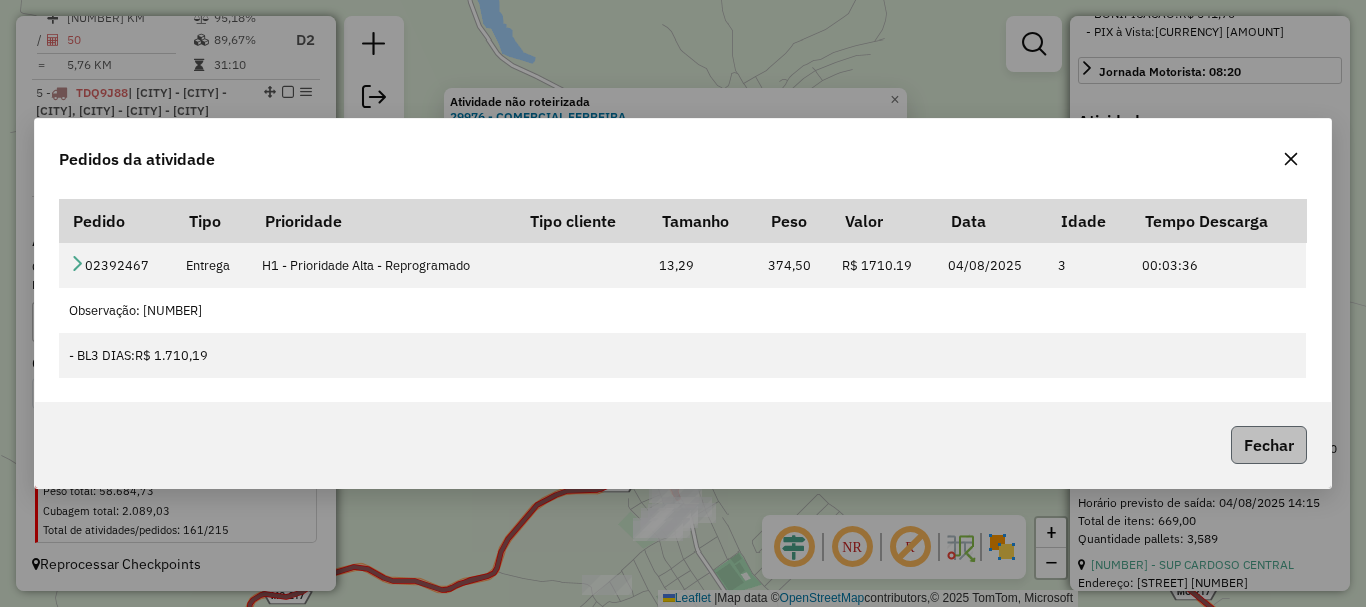 click on "Fechar" 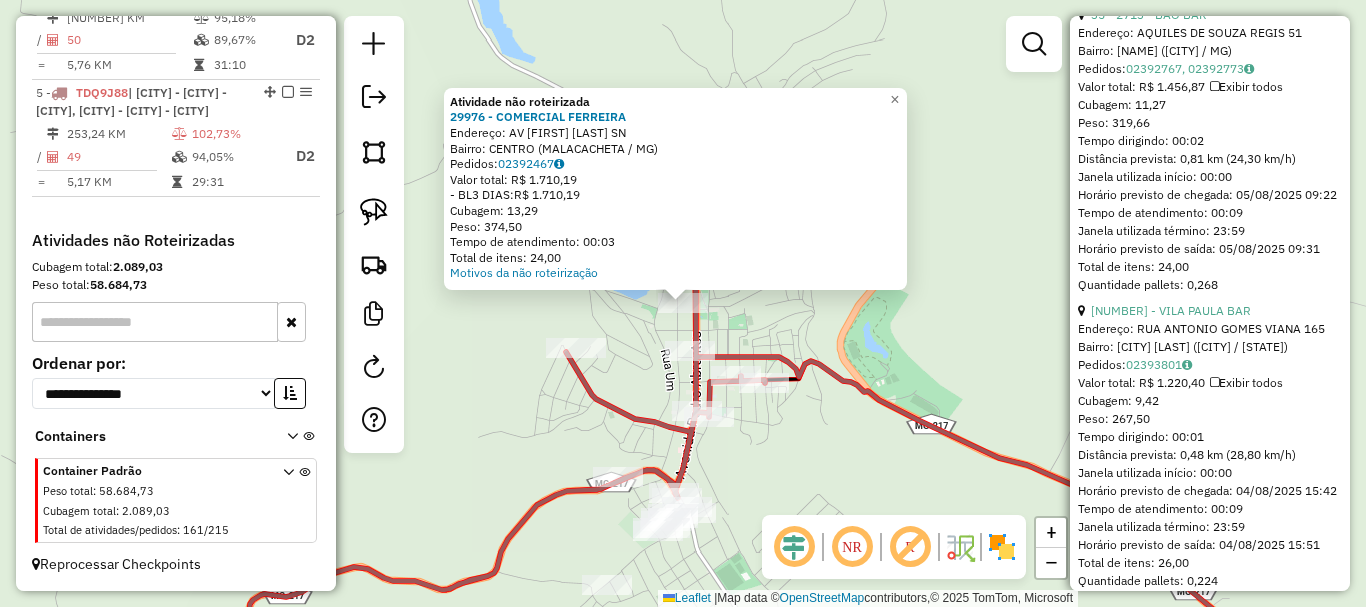 scroll, scrollTop: 2508, scrollLeft: 0, axis: vertical 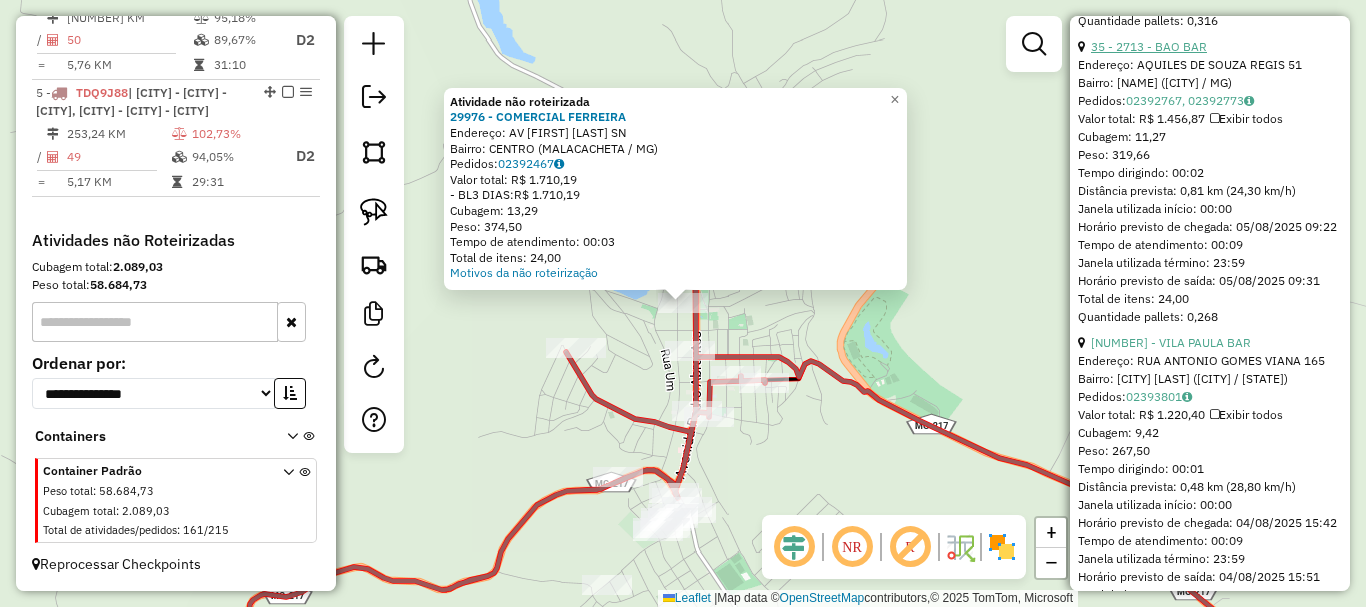 click on "35 - 2713 - BAO BAR" at bounding box center (1149, 46) 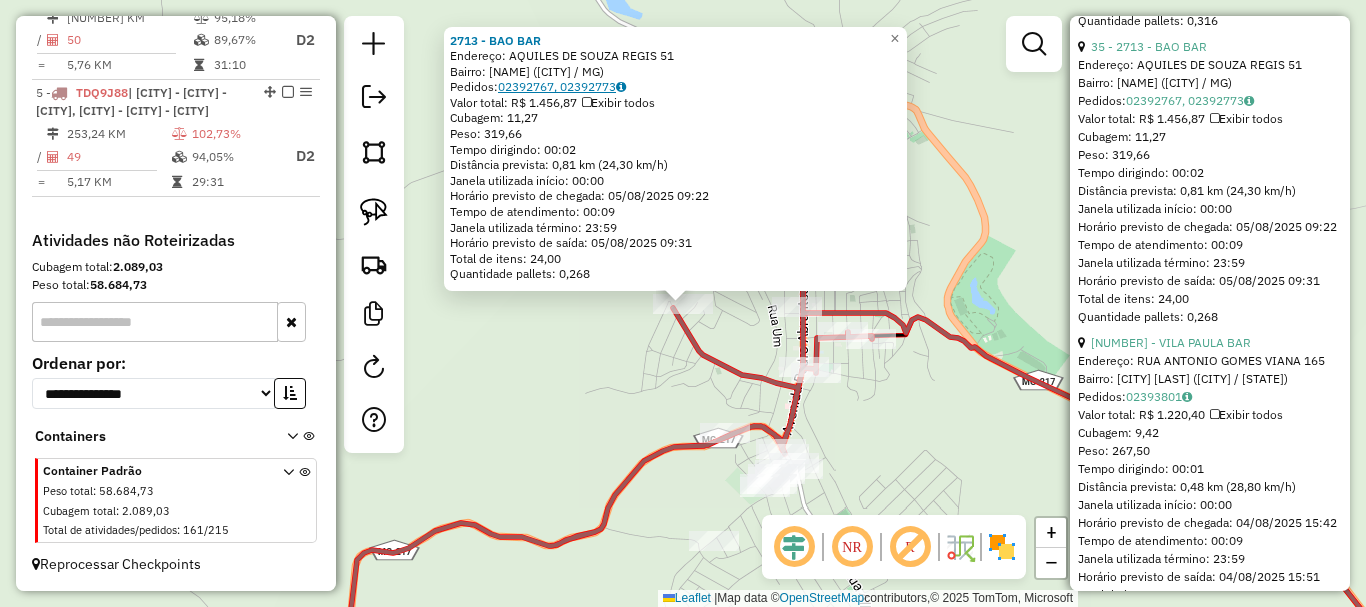 click on "02392767, 02392773" 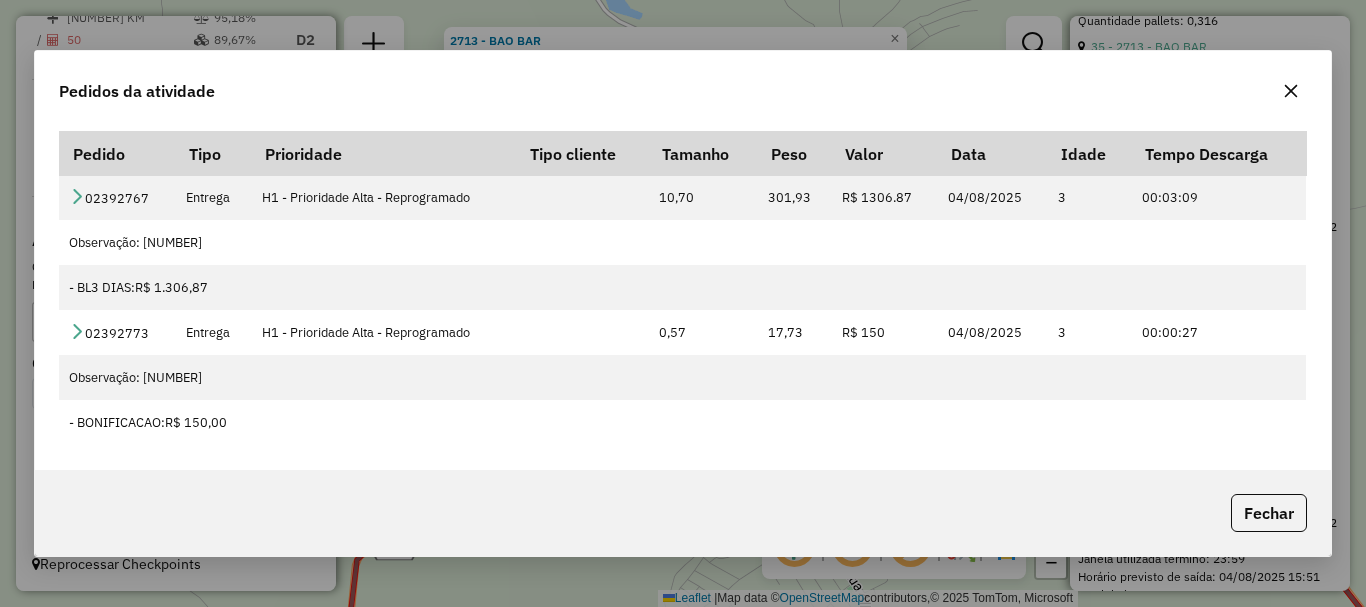 click 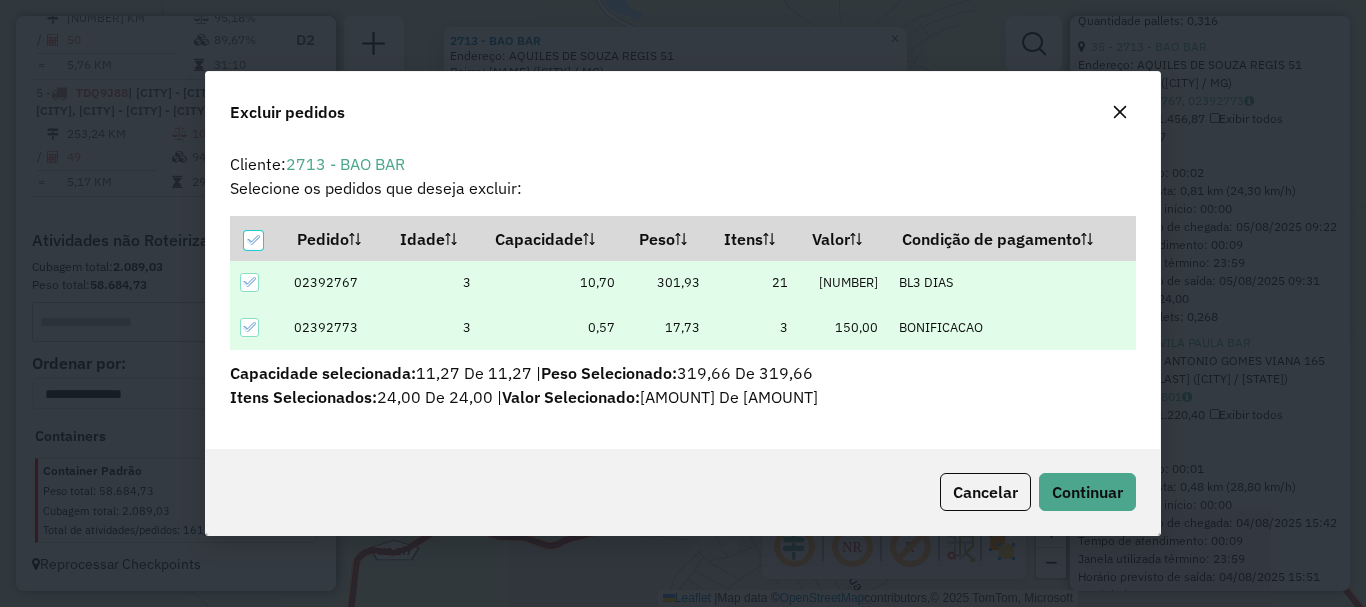 scroll, scrollTop: 0, scrollLeft: 0, axis: both 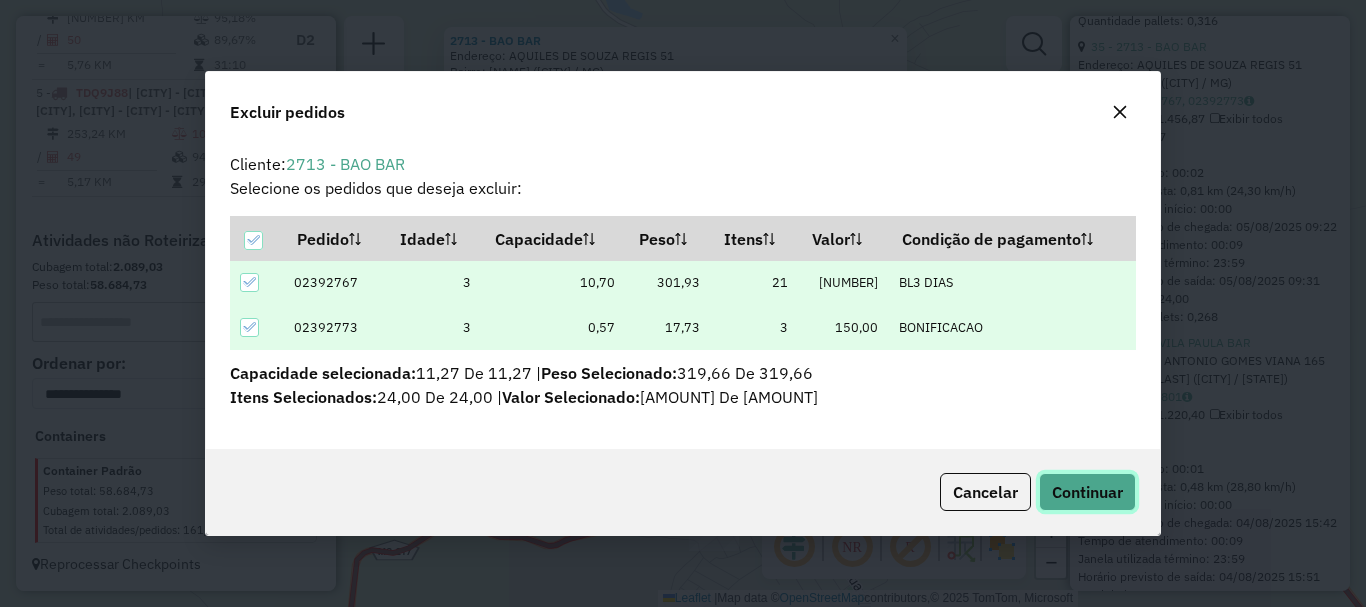 click on "Continuar" 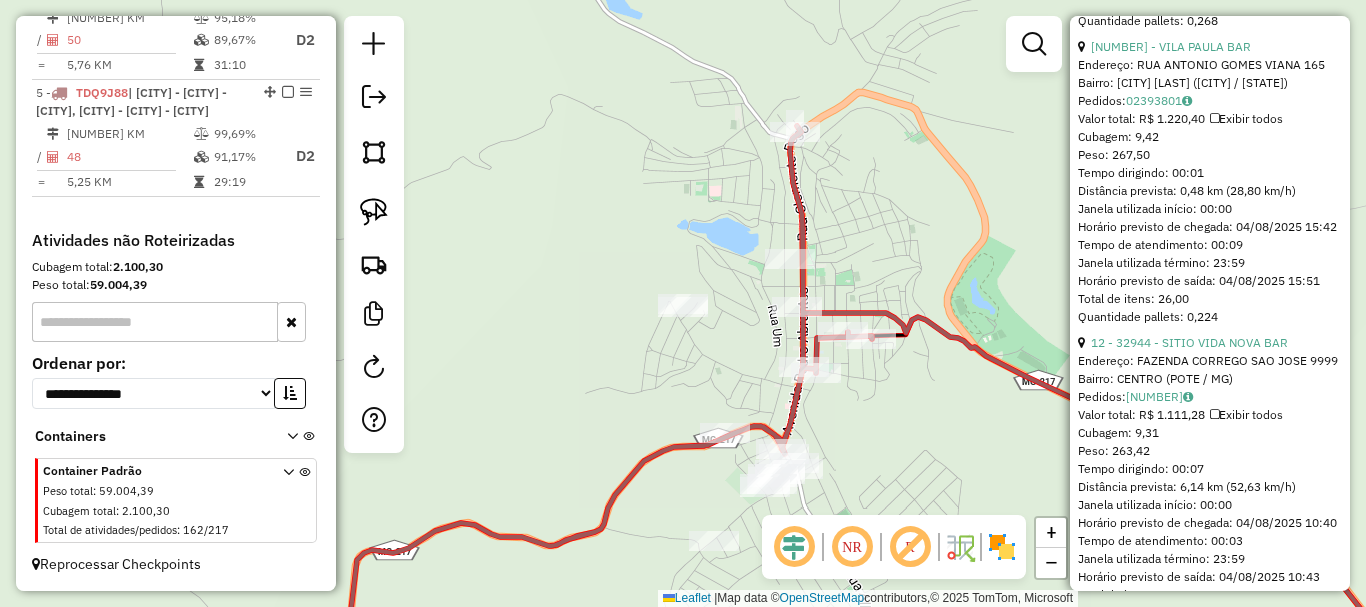 scroll, scrollTop: 2490, scrollLeft: 0, axis: vertical 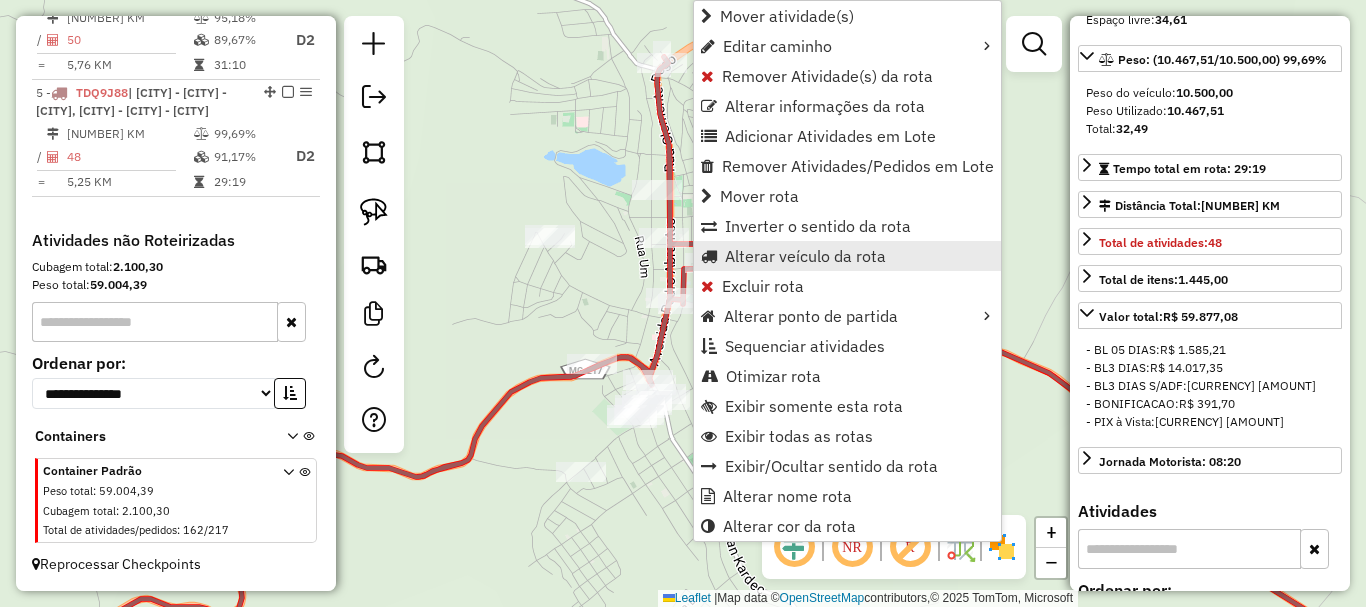 click on "Alterar veículo da rota" at bounding box center (805, 256) 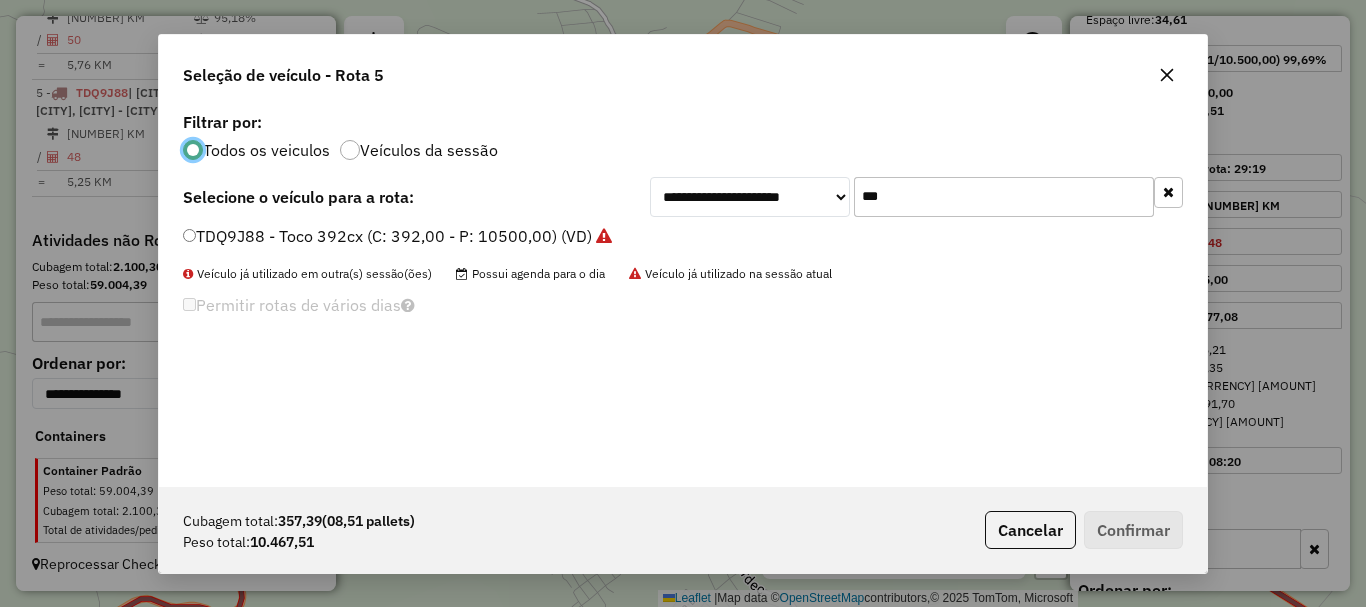 scroll, scrollTop: 11, scrollLeft: 6, axis: both 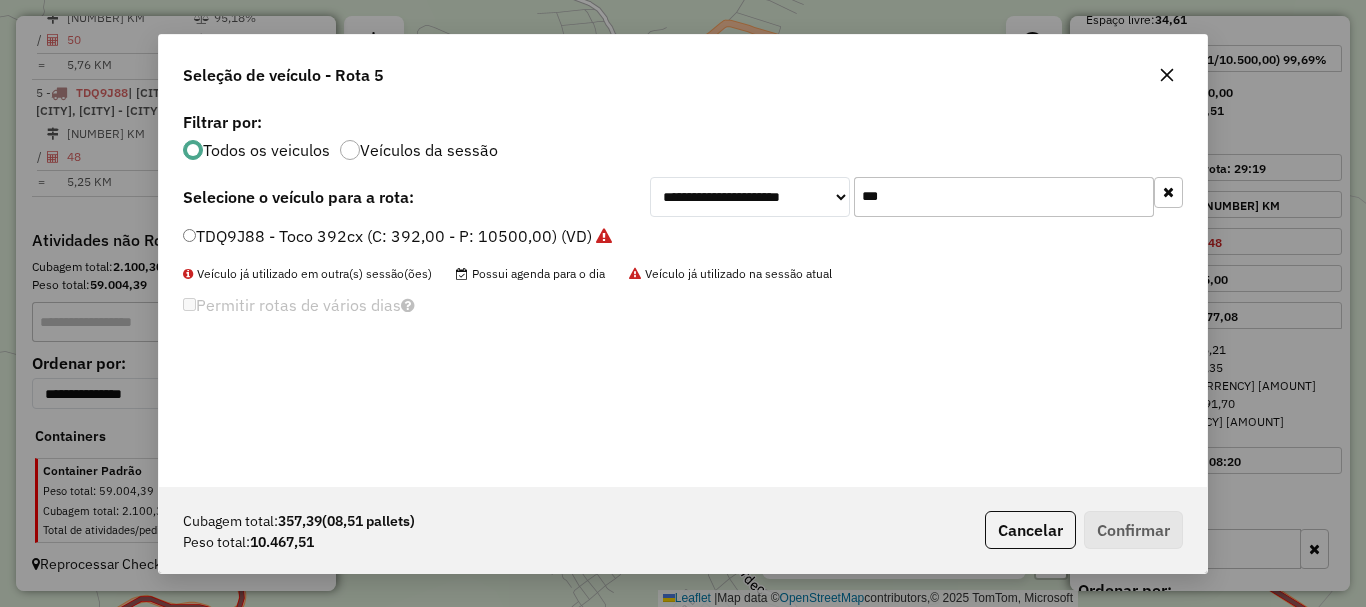 drag, startPoint x: 880, startPoint y: 193, endPoint x: 812, endPoint y: 193, distance: 68 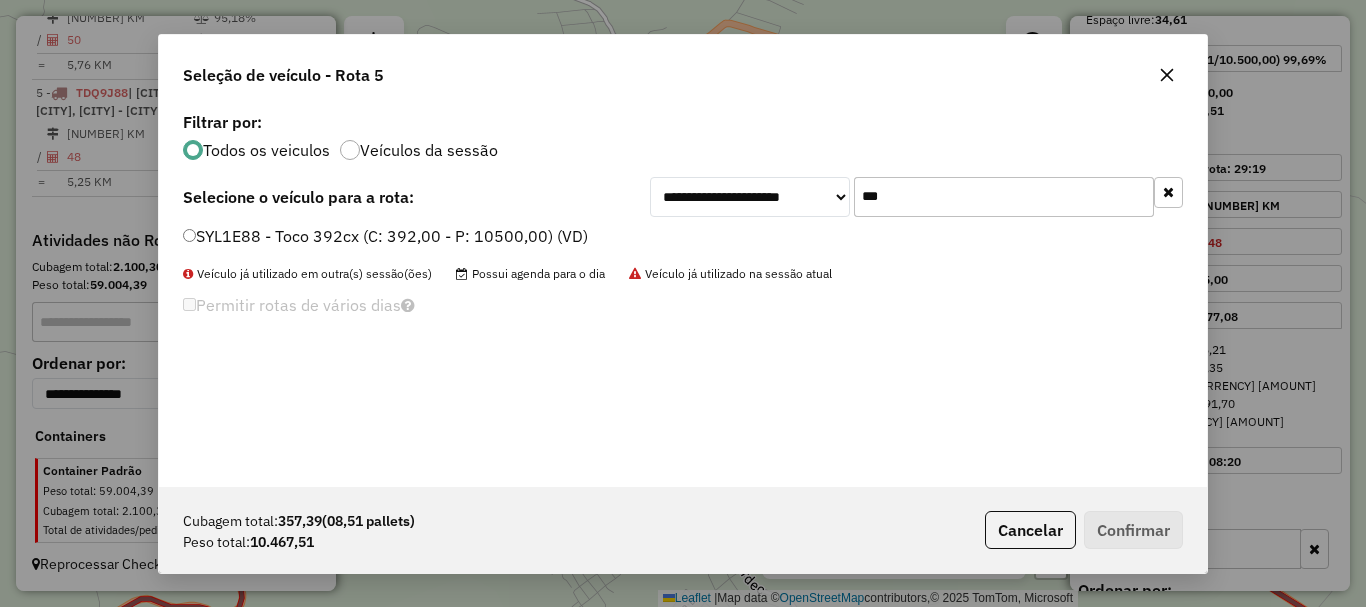 type on "***" 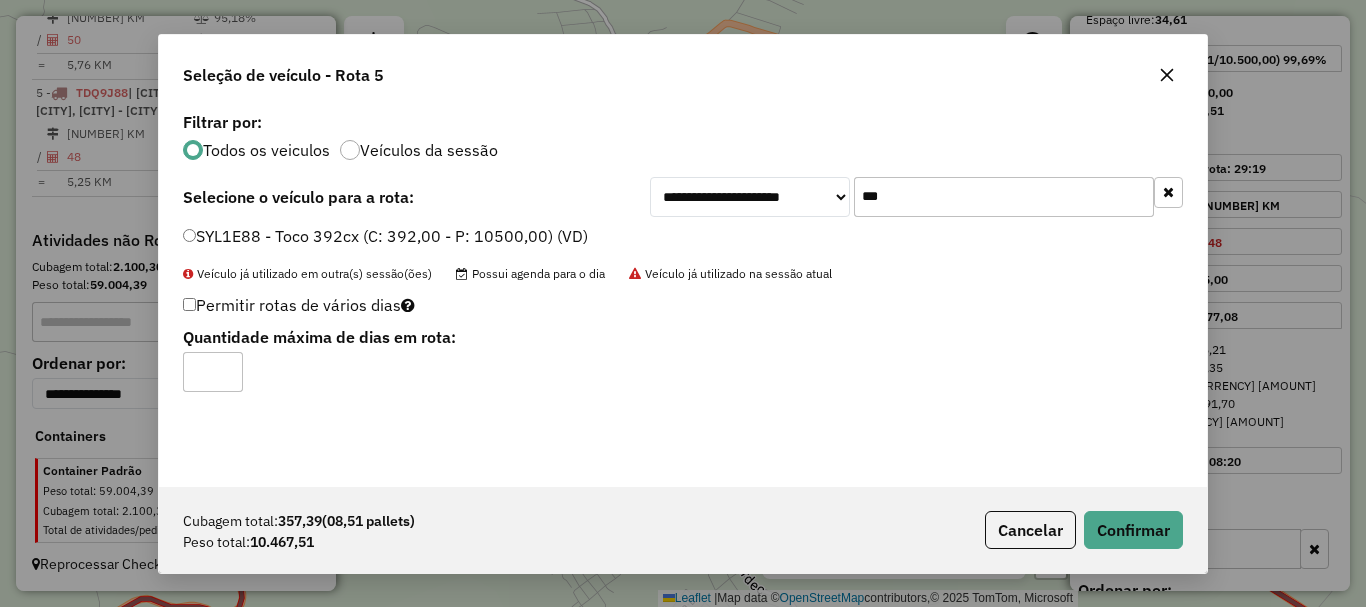 type on "*" 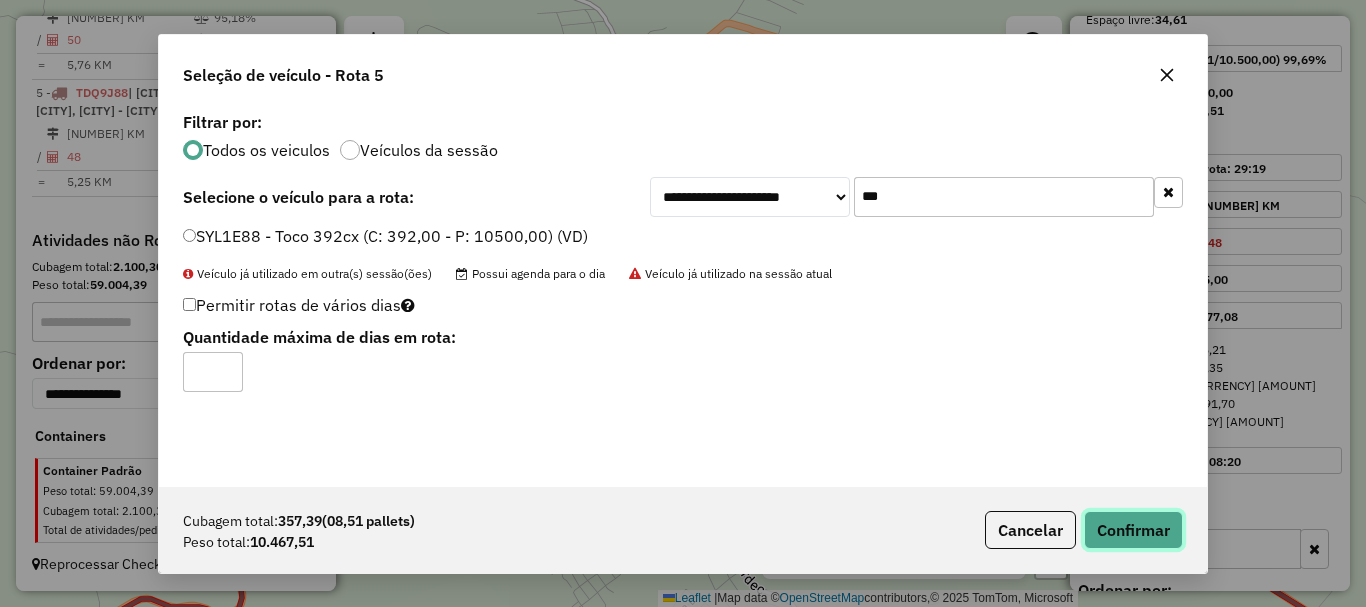click on "Confirmar" 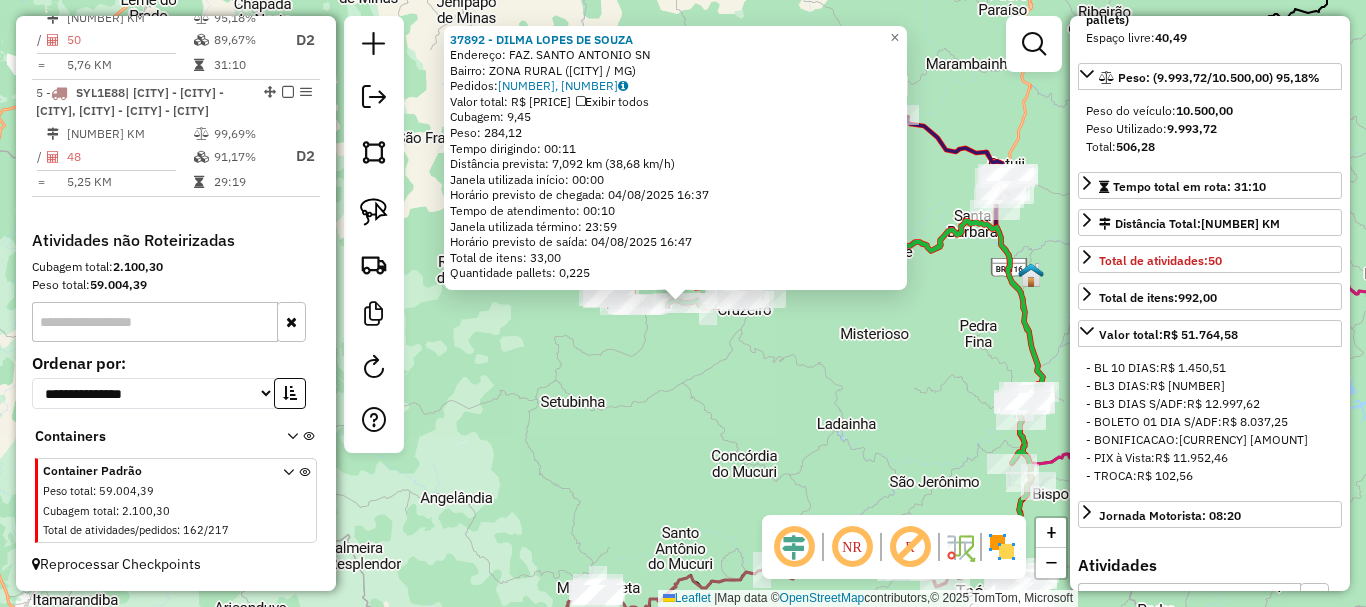 scroll, scrollTop: 282, scrollLeft: 0, axis: vertical 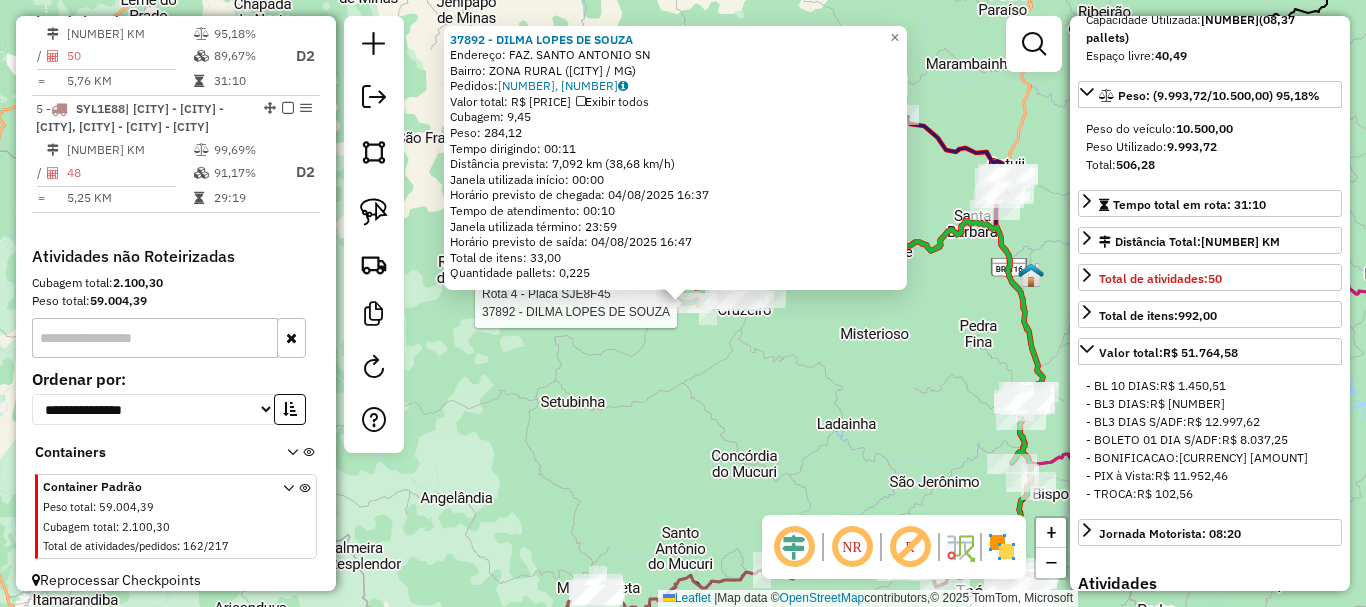 click on "Rota 4 - Placa SJE8F45  37892 - DILMA LOPES DE SOUZA 37892 - DILMA LOPES DE SOUZA  Endereço:  FAZ. SANTO ANTONIO SN   Bairro: ZONA RURAL (NOVO CRUZEIRO / MG)   Pedidos:  02393555, 02393574   Valor total: R$ 1.494,07   Exibir todos   Cubagem: 9,45  Peso: 284,12  Tempo dirigindo: 00:11   Distância prevista: 7,092 km (38,68 km/h)   Janela utilizada início: 00:00   Horário previsto de chegada: 04/08/2025 16:37   Tempo de atendimento: 00:10   Janela utilizada término: 23:59   Horário previsto de saída: 04/08/2025 16:47   Total de itens: 33,00   Quantidade pallets: 0,225  × Janela de atendimento Grade de atendimento Capacidade Transportadoras Veículos Cliente Pedidos  Rotas Selecione os dias de semana para filtrar as janelas de atendimento  Seg   Ter   Qua   Qui   Sex   Sáb   Dom  Informe o período da janela de atendimento: De: Até:  Filtrar exatamente a janela do cliente  Considerar janela de atendimento padrão  Selecione os dias de semana para filtrar as grades de atendimento  Seg   Ter   Qua   Qui" 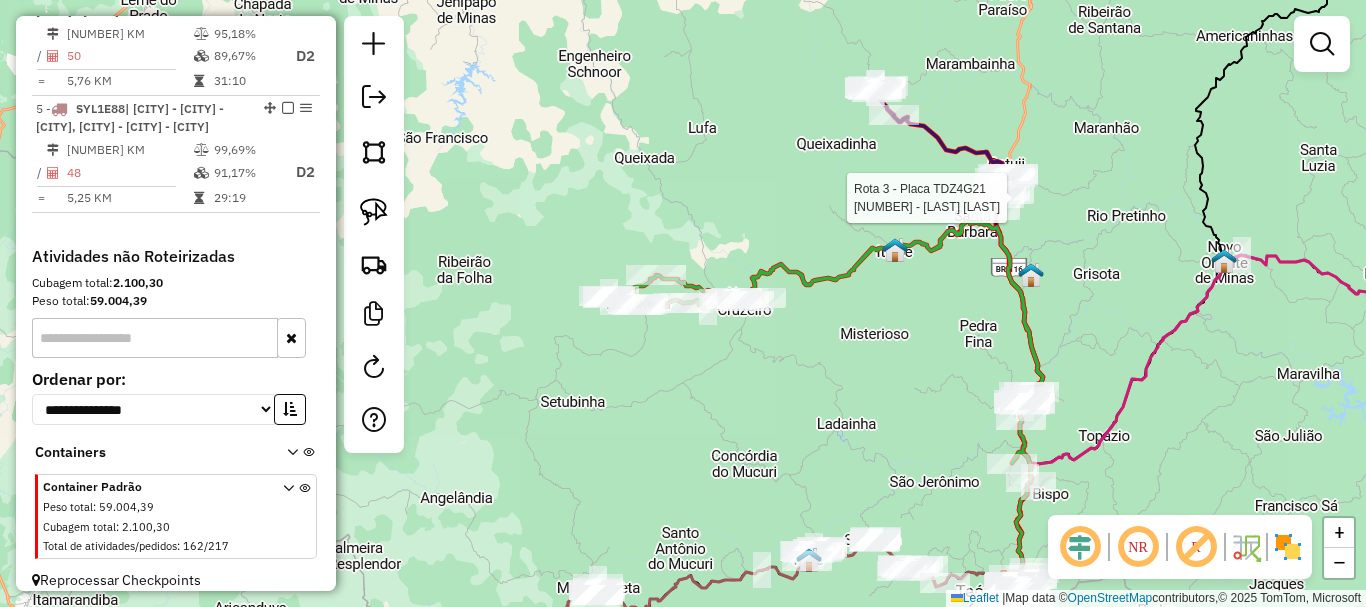select on "*********" 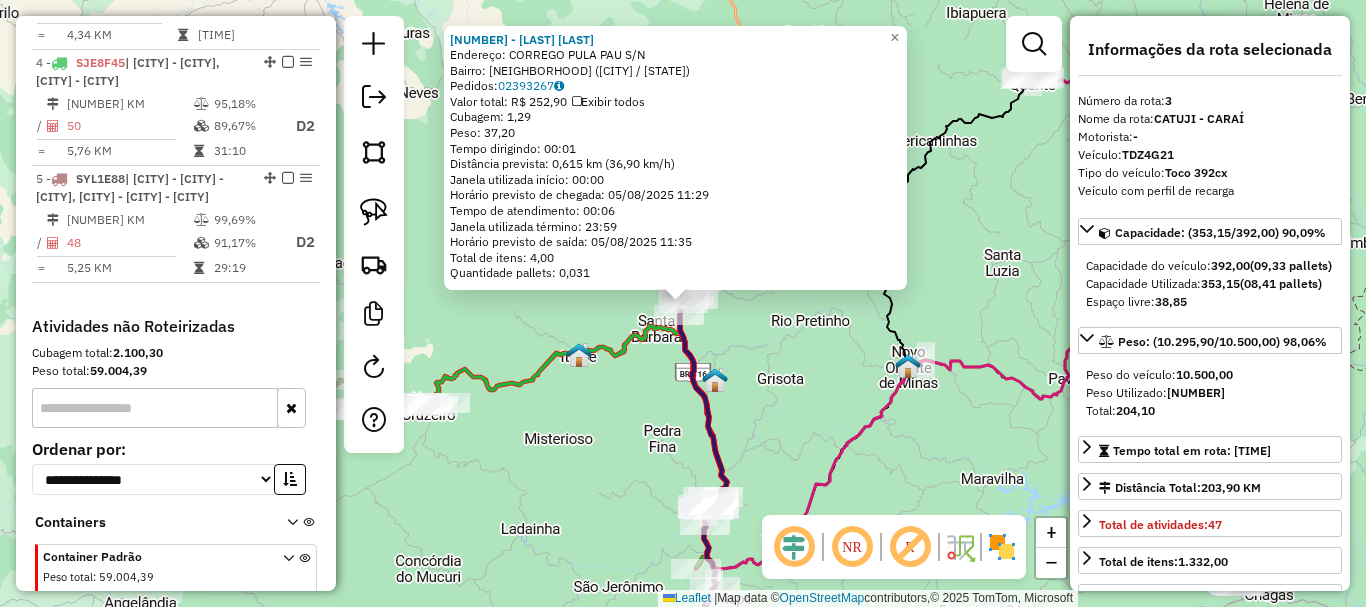 scroll, scrollTop: 1043, scrollLeft: 0, axis: vertical 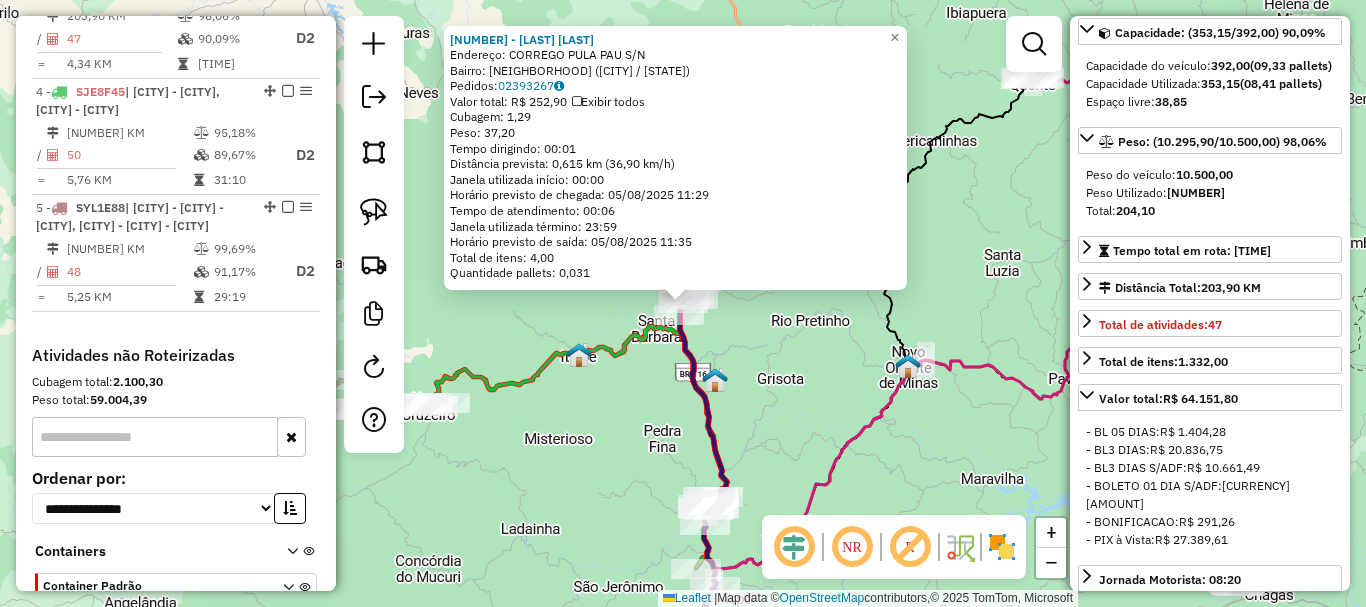 click on "Rota 3 - Placa TDZ4G21  35349 - PEDRA ALTA 35349 - PEDRA ALTA  Endereço:  CORREGO PULA PAU S/N   Bairro: ZONA RURAL (CATUJI / MG)   Pedidos:  02393267   Valor total: R$ 252,90   Exibir todos   Cubagem: 1,29  Peso: 37,20  Tempo dirigindo: 00:01   Distância prevista: 0,615 km (36,90 km/h)   Janela utilizada início: 00:00   Horário previsto de chegada: 05/08/2025 11:29   Tempo de atendimento: 00:06   Janela utilizada término: 23:59   Horário previsto de saída: 05/08/2025 11:35   Total de itens: 4,00   Quantidade pallets: 0,031  × Janela de atendimento Grade de atendimento Capacidade Transportadoras Veículos Cliente Pedidos  Rotas Selecione os dias de semana para filtrar as janelas de atendimento  Seg   Ter   Qua   Qui   Sex   Sáb   Dom  Informe o período da janela de atendimento: De: Até:  Filtrar exatamente a janela do cliente  Considerar janela de atendimento padrão  Selecione os dias de semana para filtrar as grades de atendimento  Seg   Ter   Qua   Qui   Sex   Sáb   Dom   Peso mínimo:   De:  +" 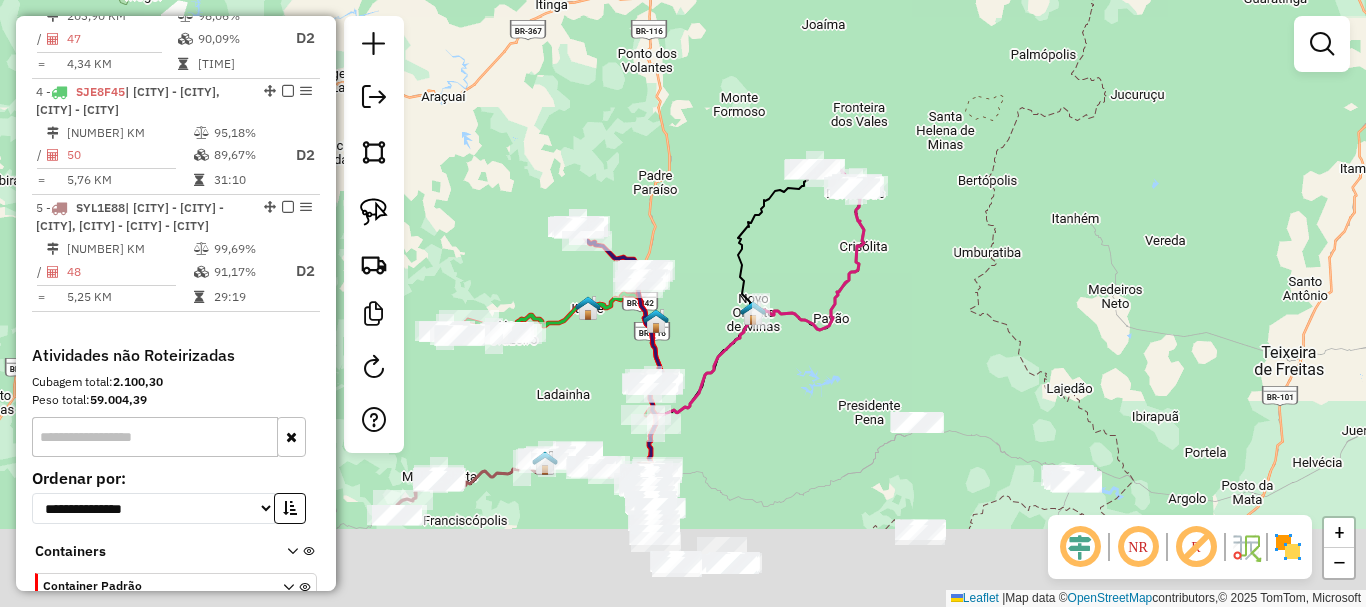 drag, startPoint x: 835, startPoint y: 528, endPoint x: 764, endPoint y: 342, distance: 199.09044 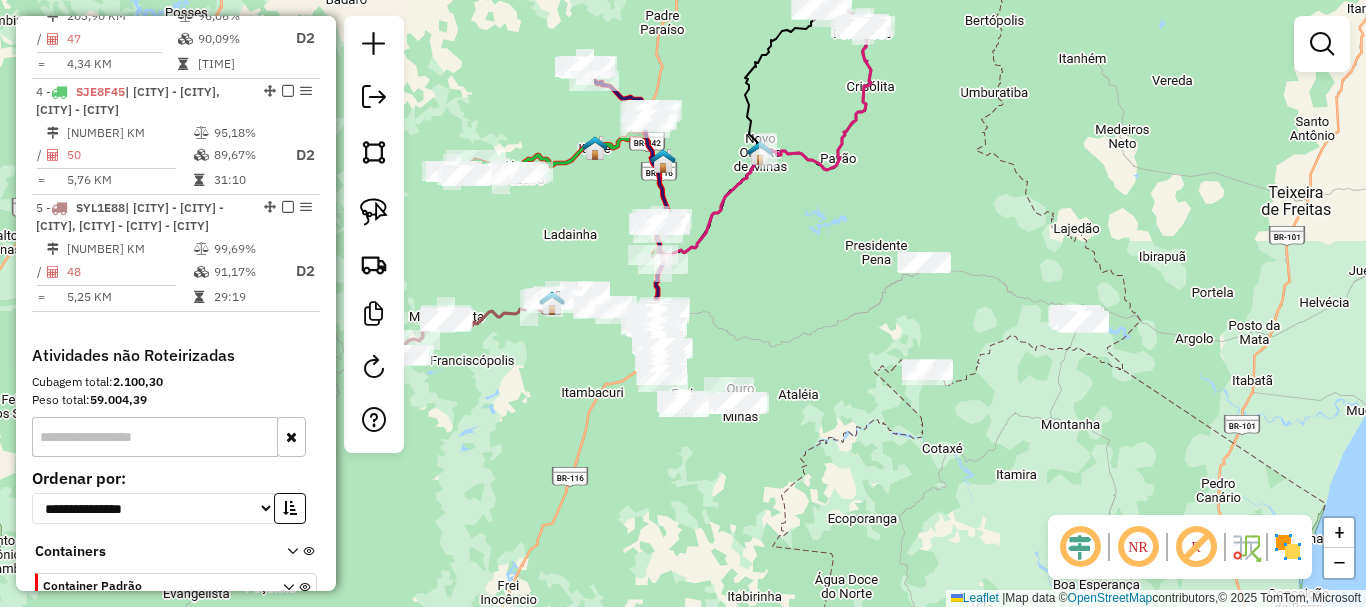 drag, startPoint x: 1004, startPoint y: 475, endPoint x: 1048, endPoint y: 410, distance: 78.492035 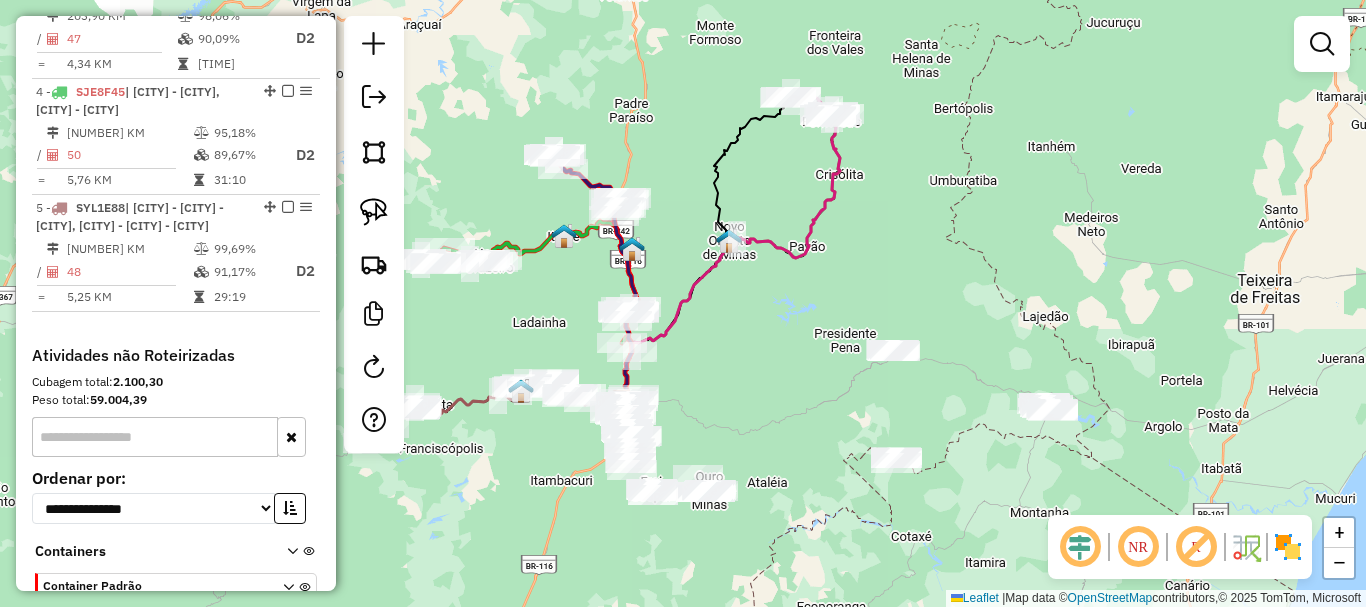 drag, startPoint x: 782, startPoint y: 271, endPoint x: 752, endPoint y: 205, distance: 72.498276 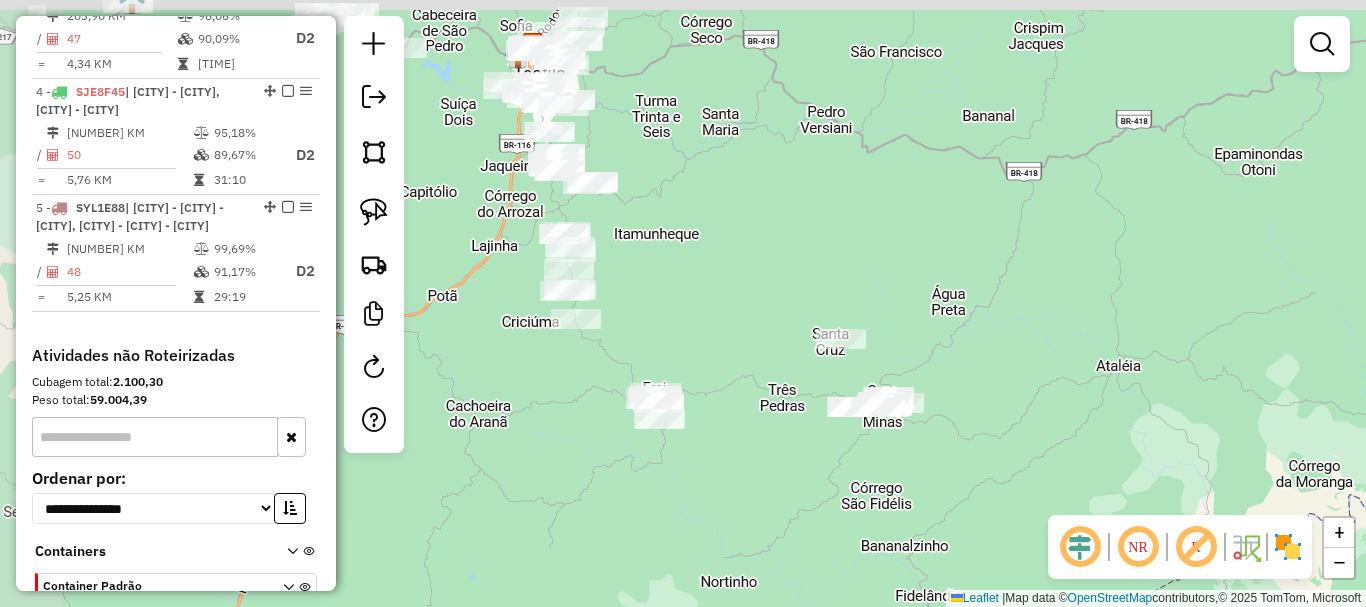 drag, startPoint x: 568, startPoint y: 264, endPoint x: 779, endPoint y: 359, distance: 231.40009 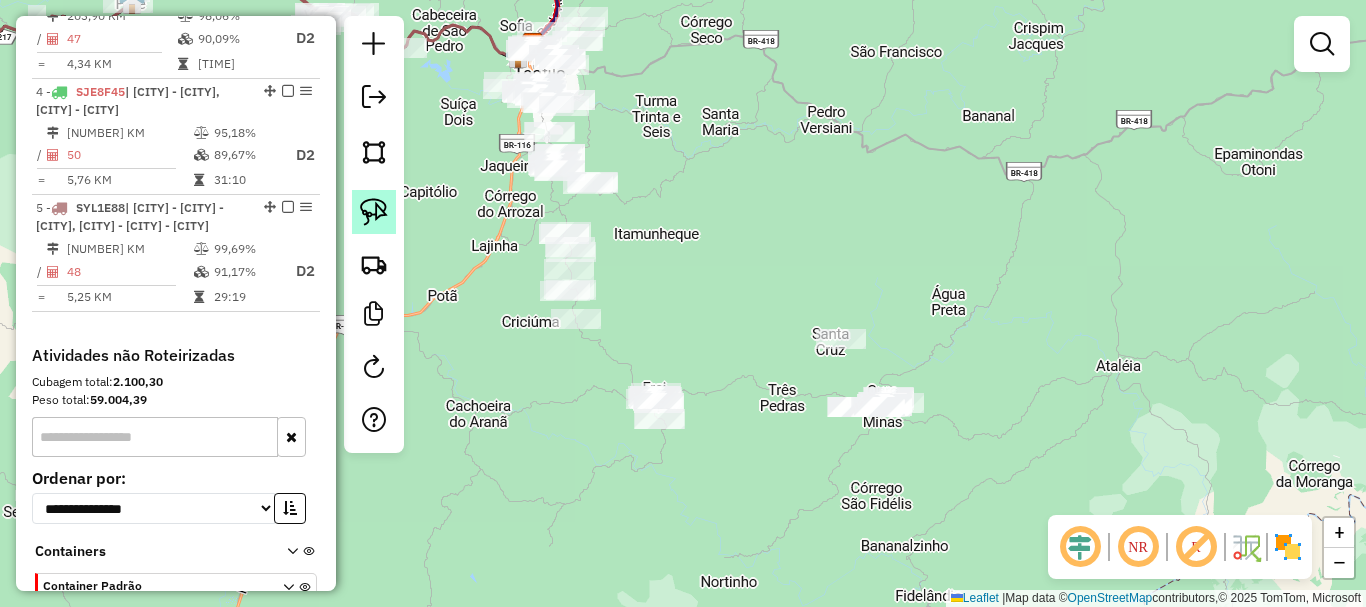 click 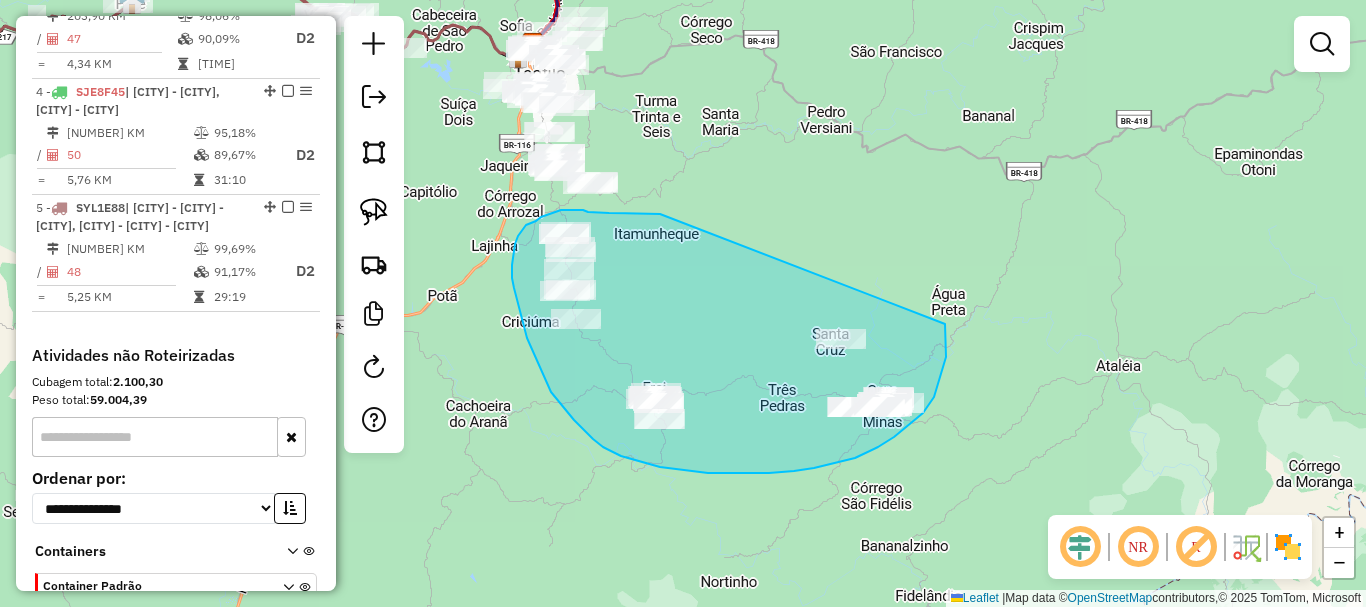 drag, startPoint x: 660, startPoint y: 214, endPoint x: 942, endPoint y: 316, distance: 299.87997 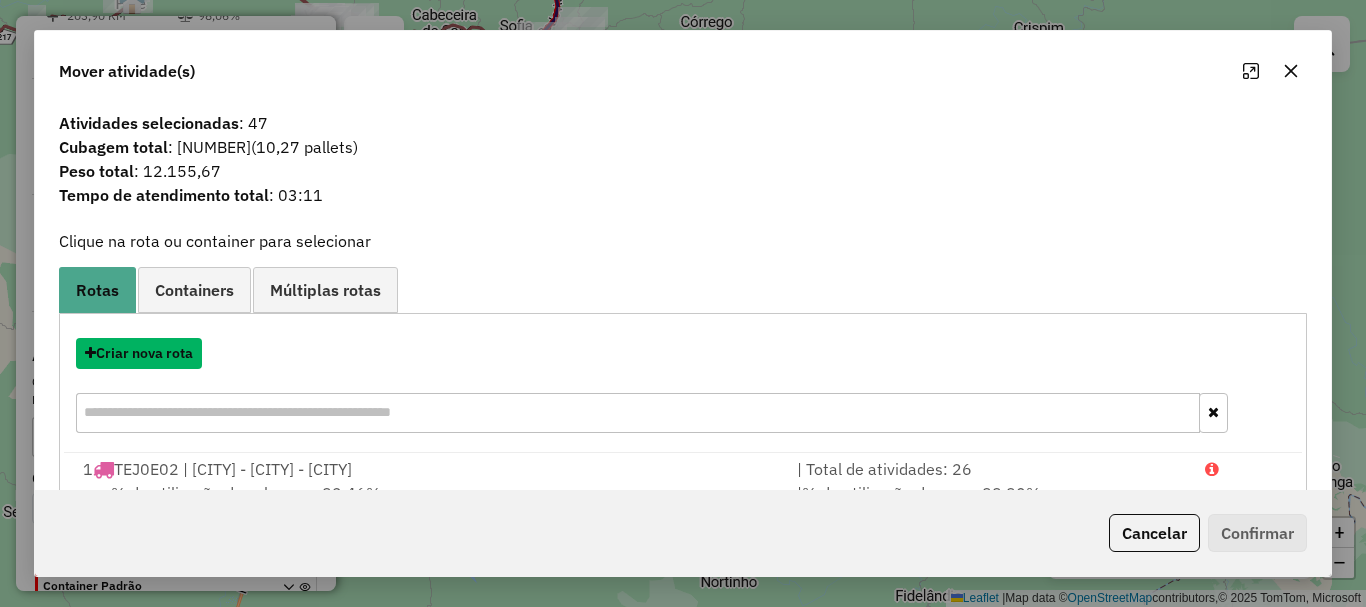 click on "Criar nova rota" at bounding box center [139, 353] 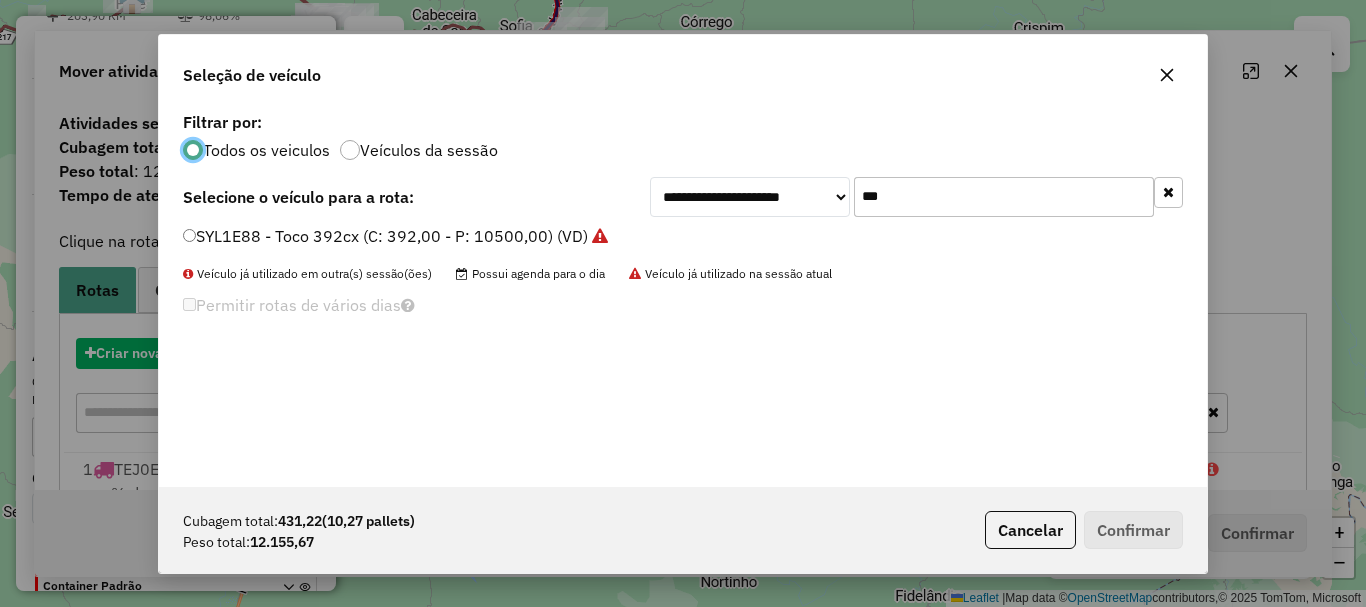 scroll, scrollTop: 11, scrollLeft: 6, axis: both 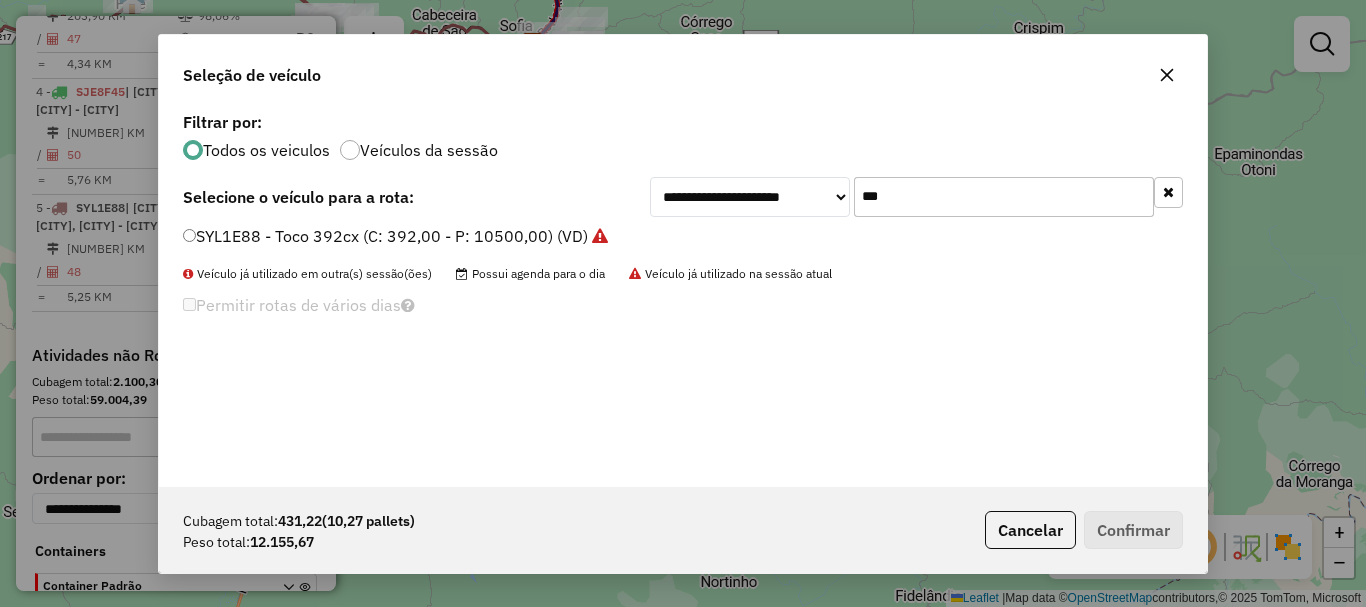 drag, startPoint x: 949, startPoint y: 203, endPoint x: 784, endPoint y: 186, distance: 165.87344 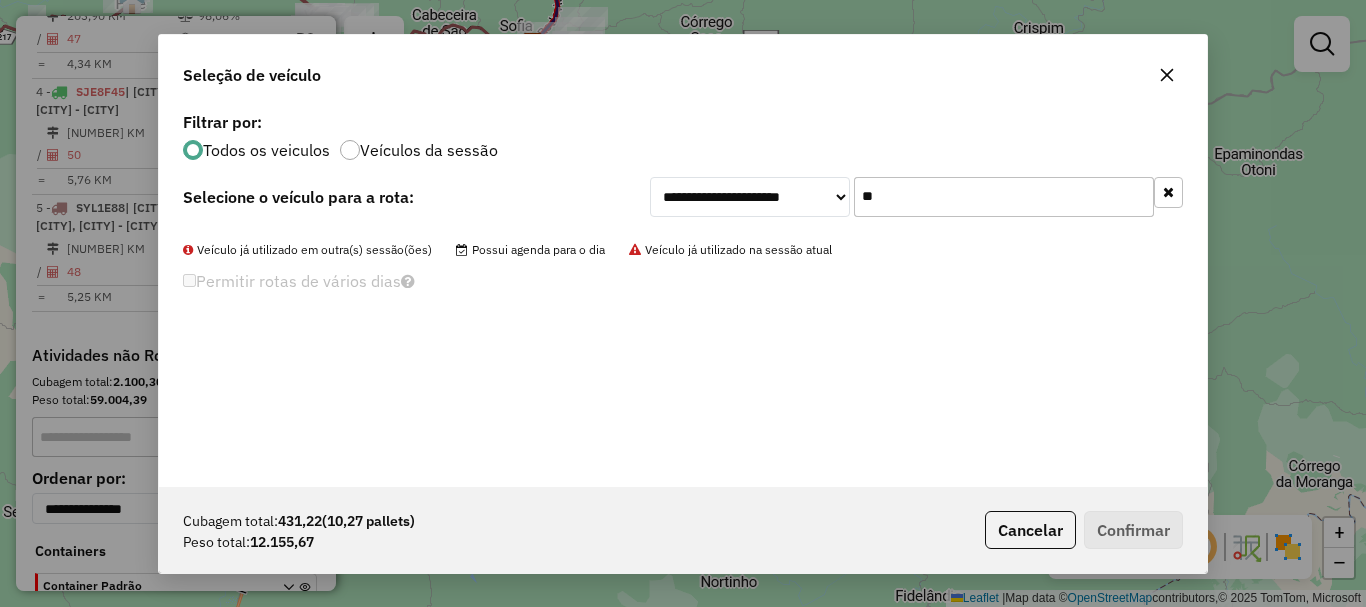 type on "*" 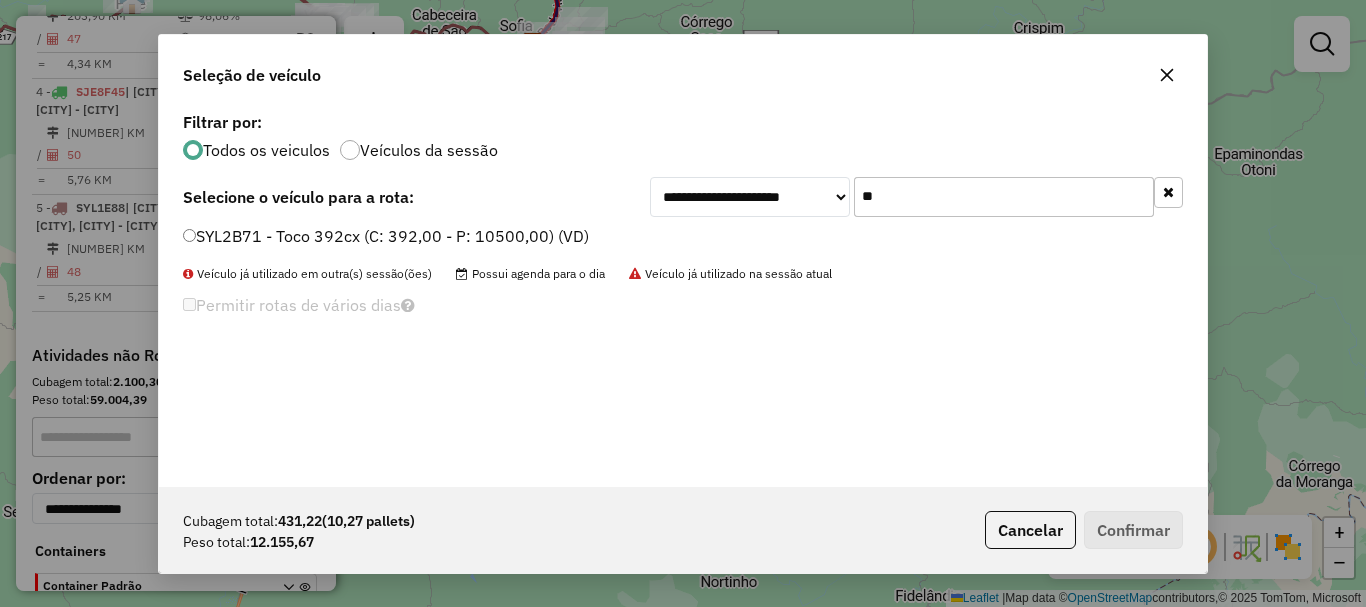 type on "**" 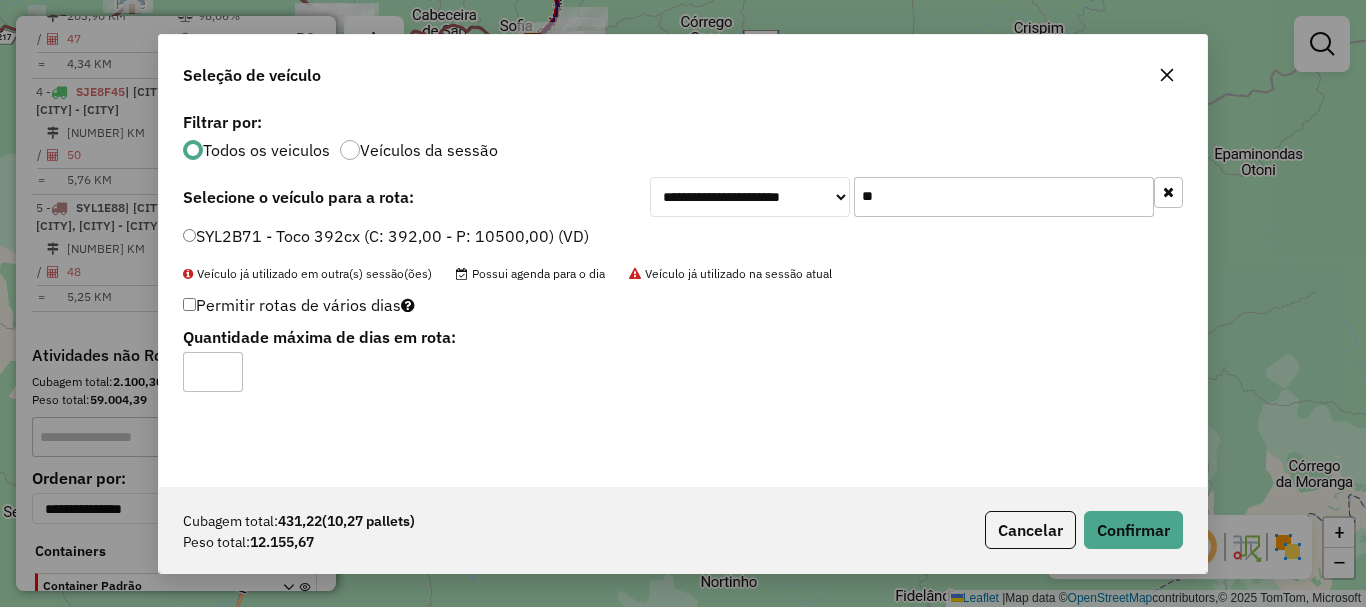 type on "*" 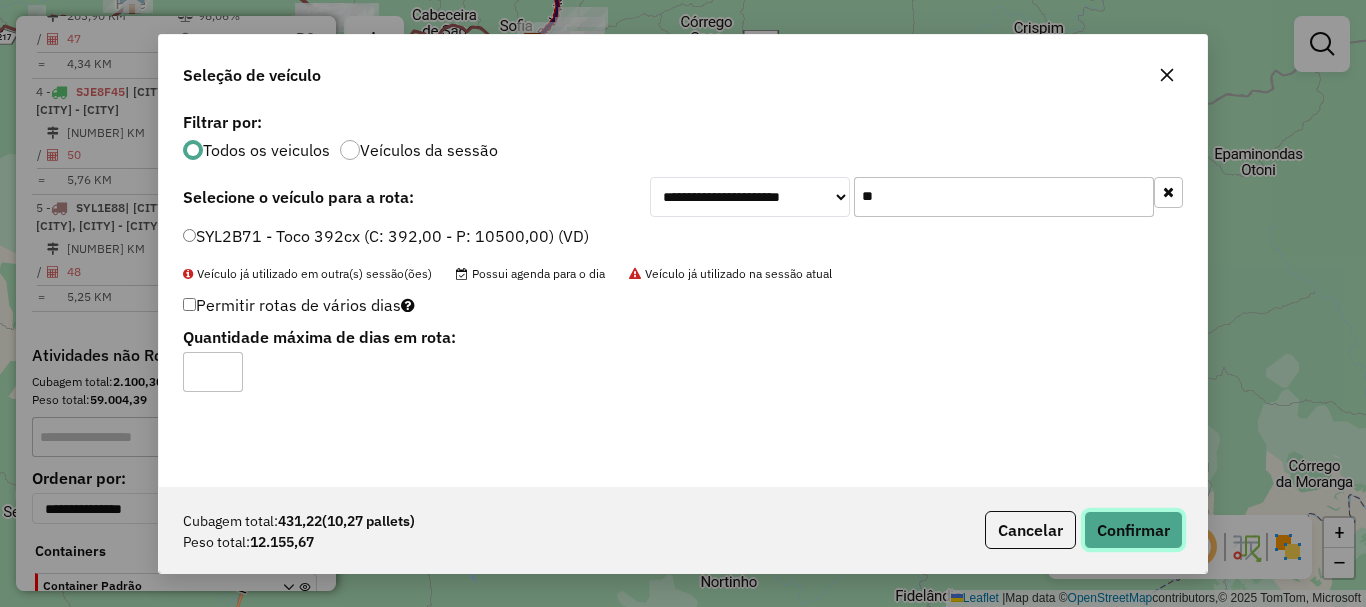 click on "Confirmar" 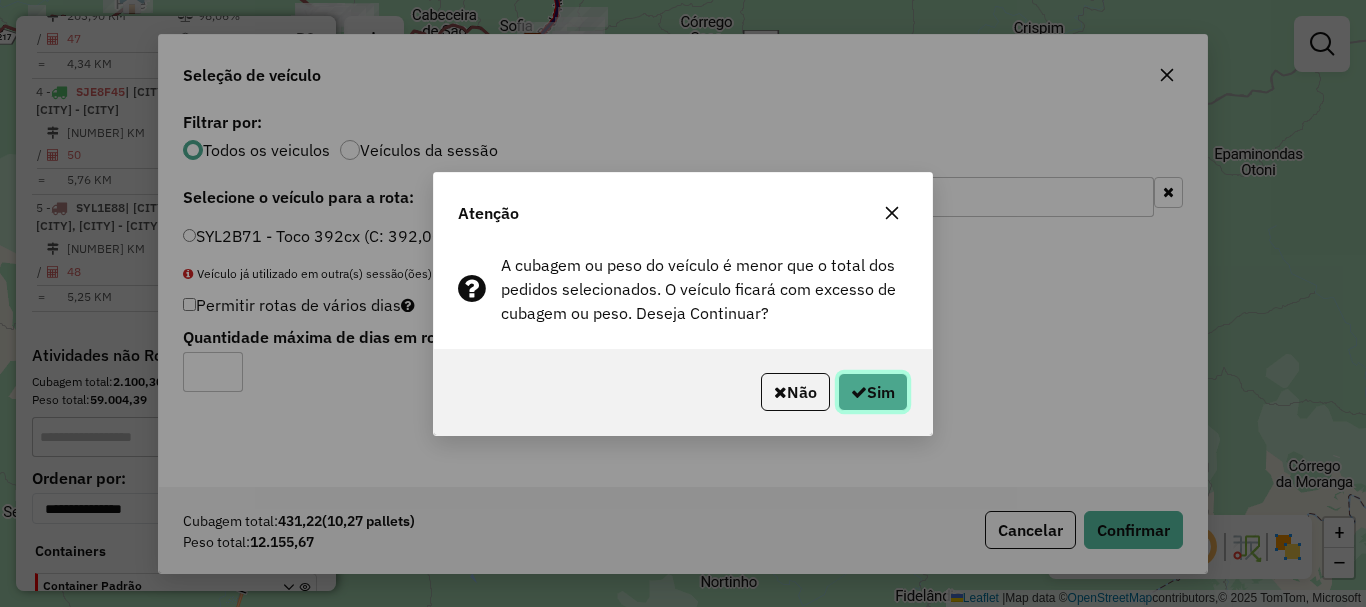 click on "Sim" 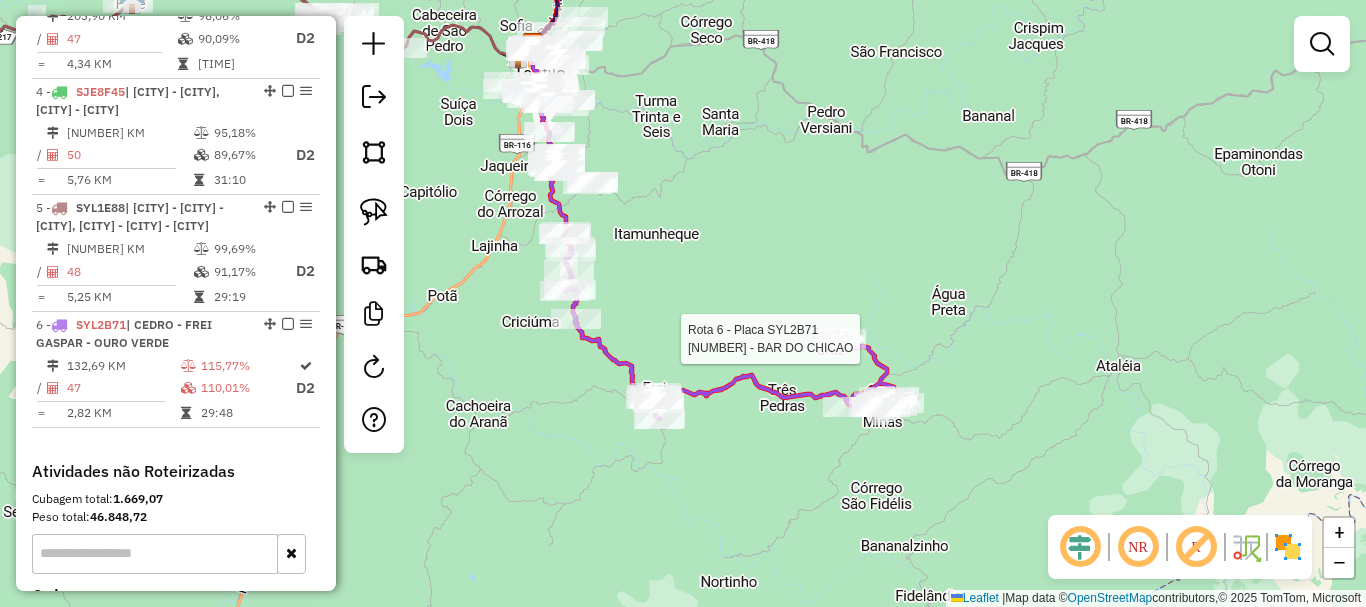 select on "*********" 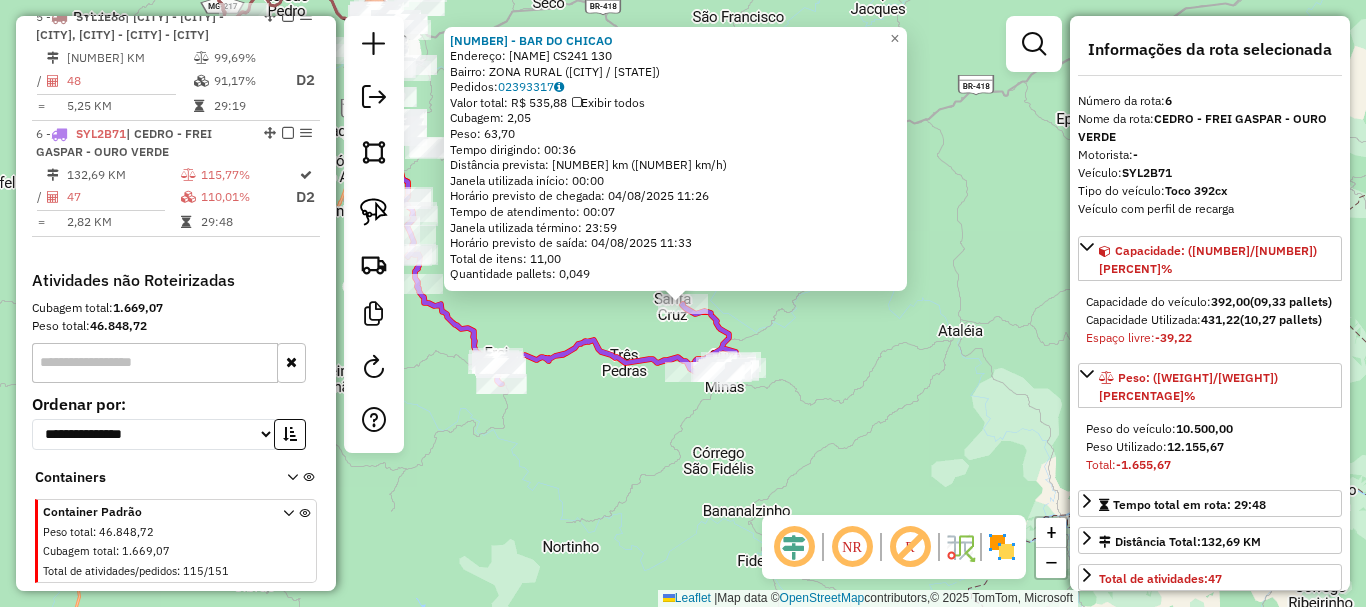 scroll, scrollTop: 1364, scrollLeft: 0, axis: vertical 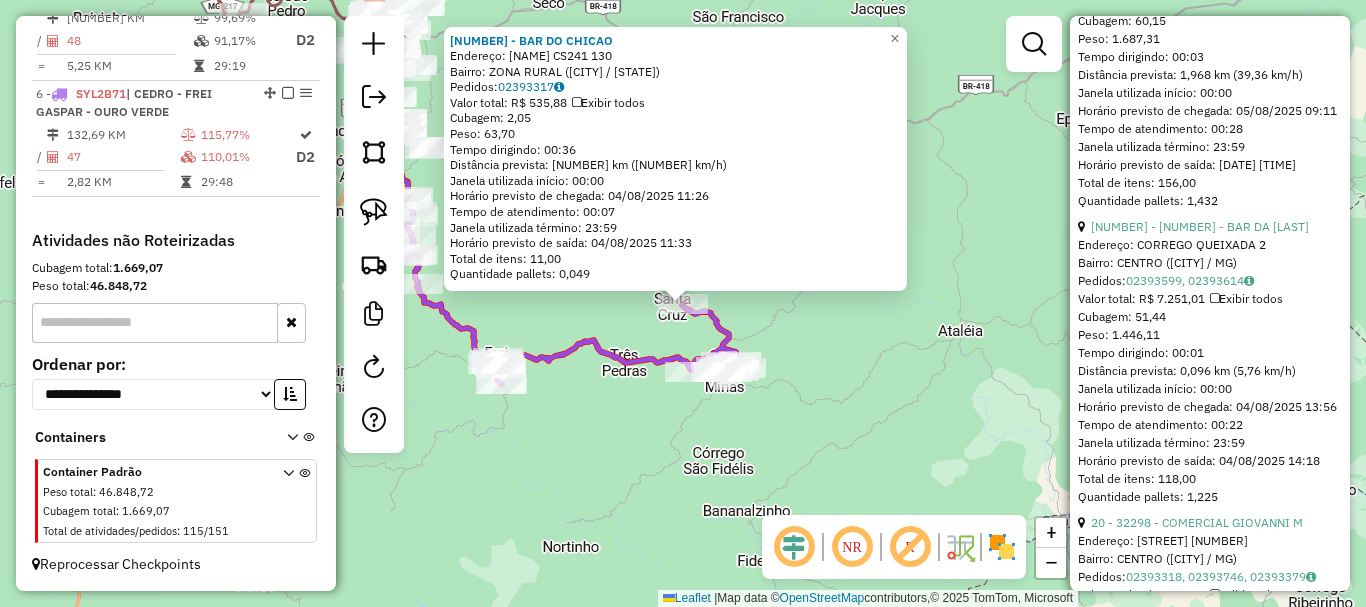 click 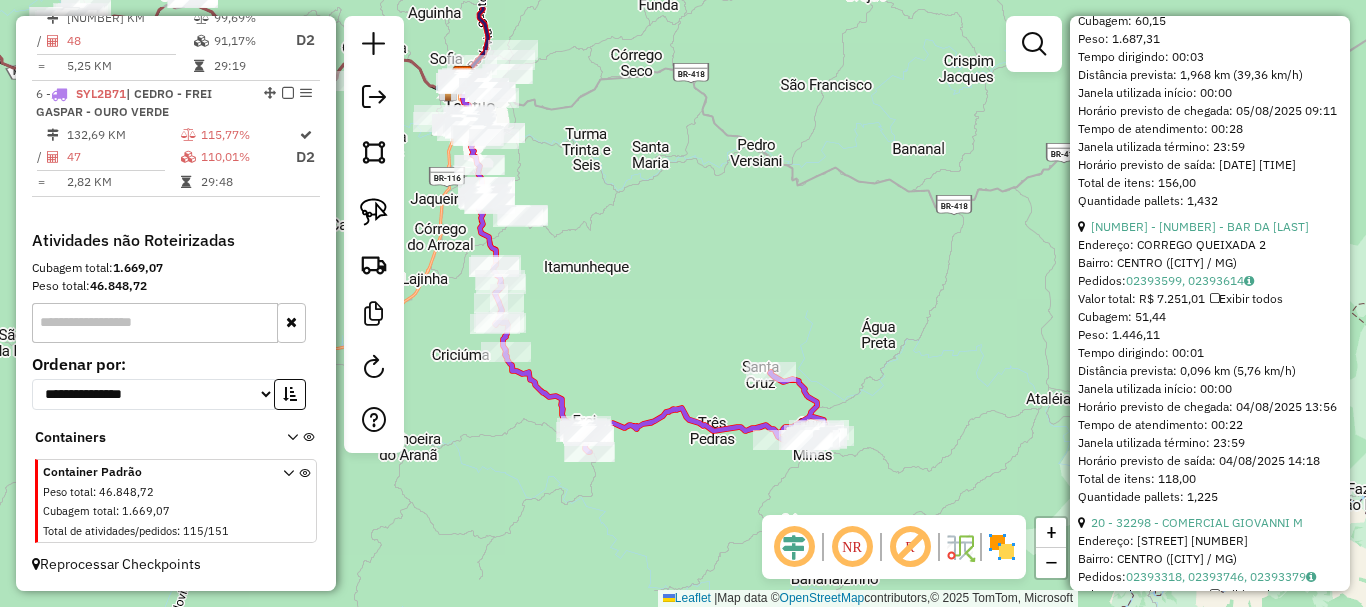drag, startPoint x: 480, startPoint y: 294, endPoint x: 668, endPoint y: 429, distance: 231.44978 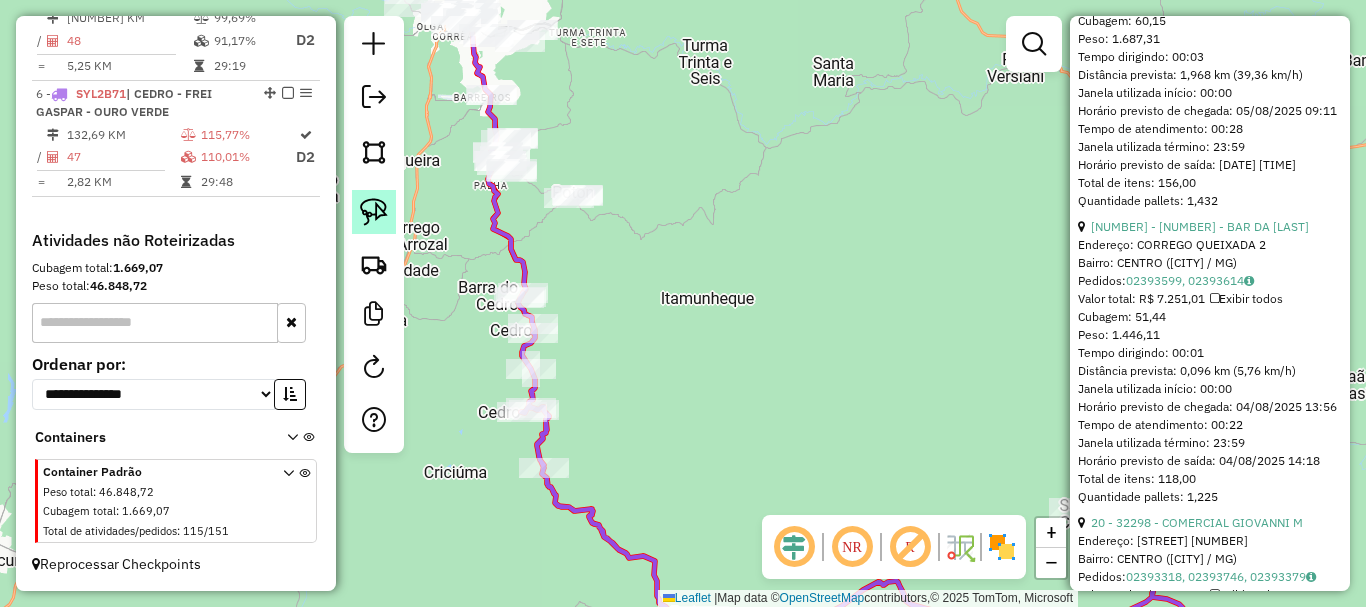click 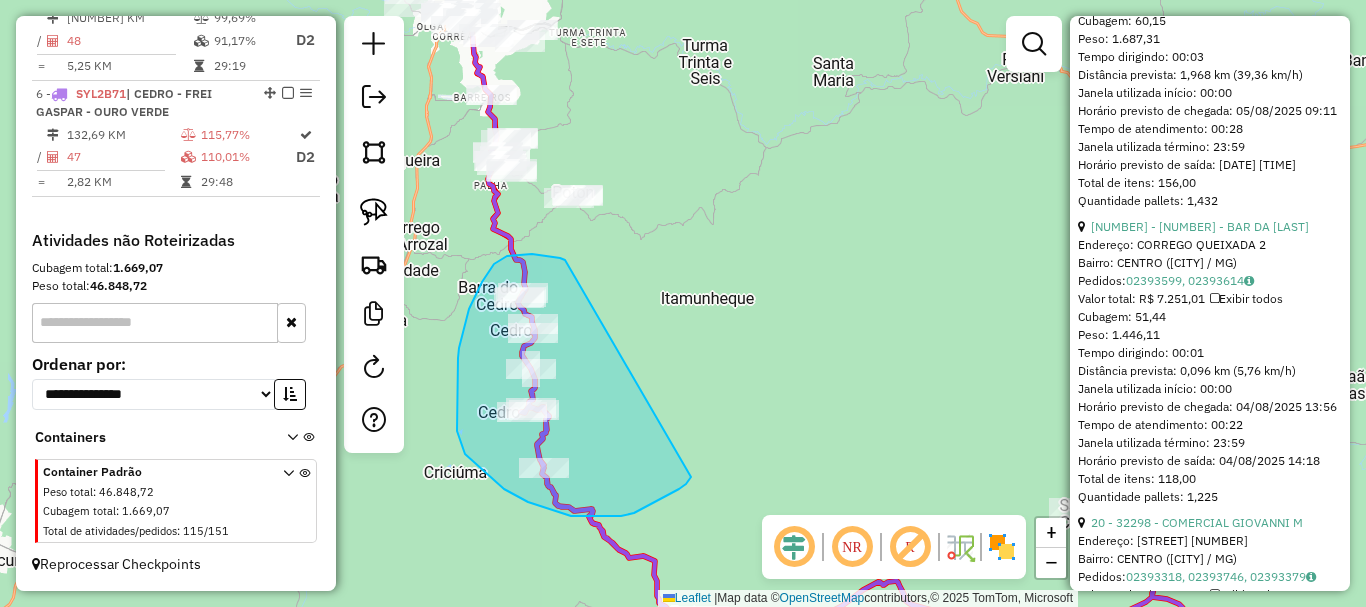 drag, startPoint x: 565, startPoint y: 260, endPoint x: 691, endPoint y: 477, distance: 250.92828 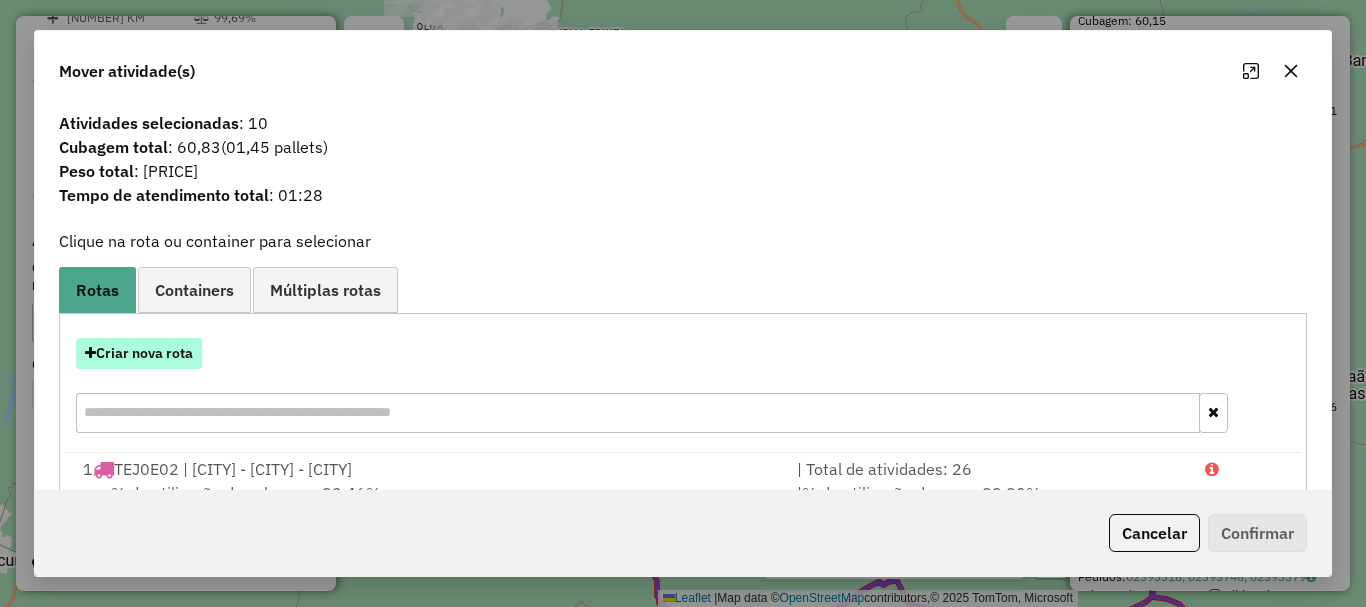 click on "Criar nova rota" at bounding box center (139, 353) 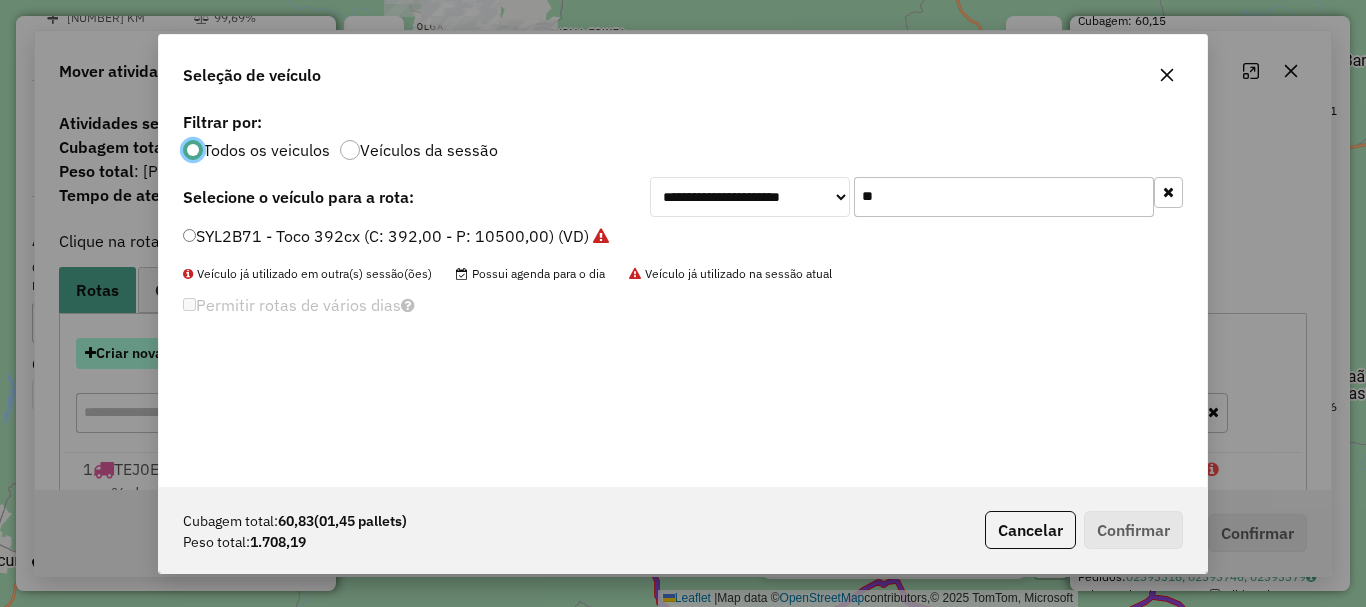 scroll, scrollTop: 11, scrollLeft: 6, axis: both 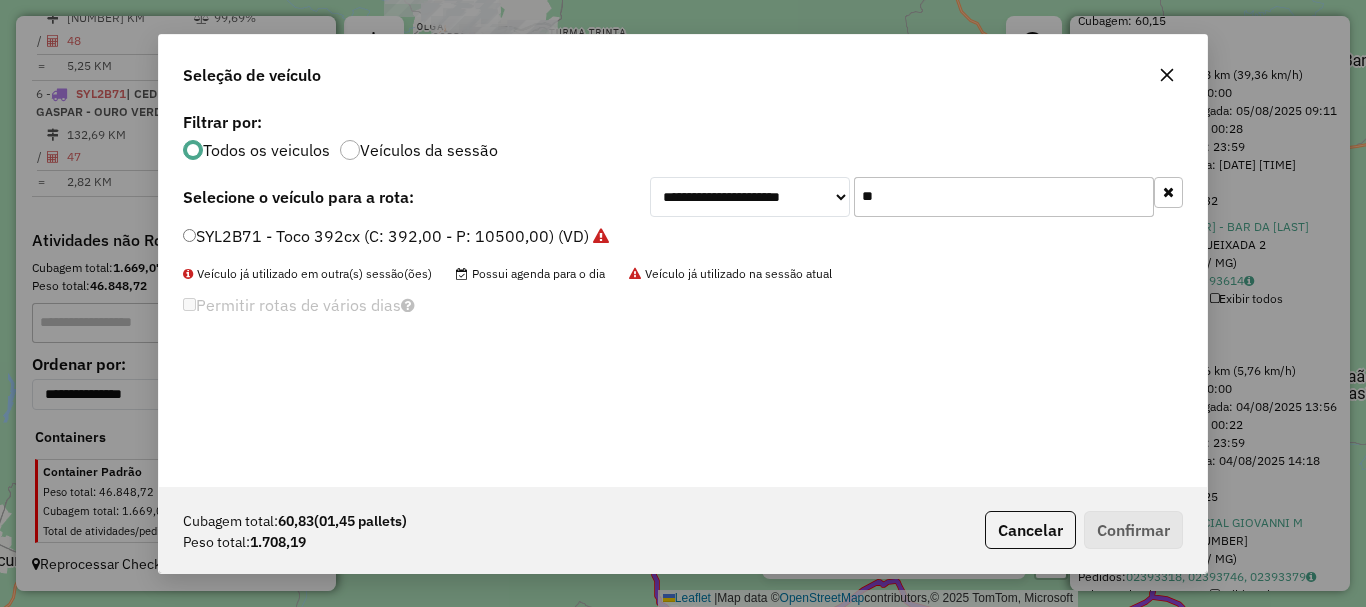 drag, startPoint x: 882, startPoint y: 188, endPoint x: 781, endPoint y: 197, distance: 101.4002 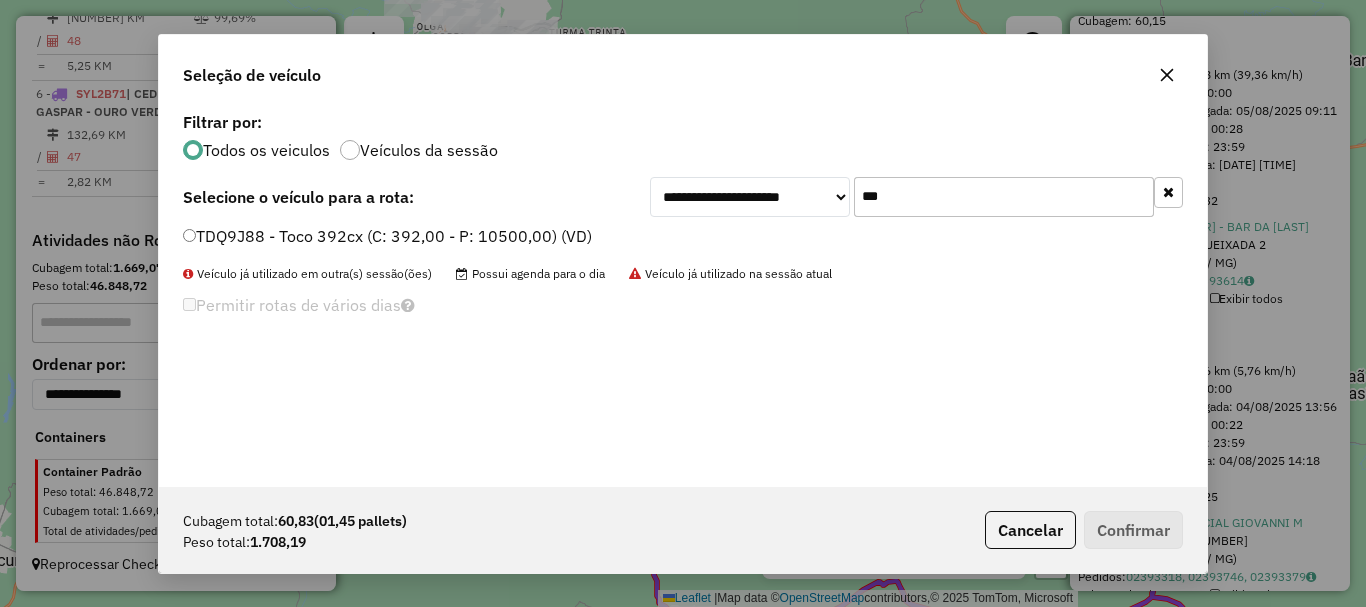 type on "***" 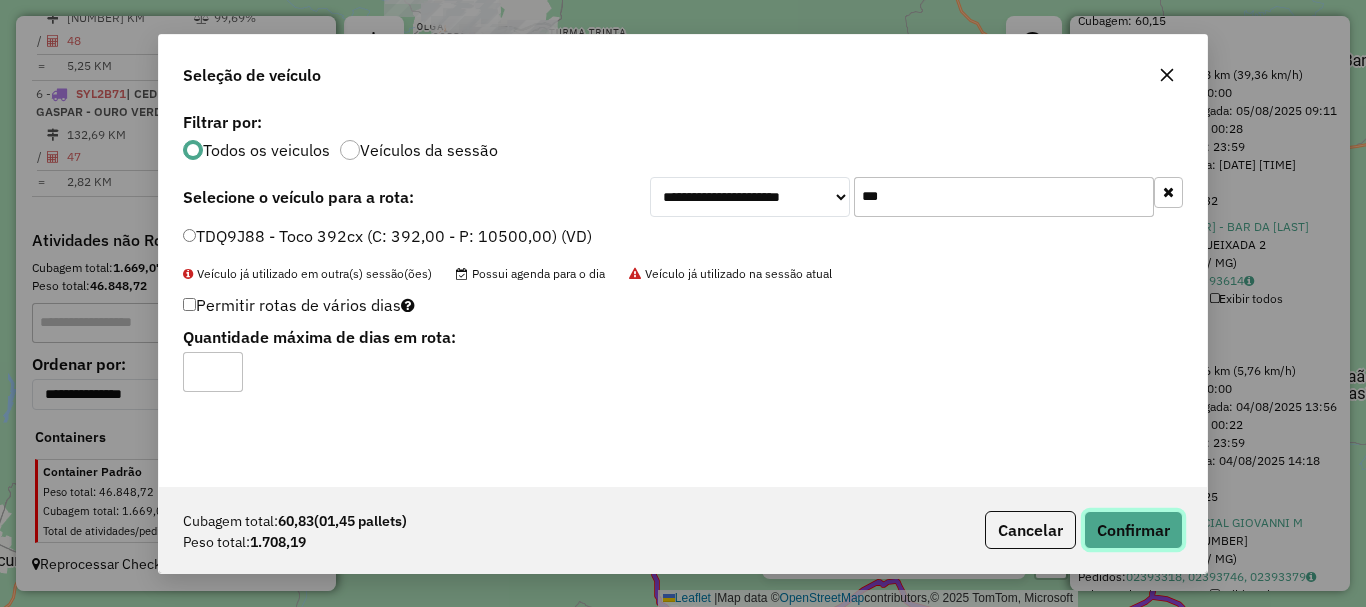 click on "Confirmar" 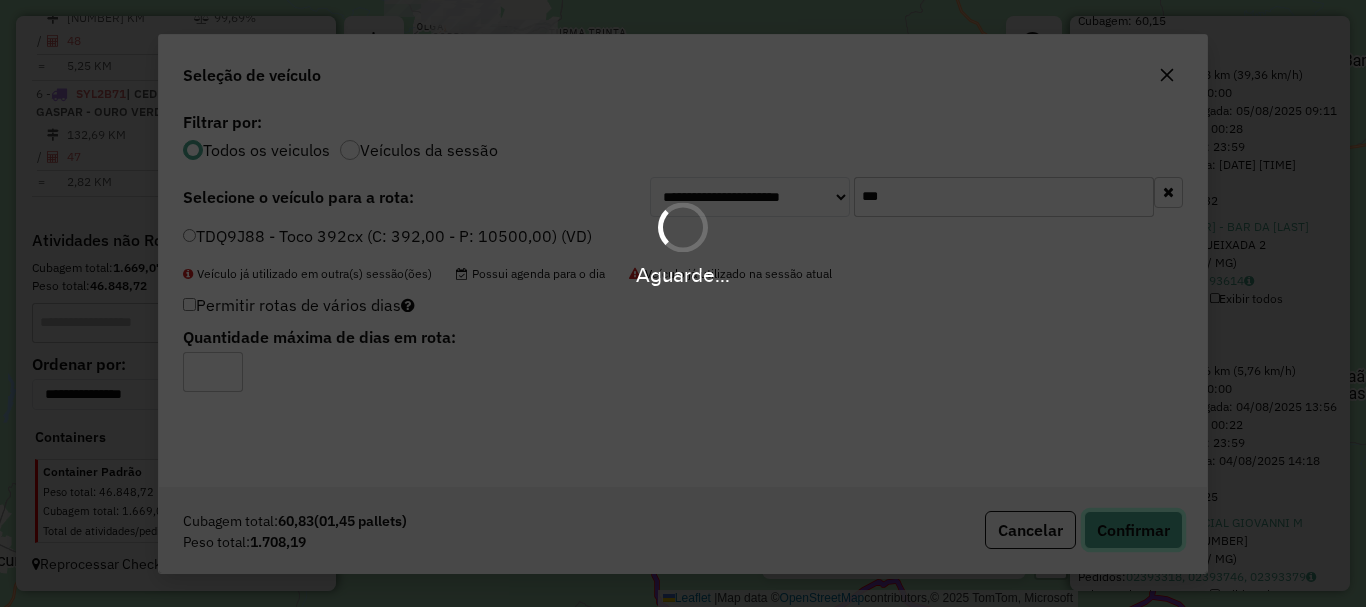 type 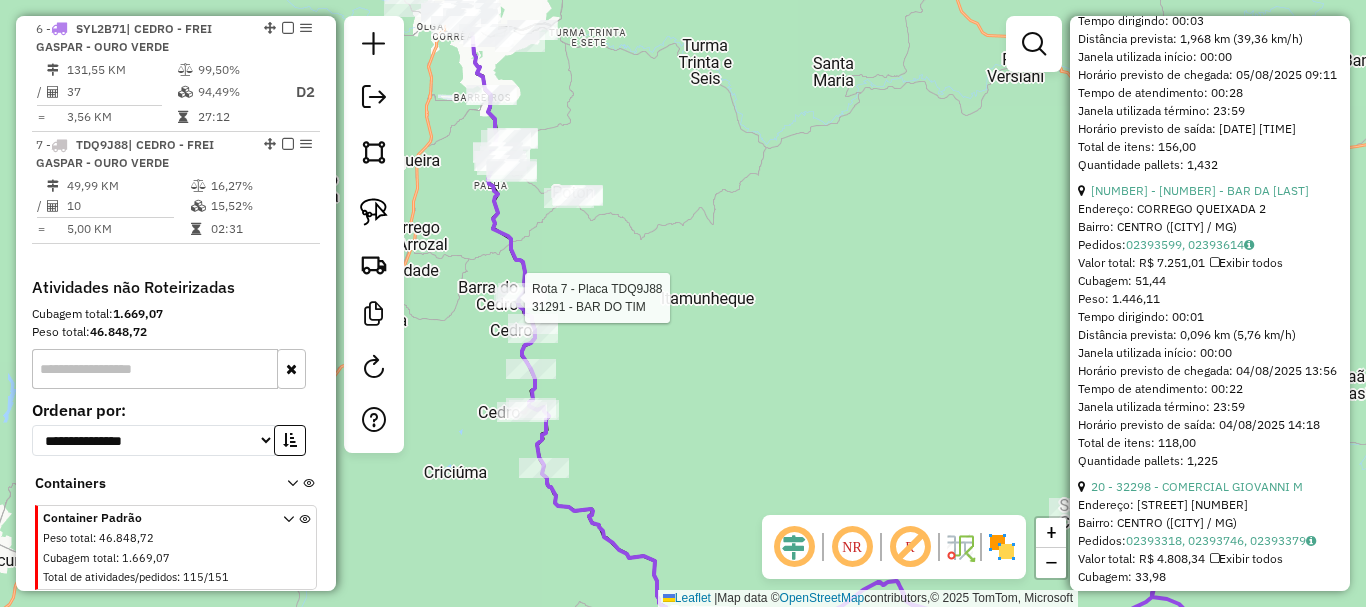 scroll, scrollTop: 1429, scrollLeft: 0, axis: vertical 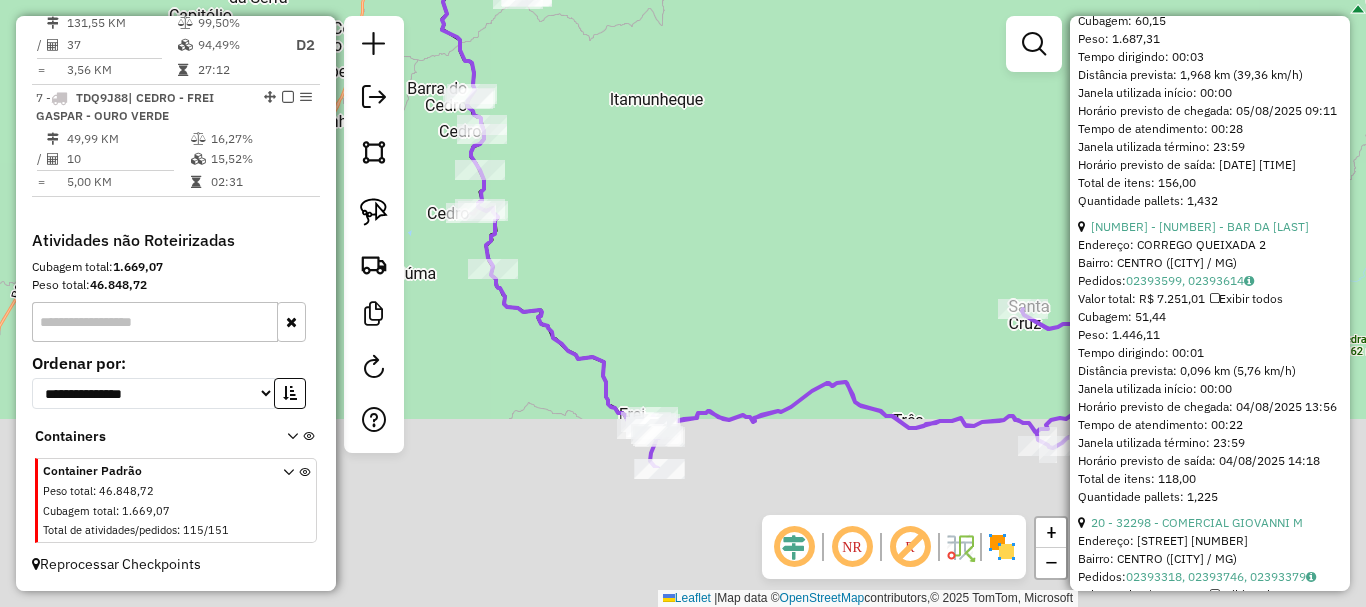 drag, startPoint x: 649, startPoint y: 379, endPoint x: 594, endPoint y: 201, distance: 186.30351 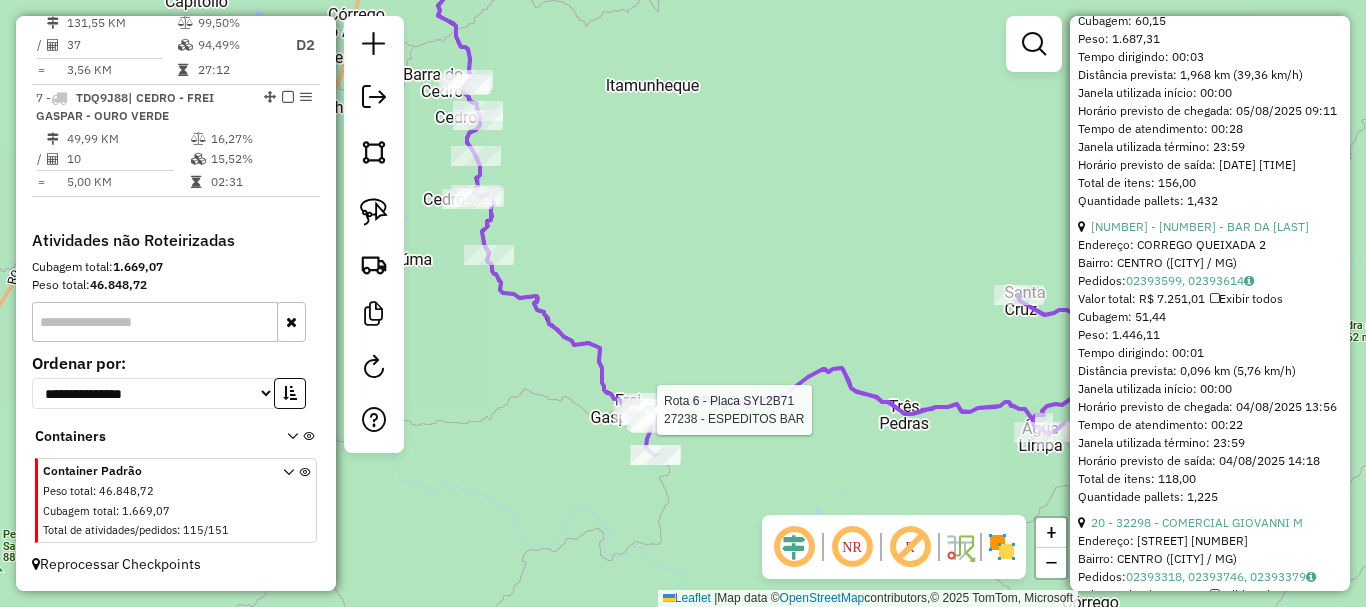 scroll, scrollTop: 1046, scrollLeft: 0, axis: vertical 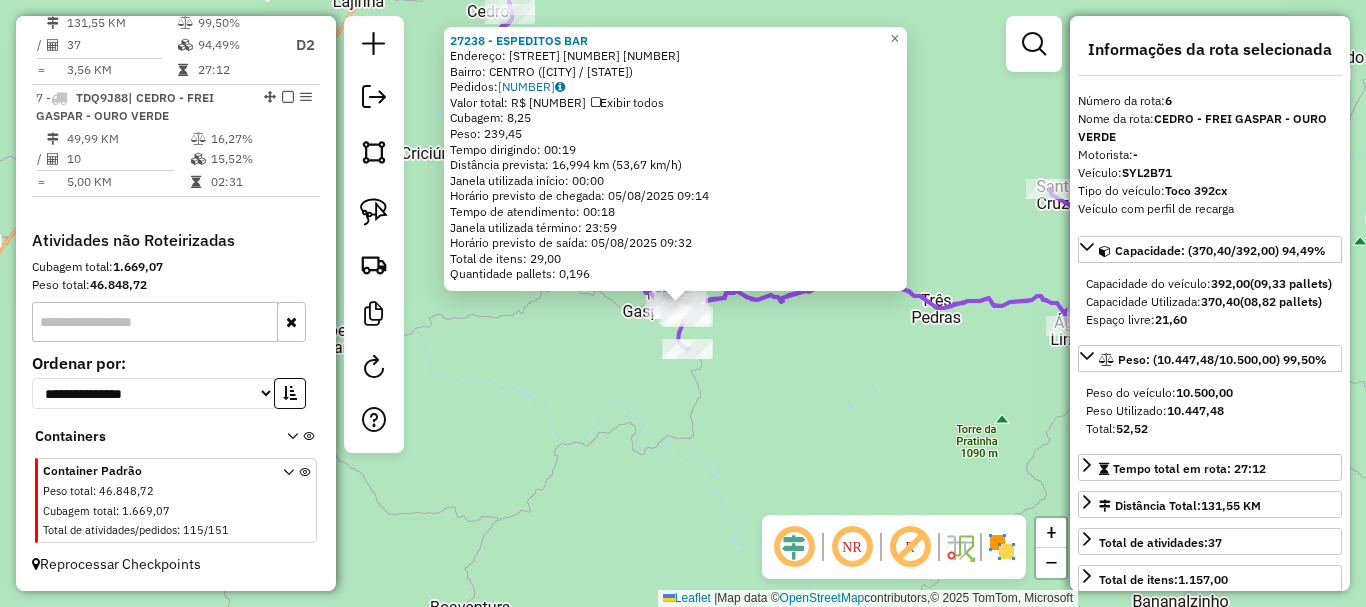 click on "27238 - ESPEDITOS BAR  Endereço:  MARIO P AGUILAR 72 72   Bairro: CENTRO (FREI GASPAR / MG)   Pedidos:  02393833   Valor total: R$ 1.087,77   Exibir todos   Cubagem: 8,25  Peso: 239,45  Tempo dirigindo: 00:19   Distância prevista: 16,994 km (53,67 km/h)   Janela utilizada início: 00:00   Horário previsto de chegada: 05/08/2025 09:14   Tempo de atendimento: 00:18   Janela utilizada término: 23:59   Horário previsto de saída: 05/08/2025 09:32   Total de itens: 29,00   Quantidade pallets: 0,196  × Janela de atendimento Grade de atendimento Capacidade Transportadoras Veículos Cliente Pedidos  Rotas Selecione os dias de semana para filtrar as janelas de atendimento  Seg   Ter   Qua   Qui   Sex   Sáb   Dom  Informe o período da janela de atendimento: De: Até:  Filtrar exatamente a janela do cliente  Considerar janela de atendimento padrão  Selecione os dias de semana para filtrar as grades de atendimento  Seg   Ter   Qua   Qui   Sex   Sáb   Dom   Considerar clientes sem dia de atendimento cadastrado +" 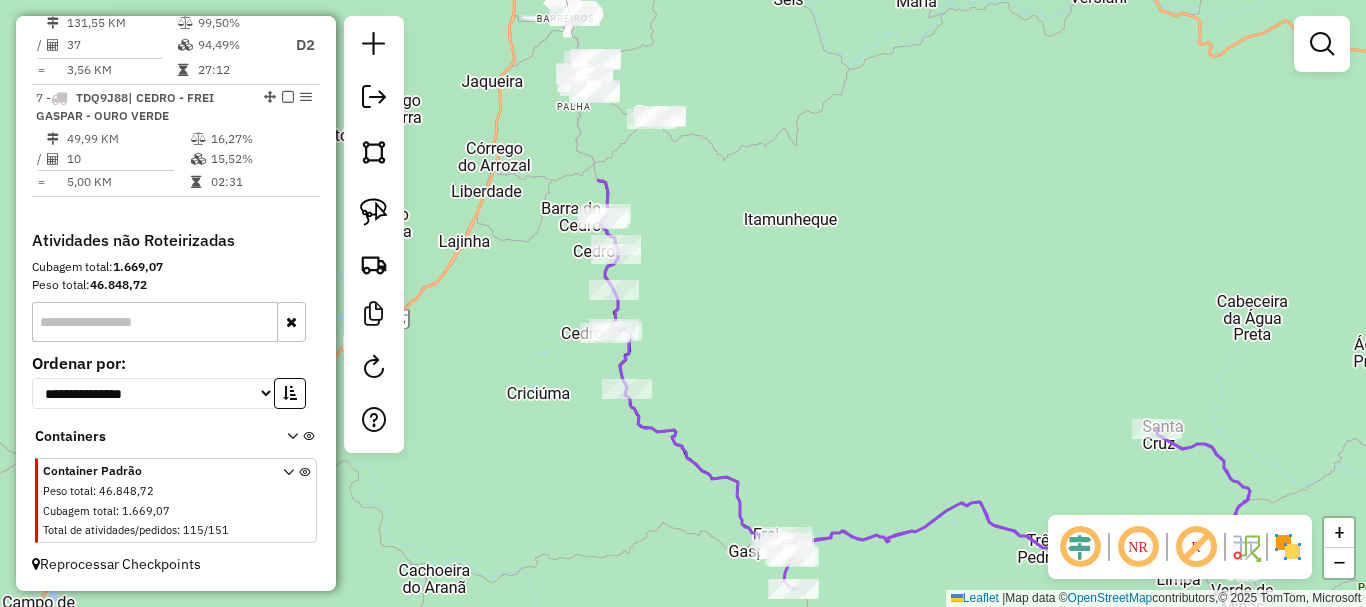 drag, startPoint x: 645, startPoint y: 133, endPoint x: 792, endPoint y: 477, distance: 374.09222 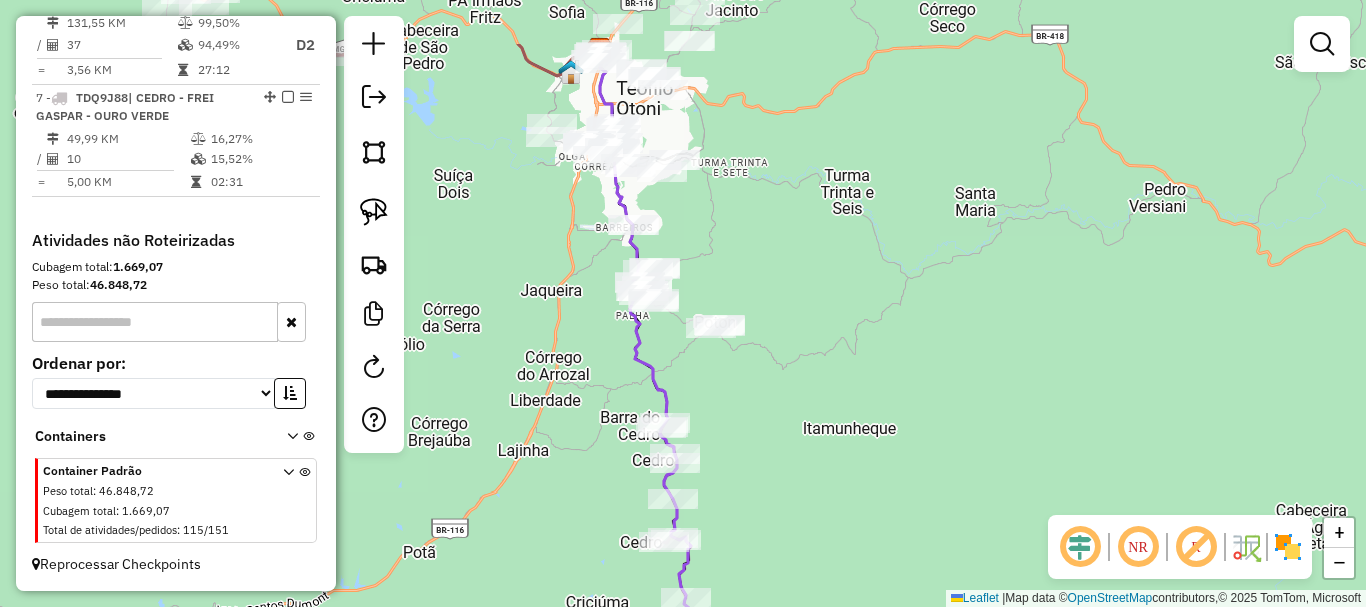 drag, startPoint x: 769, startPoint y: 404, endPoint x: 777, endPoint y: 437, distance: 33.955853 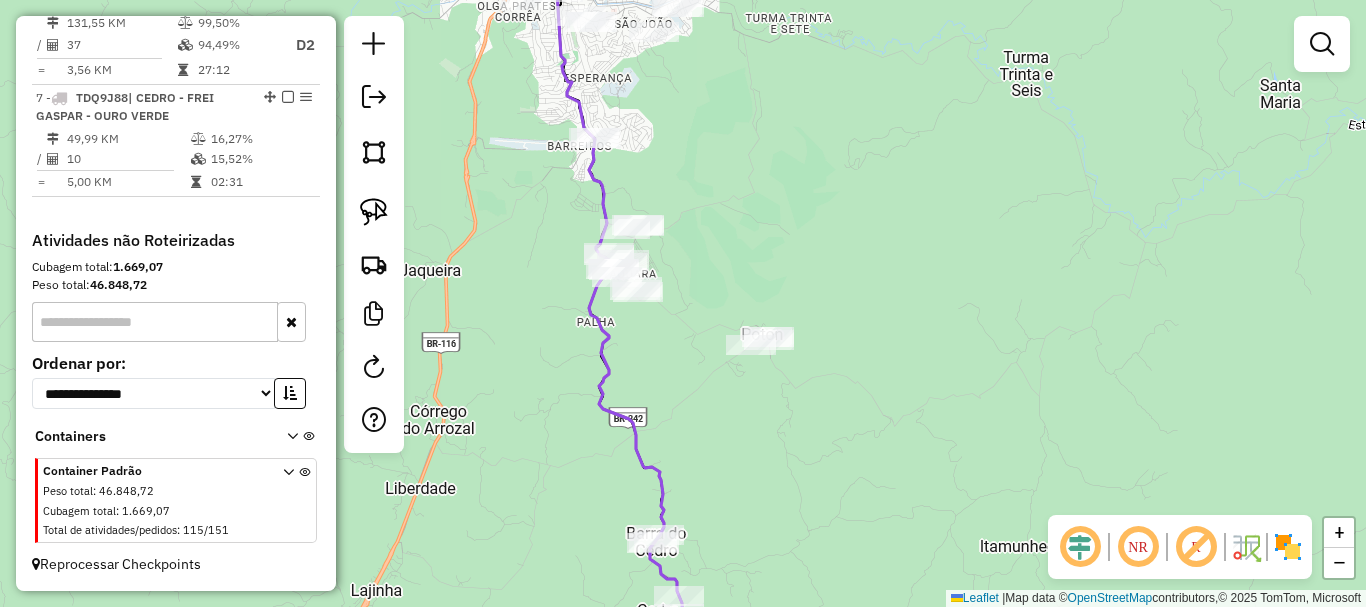 click on "Janela de atendimento Grade de atendimento Capacidade Transportadoras Veículos Cliente Pedidos  Rotas Selecione os dias de semana para filtrar as janelas de atendimento  Seg   Ter   Qua   Qui   Sex   Sáb   Dom  Informe o período da janela de atendimento: De: Até:  Filtrar exatamente a janela do cliente  Considerar janela de atendimento padrão  Selecione os dias de semana para filtrar as grades de atendimento  Seg   Ter   Qua   Qui   Sex   Sáb   Dom   Considerar clientes sem dia de atendimento cadastrado  Clientes fora do dia de atendimento selecionado Filtrar as atividades entre os valores definidos abaixo:  Peso mínimo:   Peso máximo:   Cubagem mínima:   Cubagem máxima:   De:   Até:  Filtrar as atividades entre o tempo de atendimento definido abaixo:  De:   Até:   Considerar capacidade total dos clientes não roteirizados Transportadora: Selecione um ou mais itens Tipo de veículo: Selecione um ou mais itens Veículo: Selecione um ou mais itens Motorista: Selecione um ou mais itens Nome: Rótulo:" 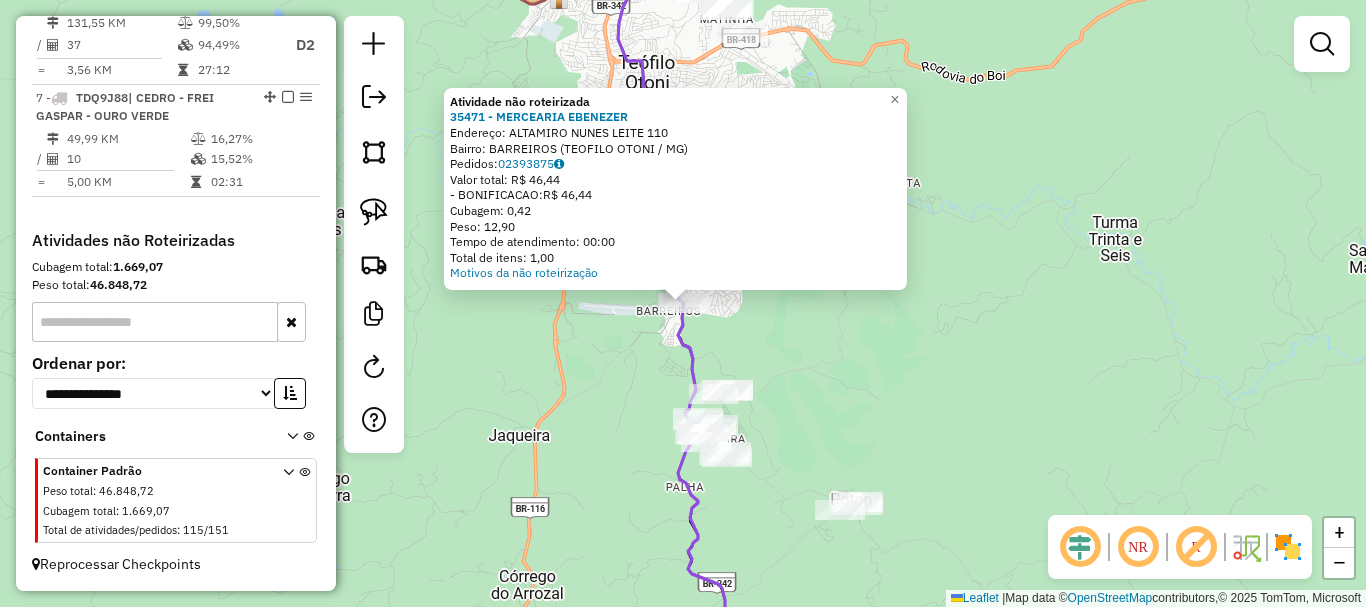 click on "Atividade não roteirizada 35471 - MERCEARIA EBENEZER  Endereço:  ALTAMIRO NUNES LEITE 110   Bairro: BARREIROS (TEOFILO OTONI / MG)   Pedidos:  02393875   Valor total: R$ 46,44   - BONIFICACAO:  R$ 46,44   Cubagem: 0,42   Peso: 12,90   Tempo de atendimento: 00:00   Total de itens: 1,00  Motivos da não roteirização × Janela de atendimento Grade de atendimento Capacidade Transportadoras Veículos Cliente Pedidos  Rotas Selecione os dias de semana para filtrar as janelas de atendimento  Seg   Ter   Qua   Qui   Sex   Sáb   Dom  Informe o período da janela de atendimento: De: Até:  Filtrar exatamente a janela do cliente  Considerar janela de atendimento padrão  Selecione os dias de semana para filtrar as grades de atendimento  Seg   Ter   Qua   Qui   Sex   Sáb   Dom   Considerar clientes sem dia de atendimento cadastrado  Clientes fora do dia de atendimento selecionado Filtrar as atividades entre os valores definidos abaixo:  Peso mínimo:   Peso máximo:   Cubagem mínima:   Cubagem máxima:   De:  De:" 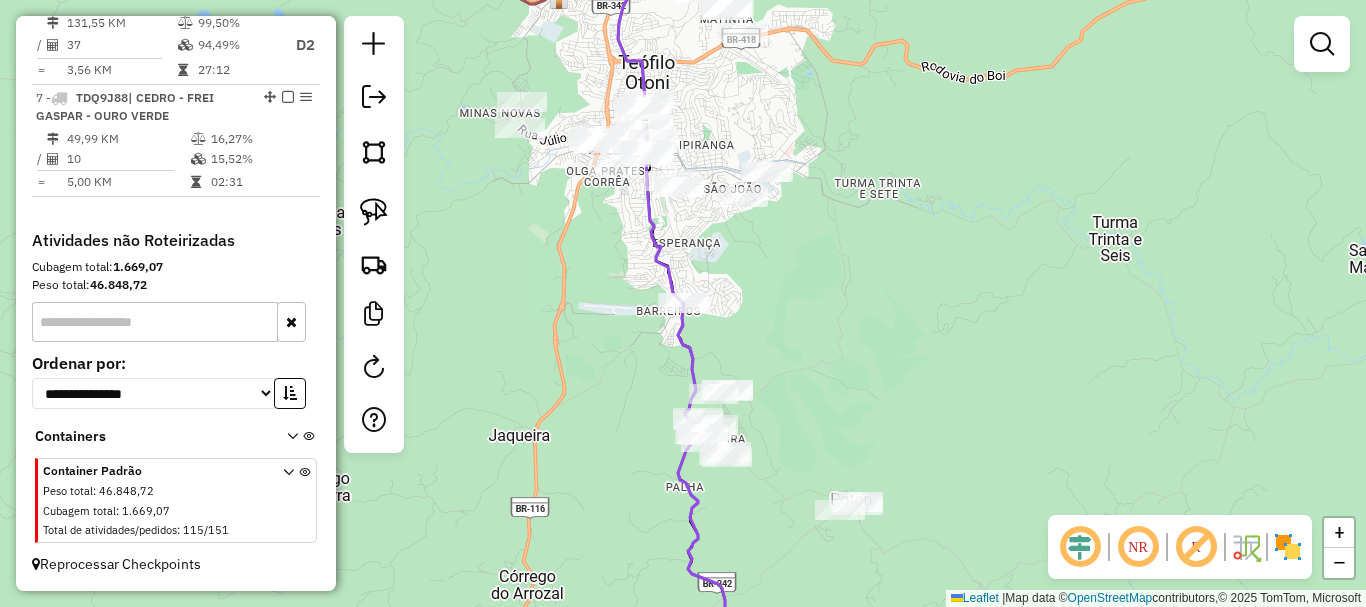 click 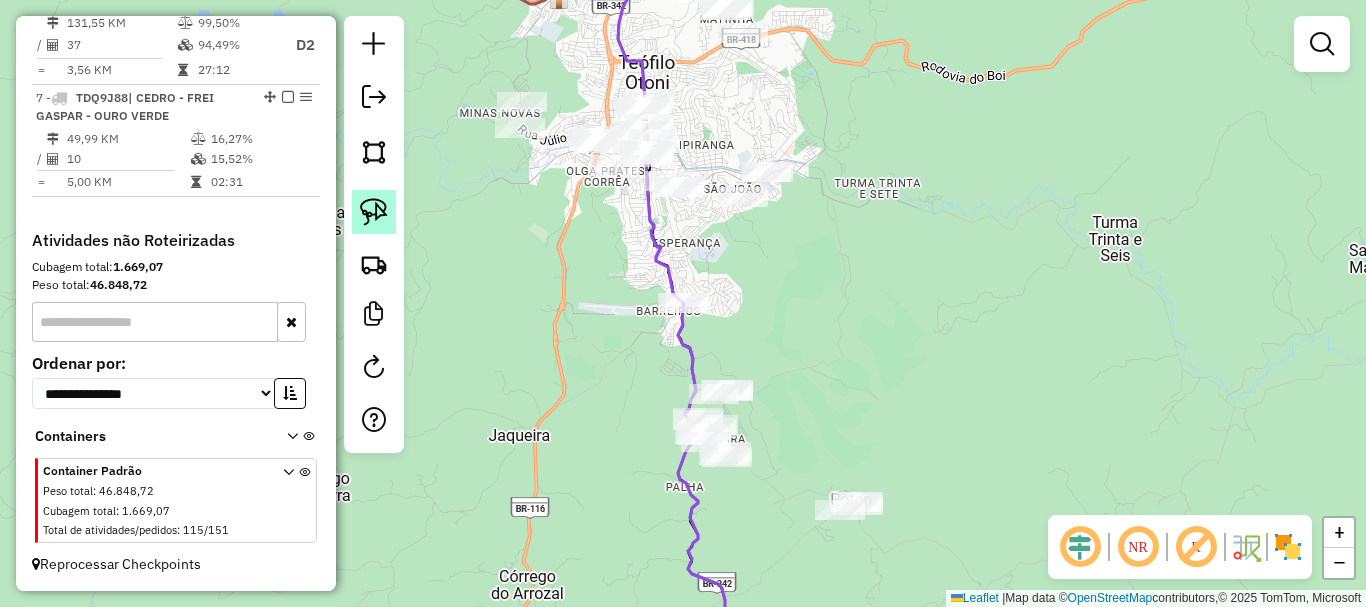 click 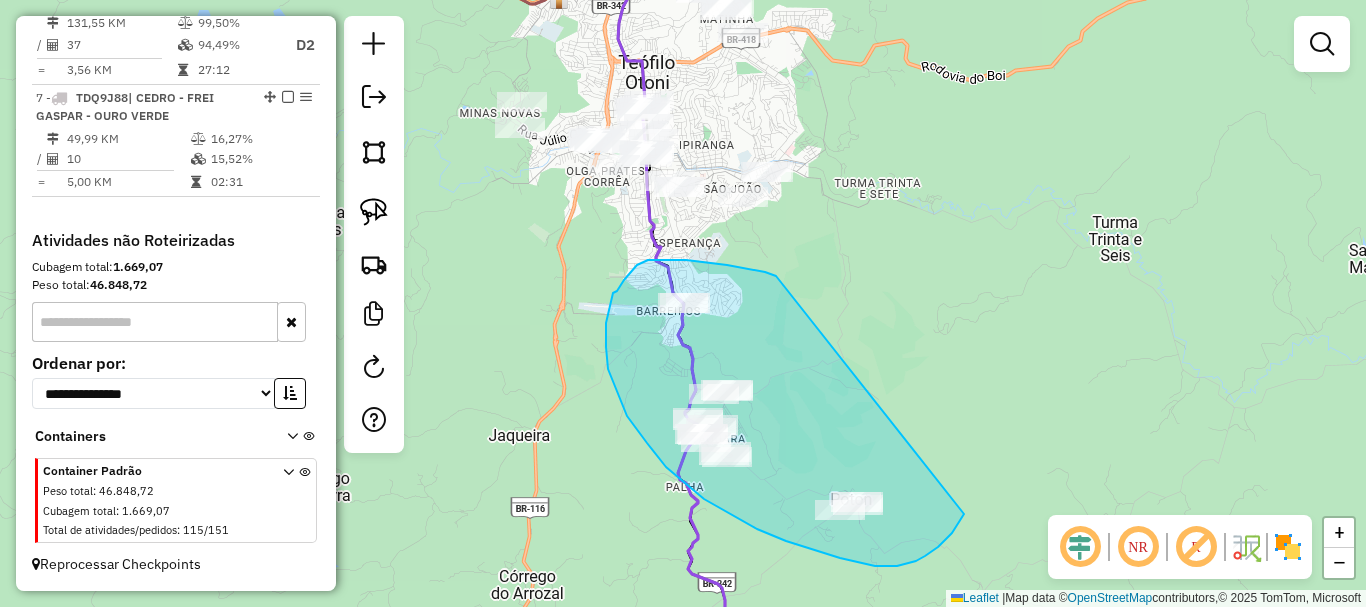 drag, startPoint x: 686, startPoint y: 260, endPoint x: 964, endPoint y: 514, distance: 376.56342 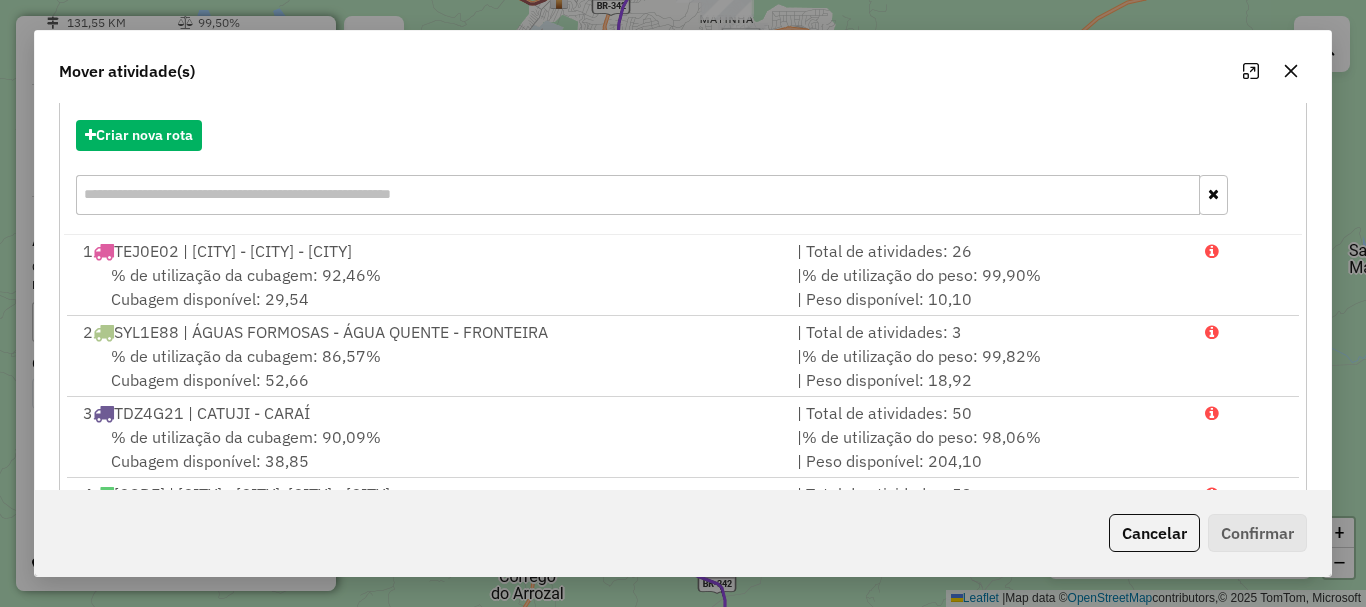 scroll, scrollTop: 397, scrollLeft: 0, axis: vertical 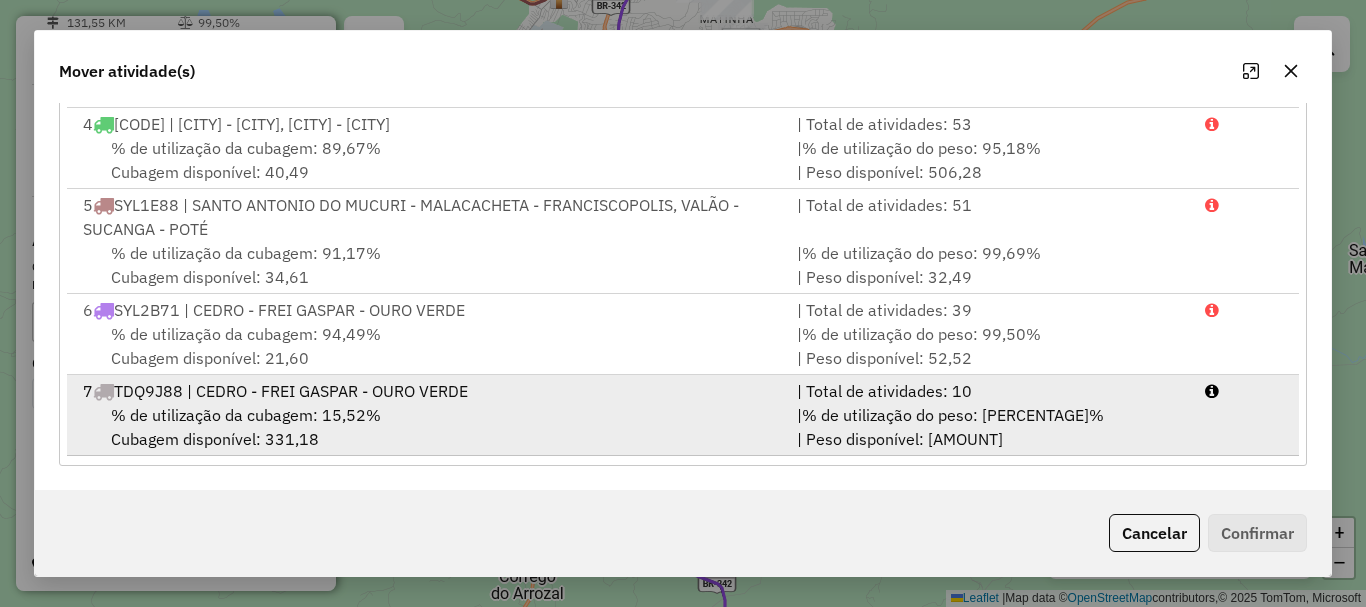 click on "% de utilização da cubagem: 15,52%  Cubagem disponível: 331,18" at bounding box center (428, 427) 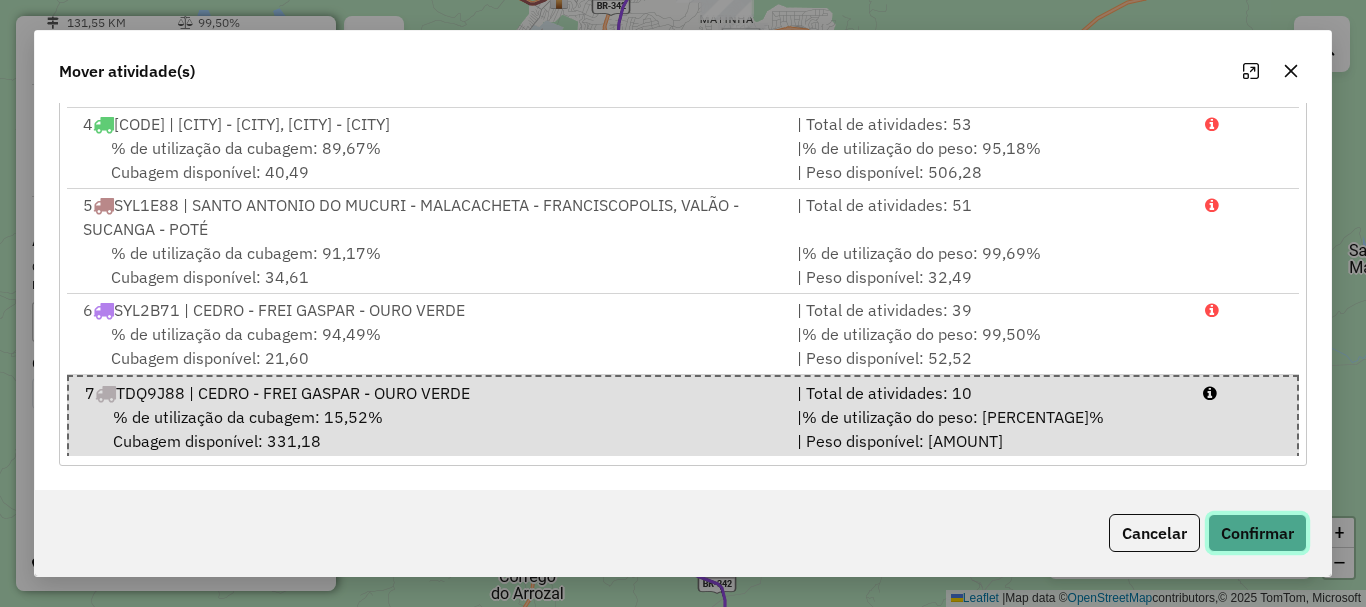 click on "Confirmar" 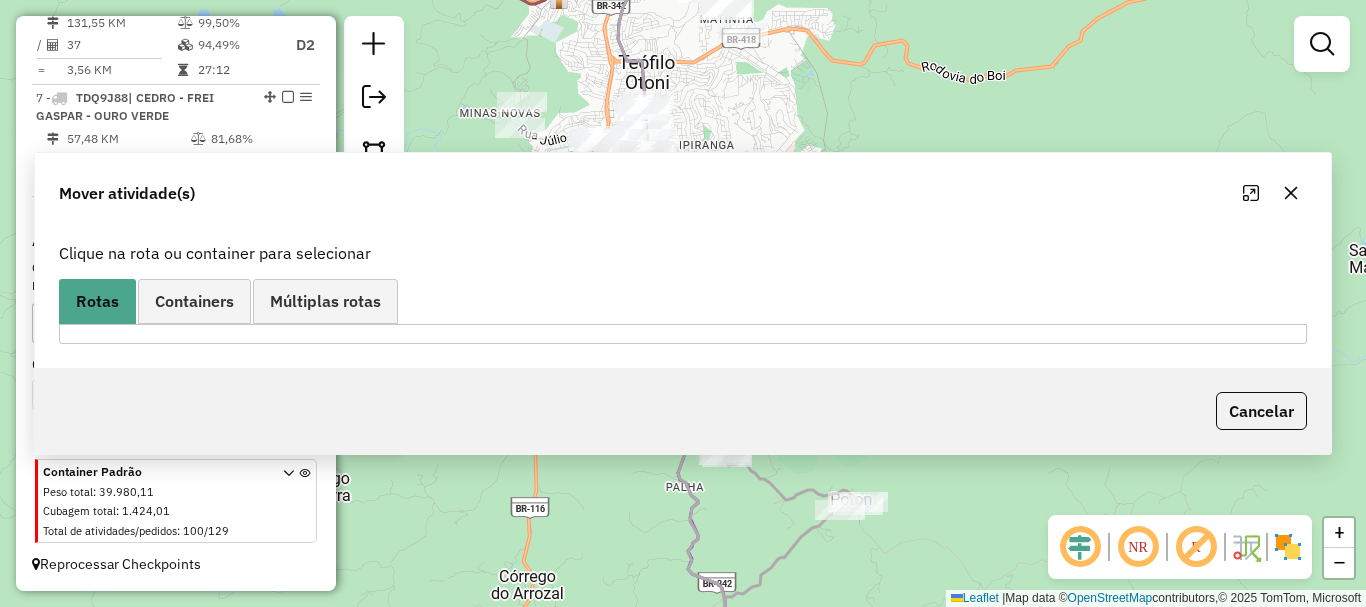 scroll, scrollTop: 0, scrollLeft: 0, axis: both 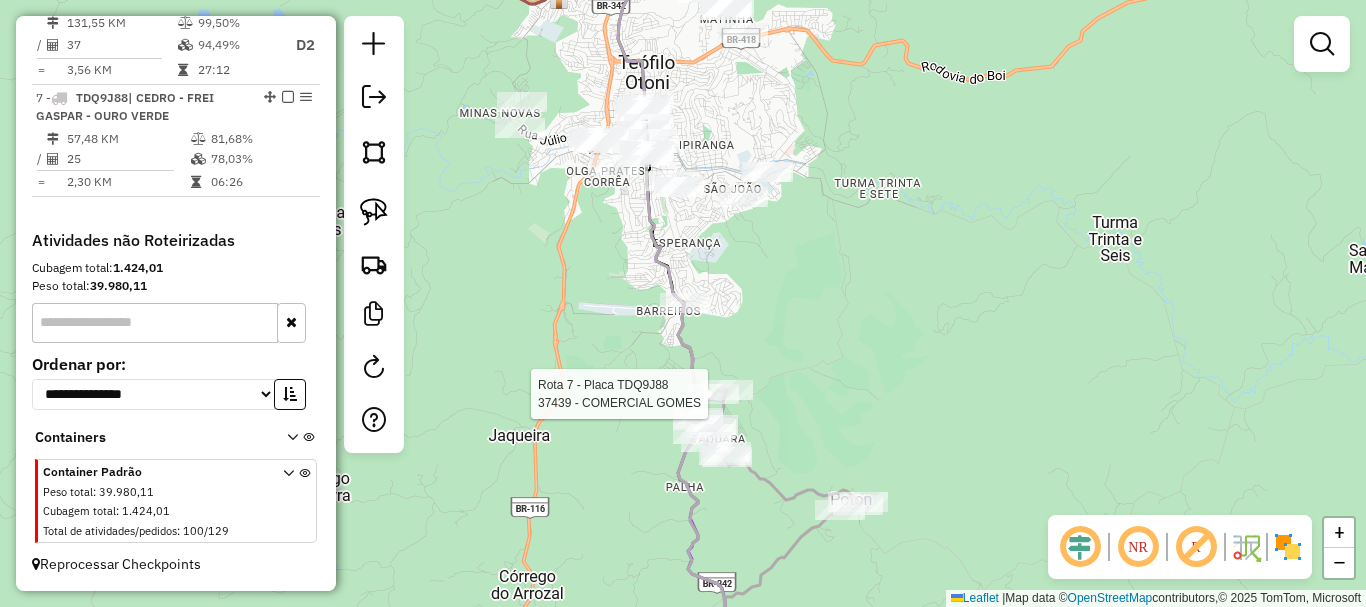 select on "*********" 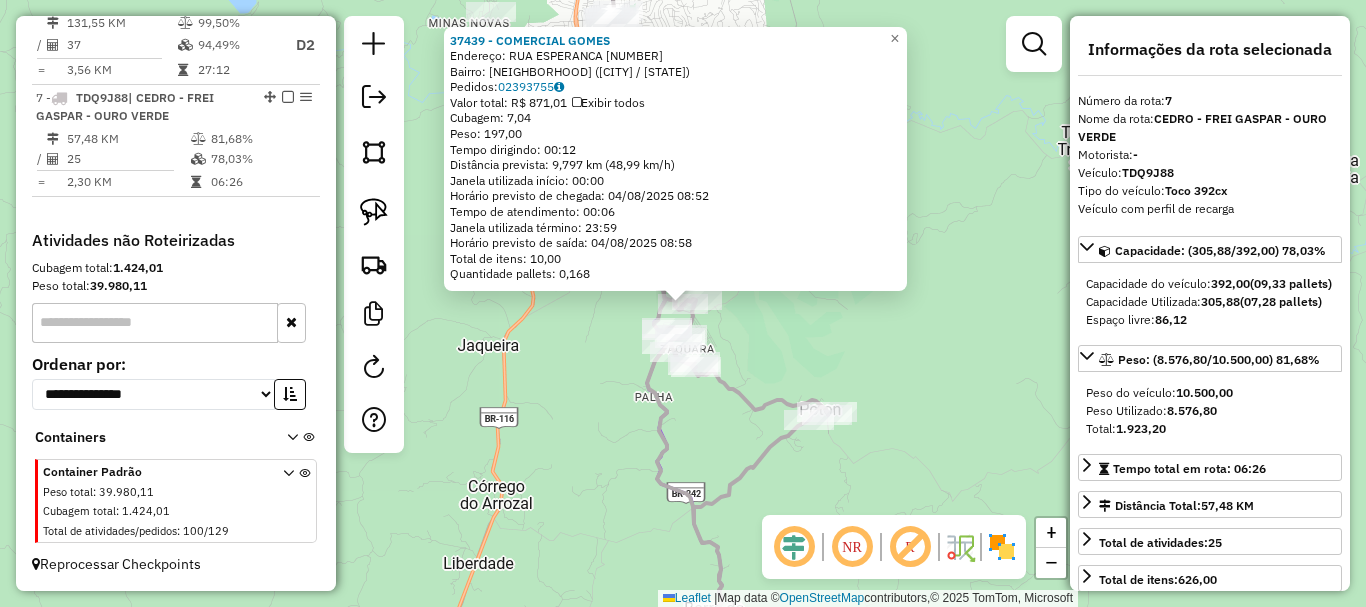 scroll, scrollTop: 1476, scrollLeft: 0, axis: vertical 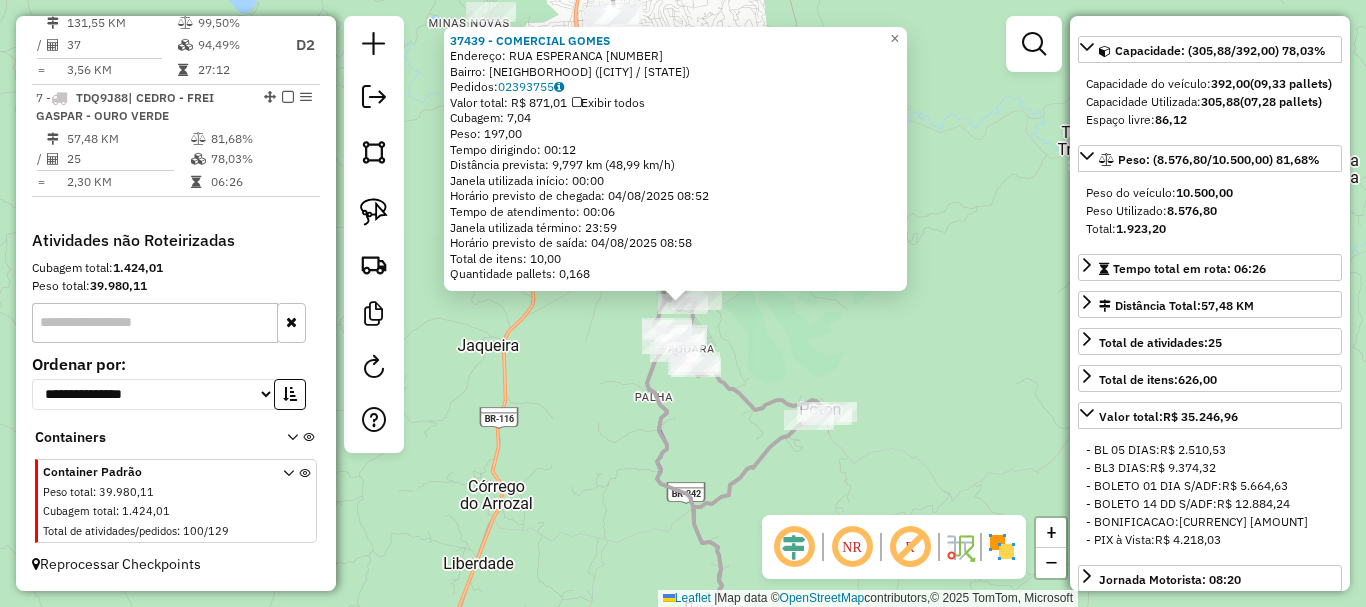 click on "37439 - COMERCIAL GOMES  Endereço:  RUA ESPERANCA 21   Bairro: SAO BENEDITO (TEOFILO OTONI / MG)   Pedidos:  02393755   Valor total: R$ 871,01   Exibir todos   Cubagem: 7,04  Peso: 197,00  Tempo dirigindo: 00:12   Distância prevista: 9,797 km (48,99 km/h)   Janela utilizada início: 00:00   Horário previsto de chegada: 04/08/2025 08:52   Tempo de atendimento: 00:06   Janela utilizada término: 23:59   Horário previsto de saída: 04/08/2025 08:58   Total de itens: 10,00   Quantidade pallets: 0,168  × Janela de atendimento Grade de atendimento Capacidade Transportadoras Veículos Cliente Pedidos  Rotas Selecione os dias de semana para filtrar as janelas de atendimento  Seg   Ter   Qua   Qui   Sex   Sáb   Dom  Informe o período da janela de atendimento: De: Até:  Filtrar exatamente a janela do cliente  Considerar janela de atendimento padrão  Selecione os dias de semana para filtrar as grades de atendimento  Seg   Ter   Qua   Qui   Sex   Sáb   Dom   Considerar clientes sem dia de atendimento cadastrado" 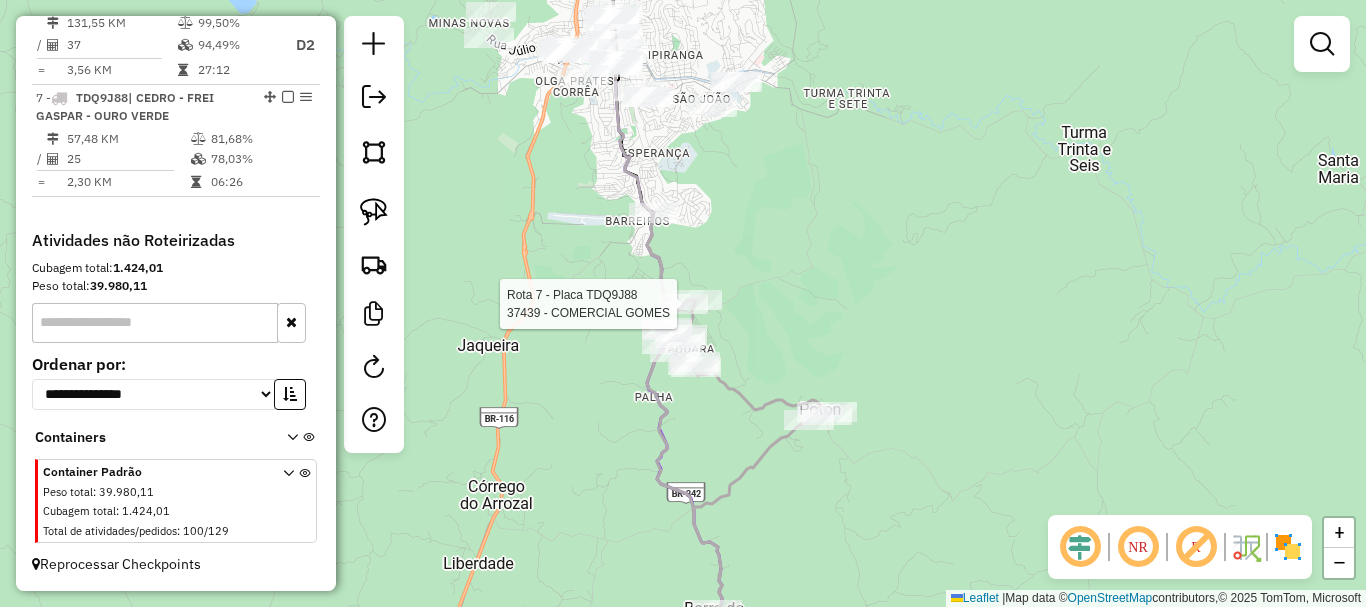 select on "*********" 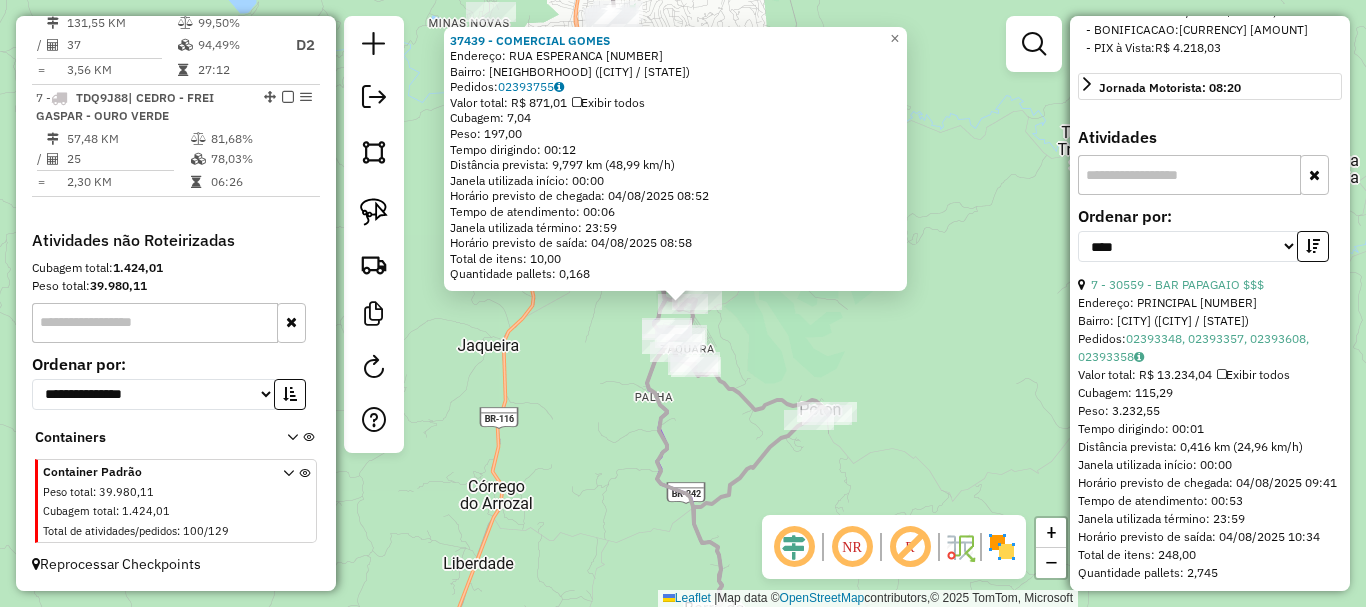 scroll, scrollTop: 700, scrollLeft: 0, axis: vertical 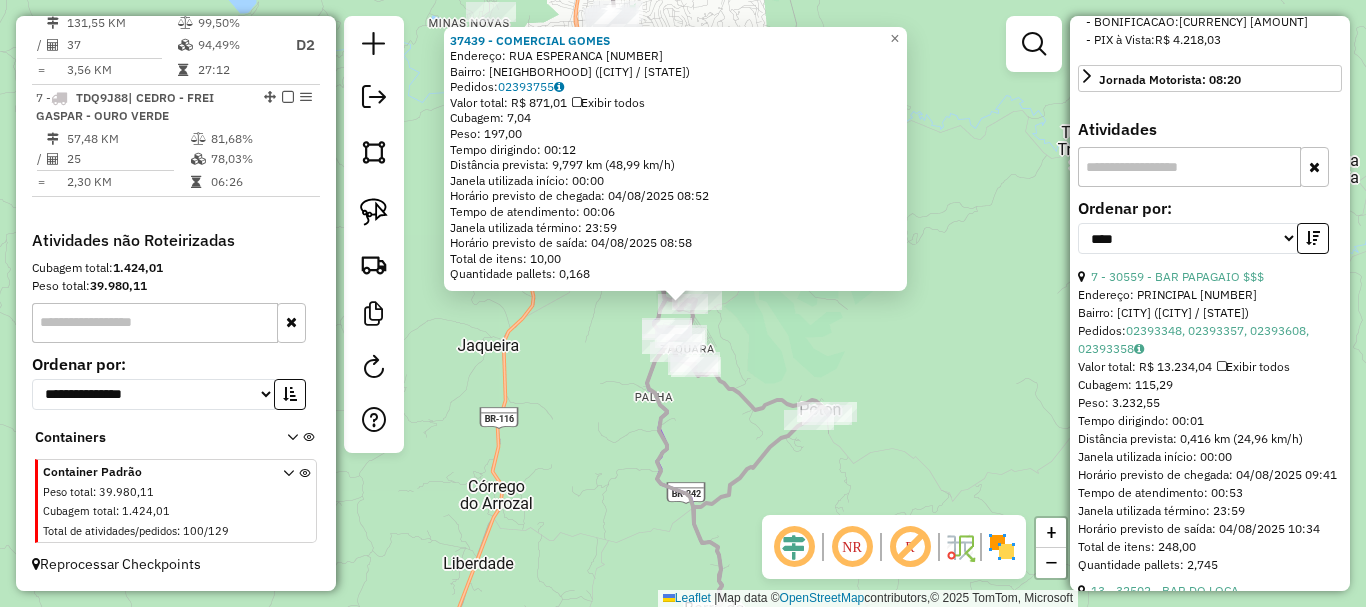 click on "37439 - COMERCIAL GOMES  Endereço:  RUA ESPERANCA 21   Bairro: SAO BENEDITO (TEOFILO OTONI / MG)   Pedidos:  02393755   Valor total: R$ 871,01   Exibir todos   Cubagem: 7,04  Peso: 197,00  Tempo dirigindo: 00:12   Distância prevista: 9,797 km (48,99 km/h)   Janela utilizada início: 00:00   Horário previsto de chegada: 04/08/2025 08:52   Tempo de atendimento: 00:06   Janela utilizada término: 23:59   Horário previsto de saída: 04/08/2025 08:58   Total de itens: 10,00   Quantidade pallets: 0,168  × Janela de atendimento Grade de atendimento Capacidade Transportadoras Veículos Cliente Pedidos  Rotas Selecione os dias de semana para filtrar as janelas de atendimento  Seg   Ter   Qua   Qui   Sex   Sáb   Dom  Informe o período da janela de atendimento: De: Até:  Filtrar exatamente a janela do cliente  Considerar janela de atendimento padrão  Selecione os dias de semana para filtrar as grades de atendimento  Seg   Ter   Qua   Qui   Sex   Sáb   Dom   Considerar clientes sem dia de atendimento cadastrado" 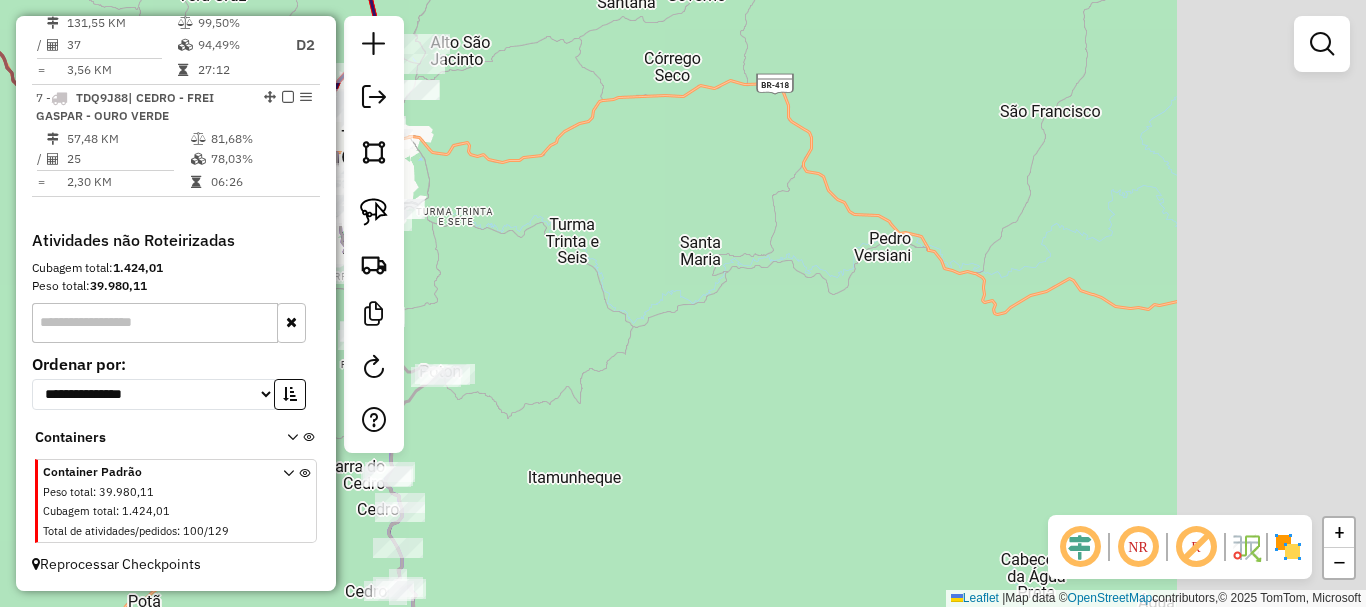 drag, startPoint x: 1232, startPoint y: 356, endPoint x: 673, endPoint y: 359, distance: 559.00806 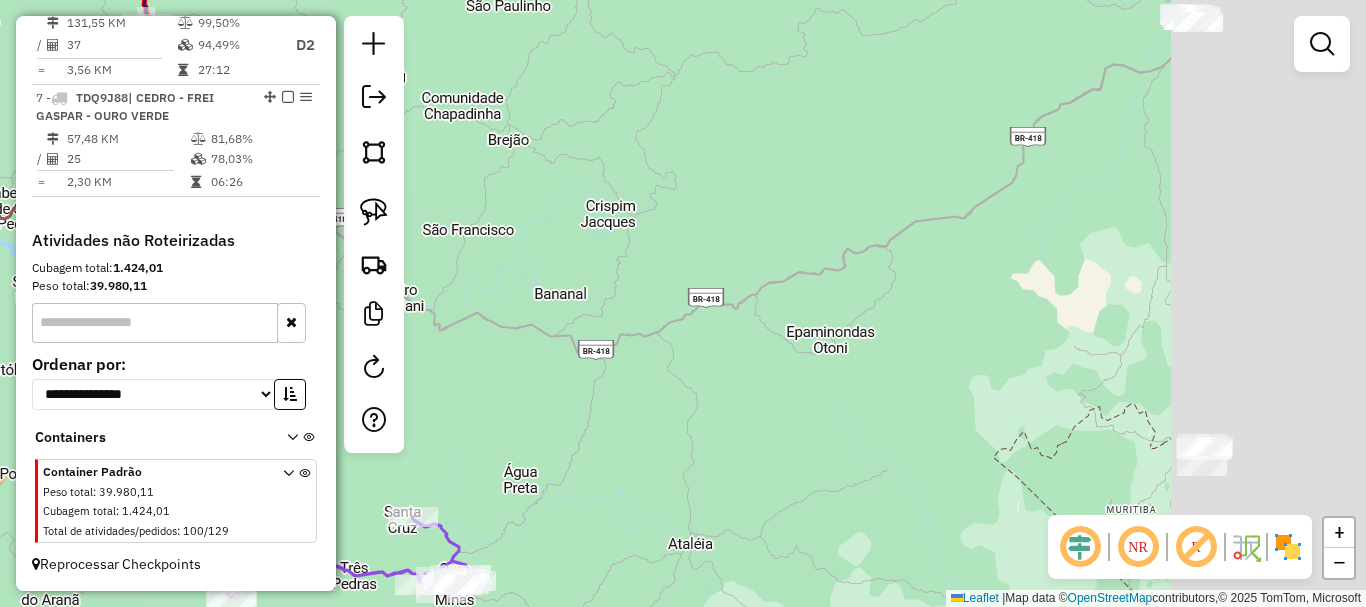 drag, startPoint x: 1200, startPoint y: 367, endPoint x: 783, endPoint y: 380, distance: 417.20258 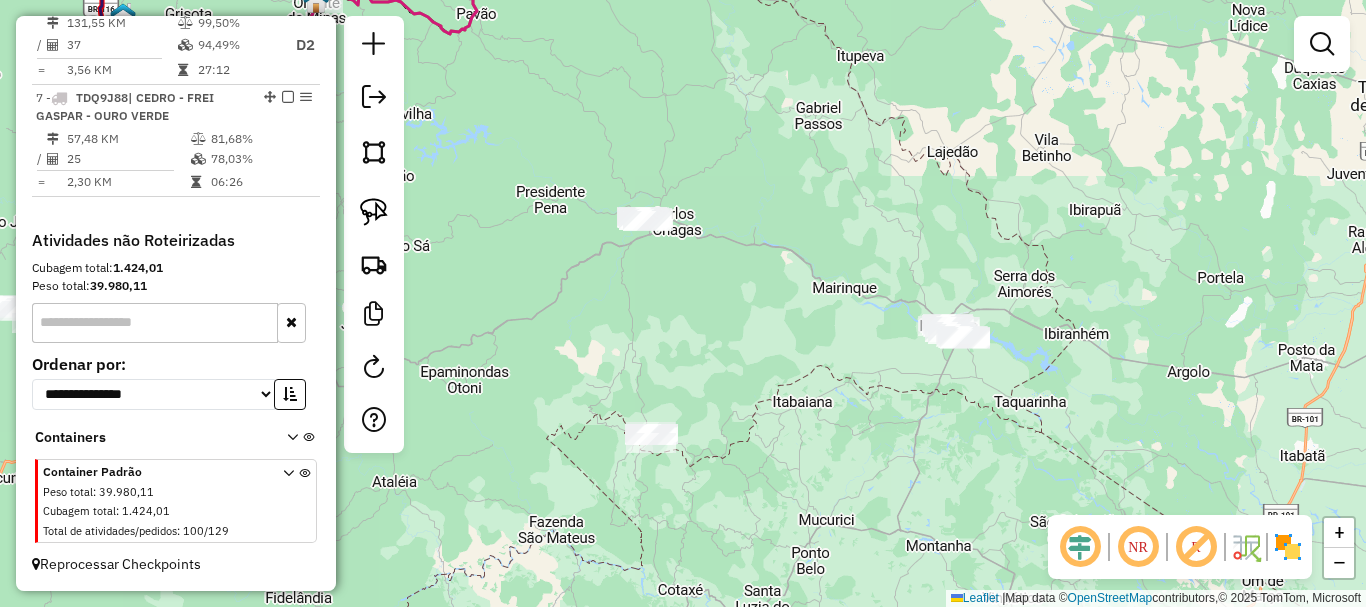 drag, startPoint x: 1041, startPoint y: 298, endPoint x: 638, endPoint y: 331, distance: 404.34885 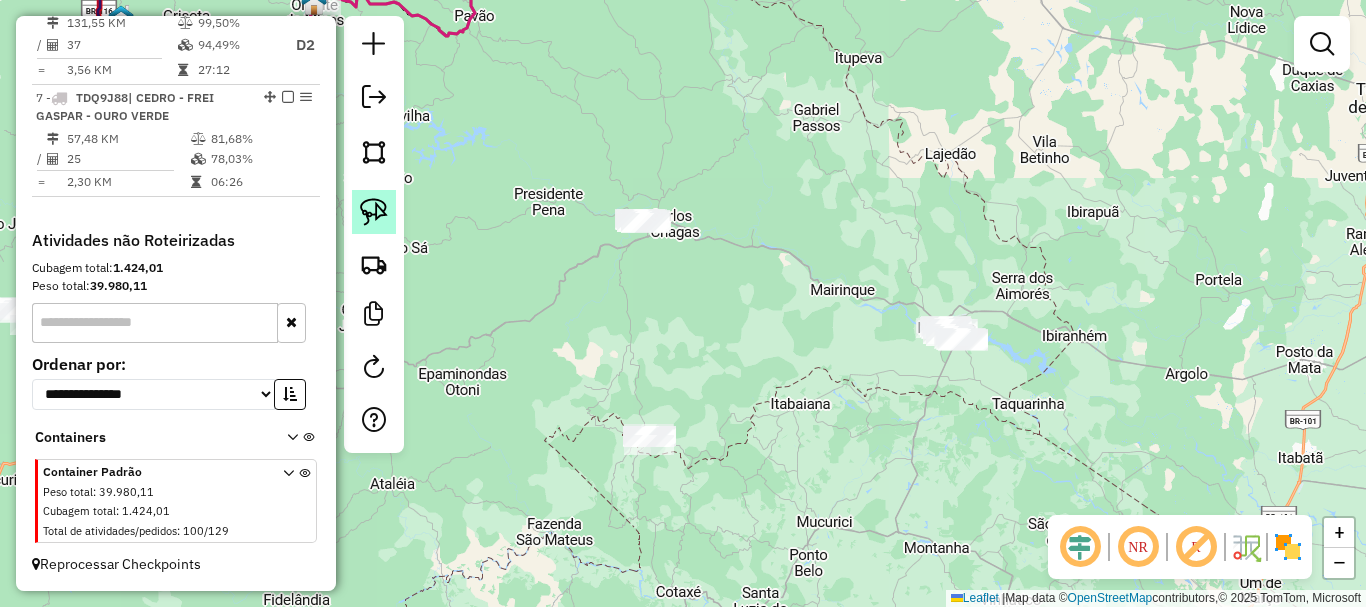 click 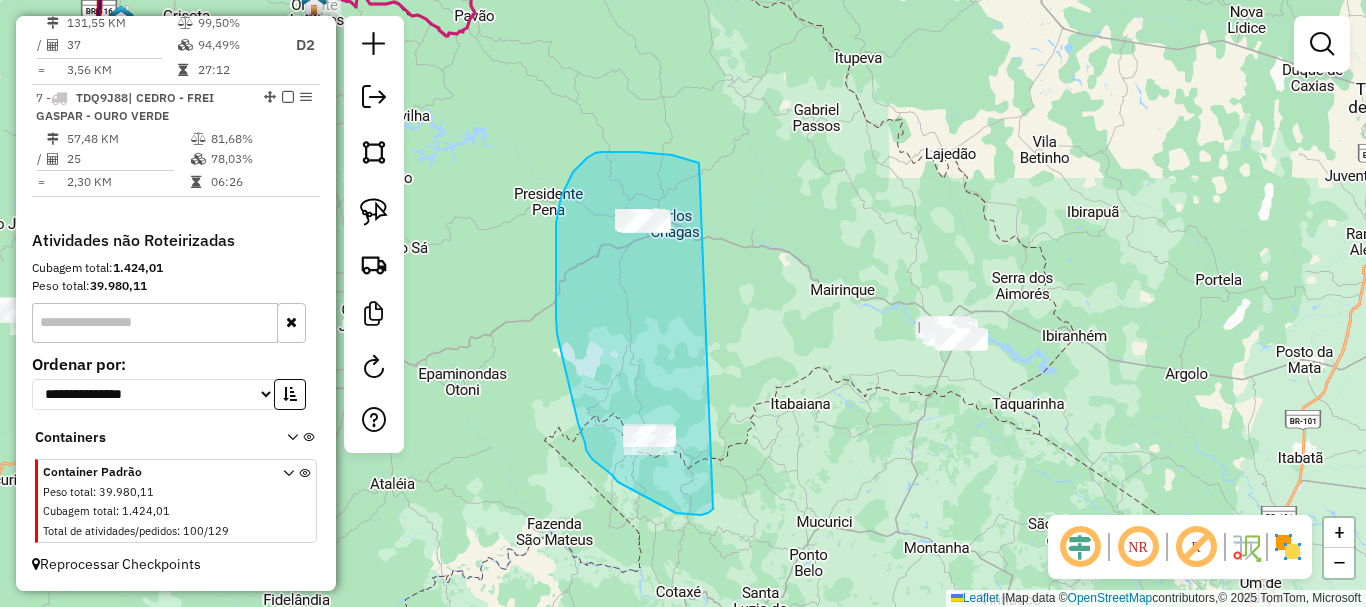 drag, startPoint x: 692, startPoint y: 161, endPoint x: 752, endPoint y: 453, distance: 298.10065 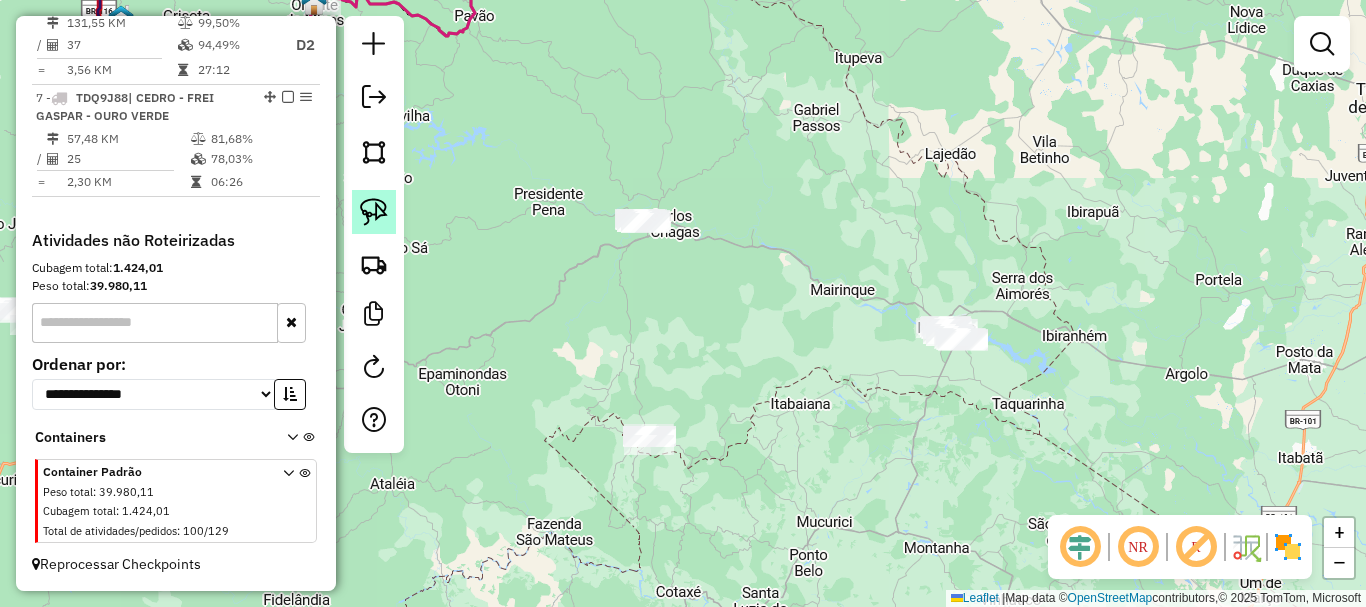 click 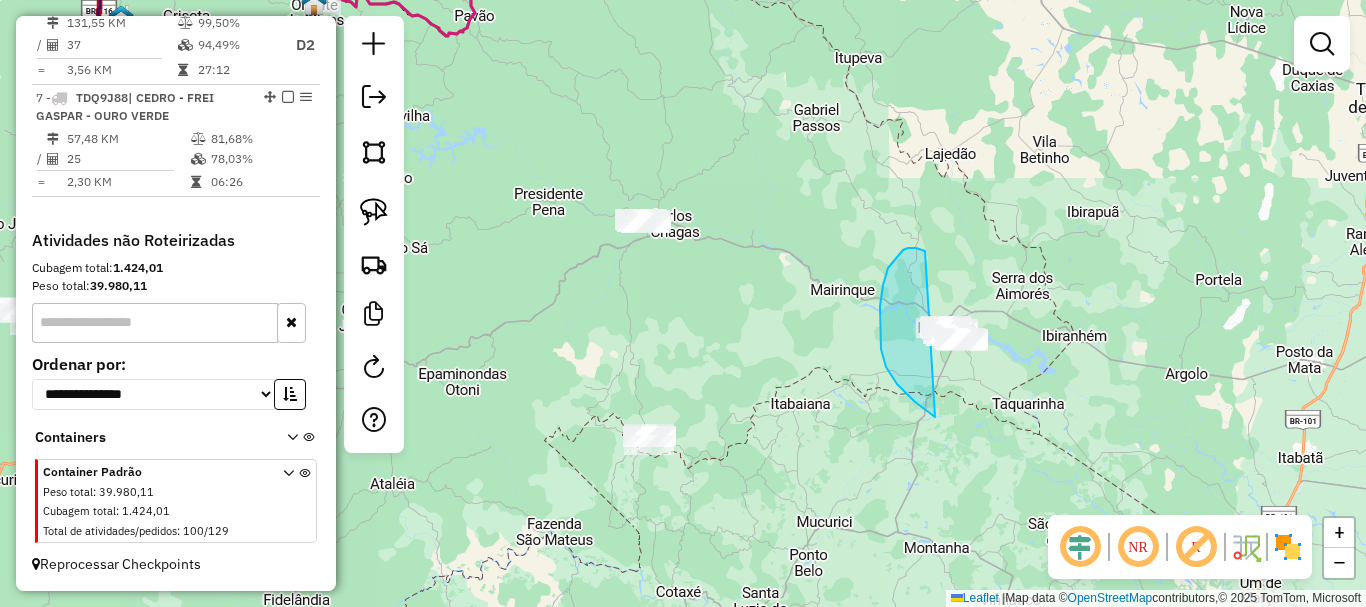 drag, startPoint x: 916, startPoint y: 248, endPoint x: 1064, endPoint y: 364, distance: 188.04254 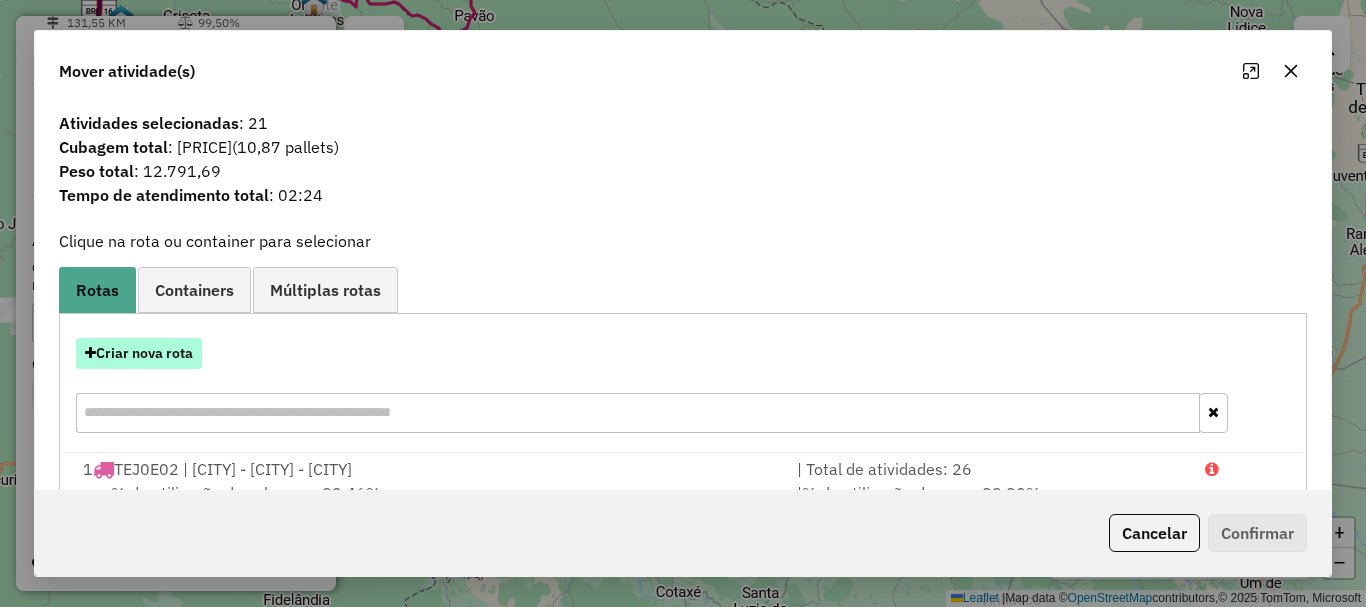 click on "Criar nova rota" at bounding box center (139, 353) 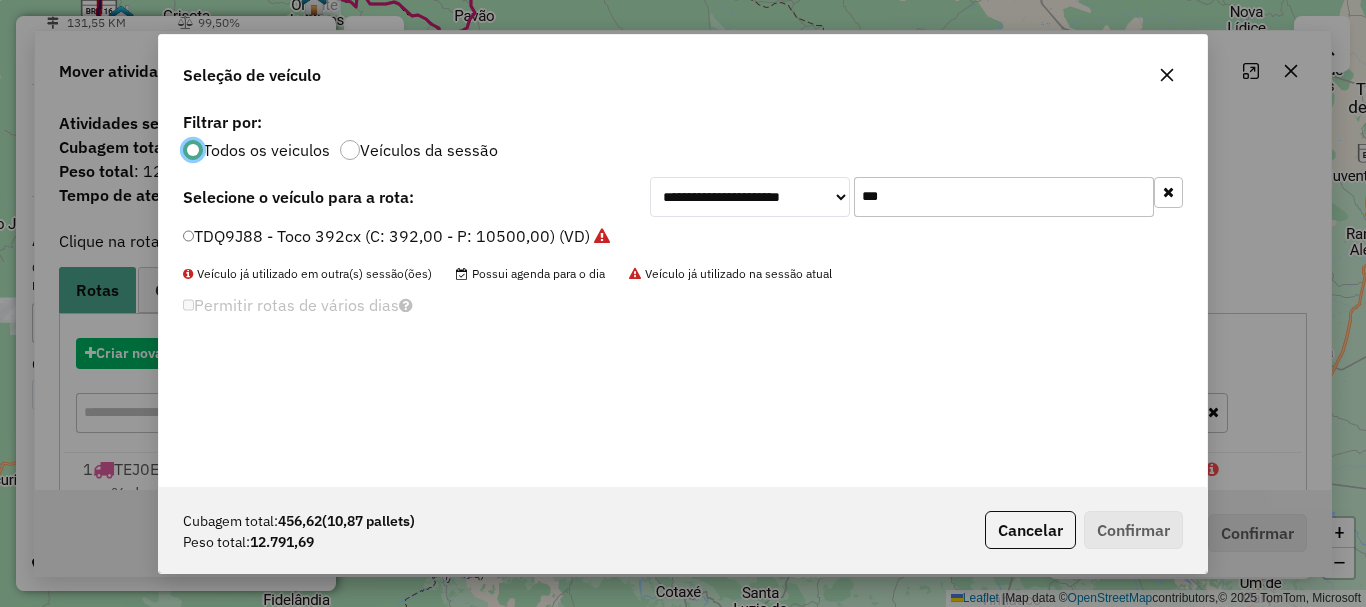 scroll, scrollTop: 11, scrollLeft: 6, axis: both 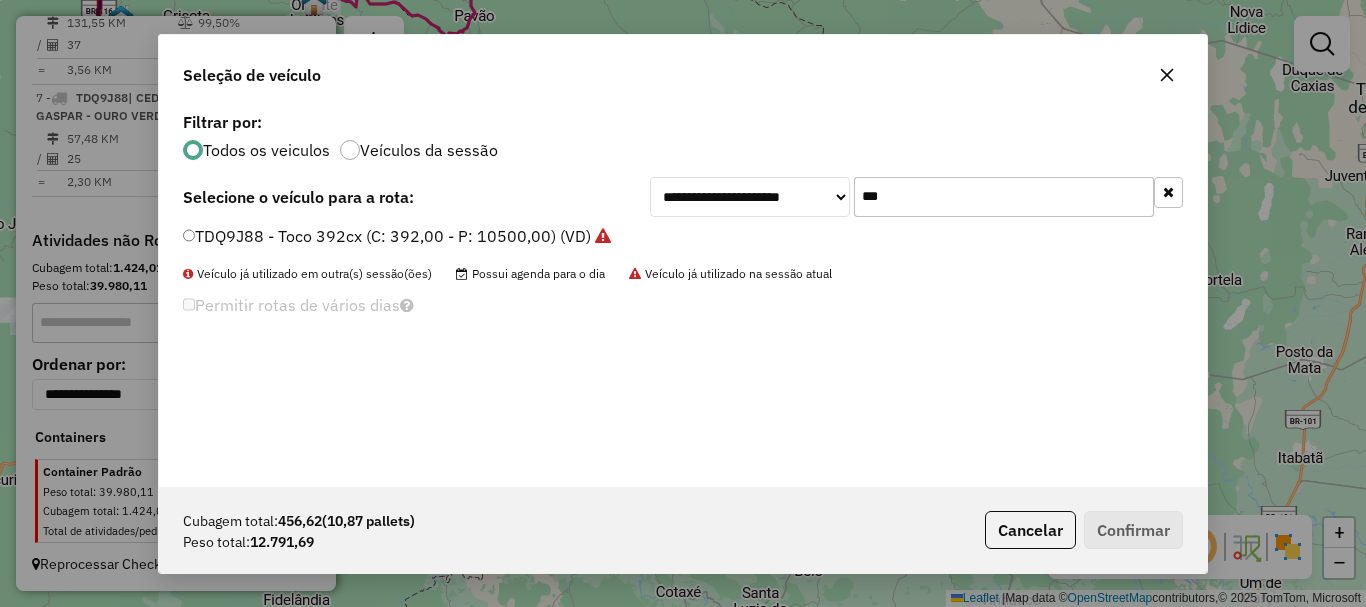 drag, startPoint x: 955, startPoint y: 205, endPoint x: 697, endPoint y: 205, distance: 258 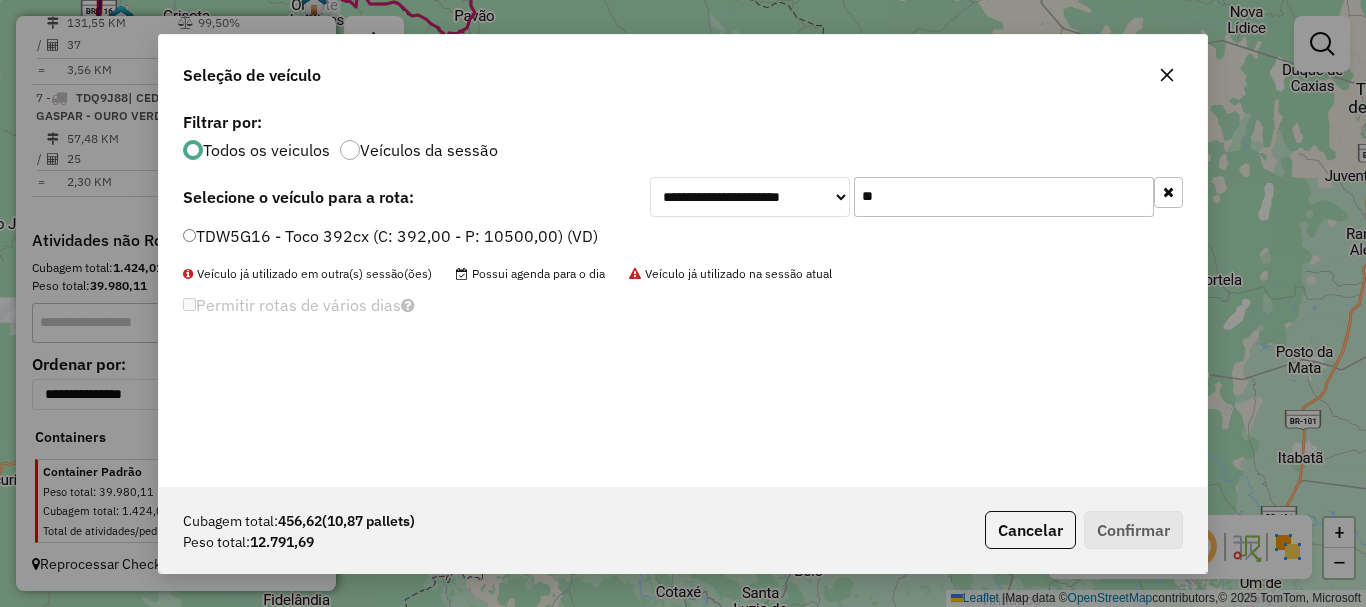 drag, startPoint x: 812, startPoint y: 190, endPoint x: 773, endPoint y: 182, distance: 39.812057 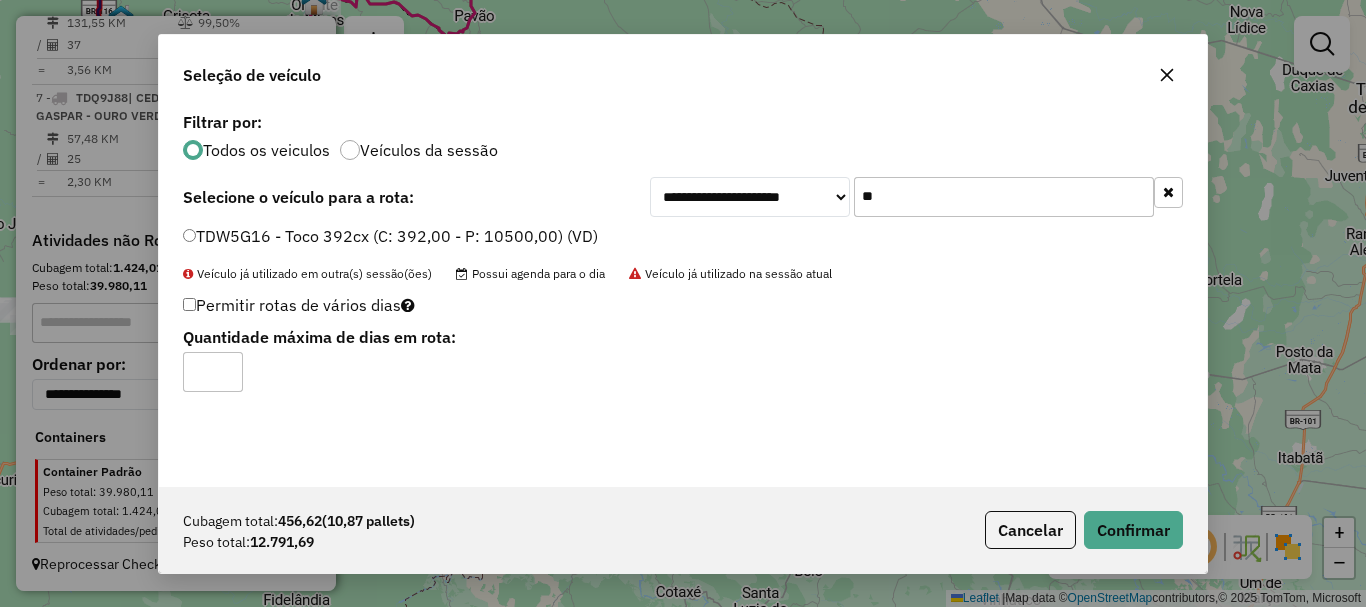 type on "*" 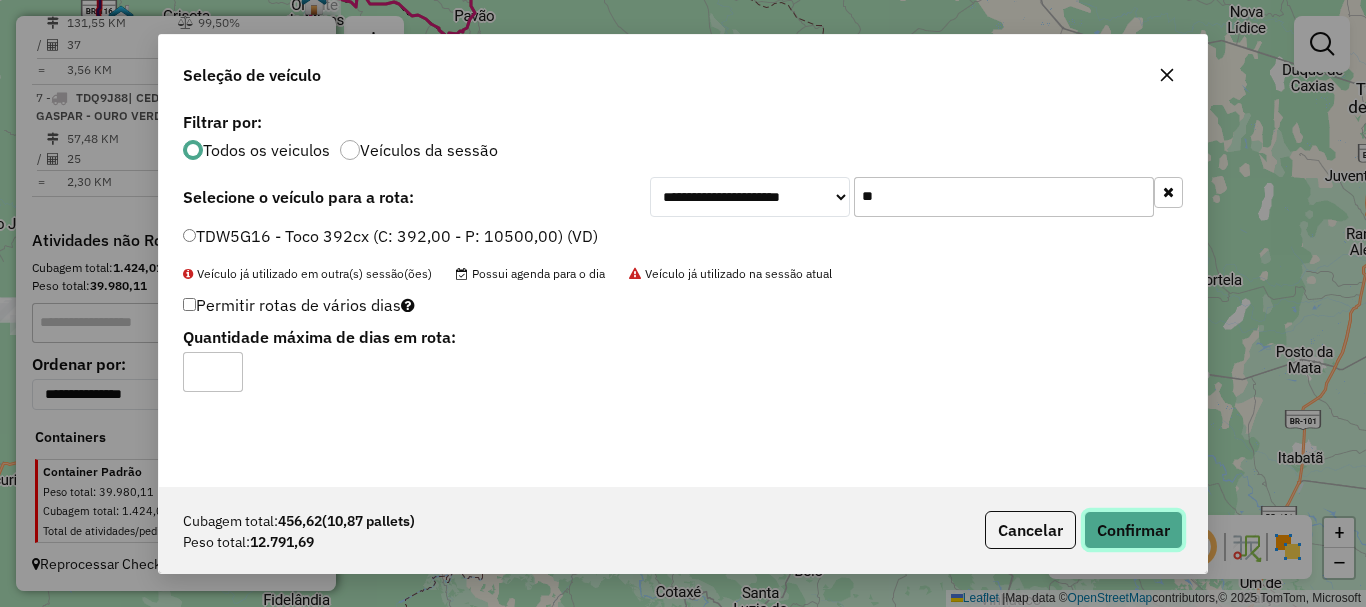 click on "Confirmar" 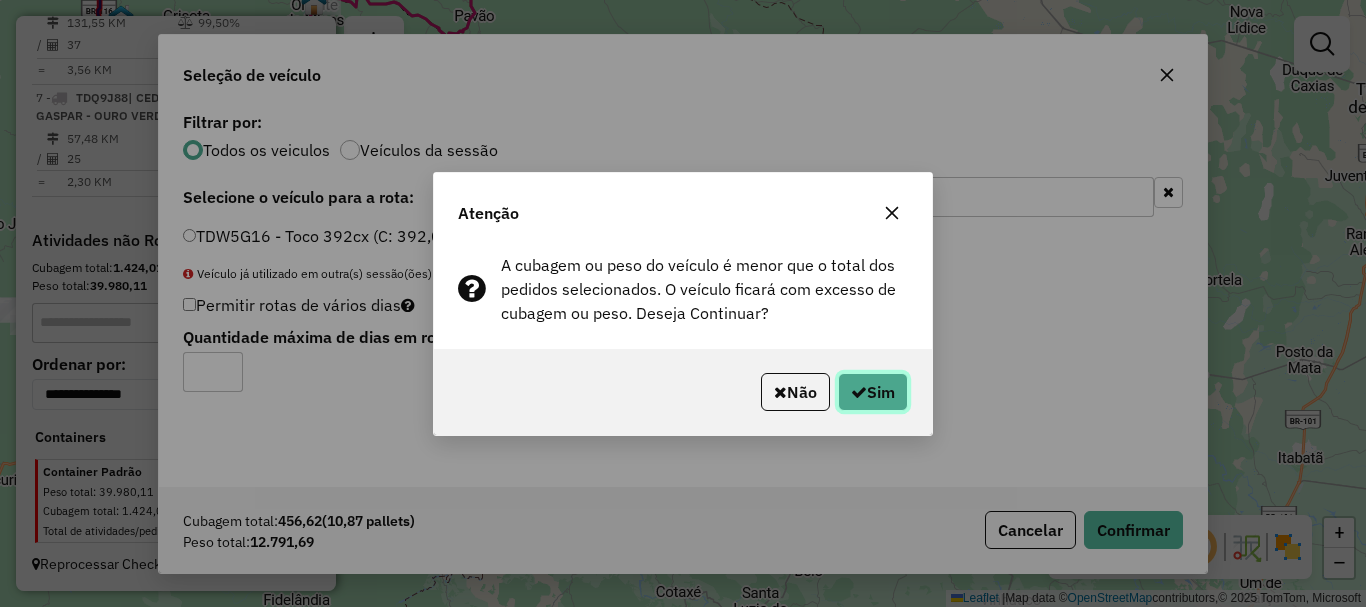 click on "Sim" 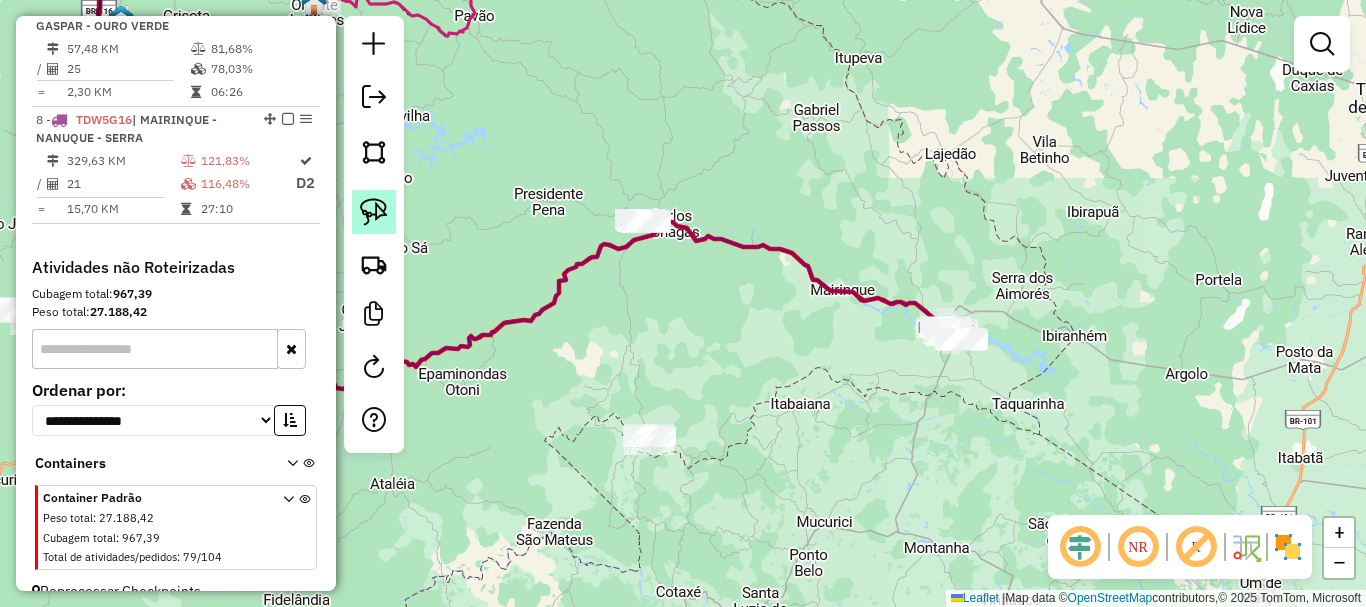 click 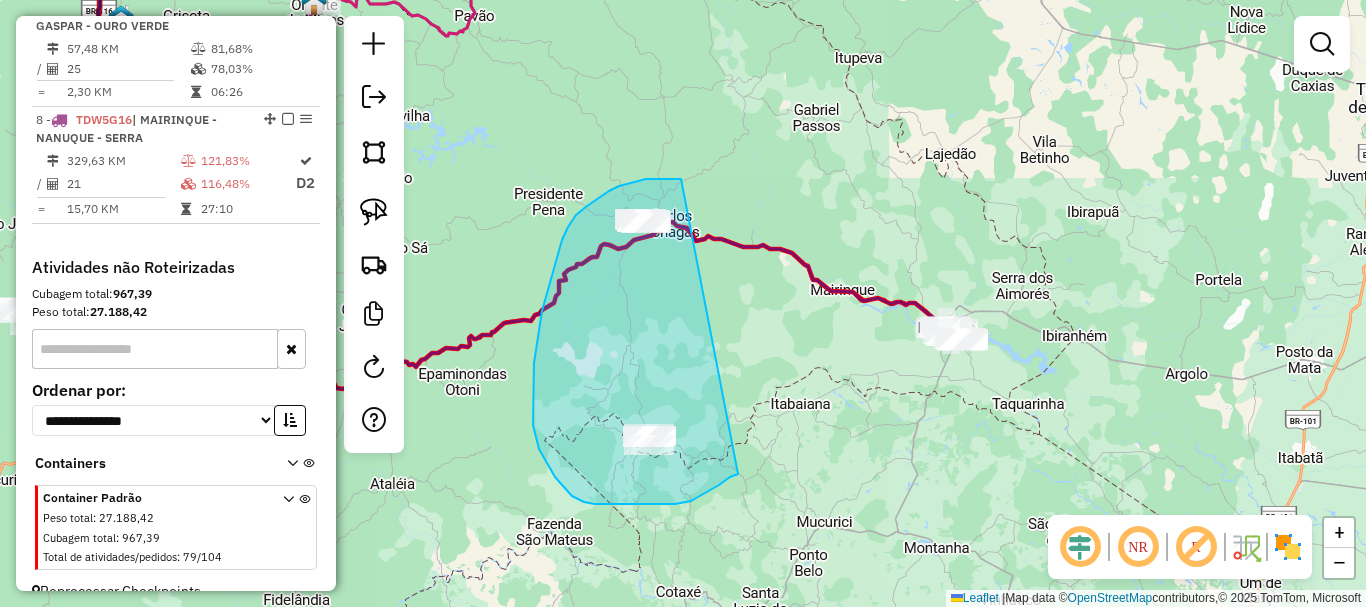 drag, startPoint x: 666, startPoint y: 178, endPoint x: 738, endPoint y: 474, distance: 304.63092 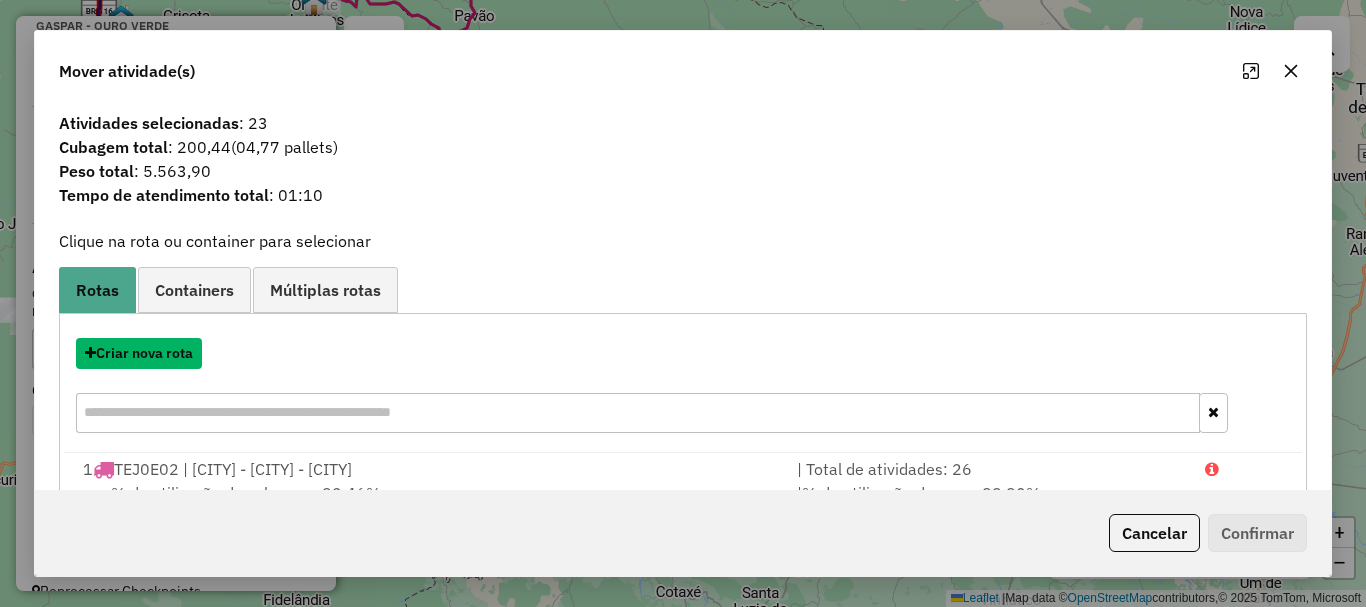 click on "Criar nova rota" at bounding box center [139, 353] 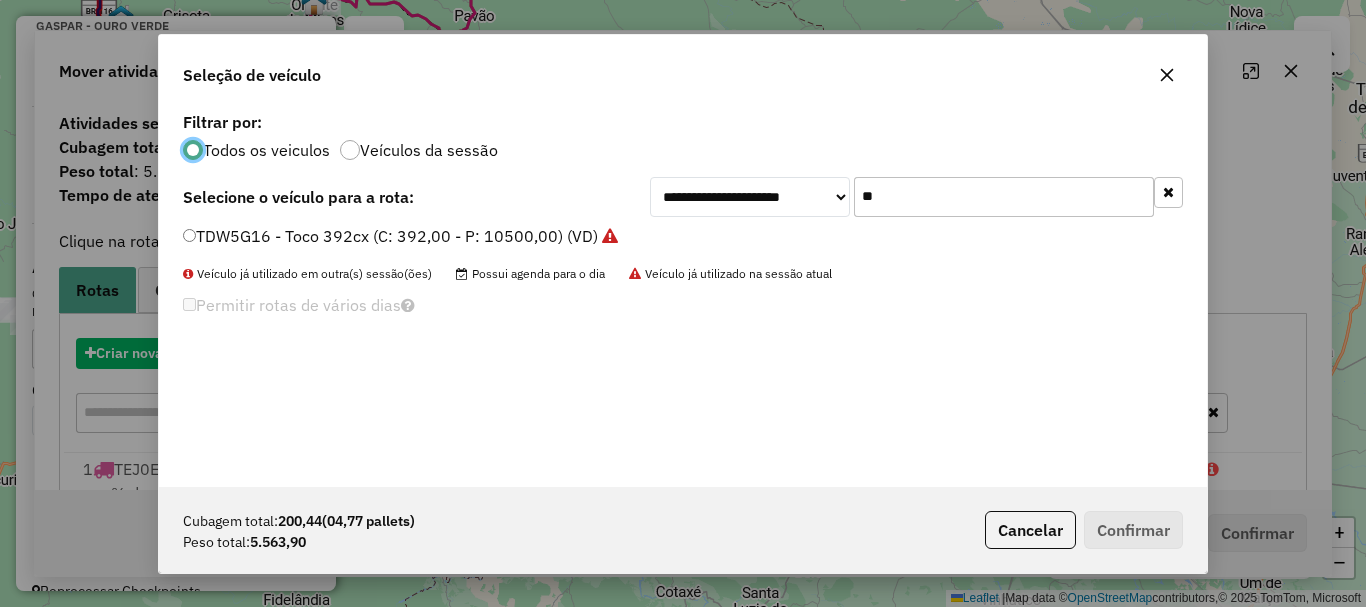 scroll, scrollTop: 11, scrollLeft: 6, axis: both 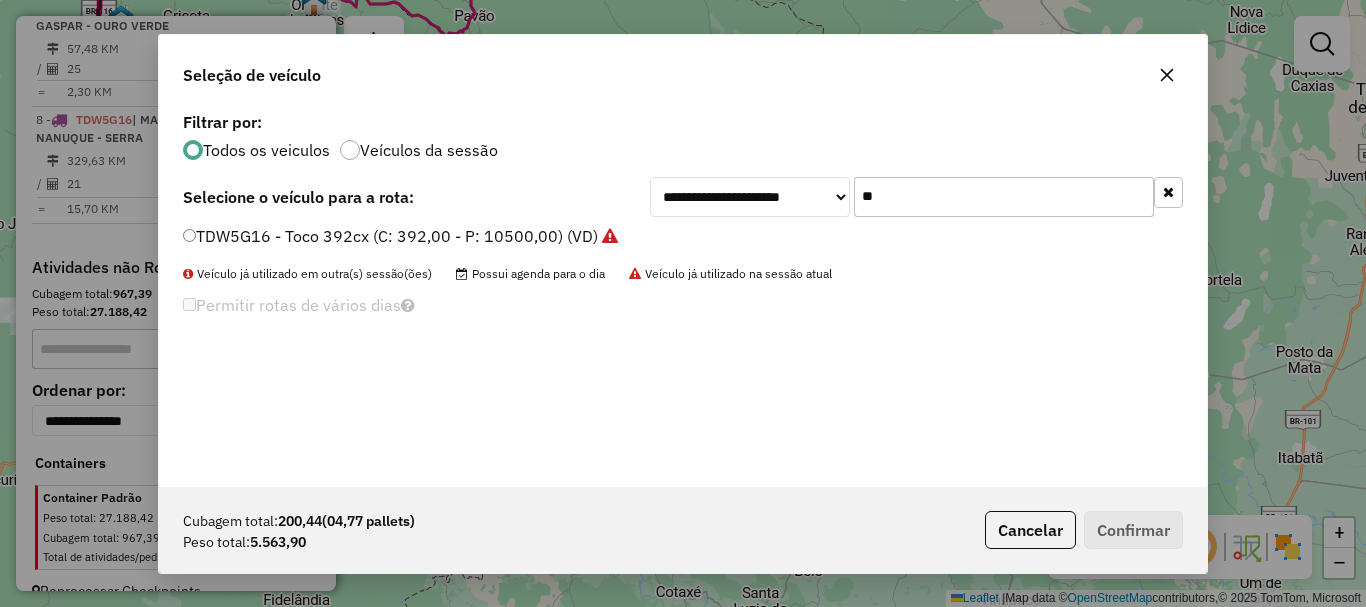 drag, startPoint x: 892, startPoint y: 201, endPoint x: 805, endPoint y: 193, distance: 87.36704 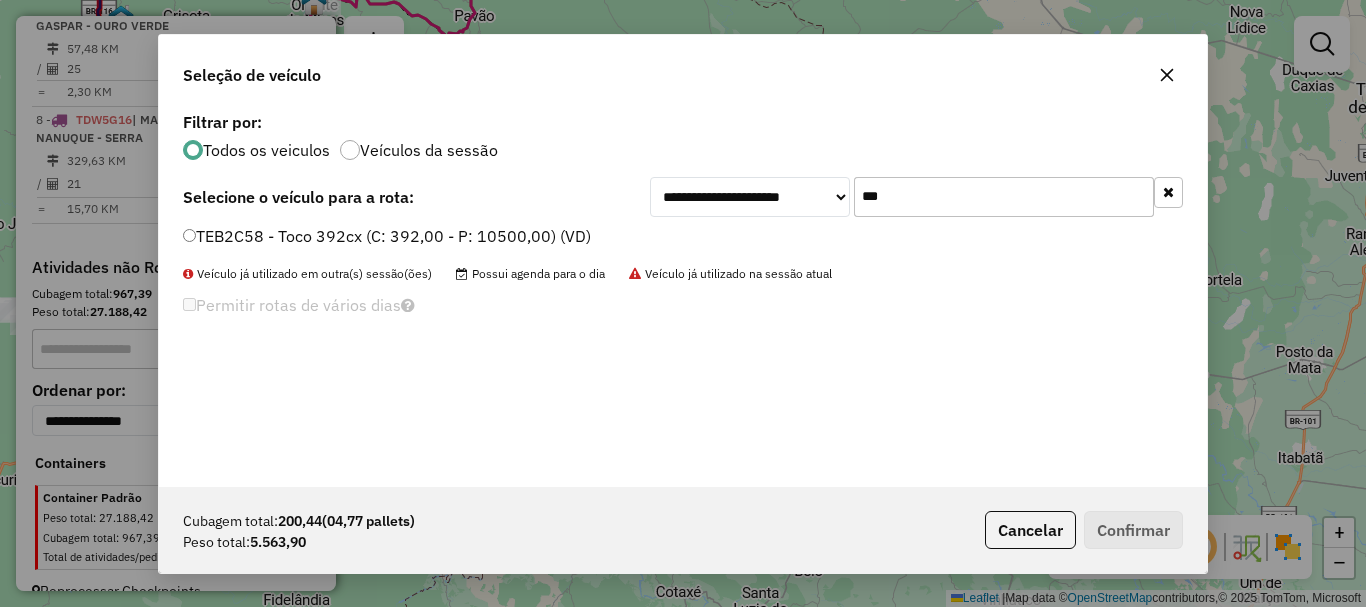 type on "***" 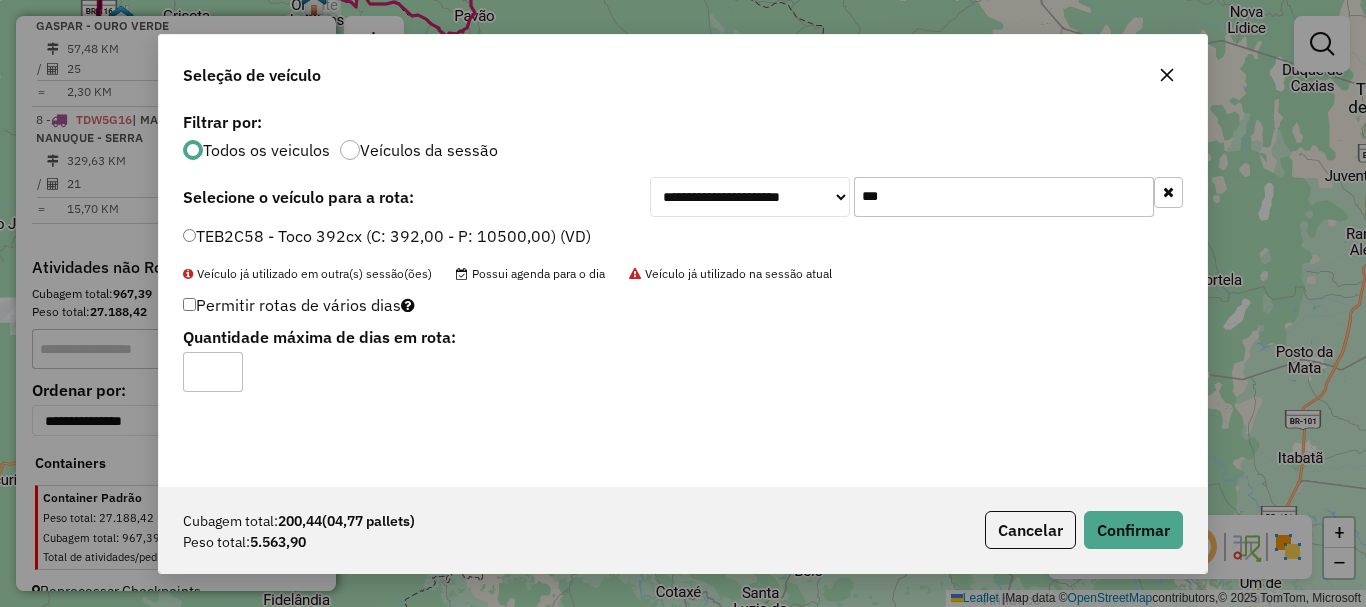 type on "*" 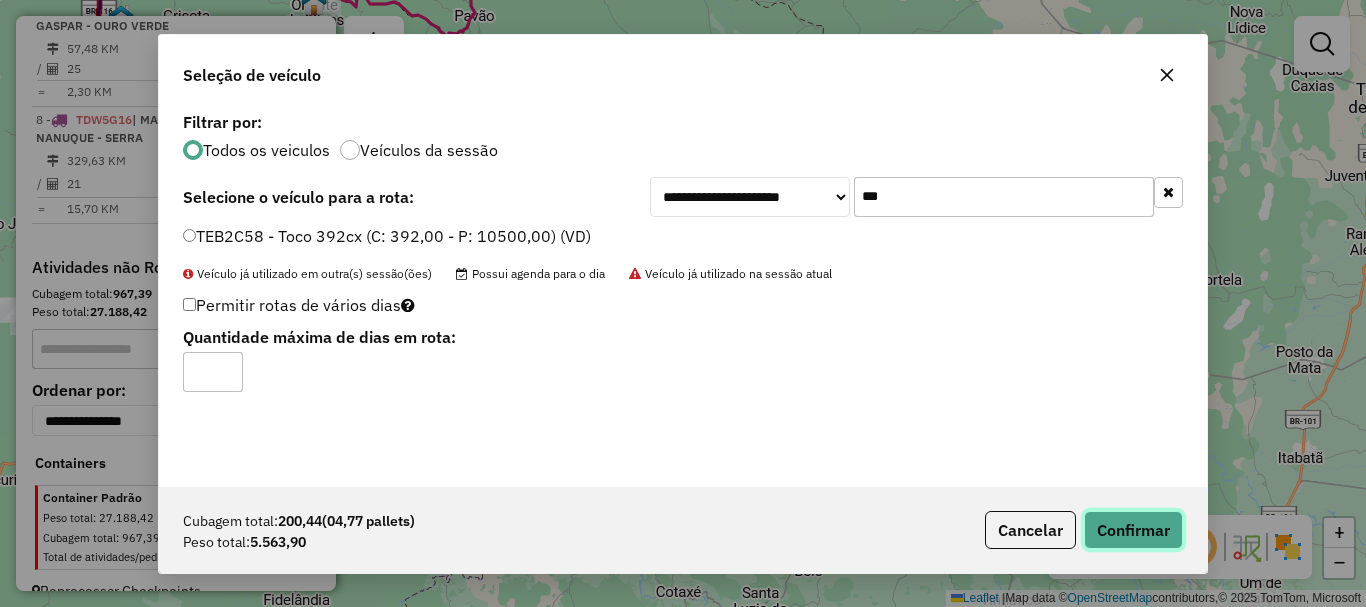 click on "Confirmar" 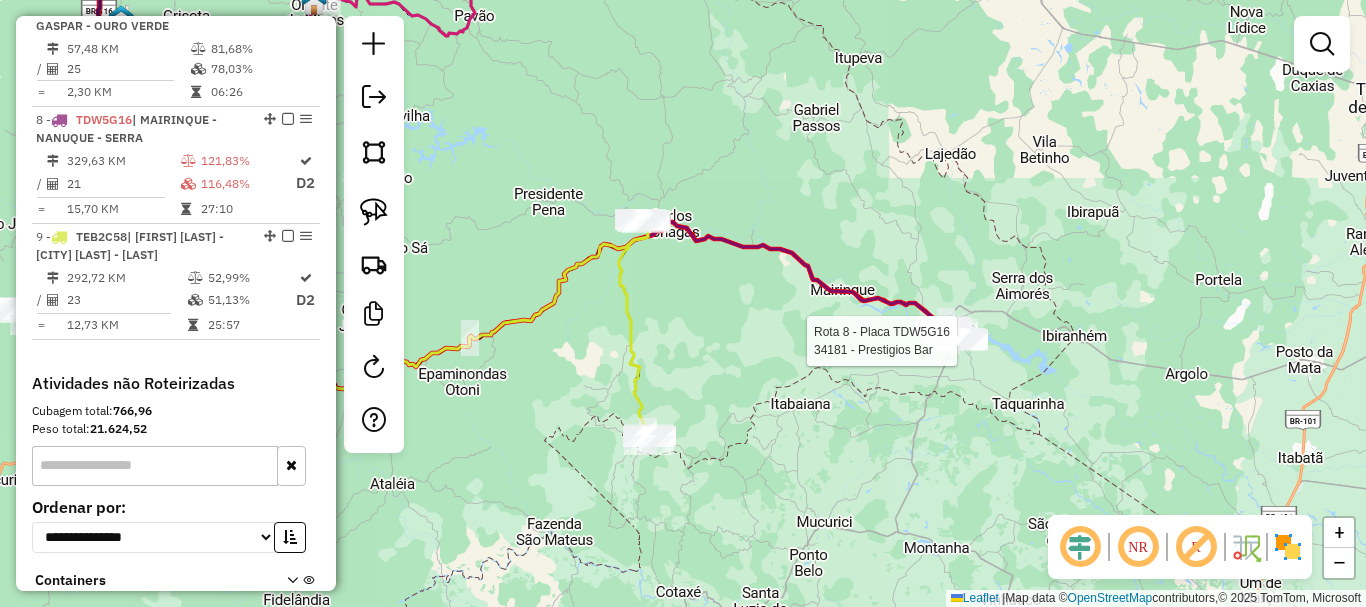 select on "*********" 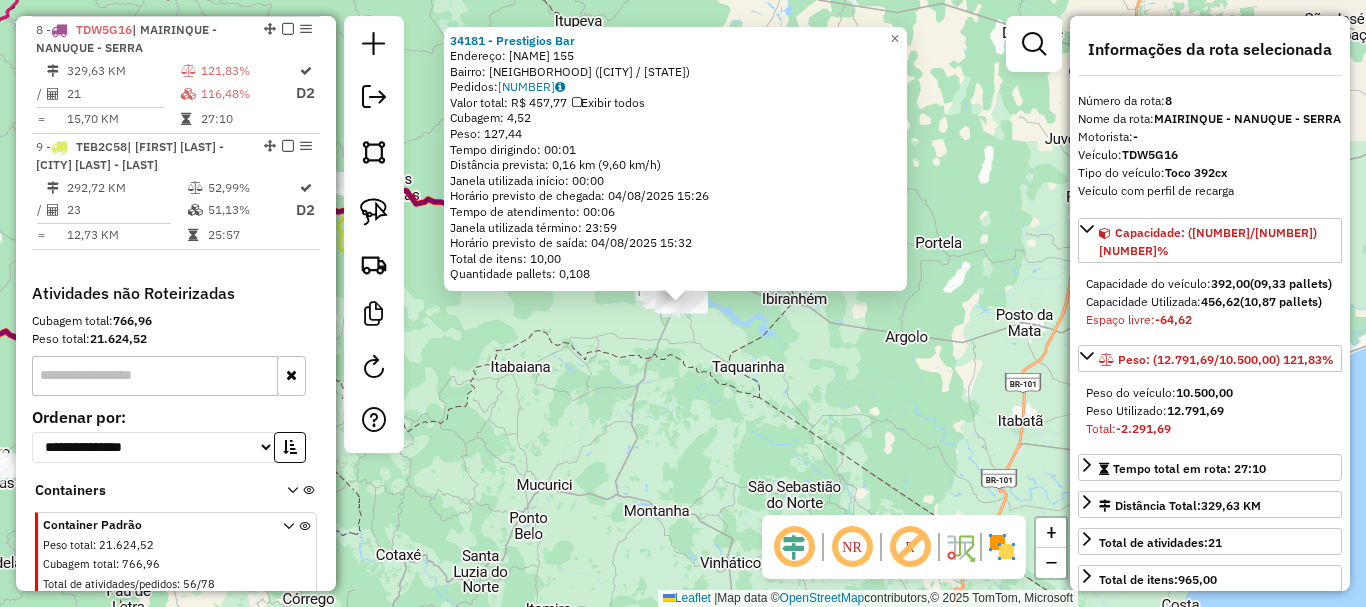 scroll, scrollTop: 1657, scrollLeft: 0, axis: vertical 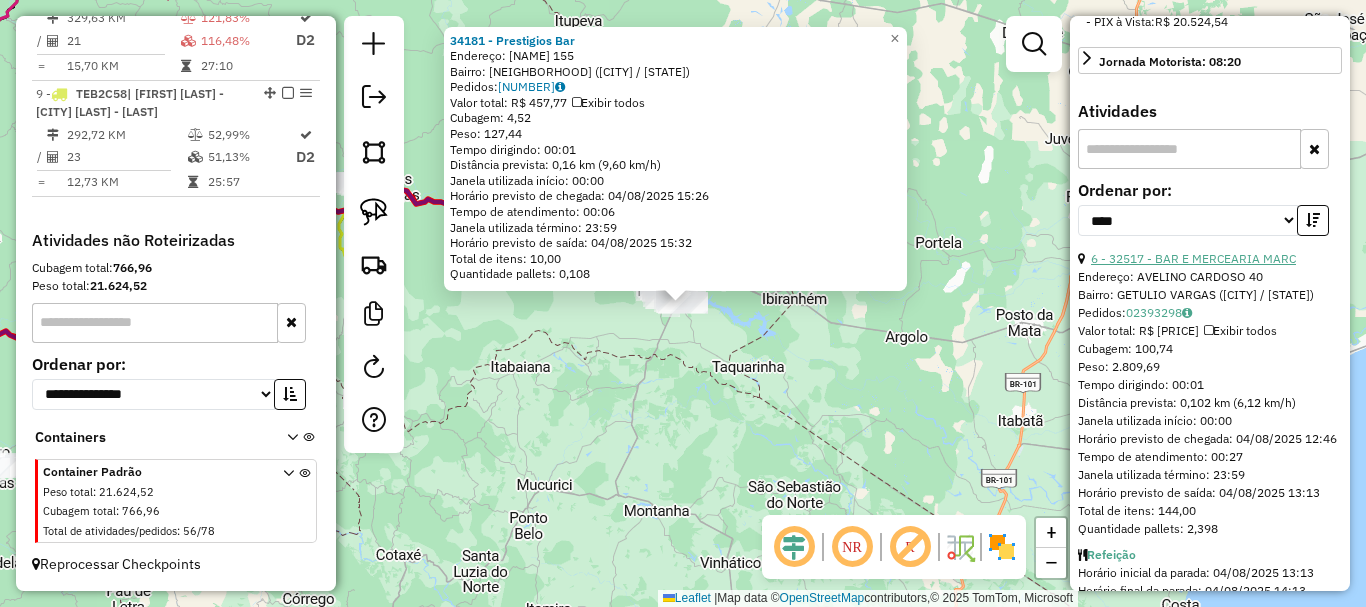 click on "6 - 32517 - BAR E MERCEARIA MARC" at bounding box center [1193, 258] 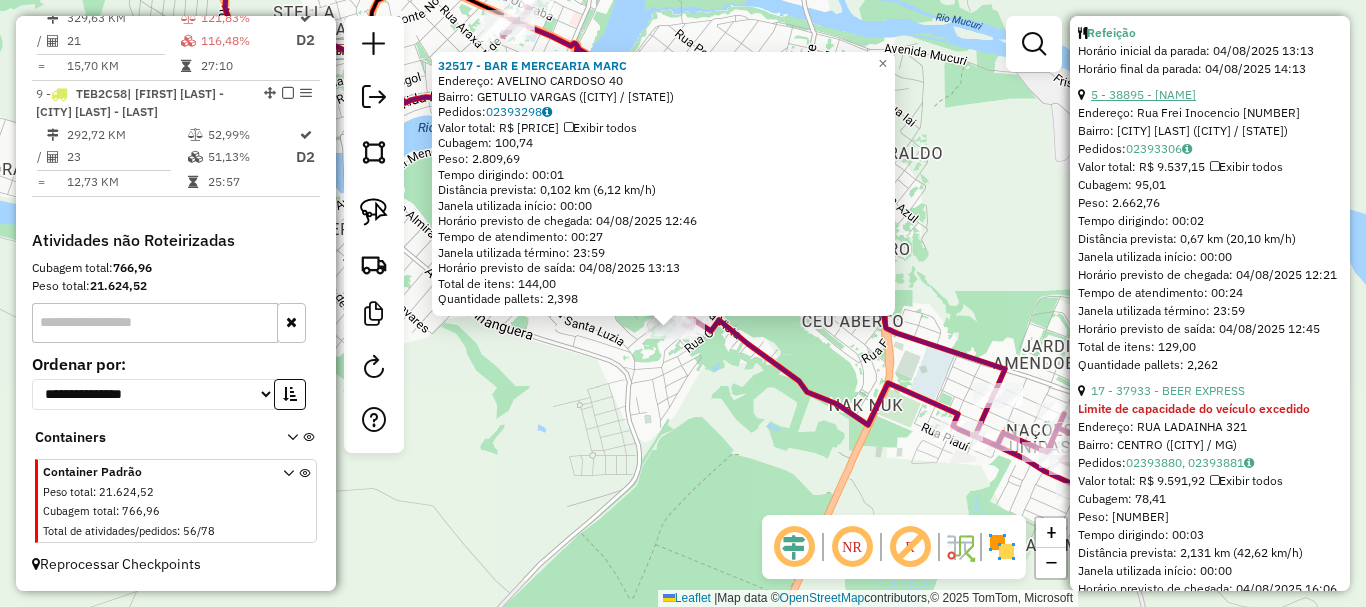 scroll, scrollTop: 1300, scrollLeft: 0, axis: vertical 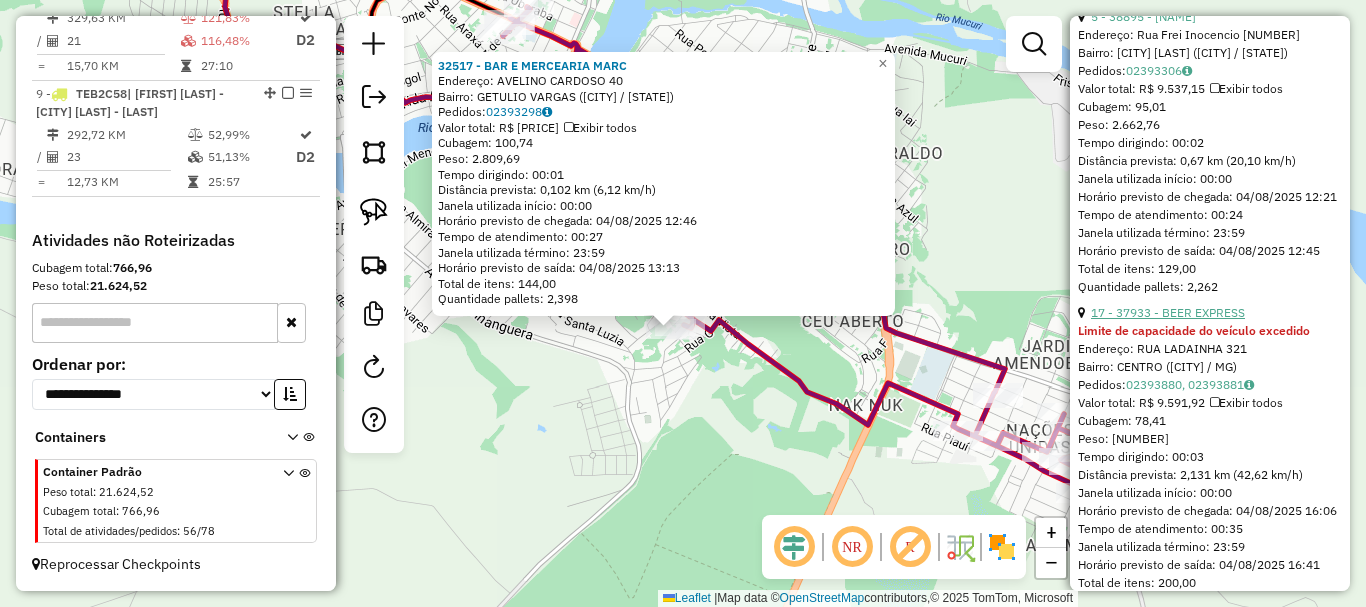 click on "17 - 37933 - BEER EXPRESS" at bounding box center [1168, 312] 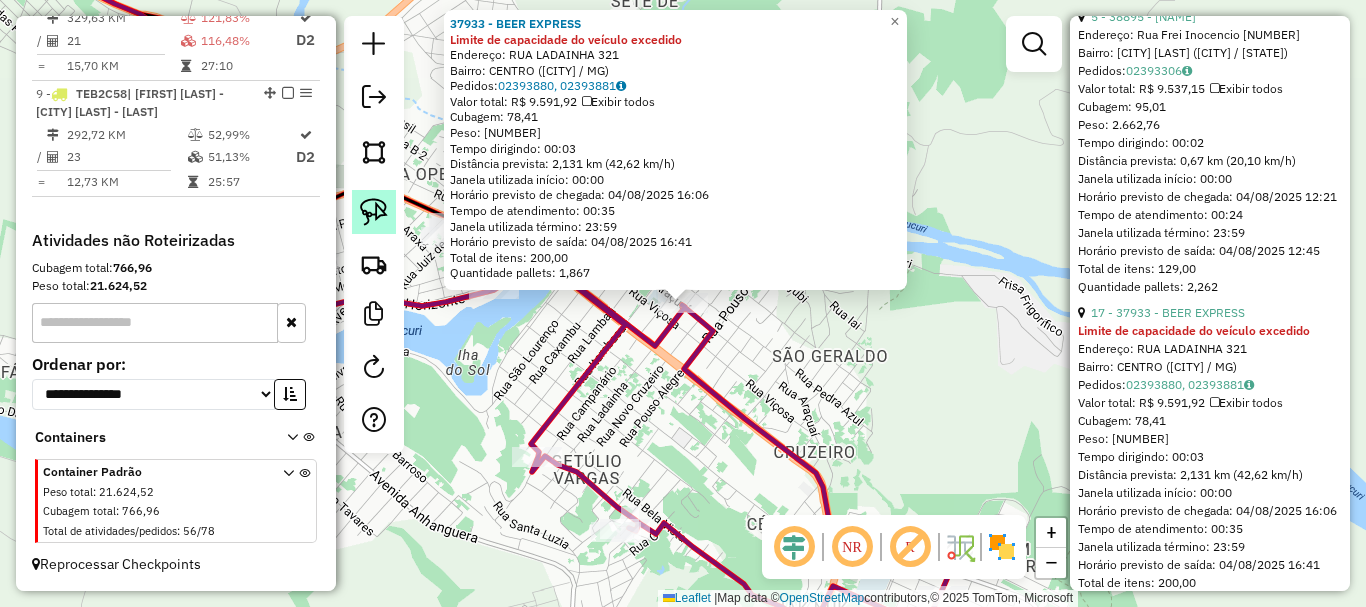 click 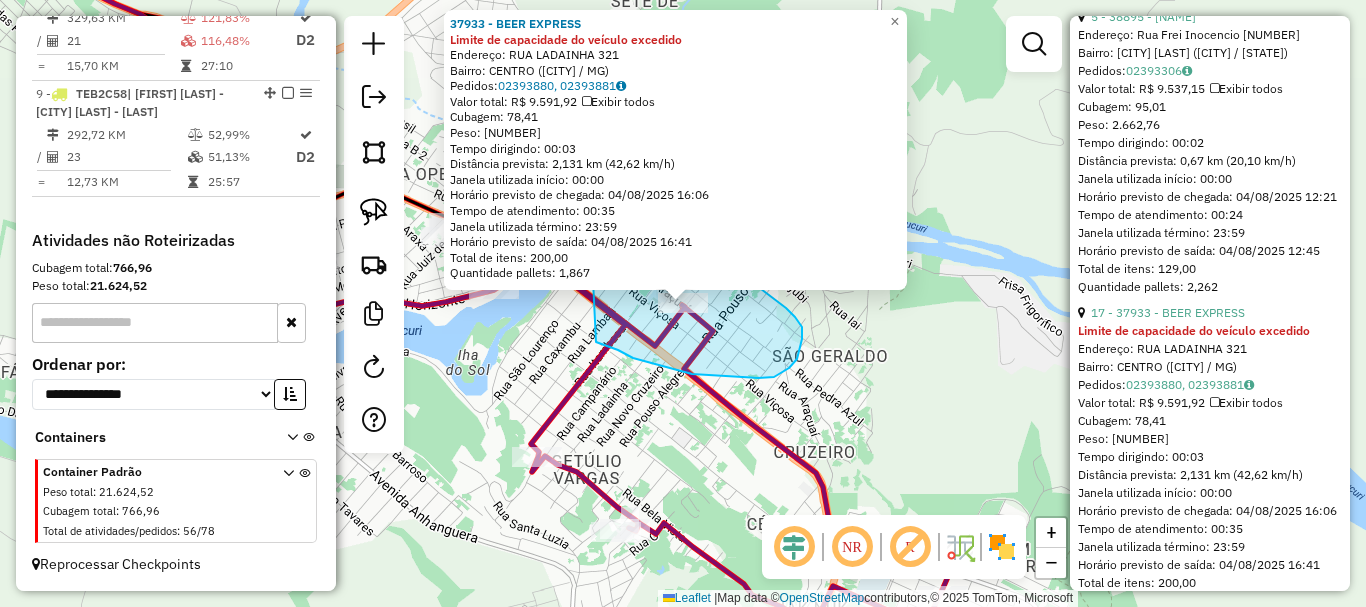 drag, startPoint x: 618, startPoint y: 350, endPoint x: 591, endPoint y: 238, distance: 115.2085 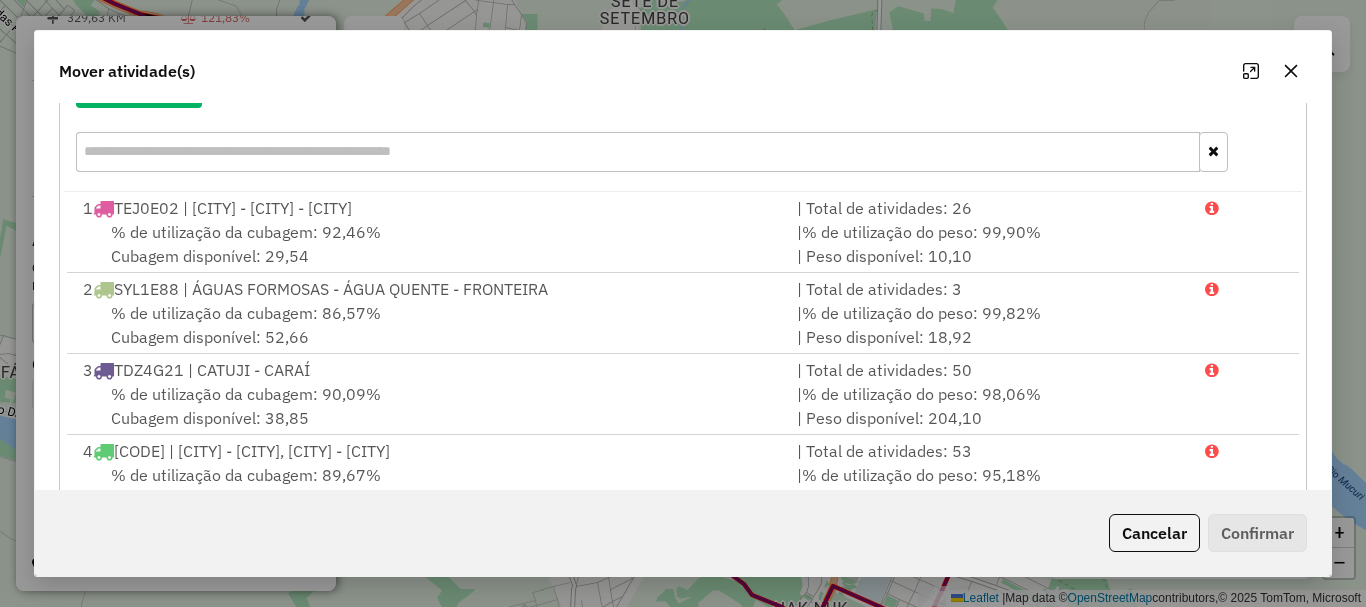 scroll, scrollTop: 397, scrollLeft: 0, axis: vertical 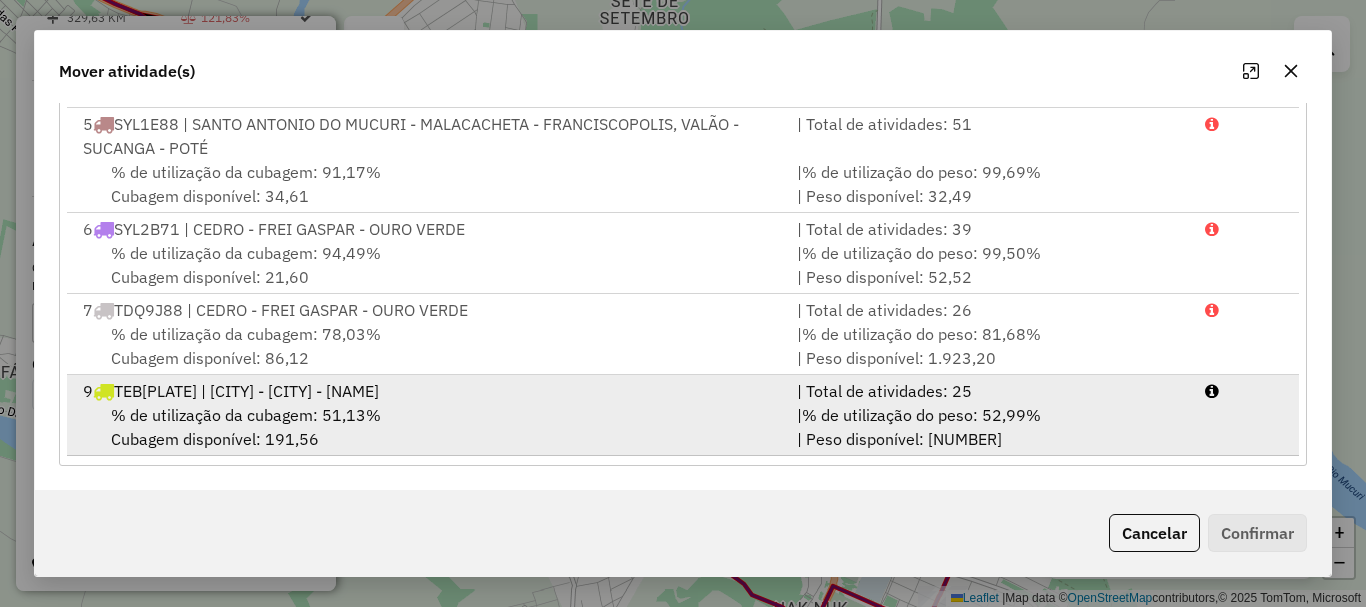 click on "% de utilização da cubagem: 51,13%" at bounding box center [246, 415] 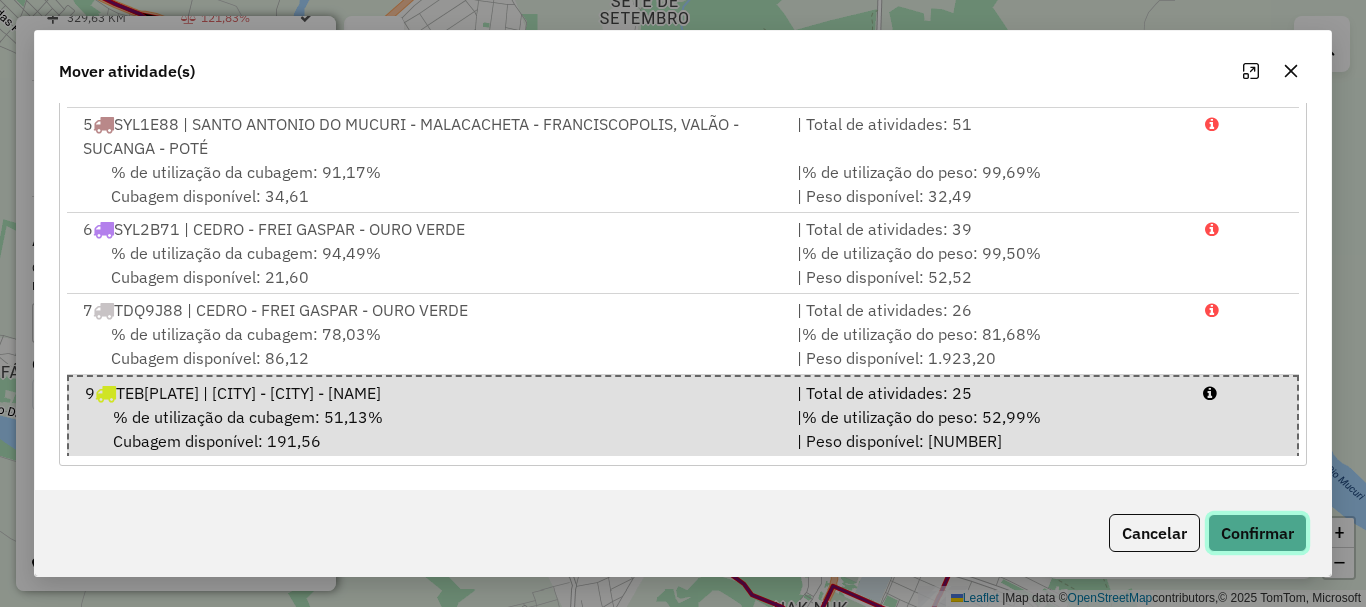 click on "Confirmar" 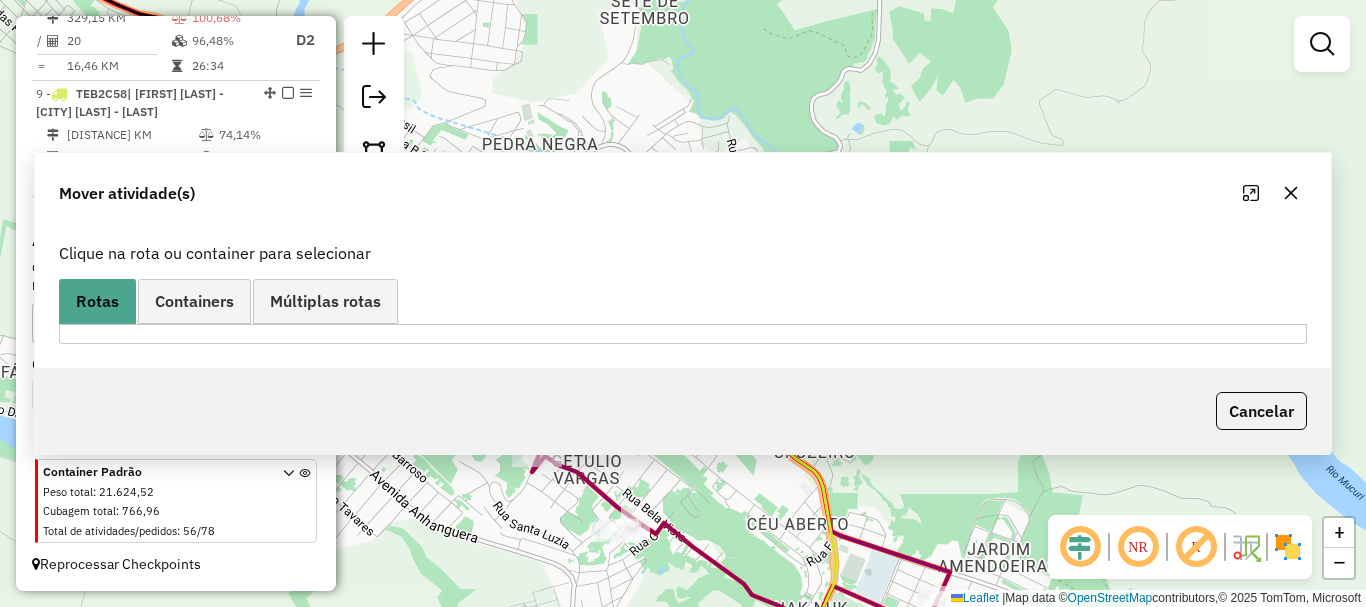 scroll, scrollTop: 0, scrollLeft: 0, axis: both 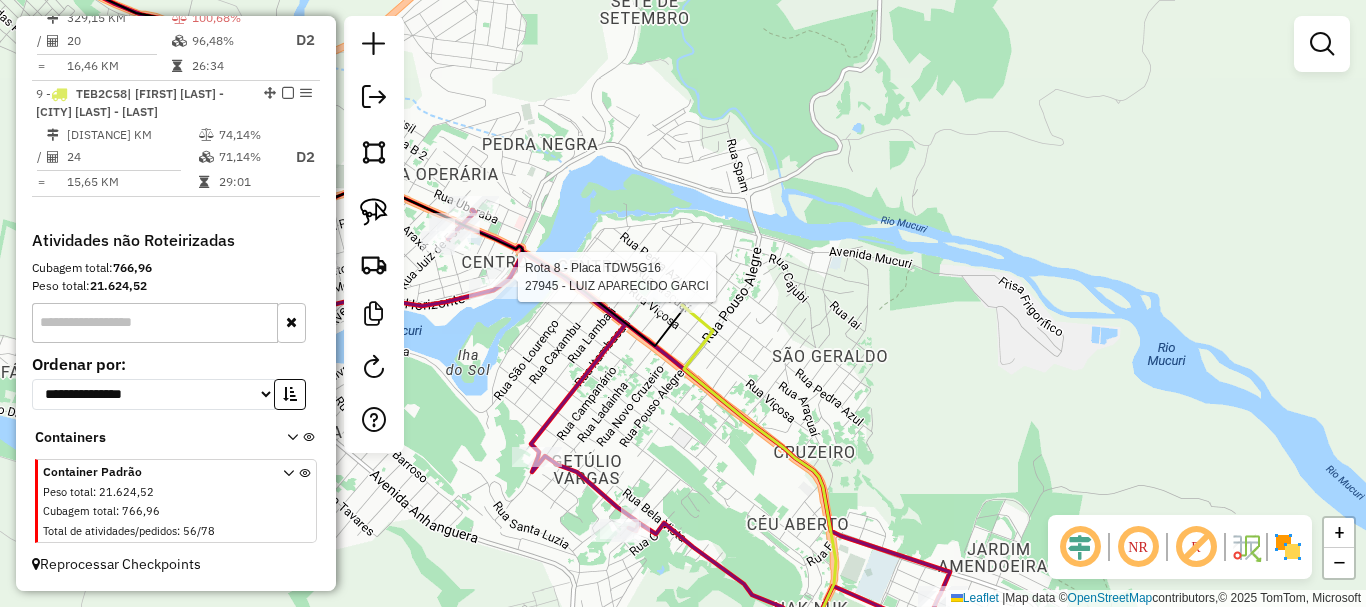 select on "*********" 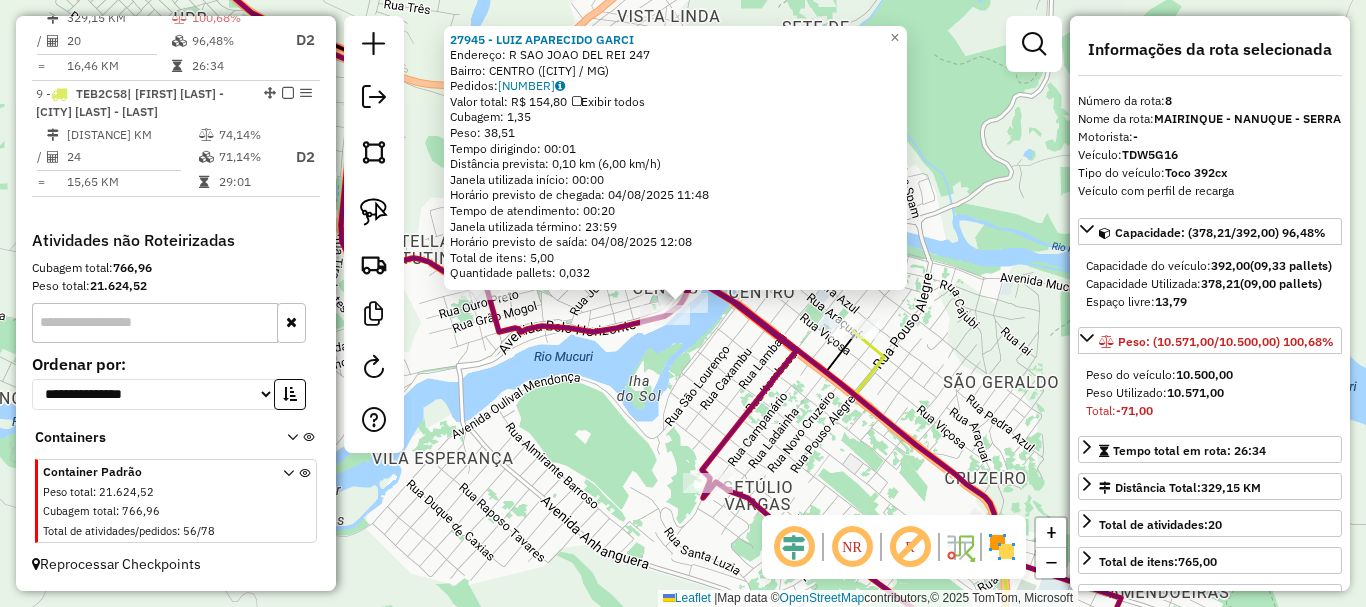 click on "27945 - LUIZ APARECIDO GARCI  Endereço: R   SAO JOAO DEL REI              247   Bairro: CENTRO (NANUQUE / MG)   Pedidos:  02393889   Valor total: R$ 154,80   Exibir todos   Cubagem: 1,35  Peso: 38,51  Tempo dirigindo: 00:01   Distância prevista: 0,10 km (6,00 km/h)   Janela utilizada início: 00:00   Horário previsto de chegada: 04/08/2025 11:48   Tempo de atendimento: 00:20   Janela utilizada término: 23:59   Horário previsto de saída: 04/08/2025 12:08   Total de itens: 5,00   Quantidade pallets: 0,032  × Janela de atendimento Grade de atendimento Capacidade Transportadoras Veículos Cliente Pedidos  Rotas Selecione os dias de semana para filtrar as janelas de atendimento  Seg   Ter   Qua   Qui   Sex   Sáb   Dom  Informe o período da janela de atendimento: De: Até:  Filtrar exatamente a janela do cliente  Considerar janela de atendimento padrão  Selecione os dias de semana para filtrar as grades de atendimento  Seg   Ter   Qua   Qui   Sex   Sáb   Dom   Peso mínimo:   Peso máximo:   De:   Até:" 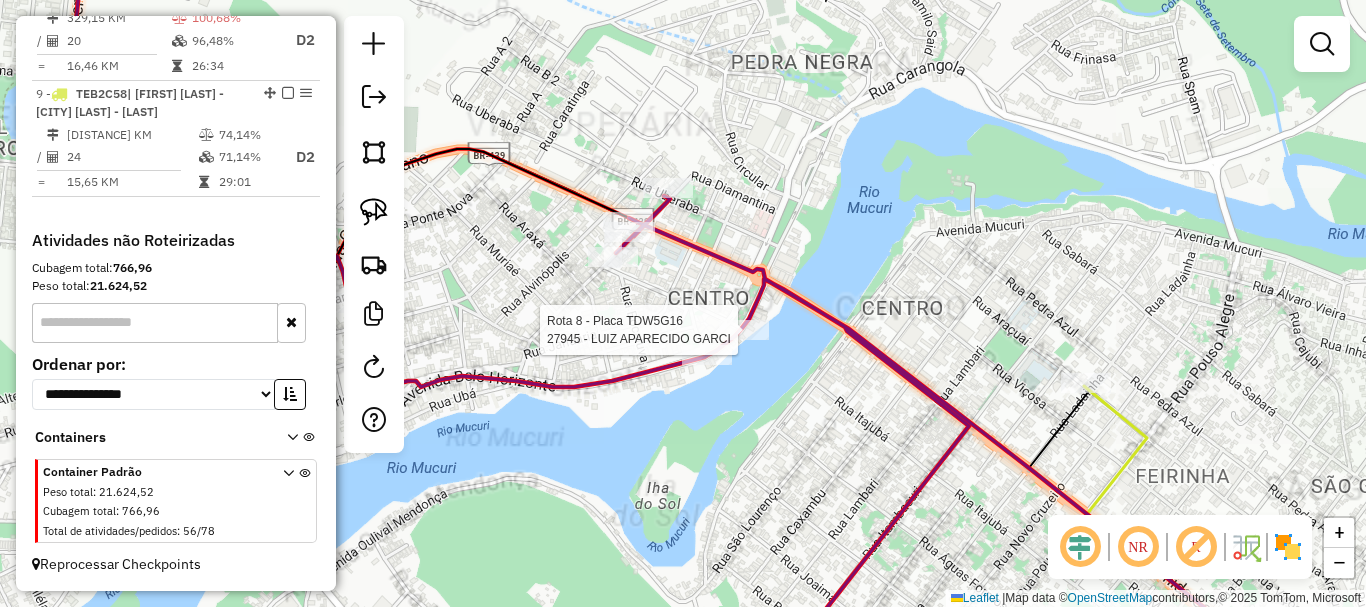 select on "*********" 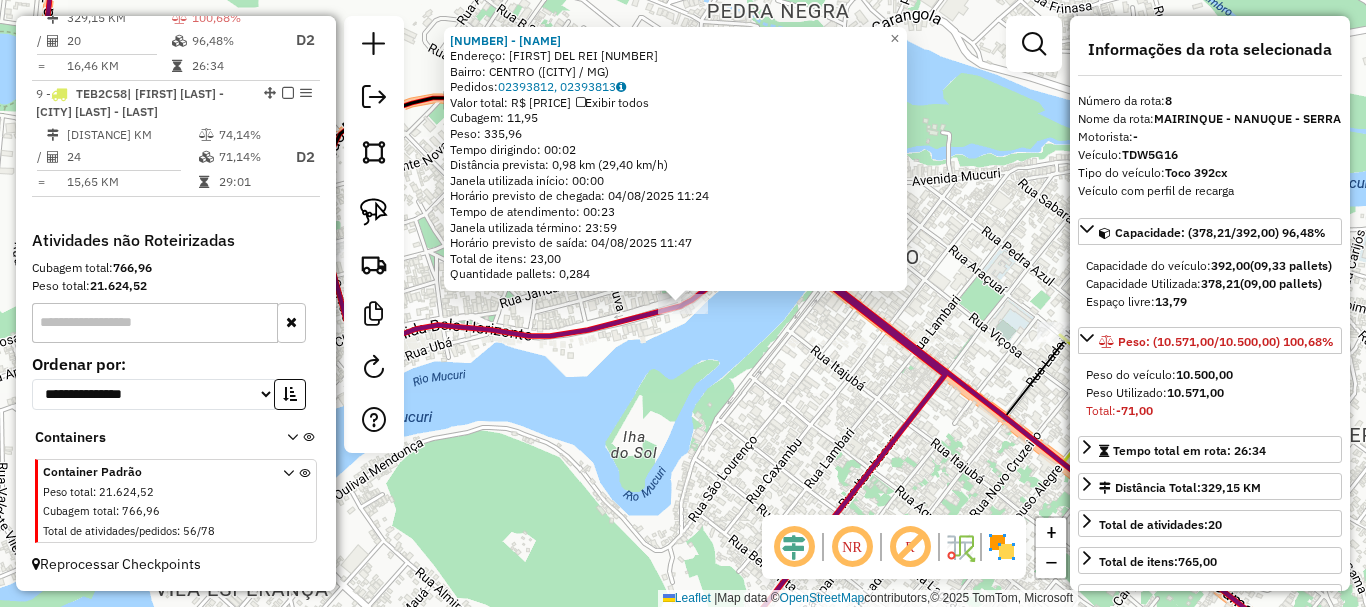 click on "30303 - SOL E LUA  Endereço:  SAO JOAO DEL REI 6   Bairro: CENTRO (NANUQUE / MG)   Pedidos:  02393812, 02393813   Valor total: R$ 1.471,81   Exibir todos   Cubagem: 11,95  Peso: 335,96  Tempo dirigindo: 00:02   Distância prevista: 0,98 km (29,40 km/h)   Janela utilizada início: 00:00   Horário previsto de chegada: 04/08/2025 11:24   Tempo de atendimento: 00:23   Janela utilizada término: 23:59   Horário previsto de saída: 04/08/2025 11:47   Total de itens: 23,00   Quantidade pallets: 0,284  × Janela de atendimento Grade de atendimento Capacidade Transportadoras Veículos Cliente Pedidos  Rotas Selecione os dias de semana para filtrar as janelas de atendimento  Seg   Ter   Qua   Qui   Sex   Sáb   Dom  Informe o período da janela de atendimento: De: Até:  Filtrar exatamente a janela do cliente  Considerar janela de atendimento padrão  Selecione os dias de semana para filtrar as grades de atendimento  Seg   Ter   Qua   Qui   Sex   Sáb   Dom   Considerar clientes sem dia de atendimento cadastrado De:" 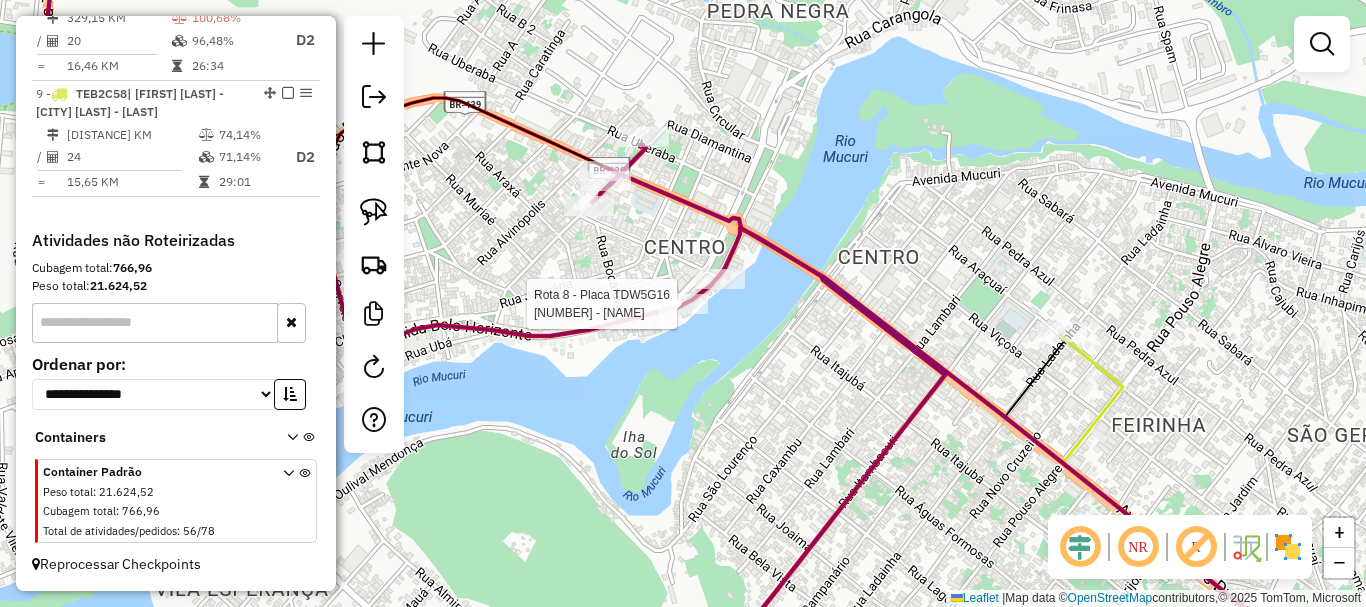 select on "*********" 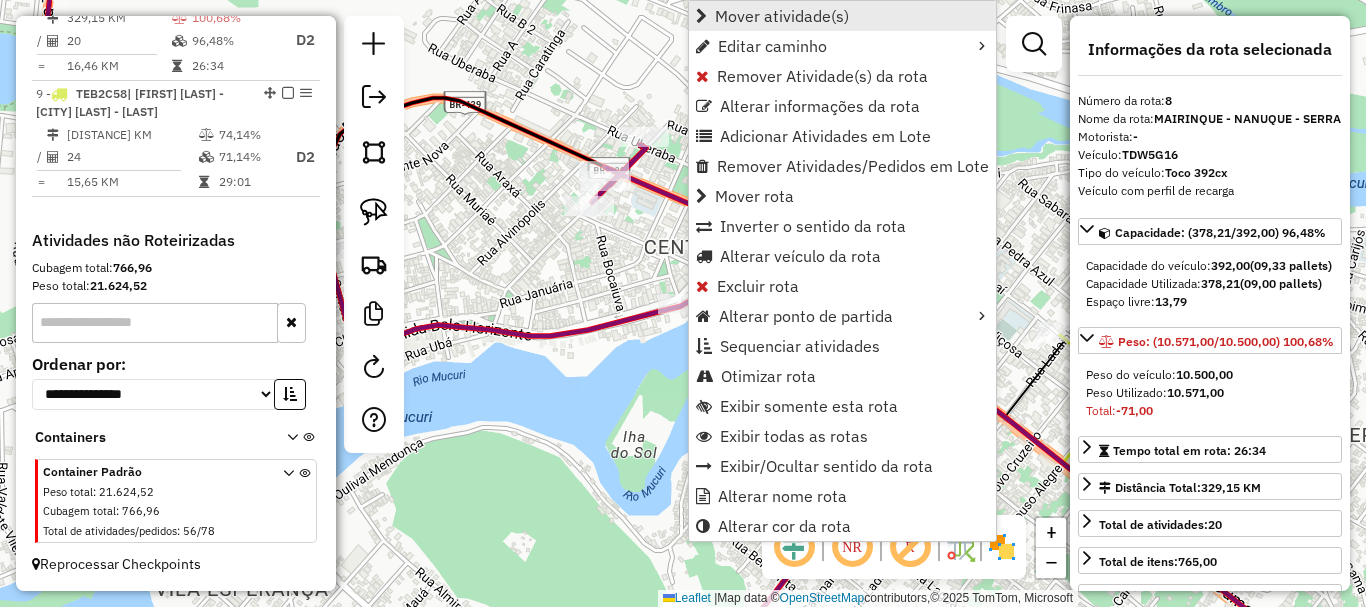 click on "Mover atividade(s)" at bounding box center [782, 16] 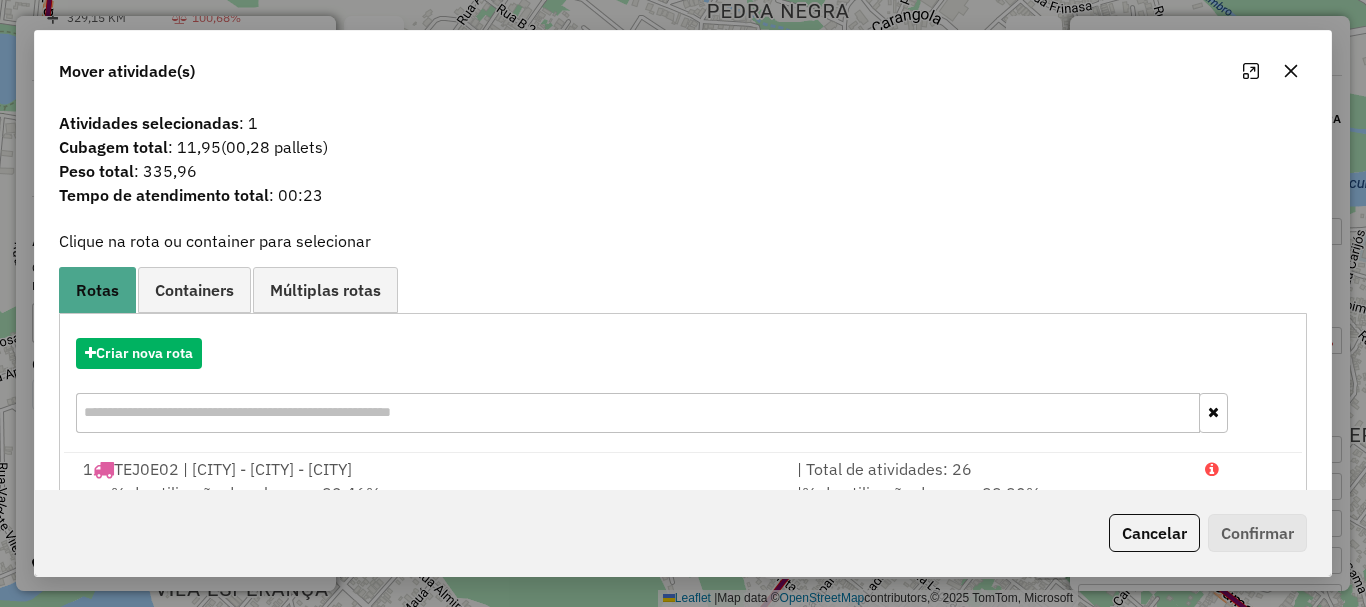 scroll, scrollTop: 397, scrollLeft: 0, axis: vertical 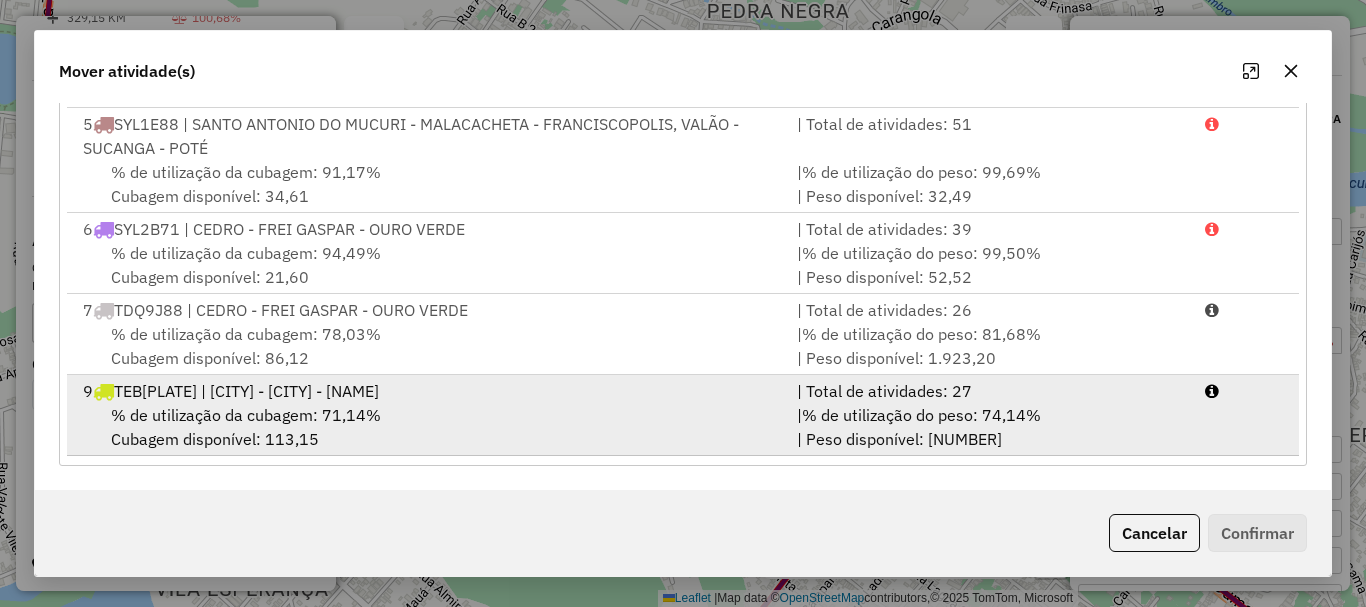 click on "% de utilização da cubagem: 71,14%  Cubagem disponível: 113,15" at bounding box center [428, 427] 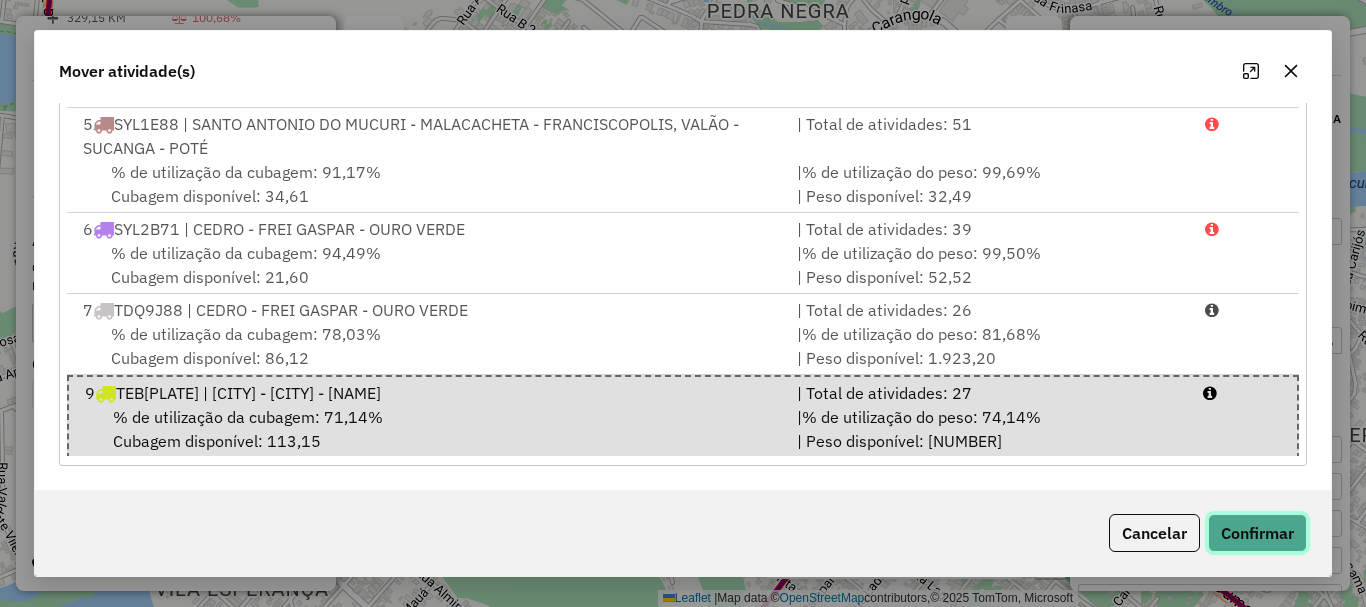click on "Confirmar" 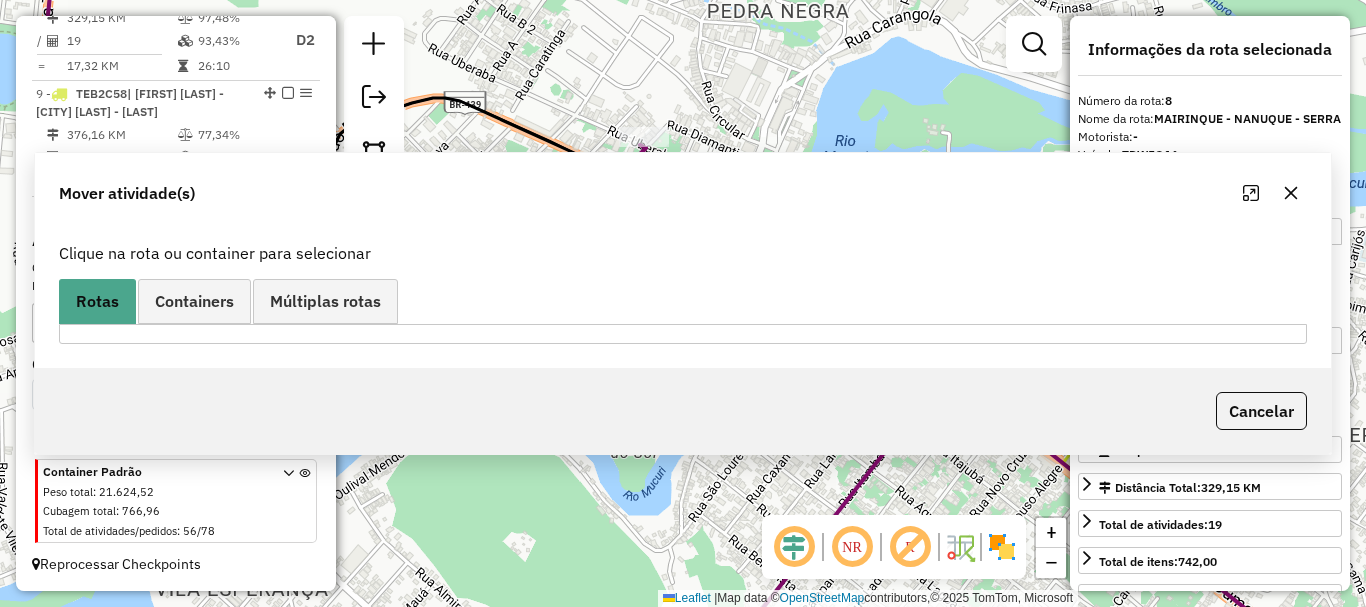 scroll, scrollTop: 0, scrollLeft: 0, axis: both 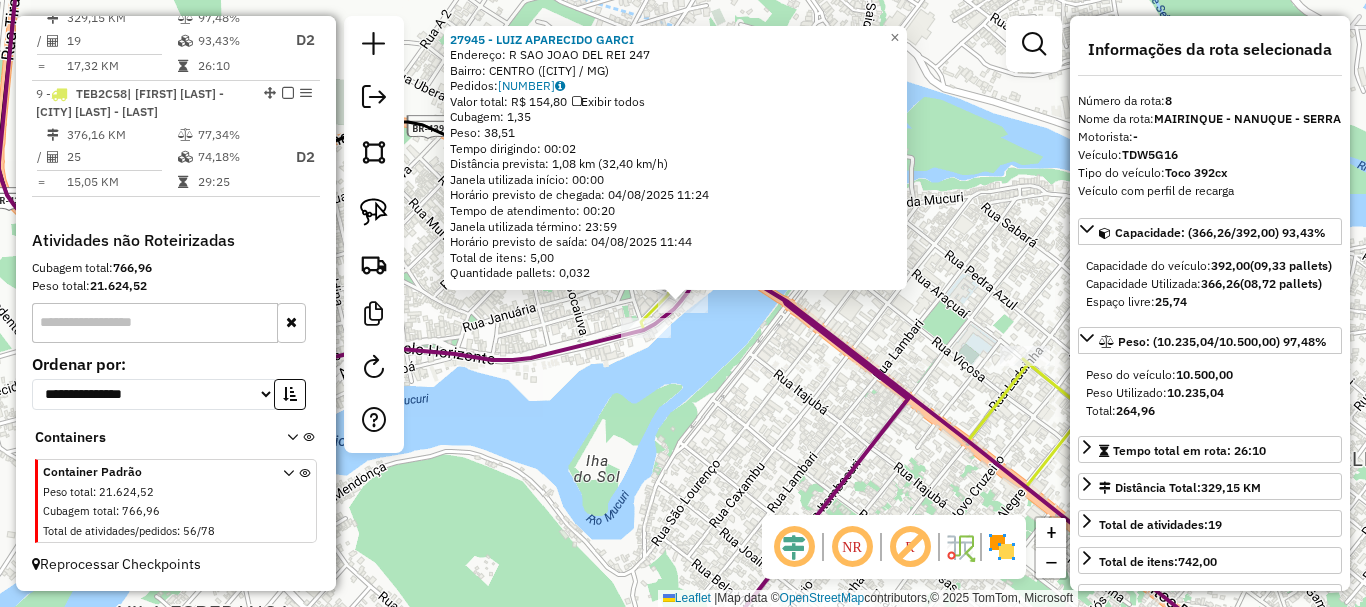 click 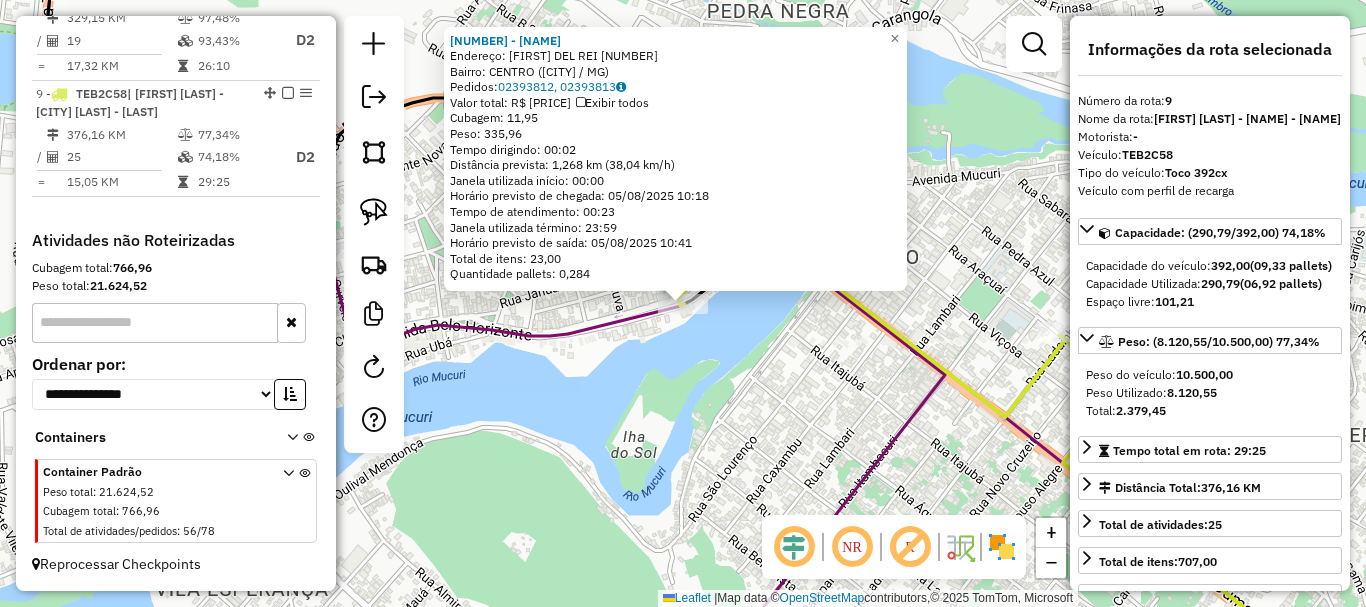 scroll, scrollTop: 1709, scrollLeft: 0, axis: vertical 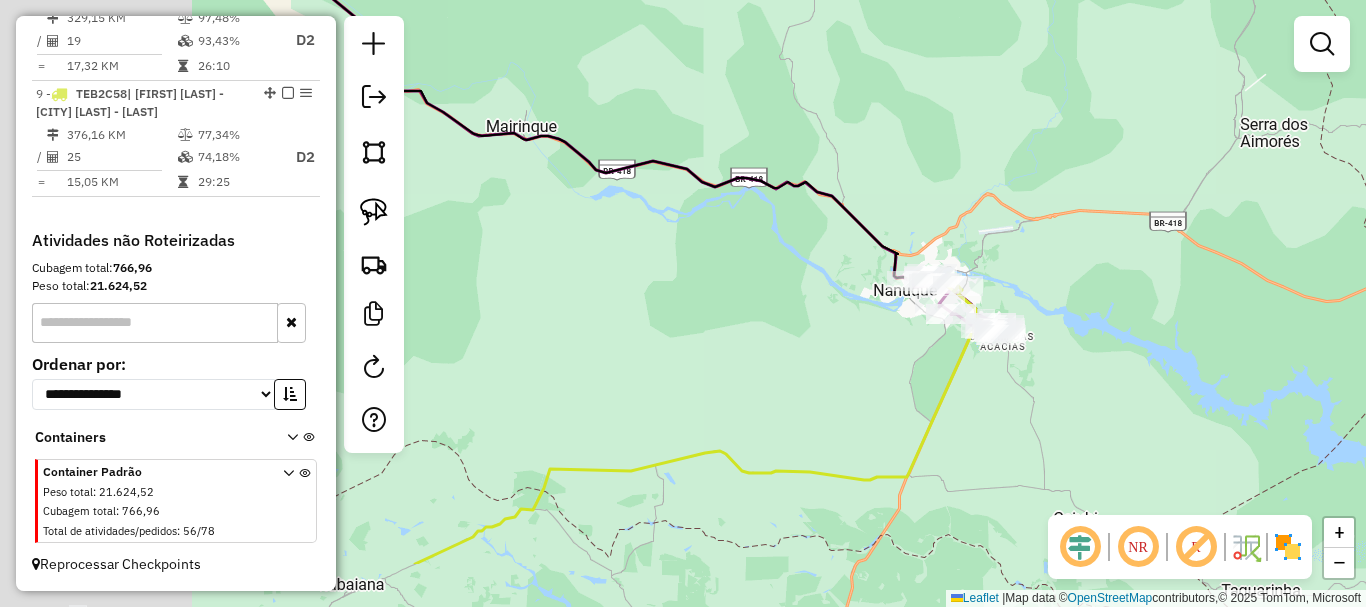 drag, startPoint x: 766, startPoint y: 424, endPoint x: 1010, endPoint y: 340, distance: 258.05426 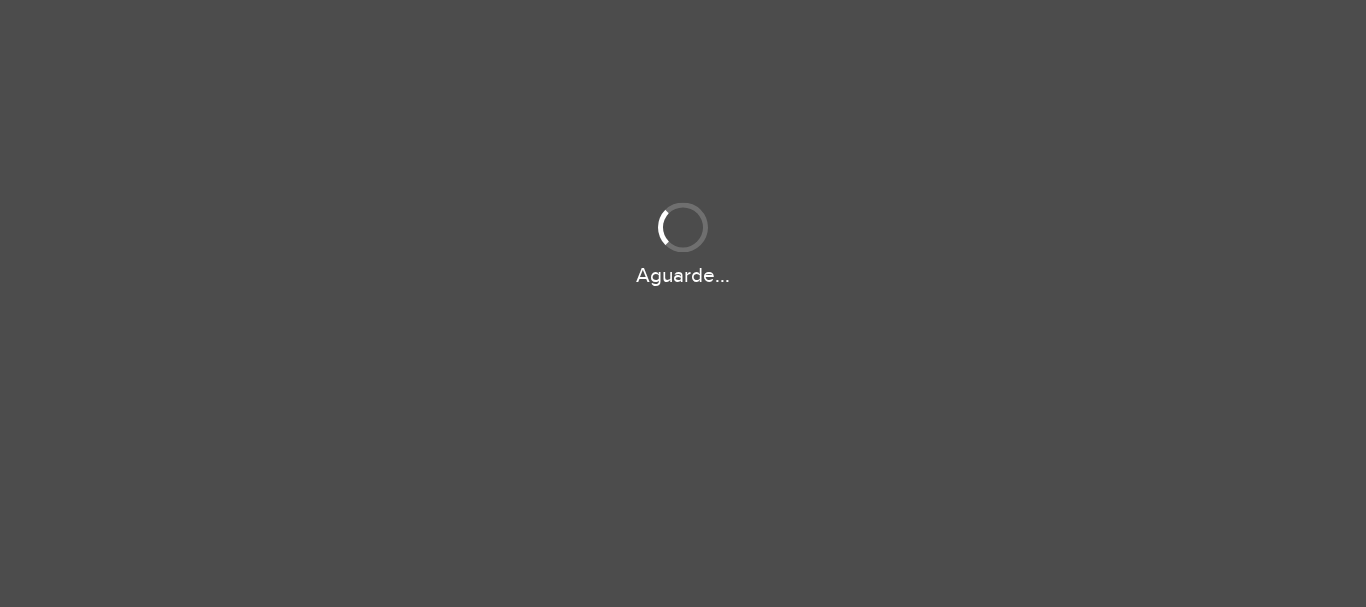 scroll, scrollTop: 0, scrollLeft: 0, axis: both 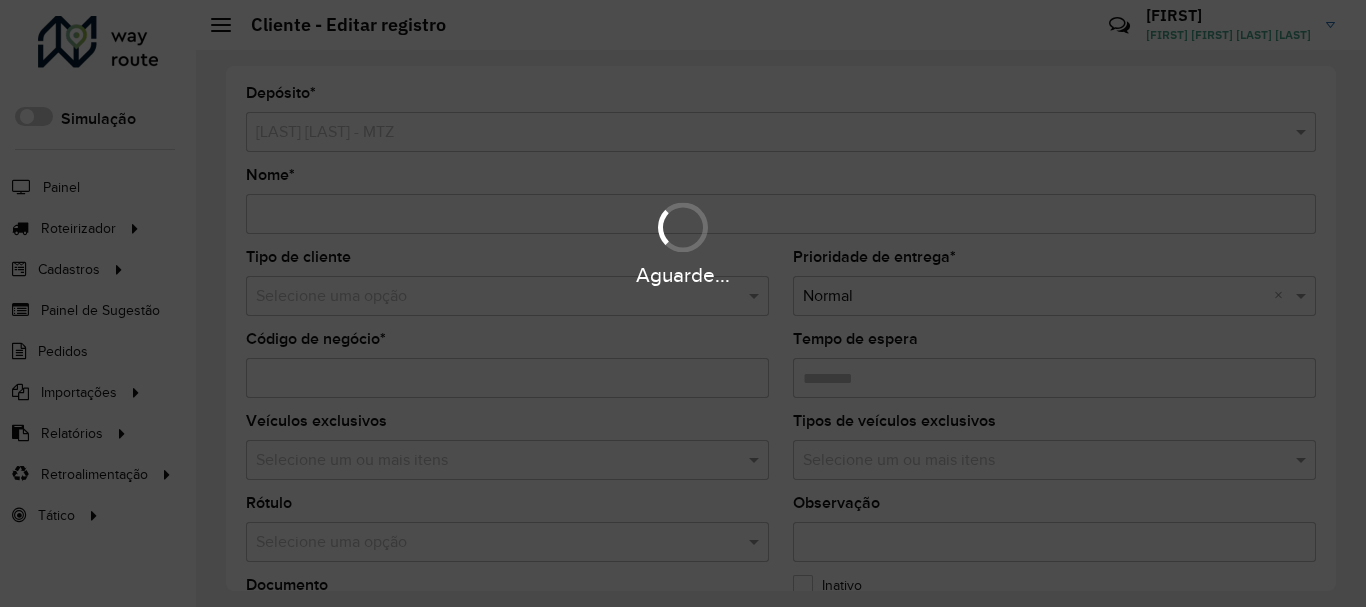 type on "**********" 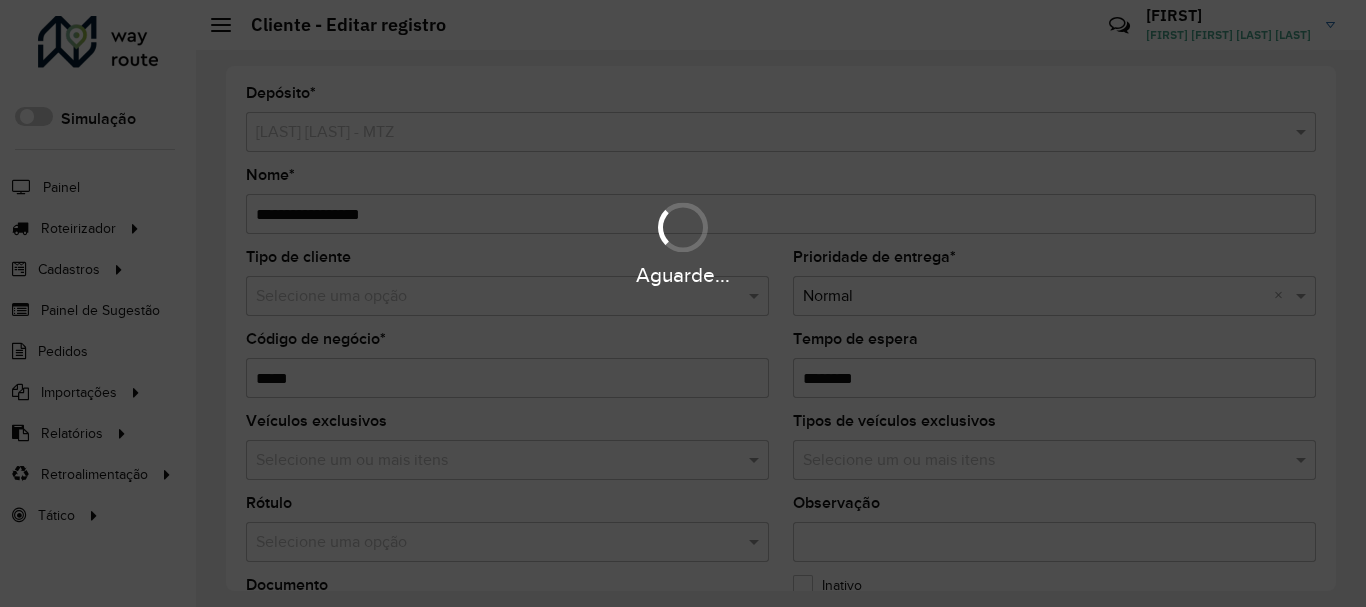 type on "**********" 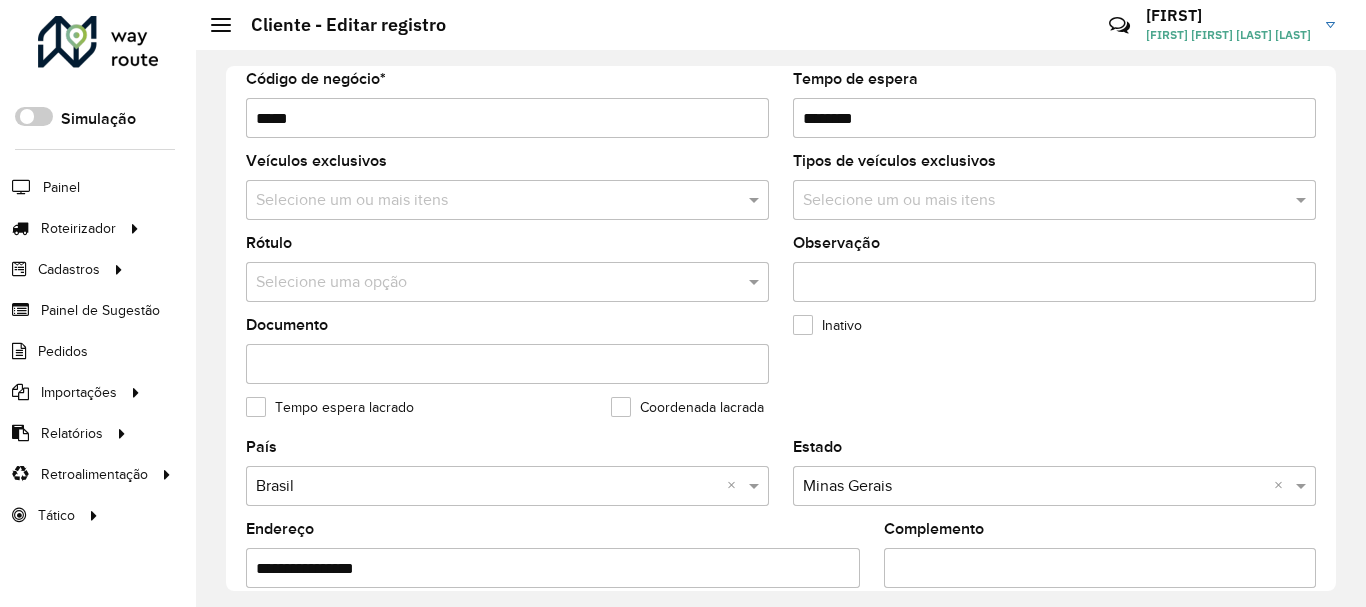 scroll, scrollTop: 800, scrollLeft: 0, axis: vertical 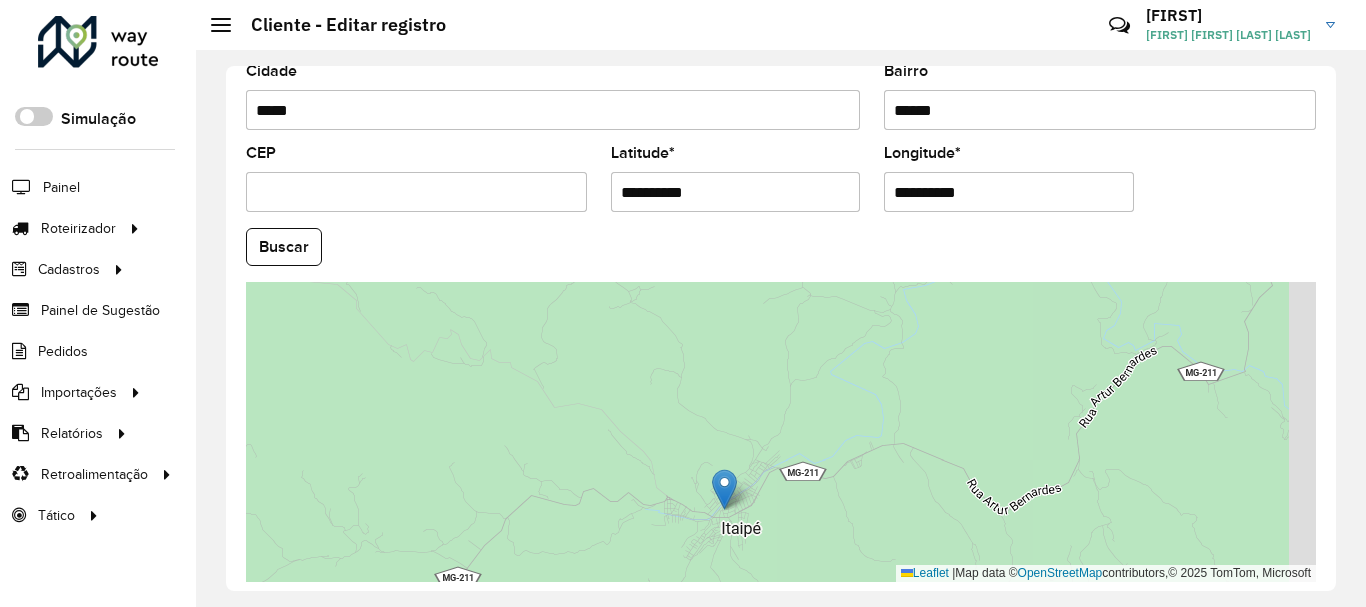 drag, startPoint x: 903, startPoint y: 364, endPoint x: 848, endPoint y: 539, distance: 183.43936 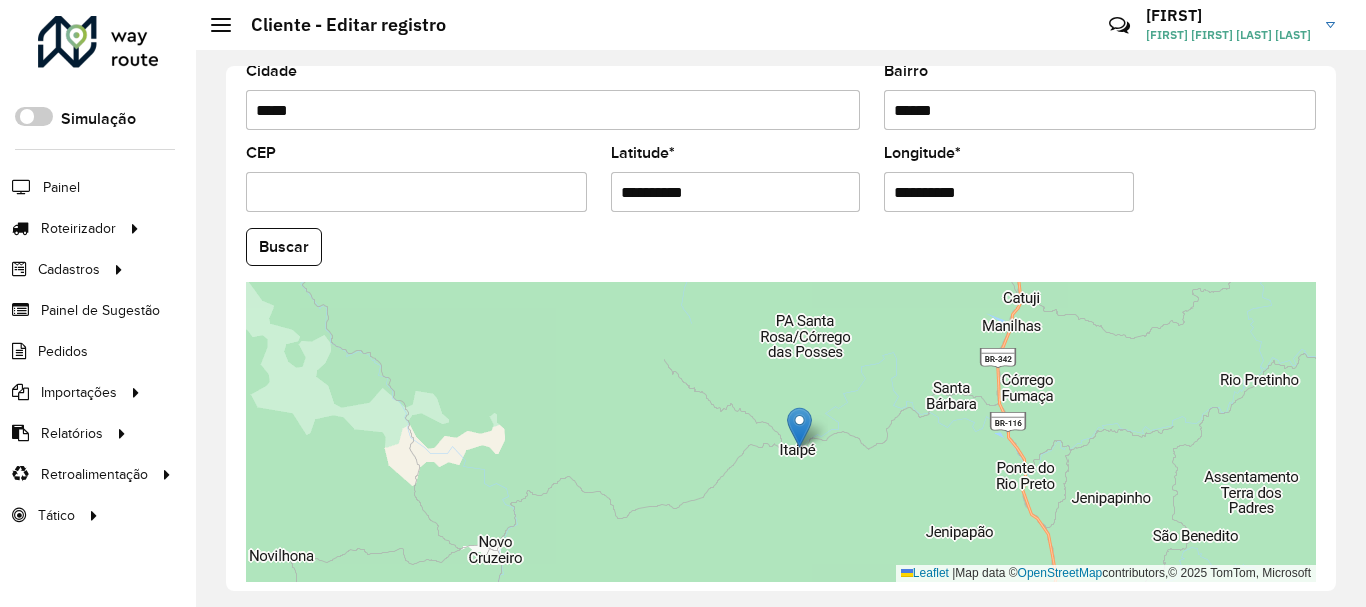 scroll, scrollTop: 700, scrollLeft: 0, axis: vertical 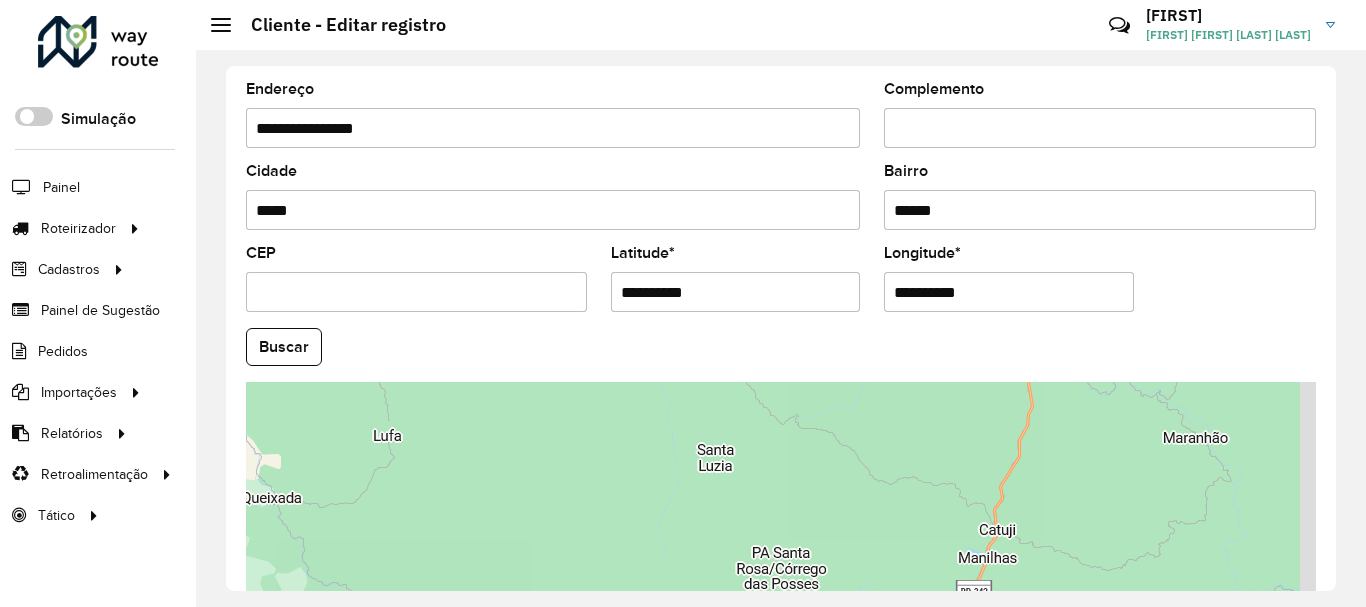 drag, startPoint x: 892, startPoint y: 469, endPoint x: 868, endPoint y: 601, distance: 134.16408 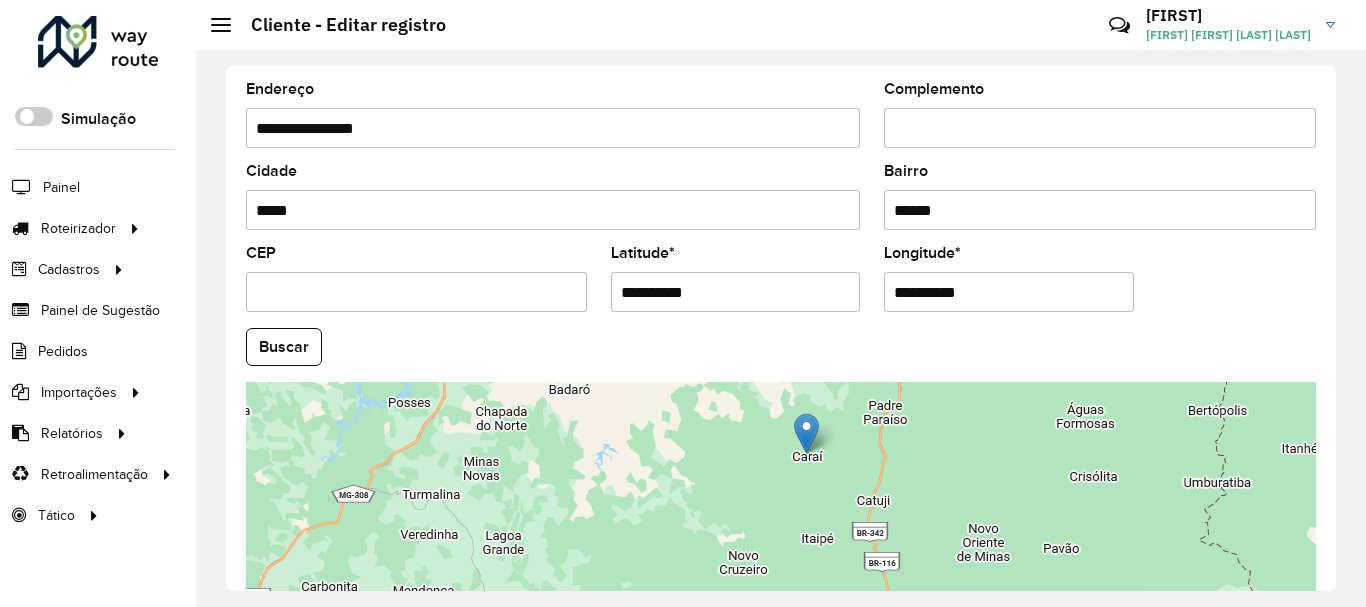 drag, startPoint x: 824, startPoint y: 510, endPoint x: 811, endPoint y: 426, distance: 85 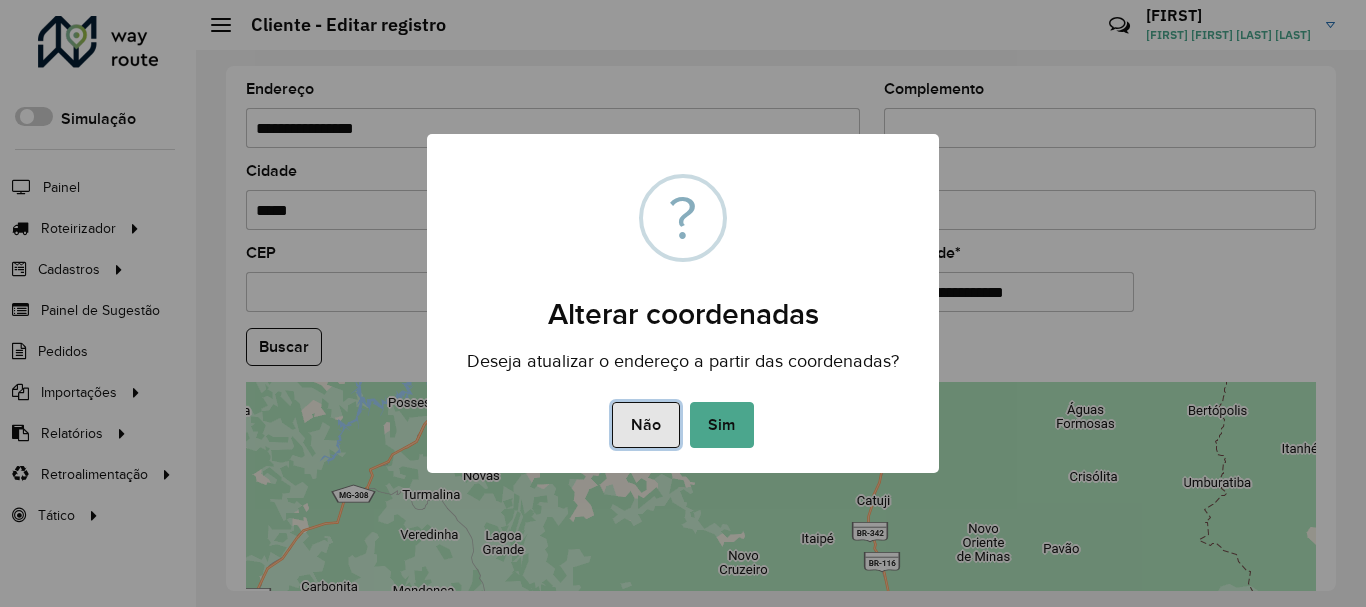 click on "Não" at bounding box center [645, 425] 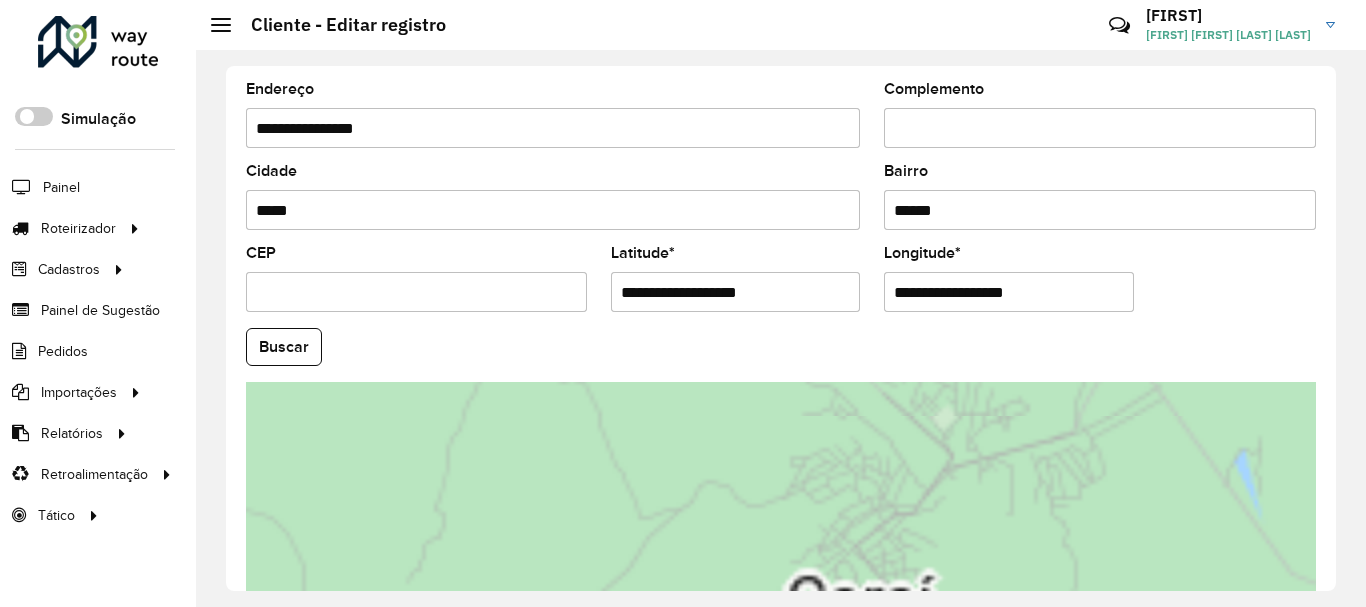 scroll, scrollTop: 791, scrollLeft: 0, axis: vertical 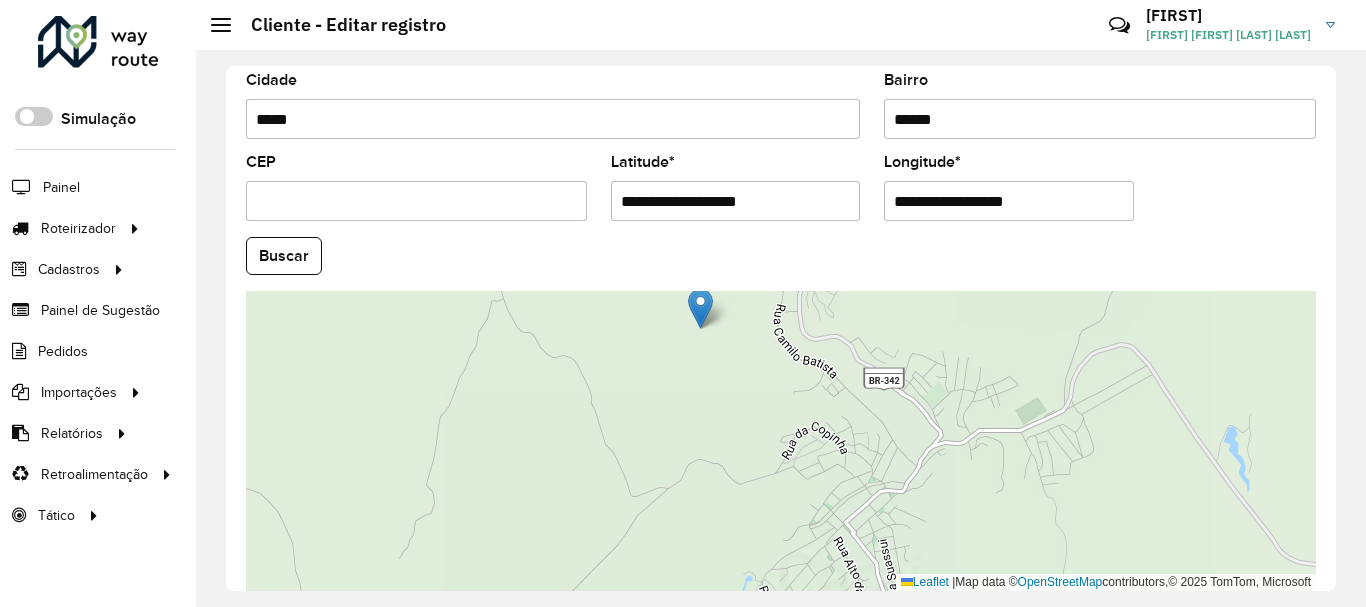 drag, startPoint x: 766, startPoint y: 449, endPoint x: 748, endPoint y: 519, distance: 72.277245 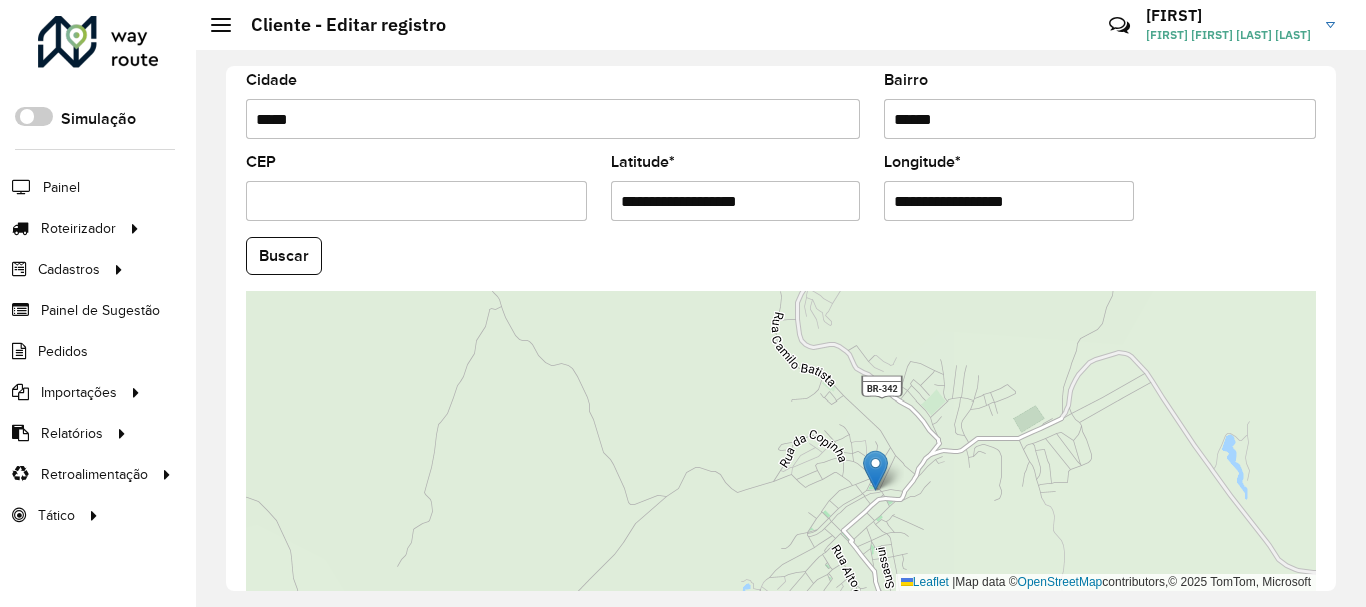 drag, startPoint x: 696, startPoint y: 318, endPoint x: 873, endPoint y: 472, distance: 234.61671 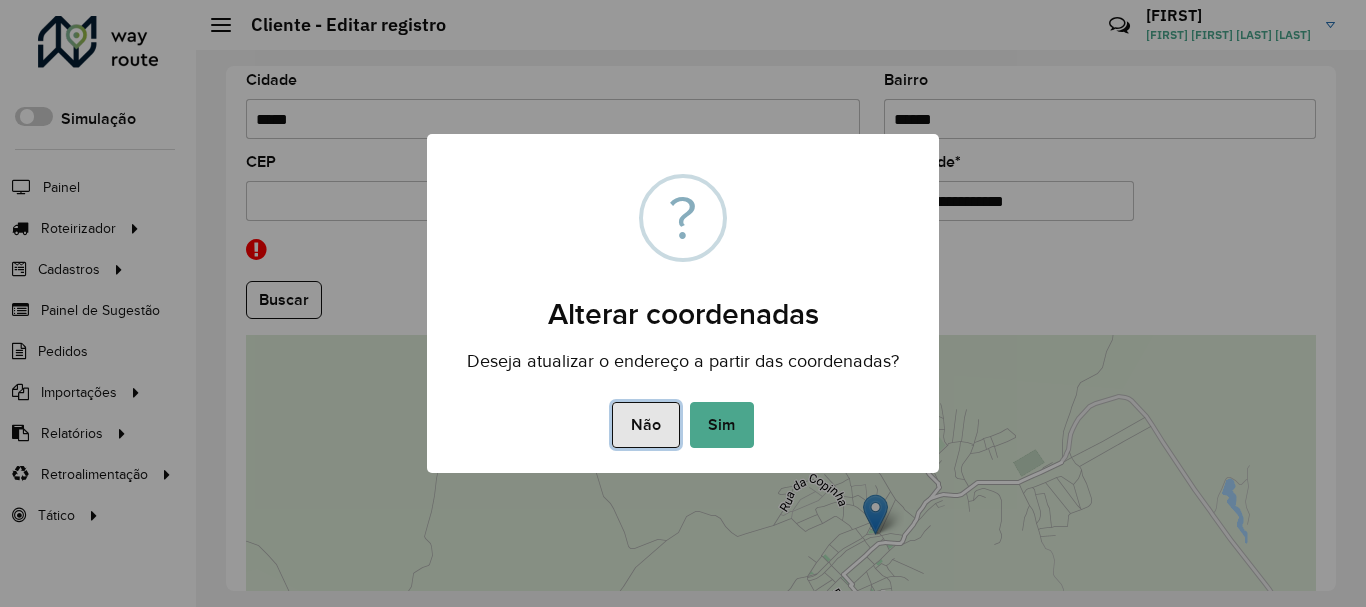 click on "Não" at bounding box center (645, 425) 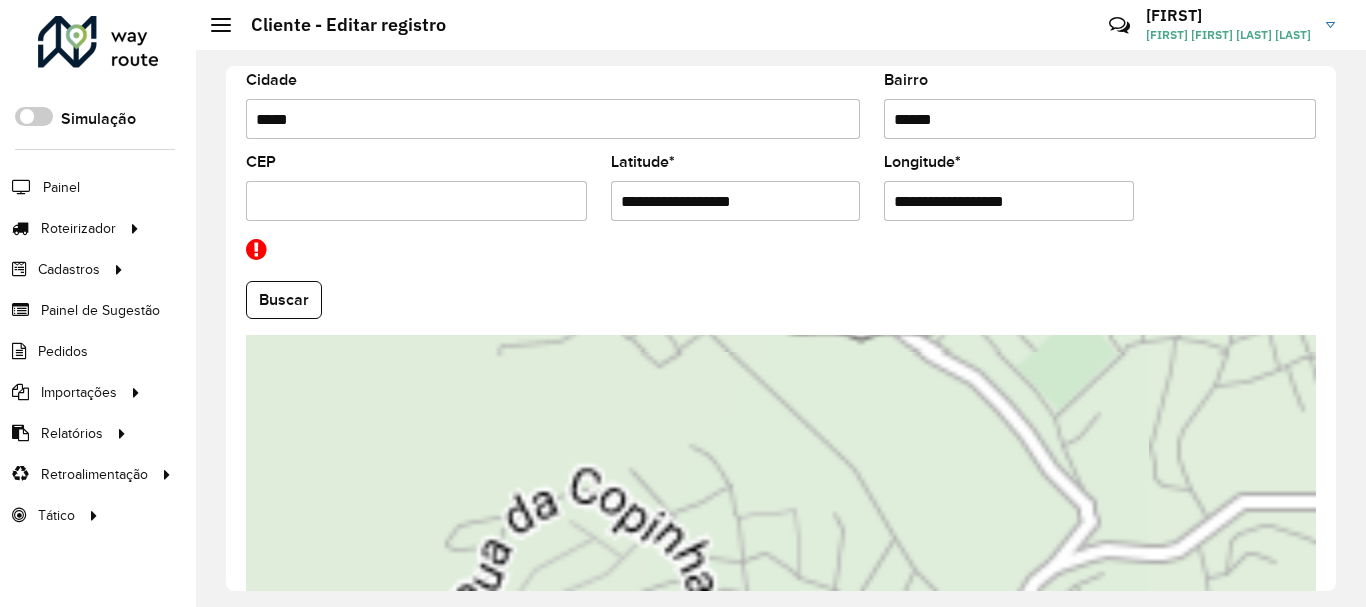 scroll, scrollTop: 835, scrollLeft: 0, axis: vertical 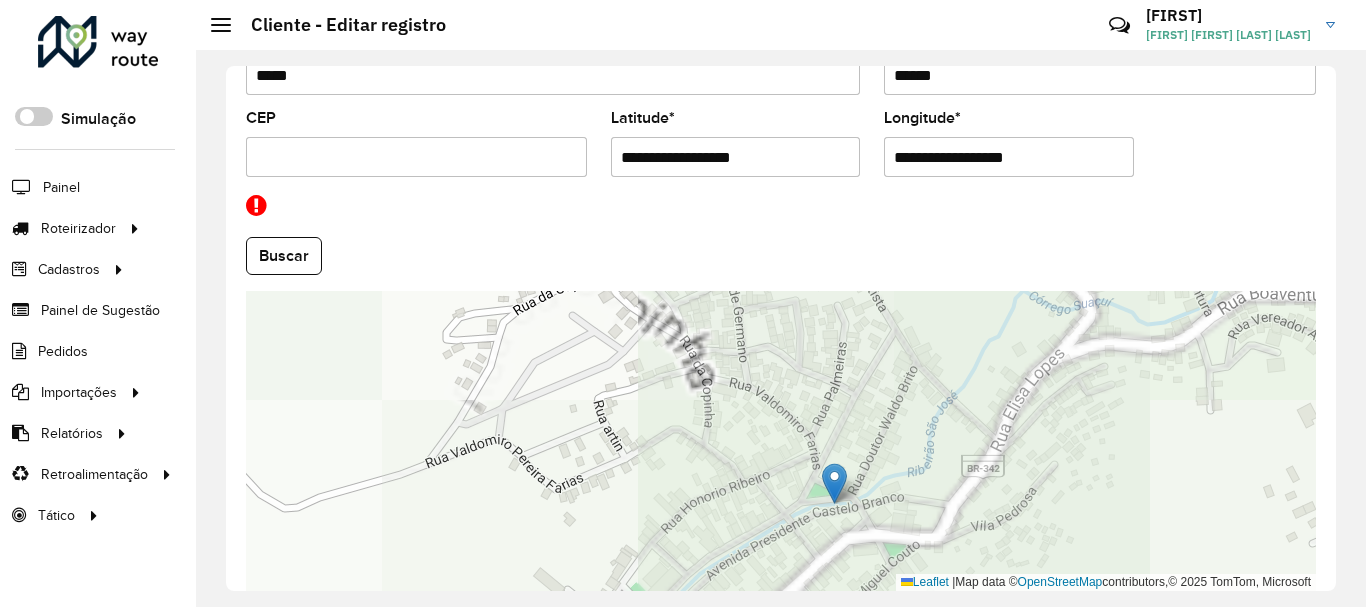 drag, startPoint x: 941, startPoint y: 519, endPoint x: 945, endPoint y: 342, distance: 177.0452 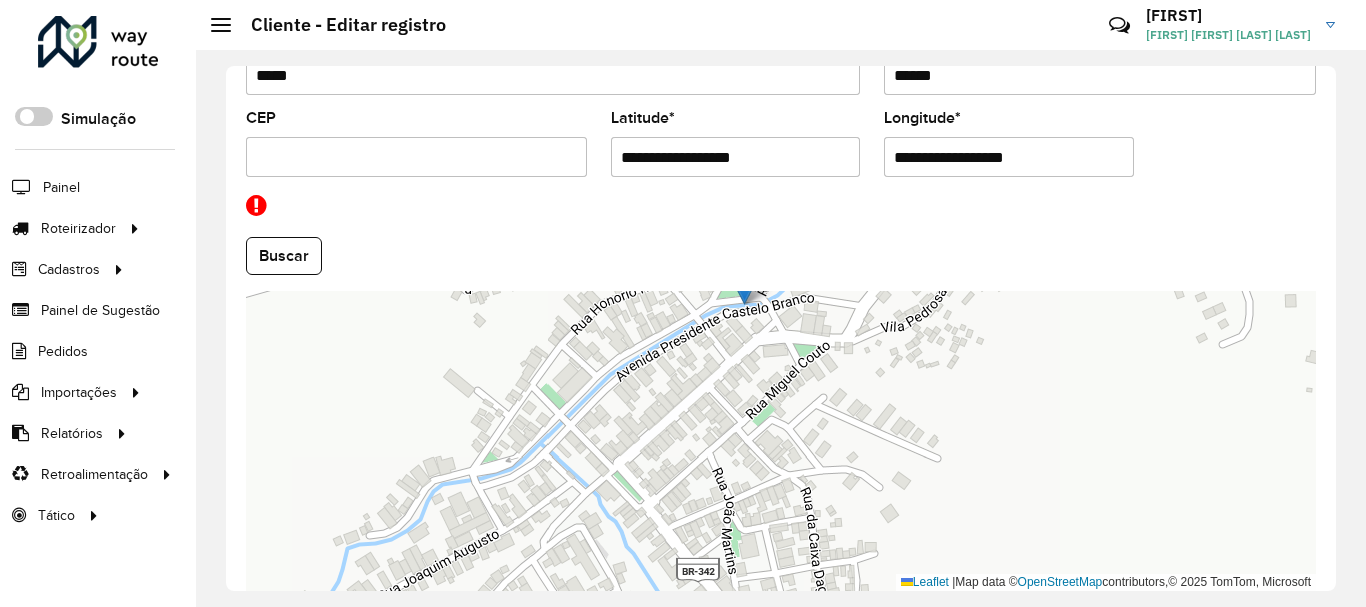 drag, startPoint x: 943, startPoint y: 513, endPoint x: 852, endPoint y: 326, distance: 207.96634 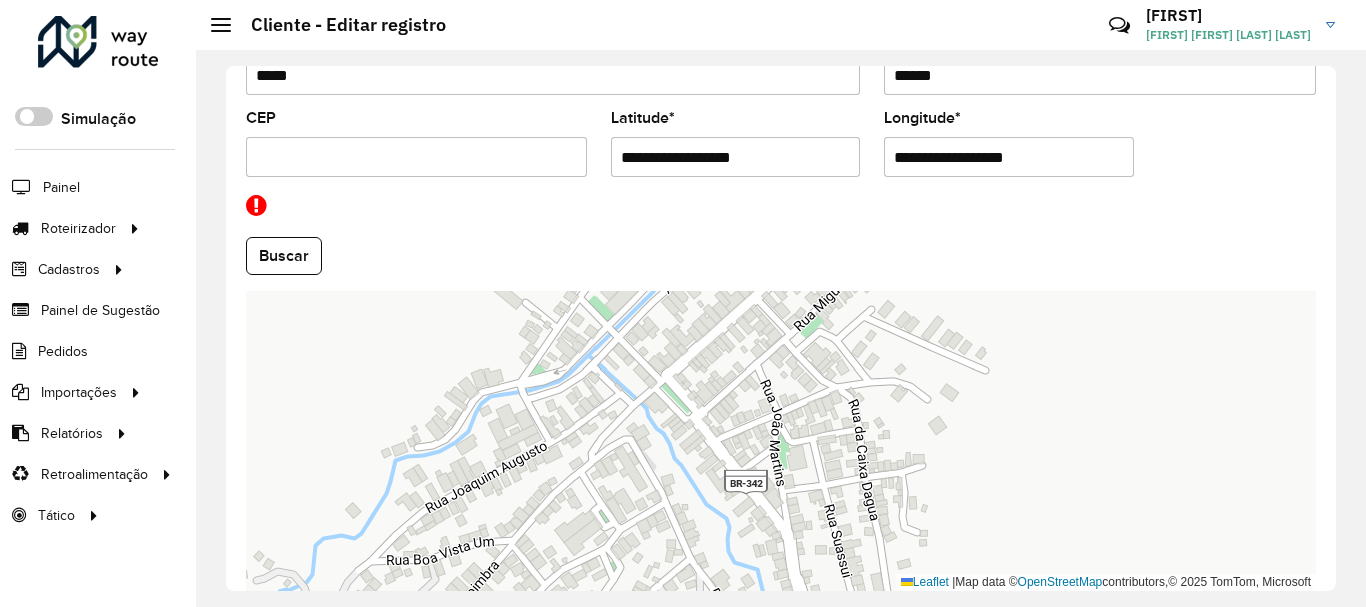 drag, startPoint x: 844, startPoint y: 434, endPoint x: 890, endPoint y: 346, distance: 99.29753 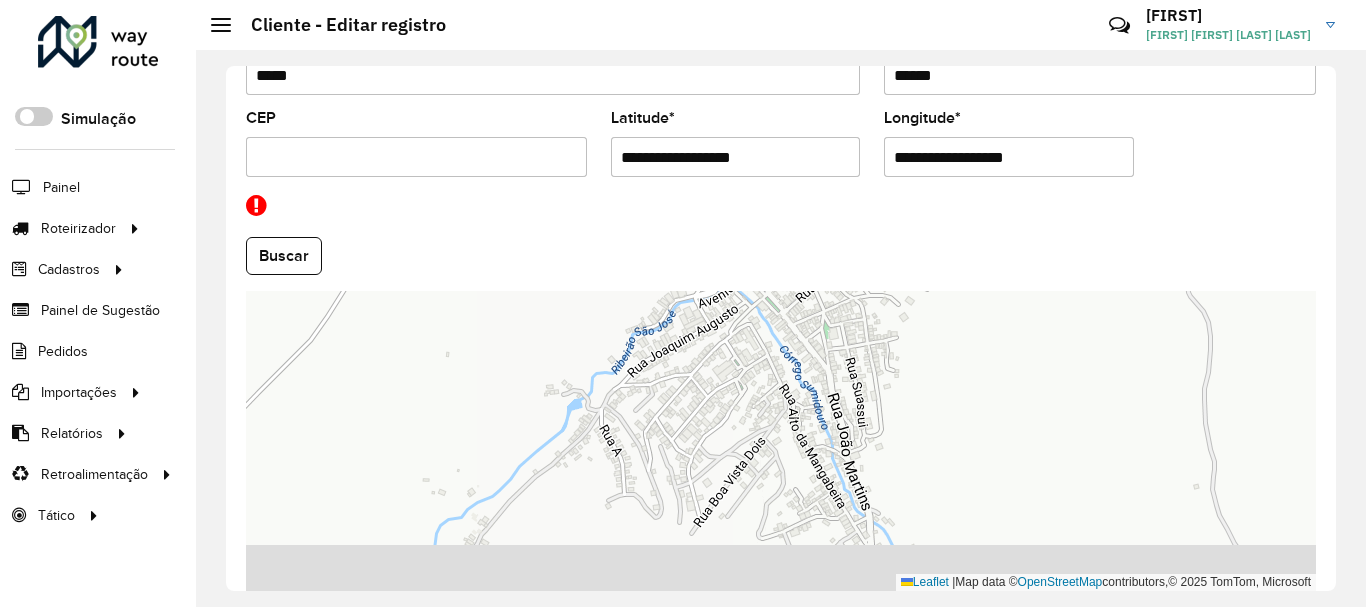 drag, startPoint x: 923, startPoint y: 393, endPoint x: 910, endPoint y: 310, distance: 84.0119 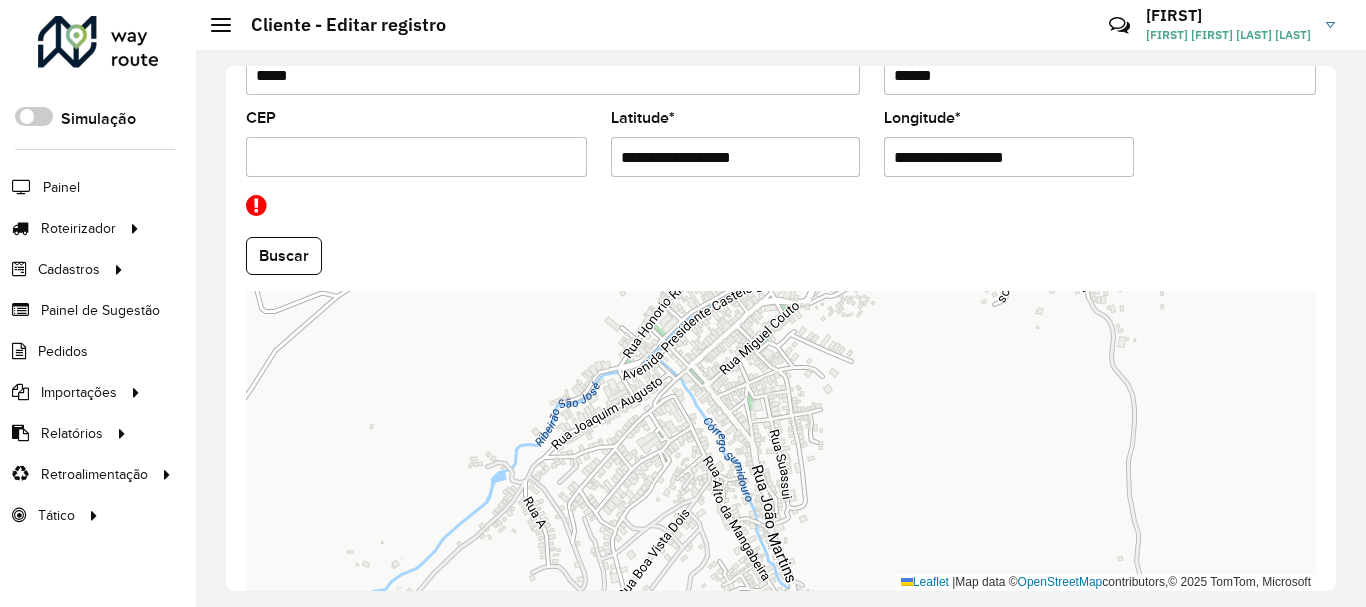 drag, startPoint x: 895, startPoint y: 415, endPoint x: 815, endPoint y: 512, distance: 125.73385 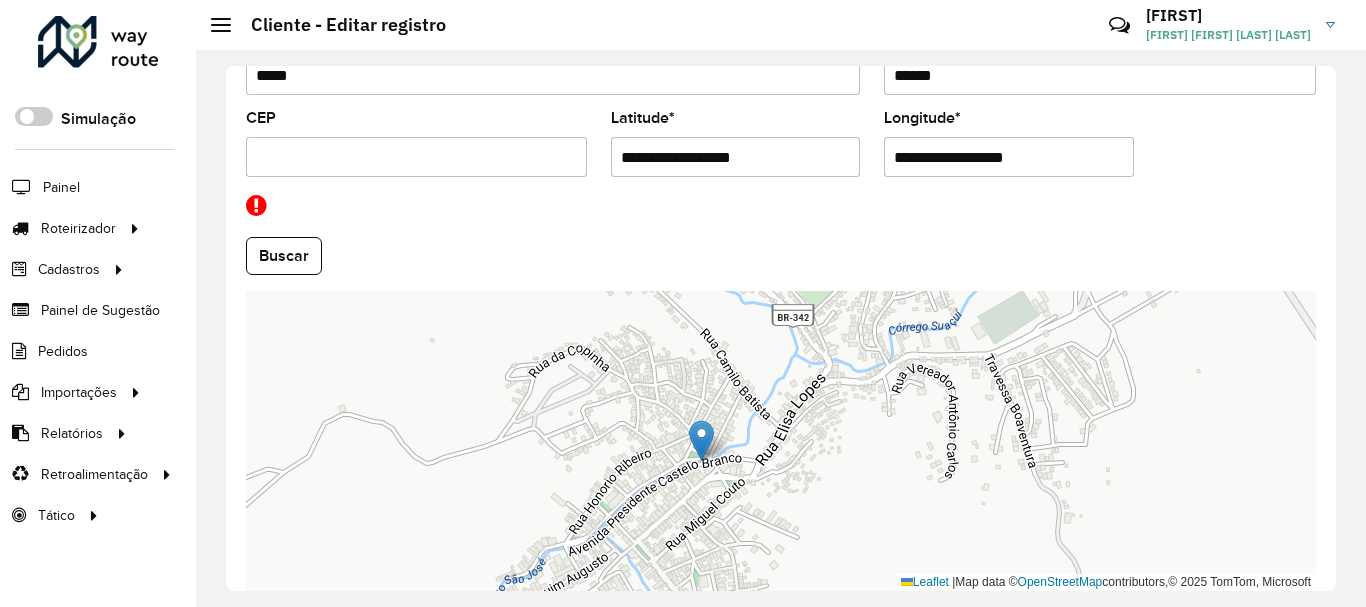 drag, startPoint x: 914, startPoint y: 338, endPoint x: 866, endPoint y: 505, distance: 173.76134 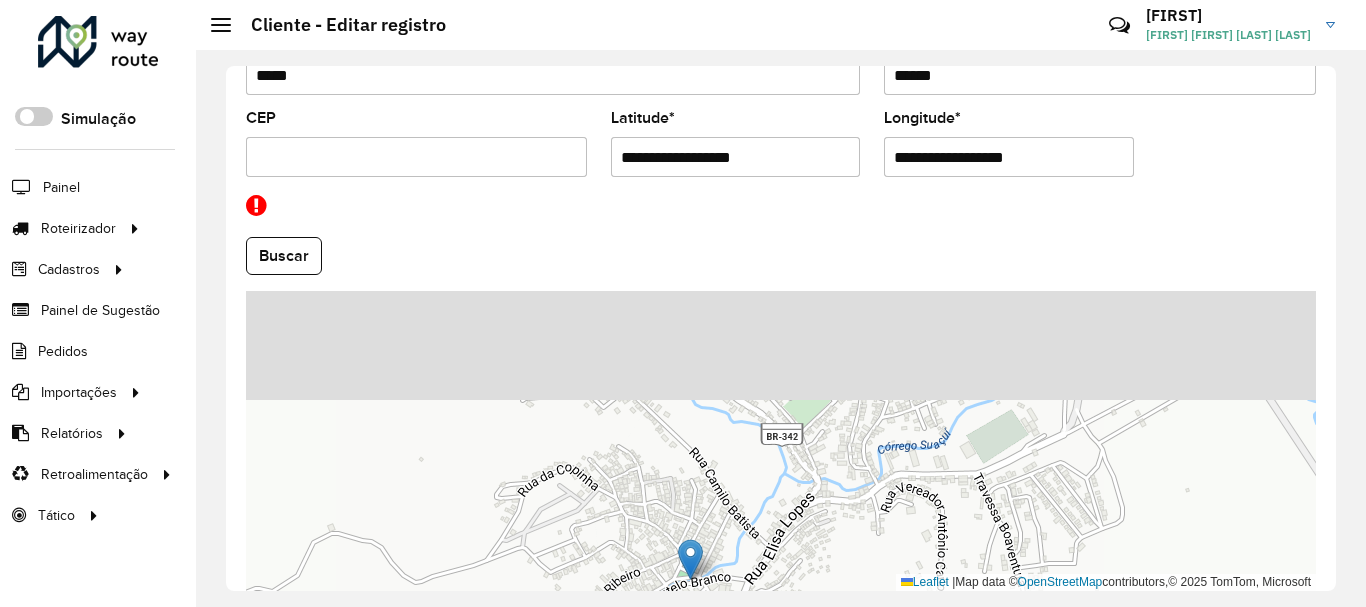 drag, startPoint x: 896, startPoint y: 404, endPoint x: 885, endPoint y: 519, distance: 115.52489 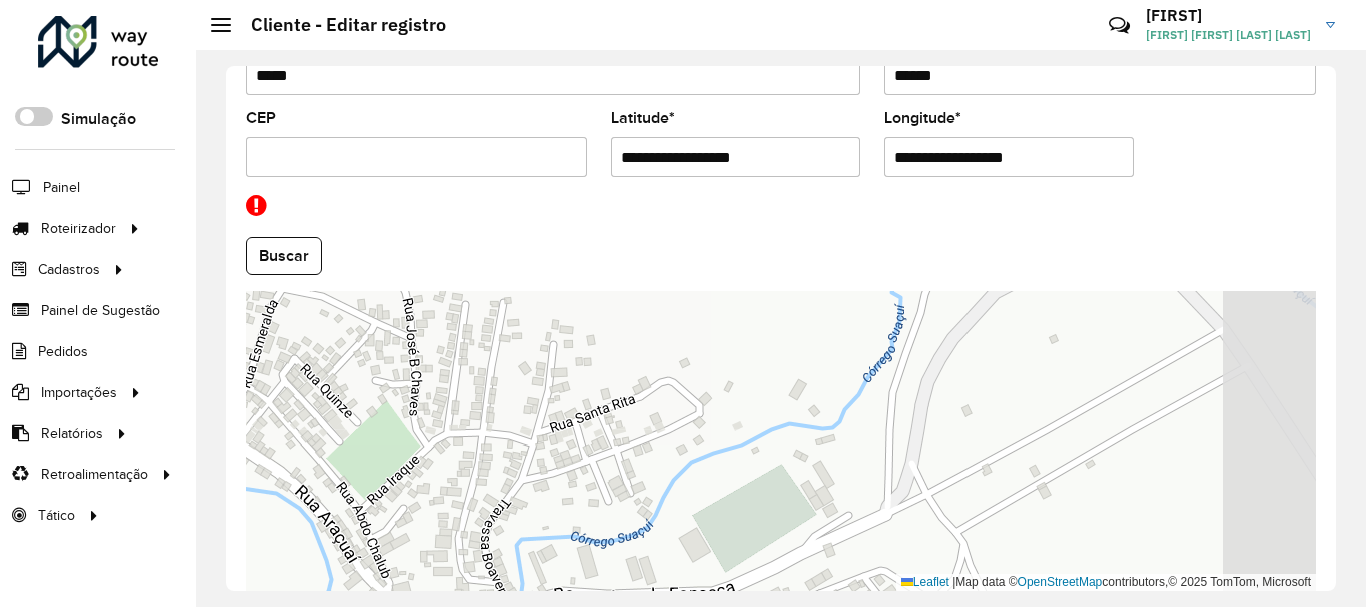 drag, startPoint x: 1035, startPoint y: 421, endPoint x: 692, endPoint y: 491, distance: 350.07 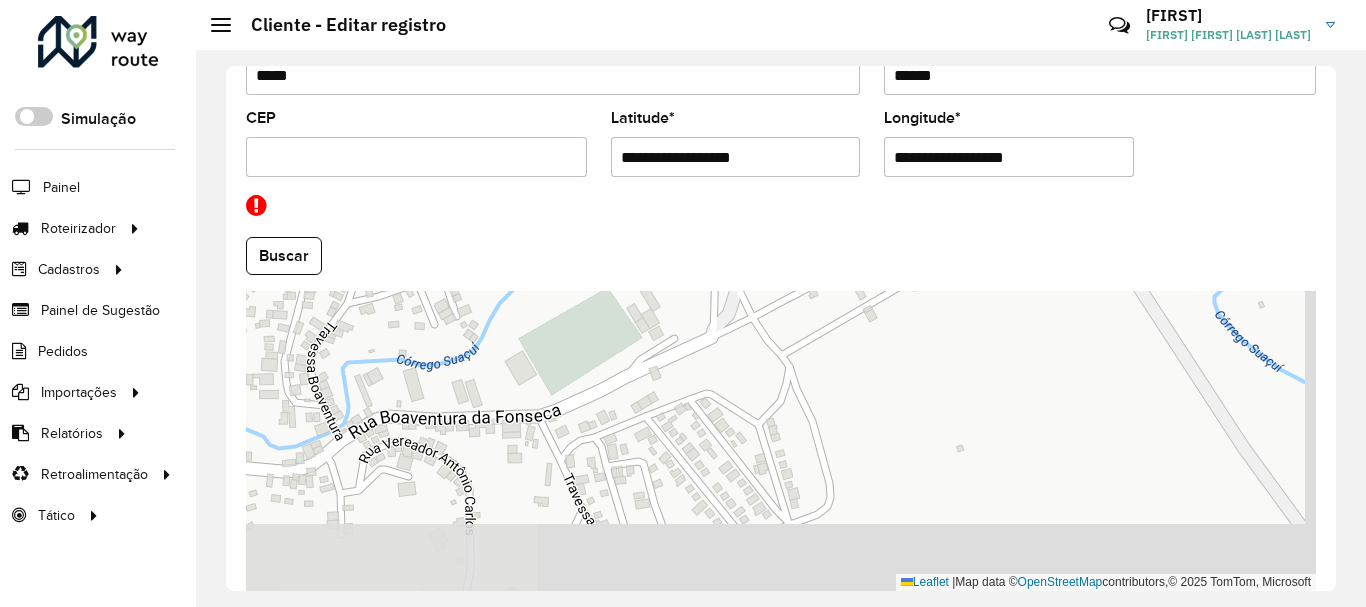 drag, startPoint x: 829, startPoint y: 527, endPoint x: 657, endPoint y: 307, distance: 279.25616 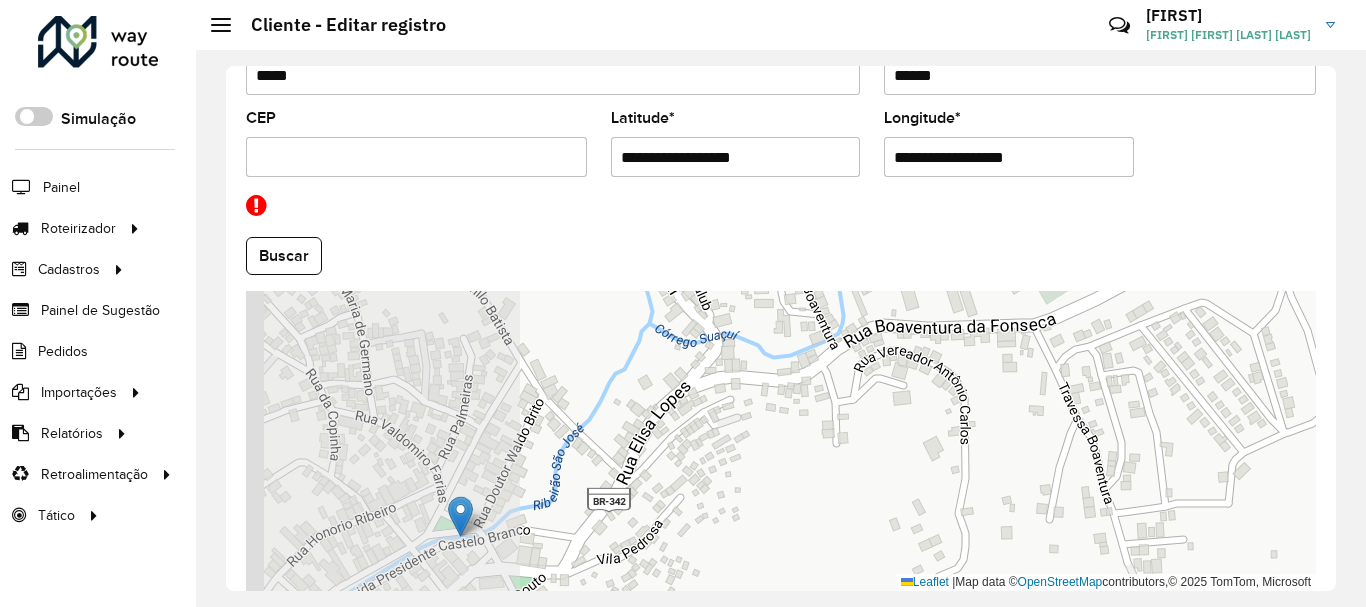 drag, startPoint x: 598, startPoint y: 445, endPoint x: 995, endPoint y: 408, distance: 398.72046 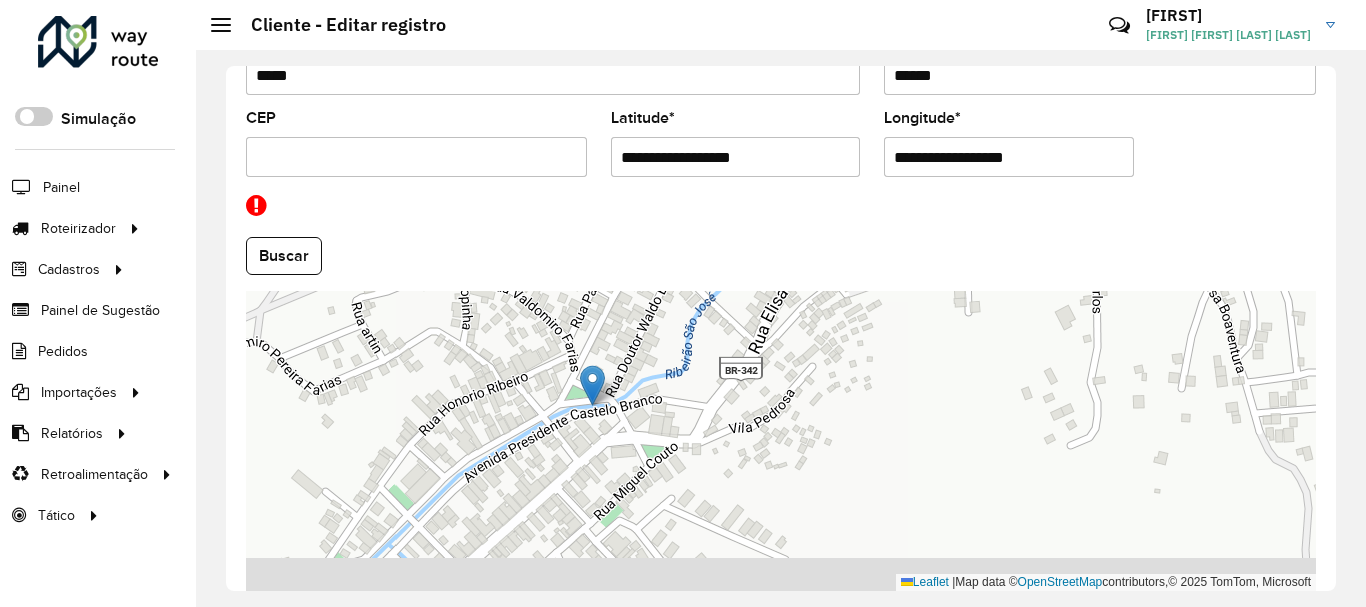 drag, startPoint x: 736, startPoint y: 512, endPoint x: 874, endPoint y: 375, distance: 194.45566 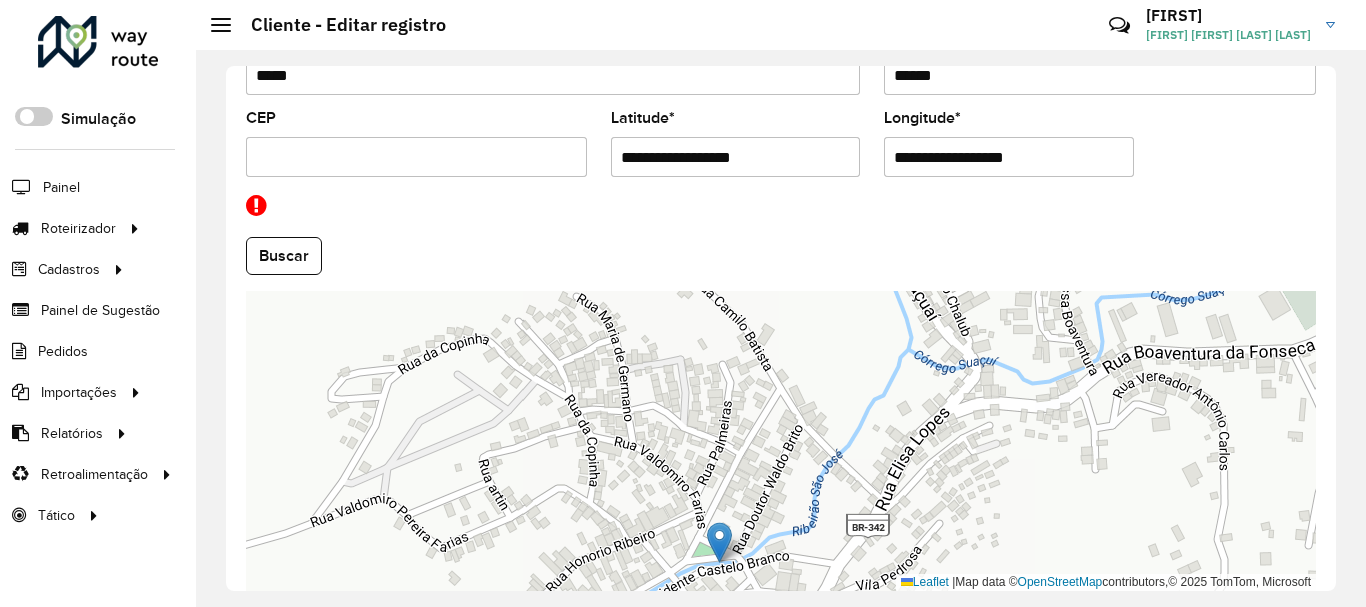 drag, startPoint x: 761, startPoint y: 382, endPoint x: 879, endPoint y: 545, distance: 201.22873 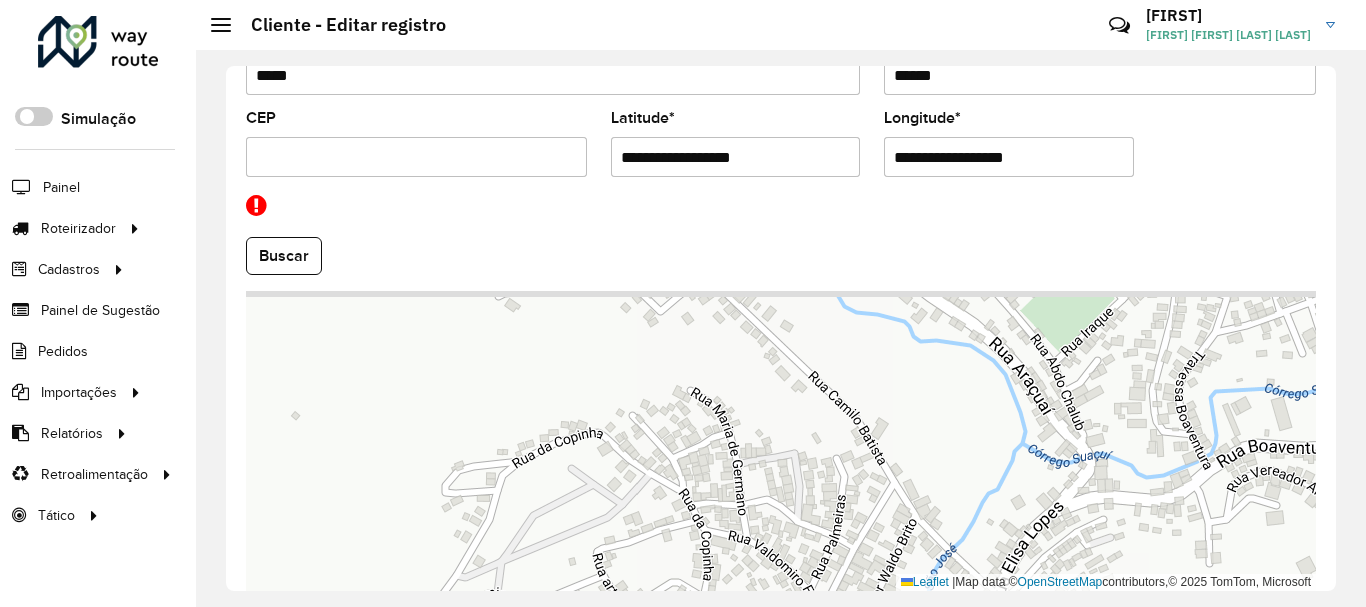drag, startPoint x: 715, startPoint y: 427, endPoint x: 829, endPoint y: 521, distance: 147.75656 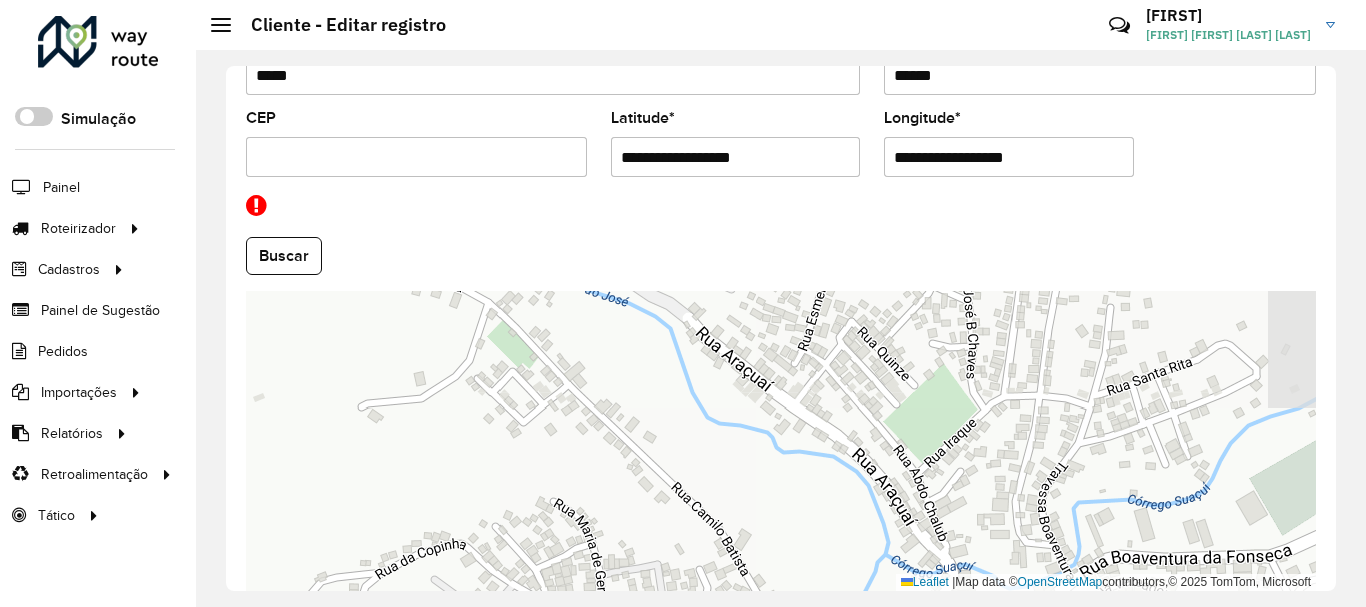 drag, startPoint x: 809, startPoint y: 433, endPoint x: 672, endPoint y: 544, distance: 176.32356 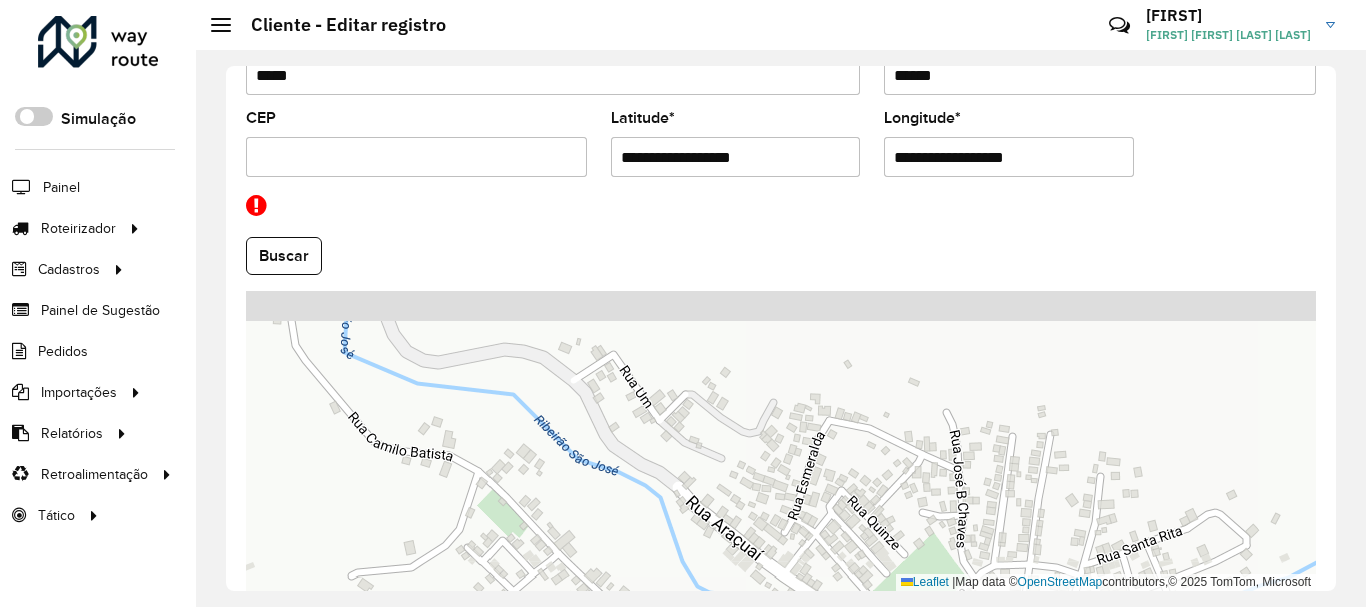 drag, startPoint x: 821, startPoint y: 394, endPoint x: 814, endPoint y: 550, distance: 156.15697 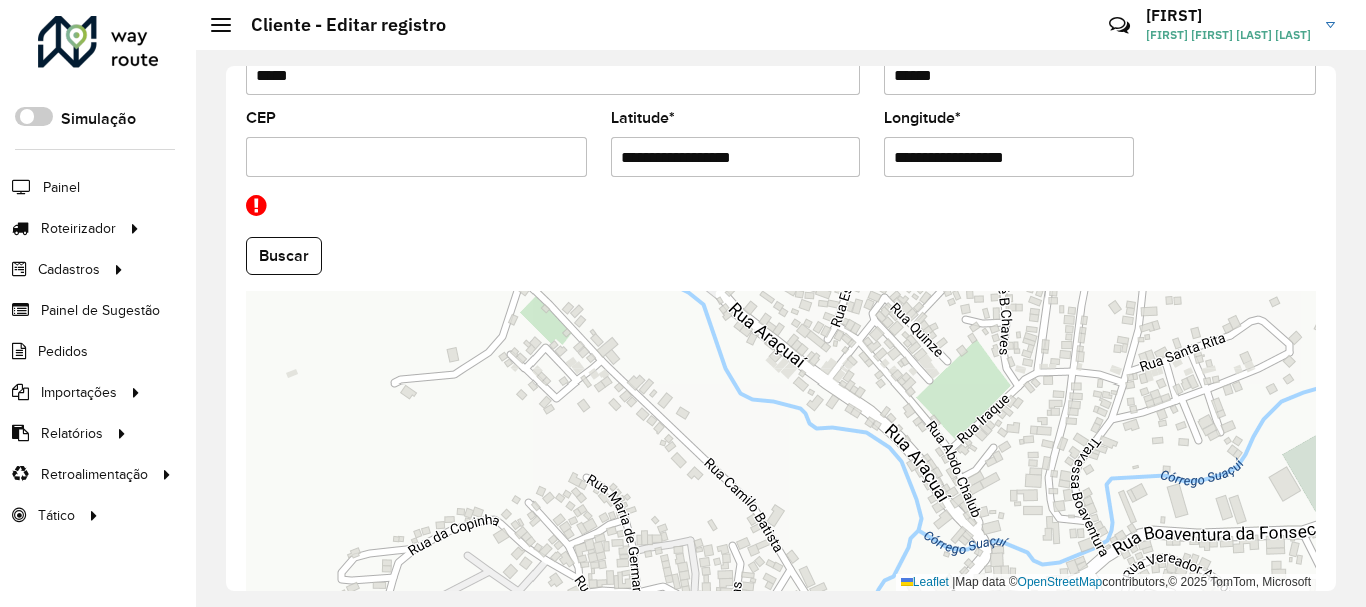 drag, startPoint x: 674, startPoint y: 527, endPoint x: 723, endPoint y: 278, distance: 253.7755 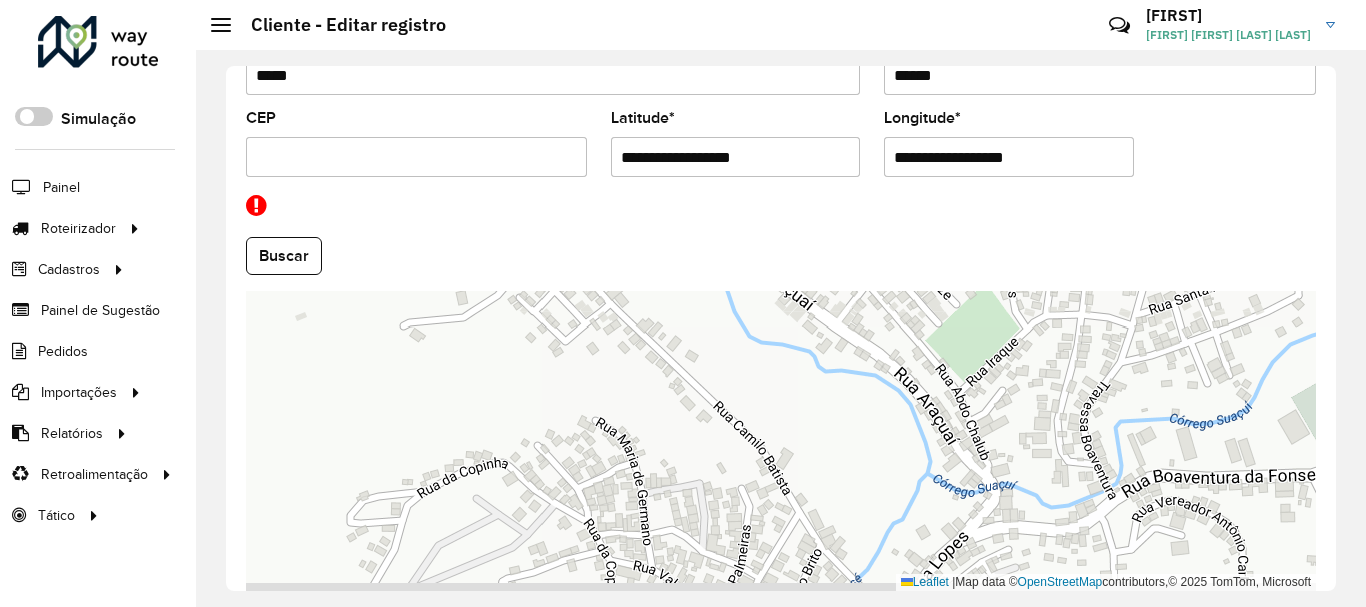 drag, startPoint x: 735, startPoint y: 444, endPoint x: 754, endPoint y: 259, distance: 185.97311 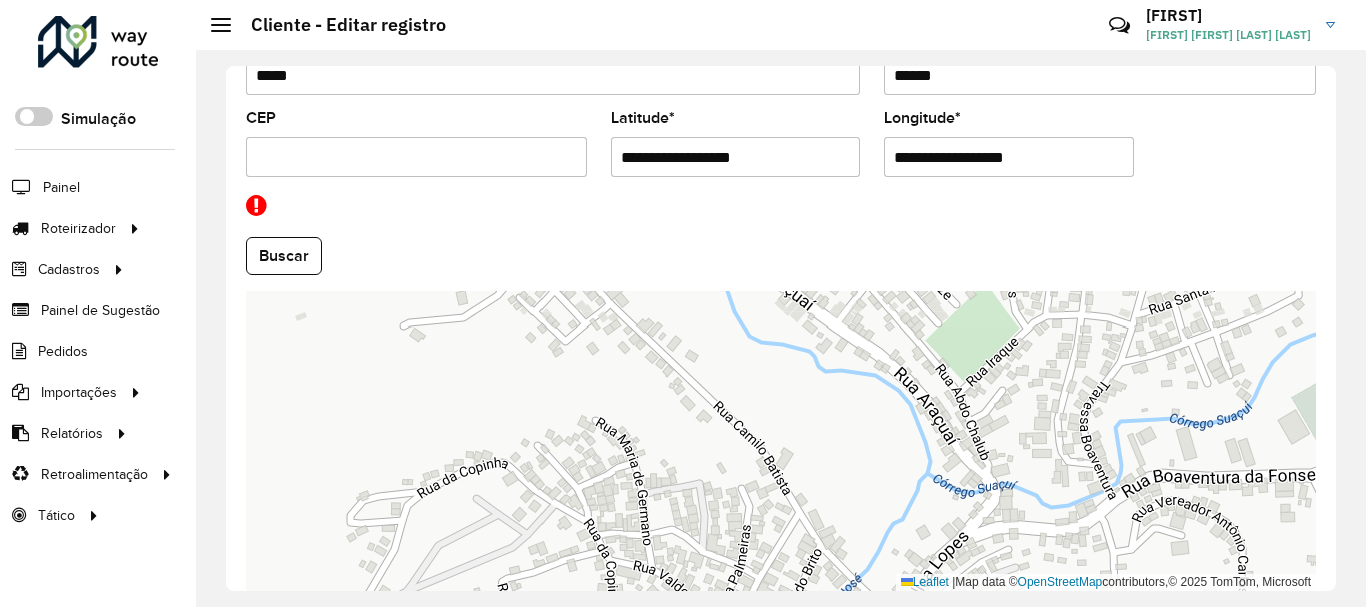 click on "**********" 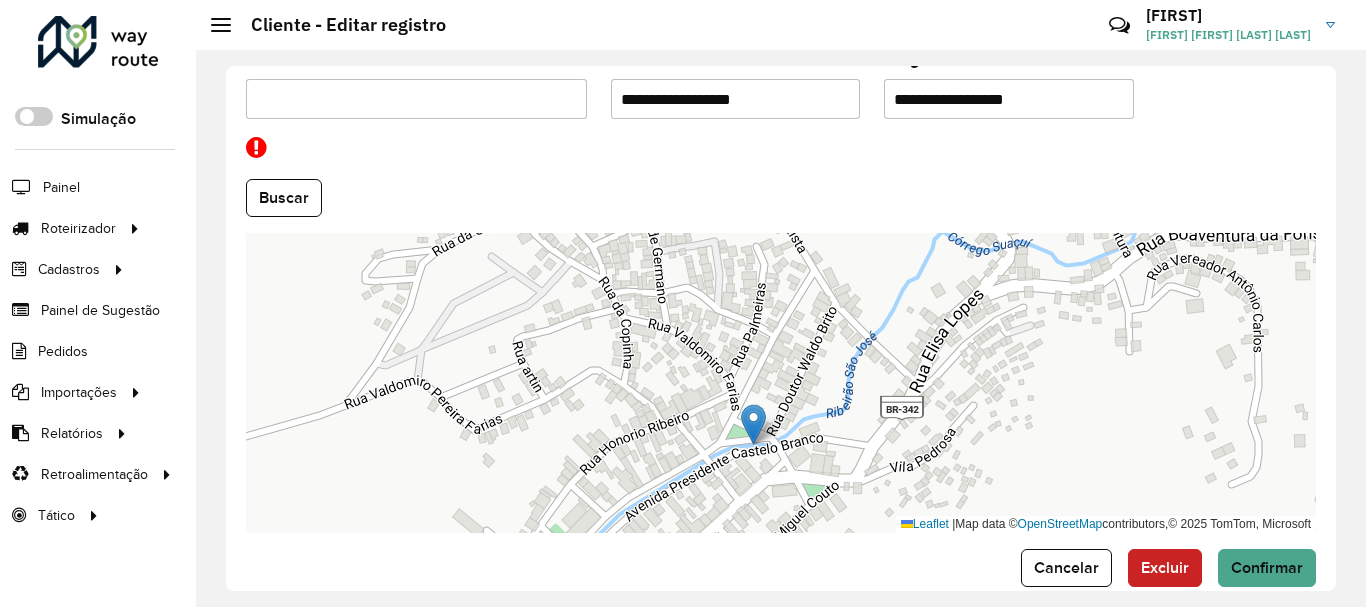 scroll, scrollTop: 925, scrollLeft: 0, axis: vertical 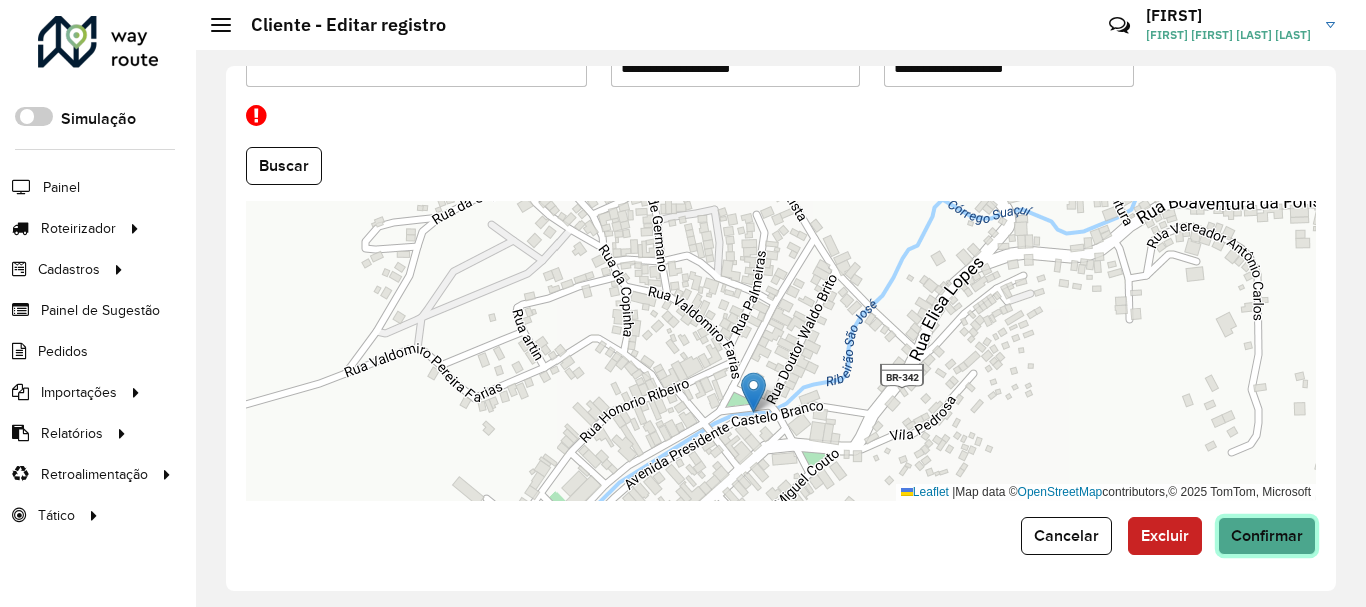 click on "Confirmar" 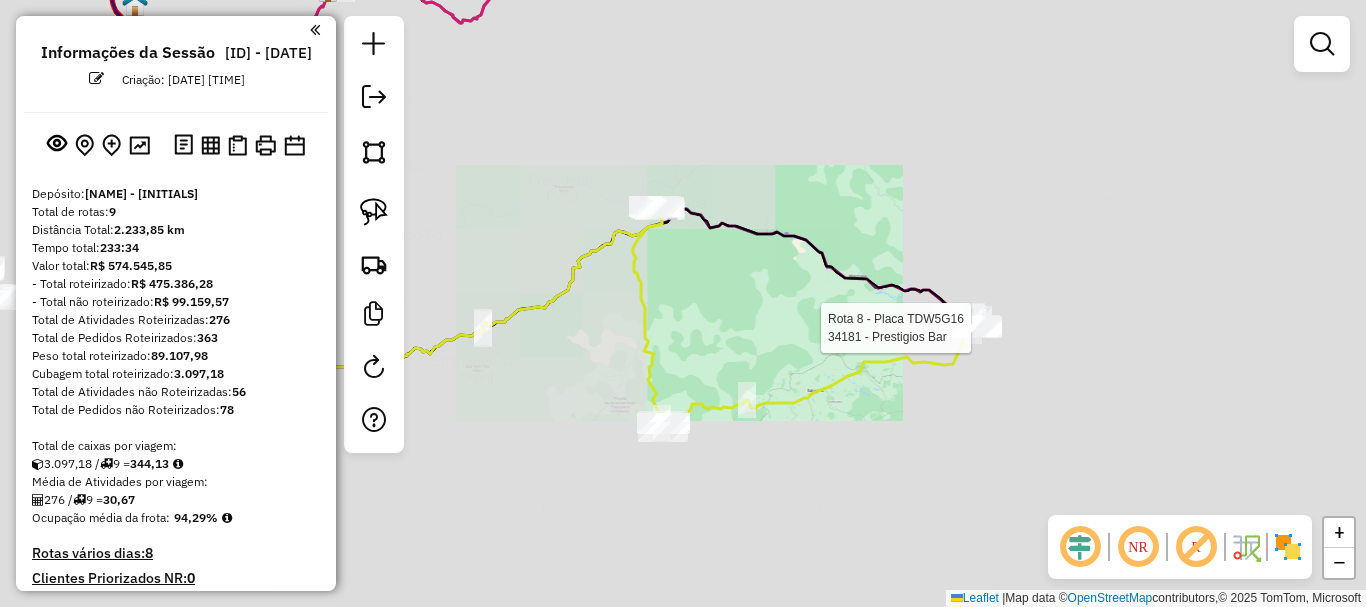 scroll, scrollTop: 0, scrollLeft: 0, axis: both 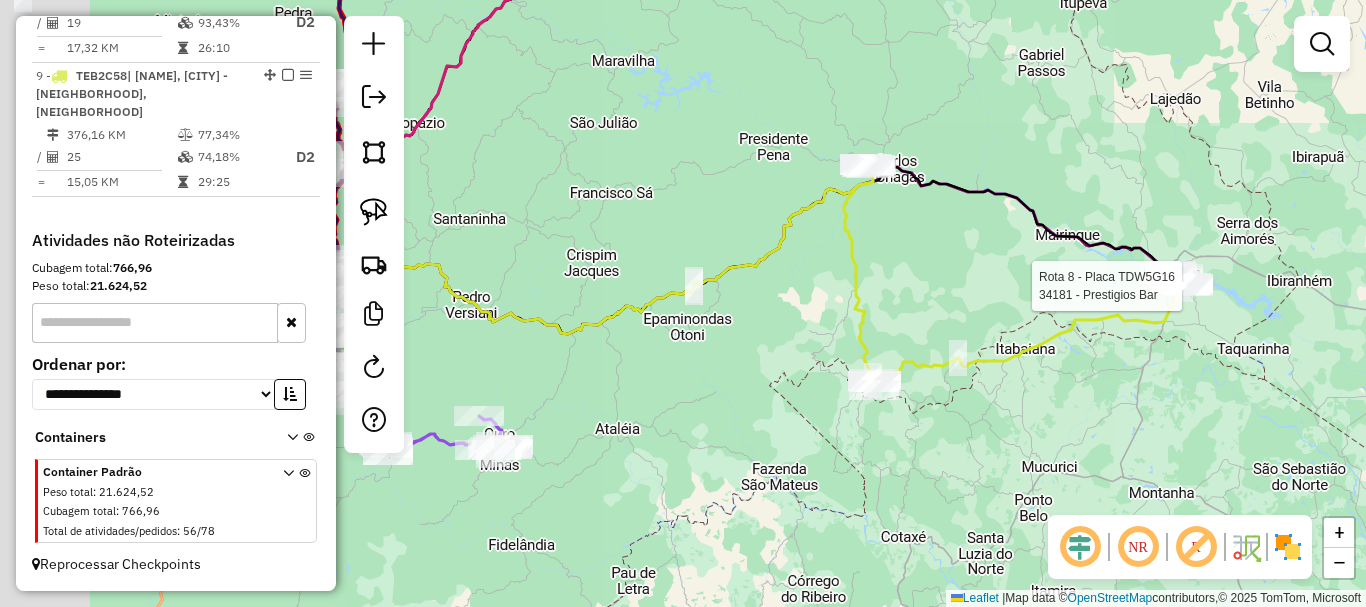 drag, startPoint x: 0, startPoint y: 0, endPoint x: 1003, endPoint y: 305, distance: 1048.3483 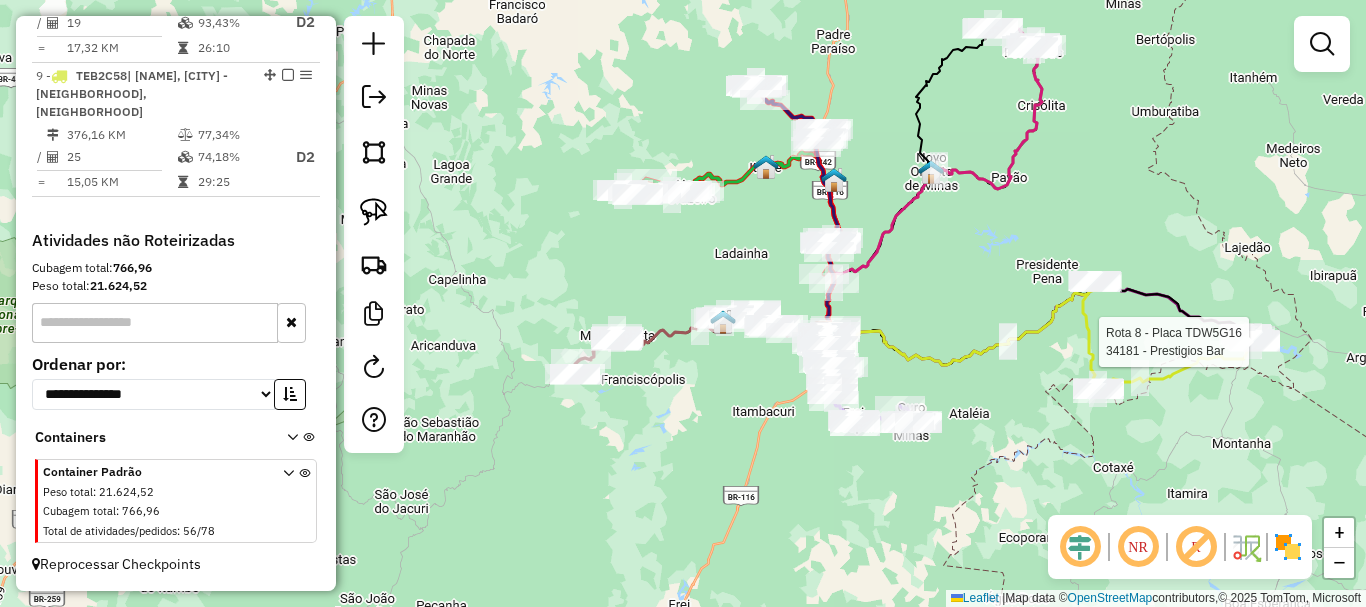 drag, startPoint x: 785, startPoint y: 203, endPoint x: 978, endPoint y: 255, distance: 199.88246 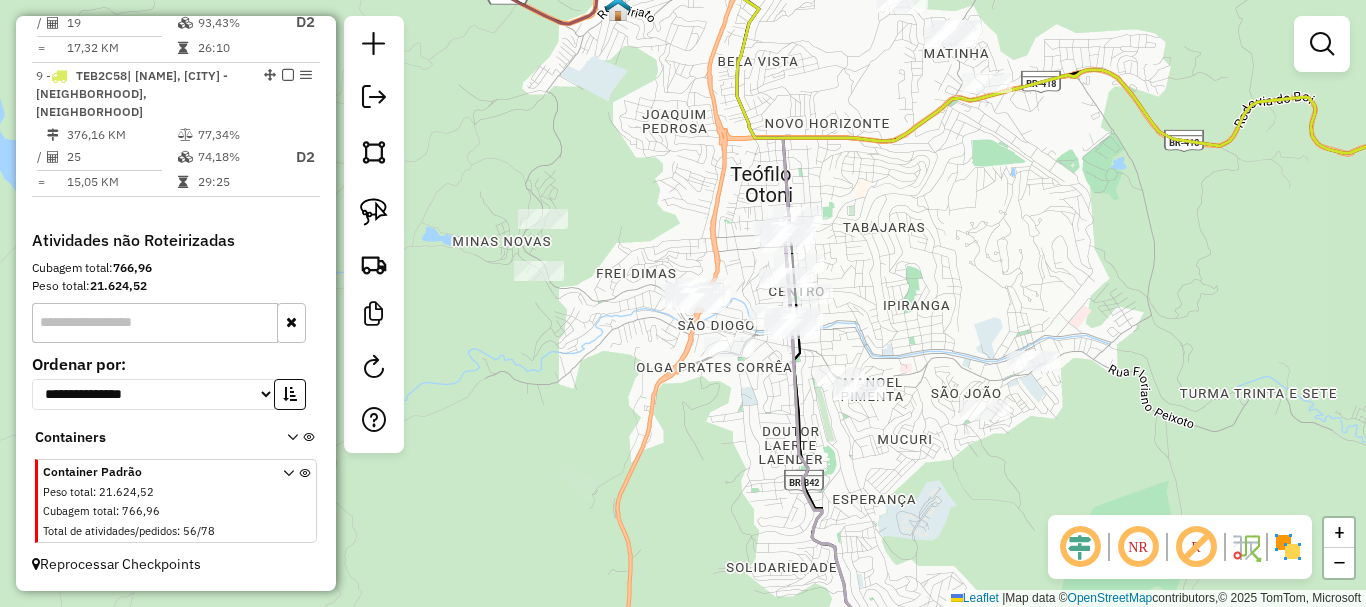 scroll, scrollTop: 1409, scrollLeft: 0, axis: vertical 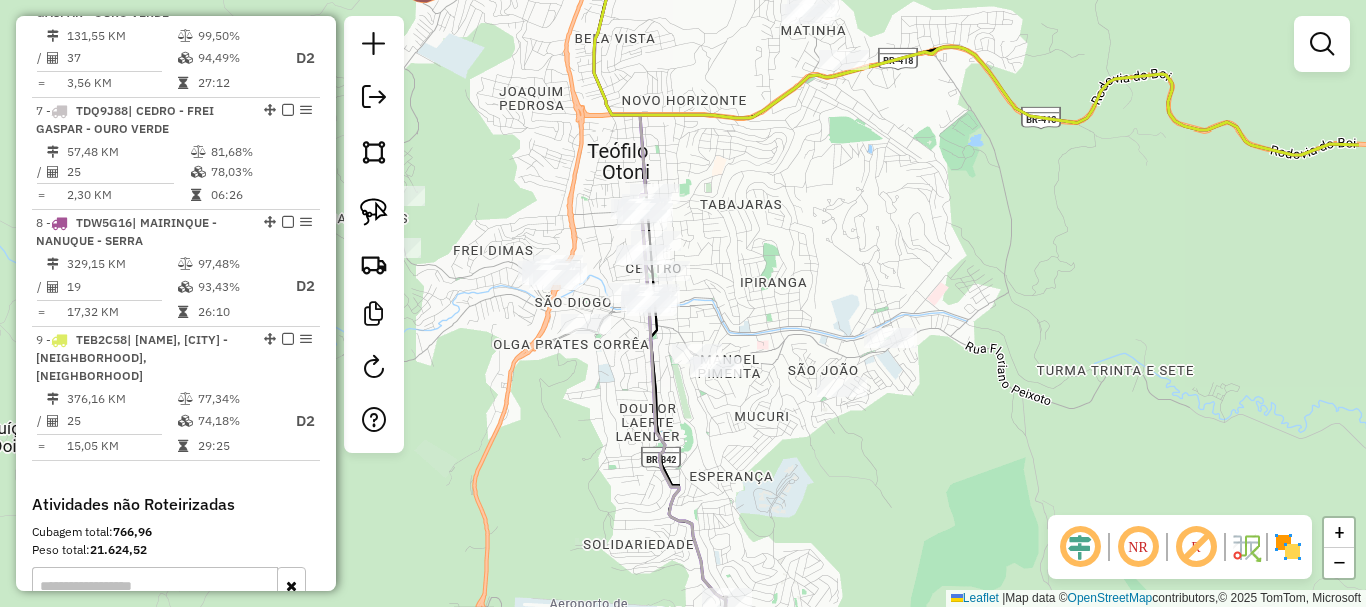 drag, startPoint x: 591, startPoint y: 380, endPoint x: 531, endPoint y: 356, distance: 64.62198 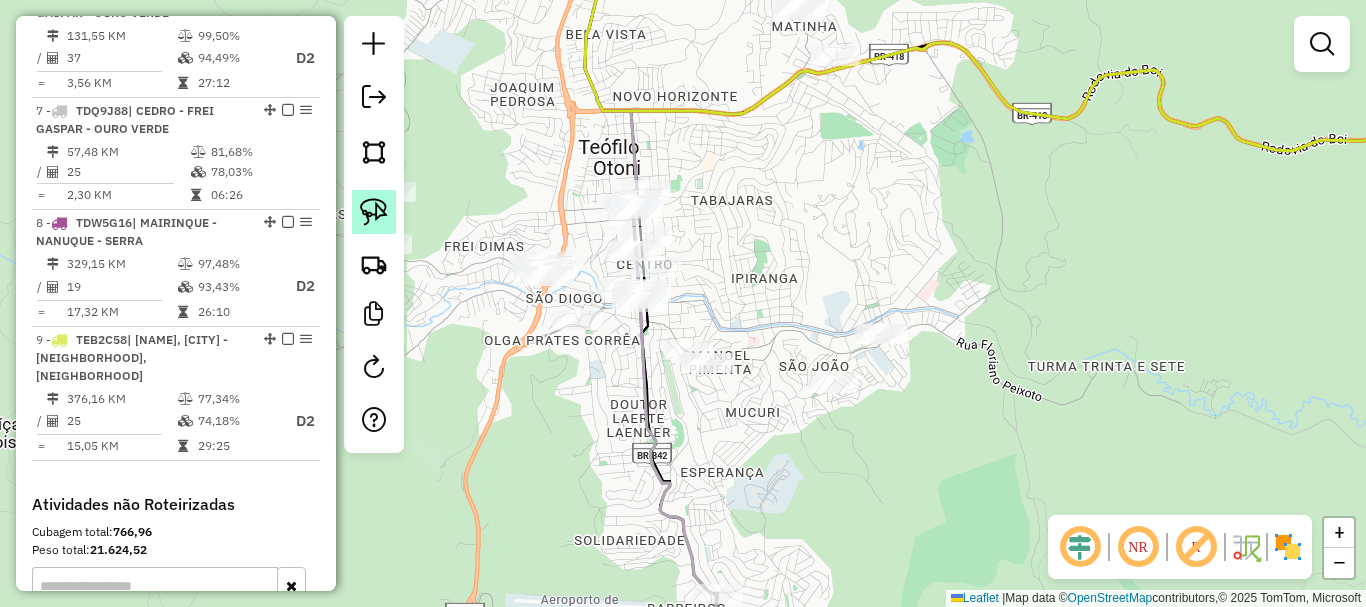 click 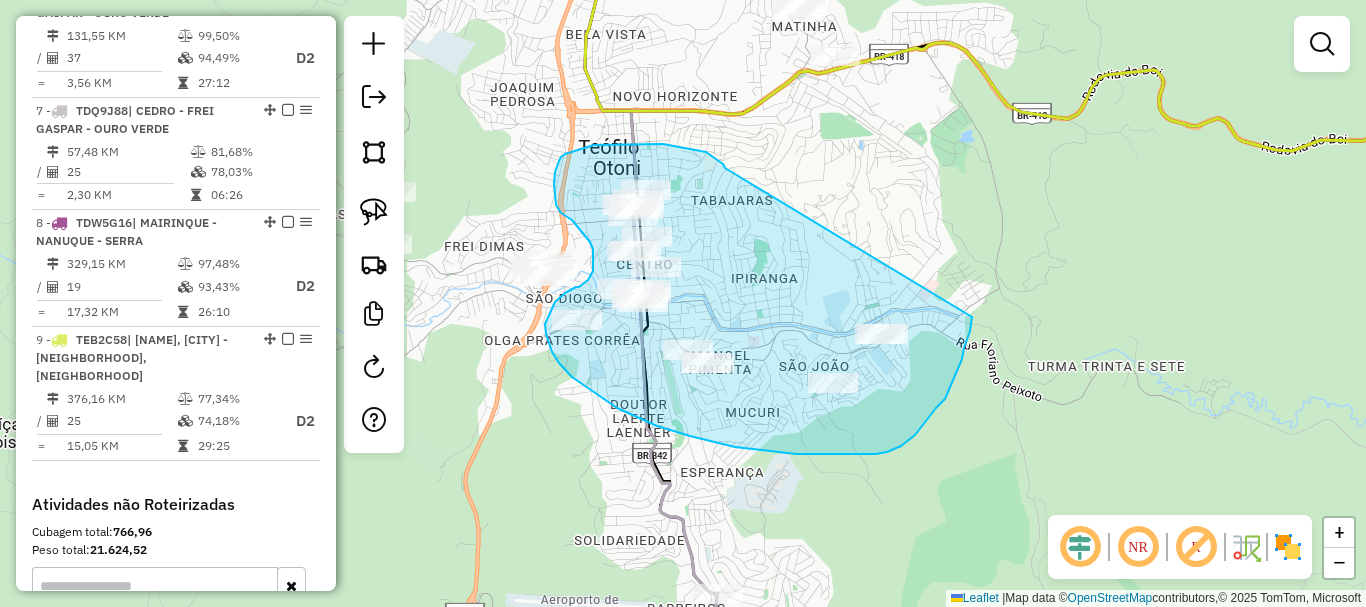 drag, startPoint x: 715, startPoint y: 158, endPoint x: 972, endPoint y: 317, distance: 302.20853 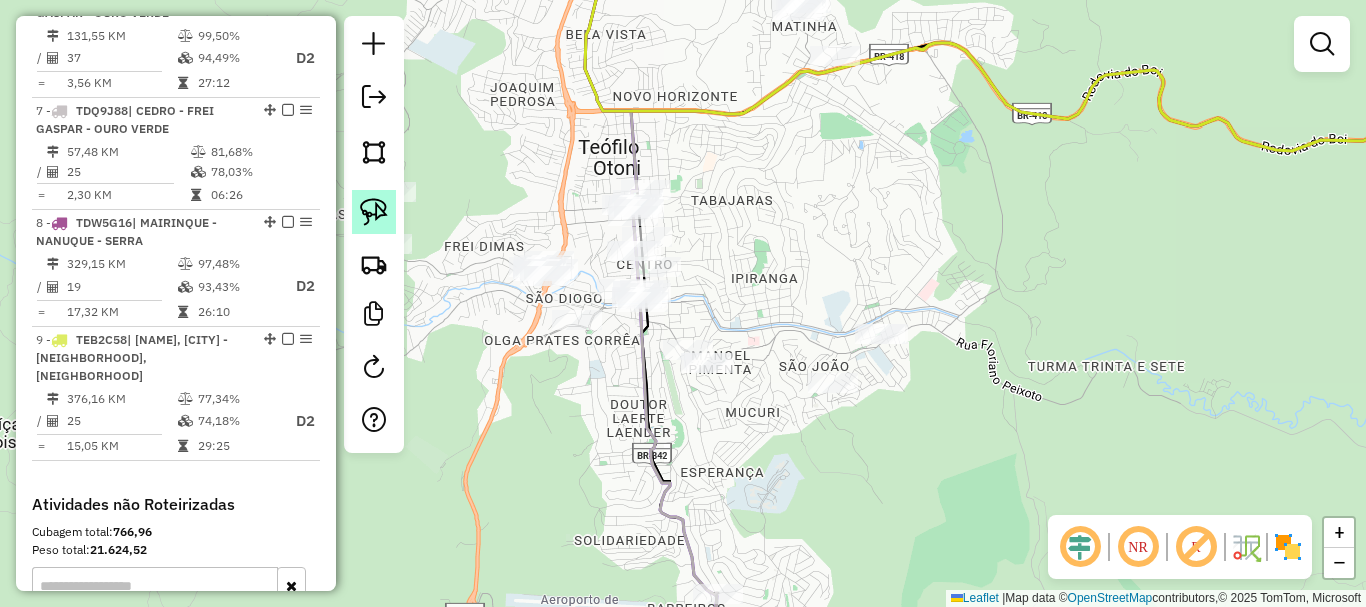 click 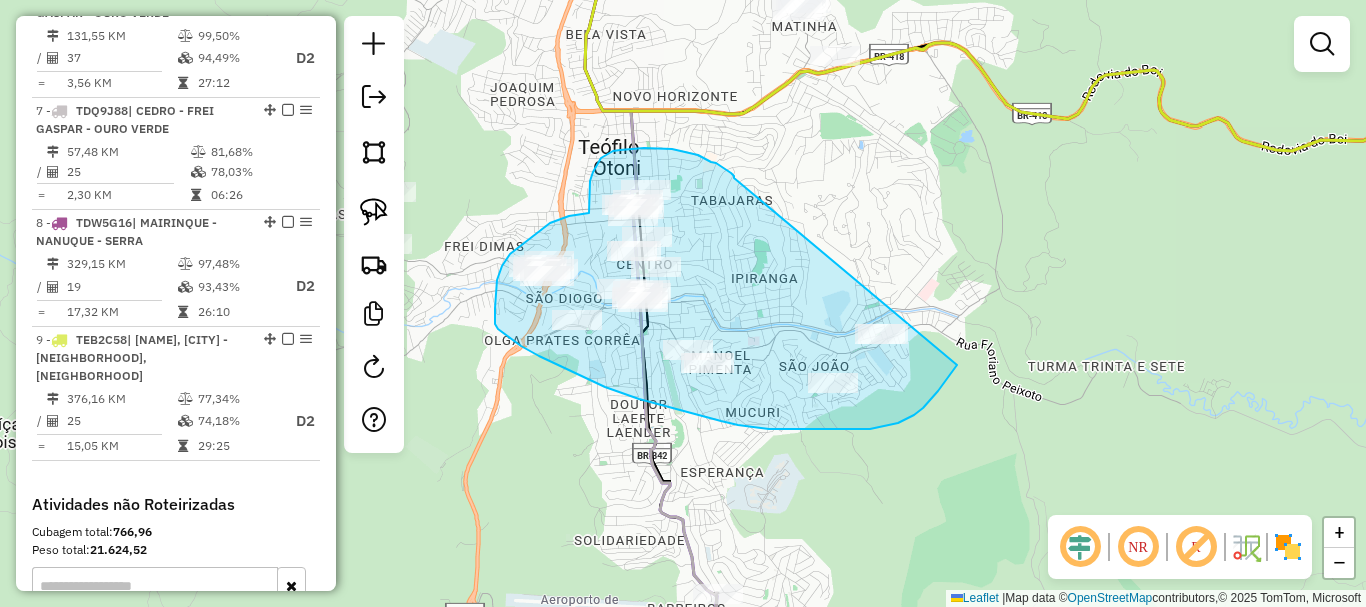 drag, startPoint x: 734, startPoint y: 178, endPoint x: 971, endPoint y: 339, distance: 286.51352 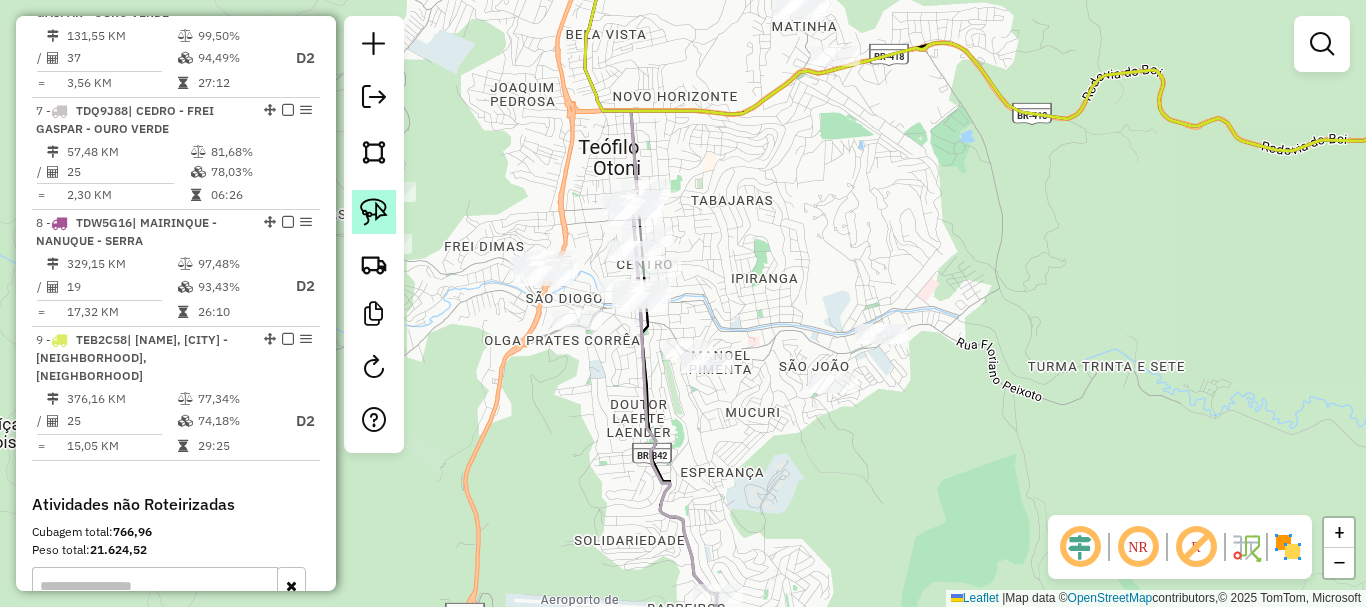 click 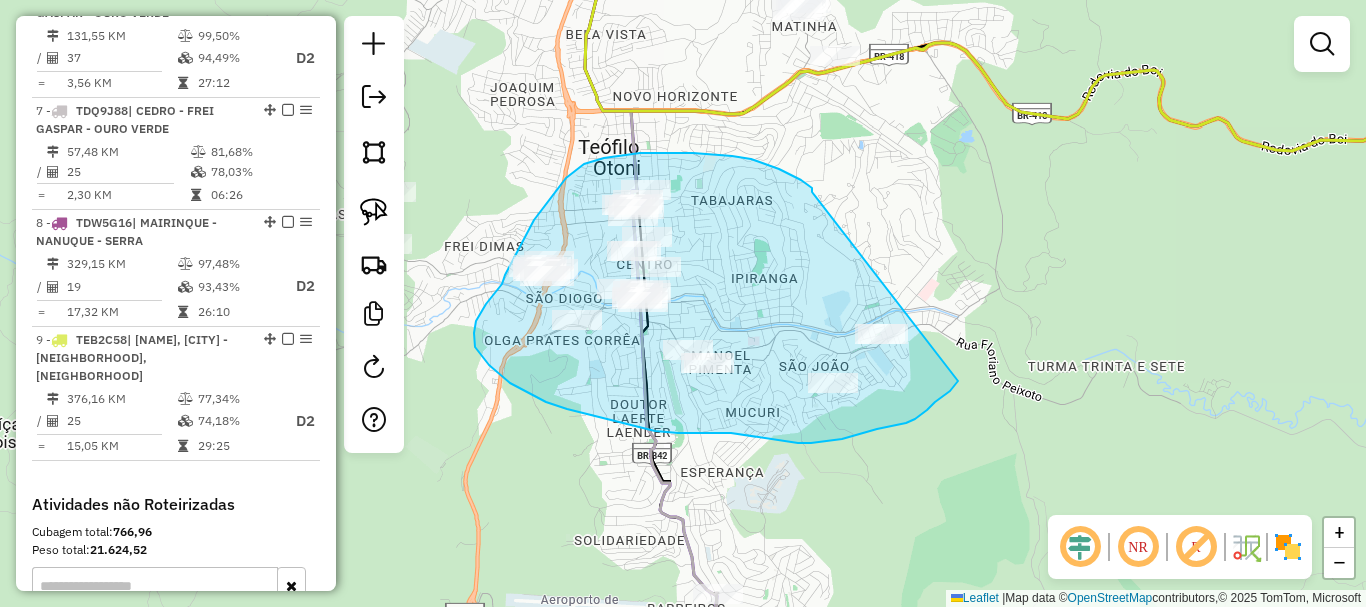 drag, startPoint x: 812, startPoint y: 192, endPoint x: 969, endPoint y: 346, distance: 219.92044 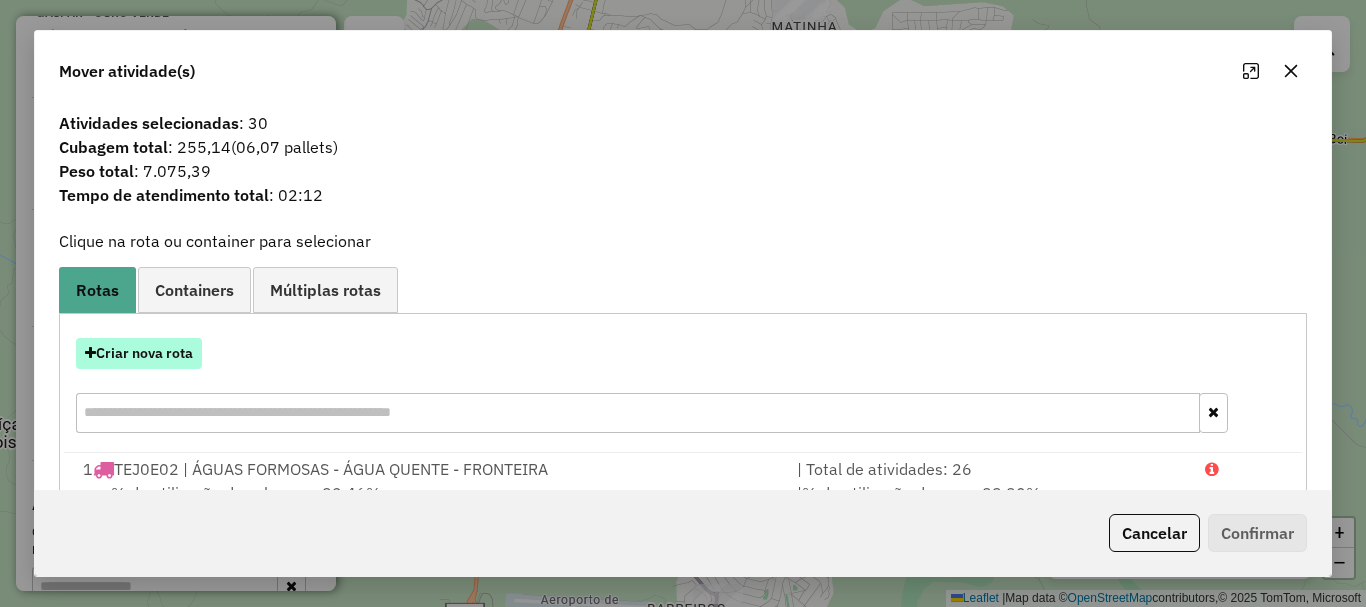click on "Criar nova rota" at bounding box center (139, 353) 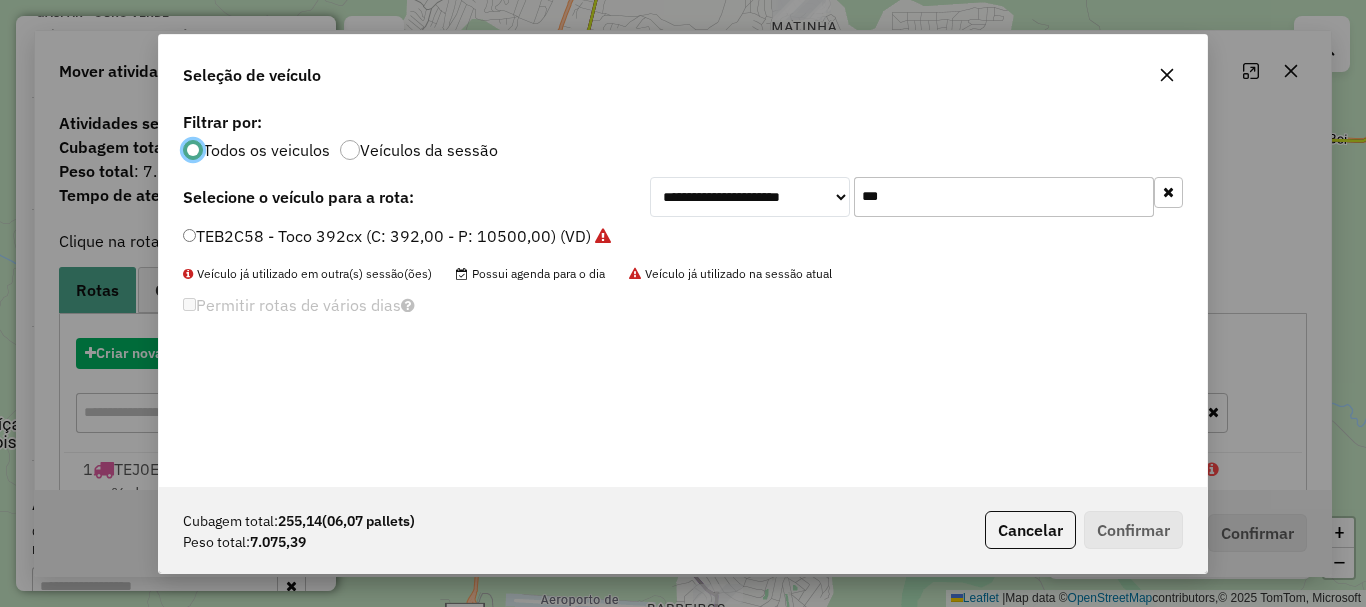 scroll, scrollTop: 11, scrollLeft: 6, axis: both 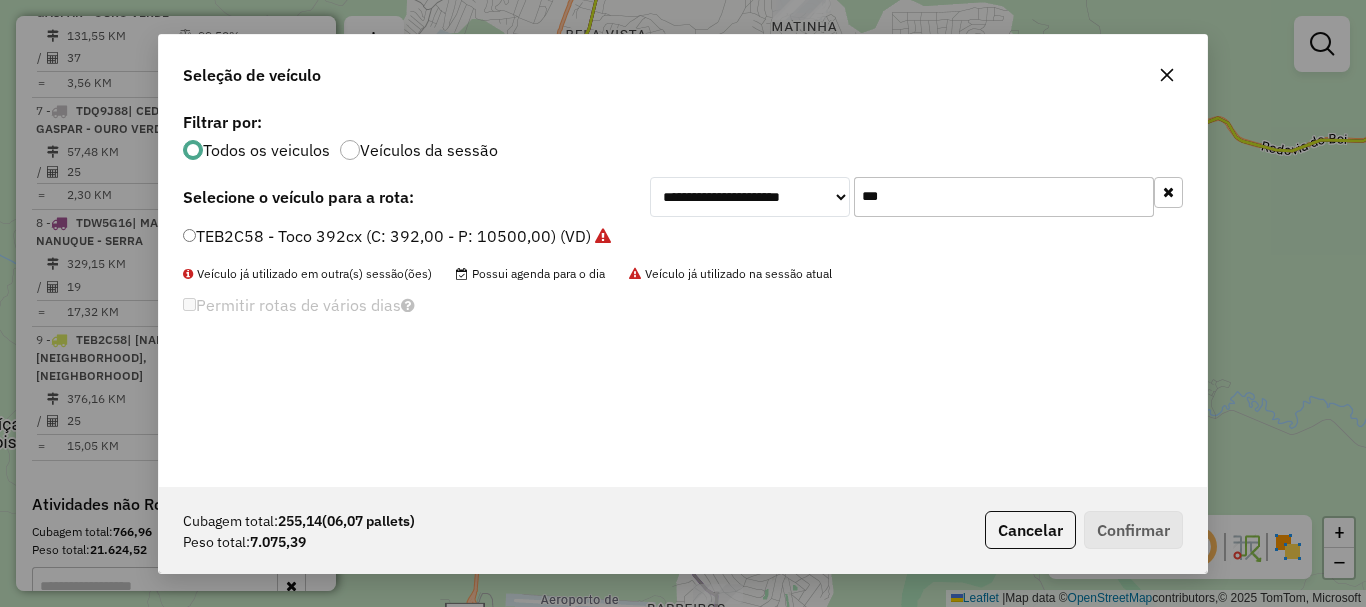 drag, startPoint x: 927, startPoint y: 197, endPoint x: 694, endPoint y: 211, distance: 233.42023 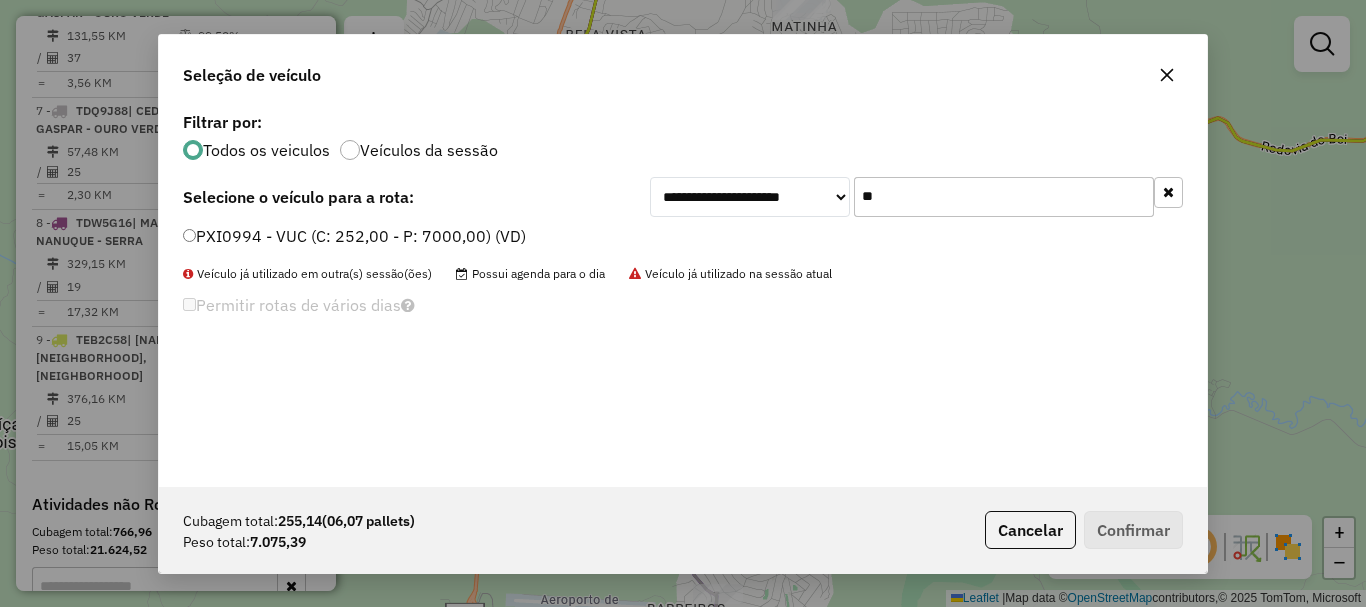 type on "**" 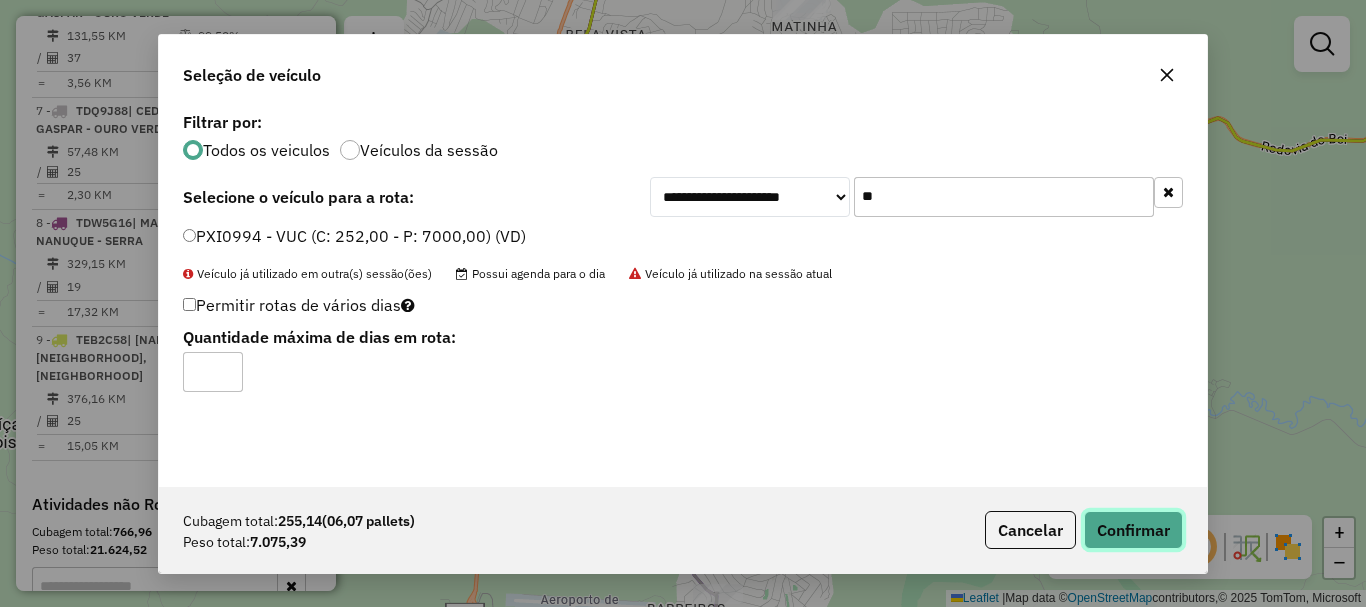 click on "Confirmar" 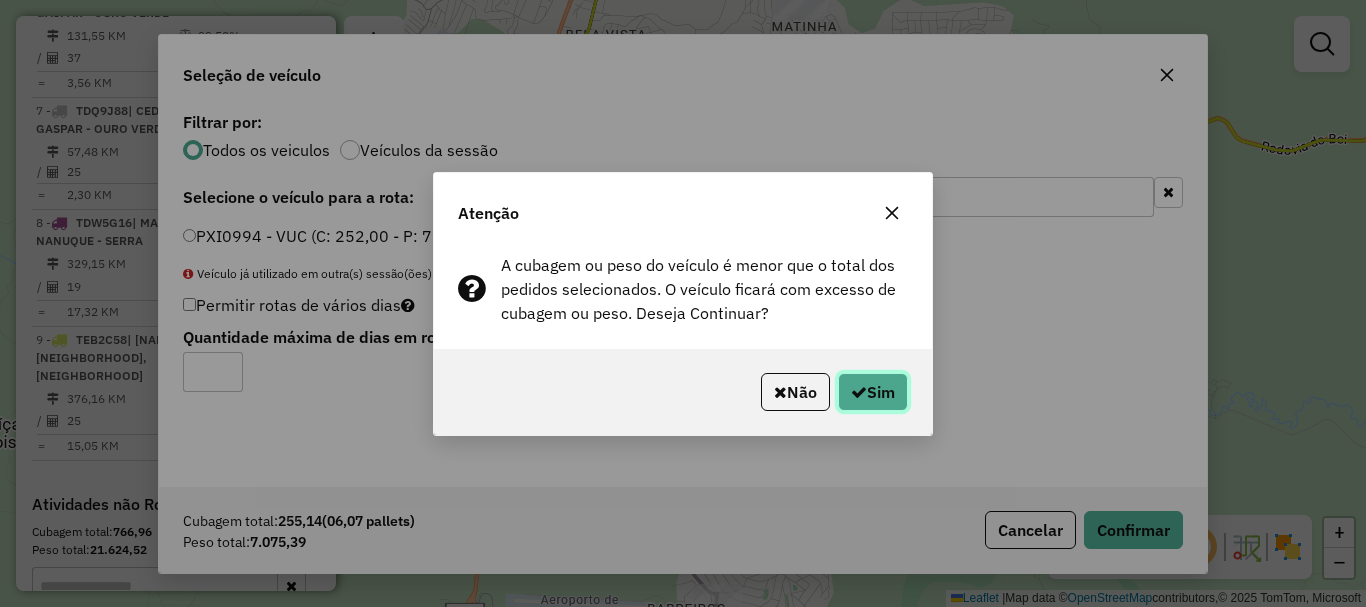 click on "Sim" 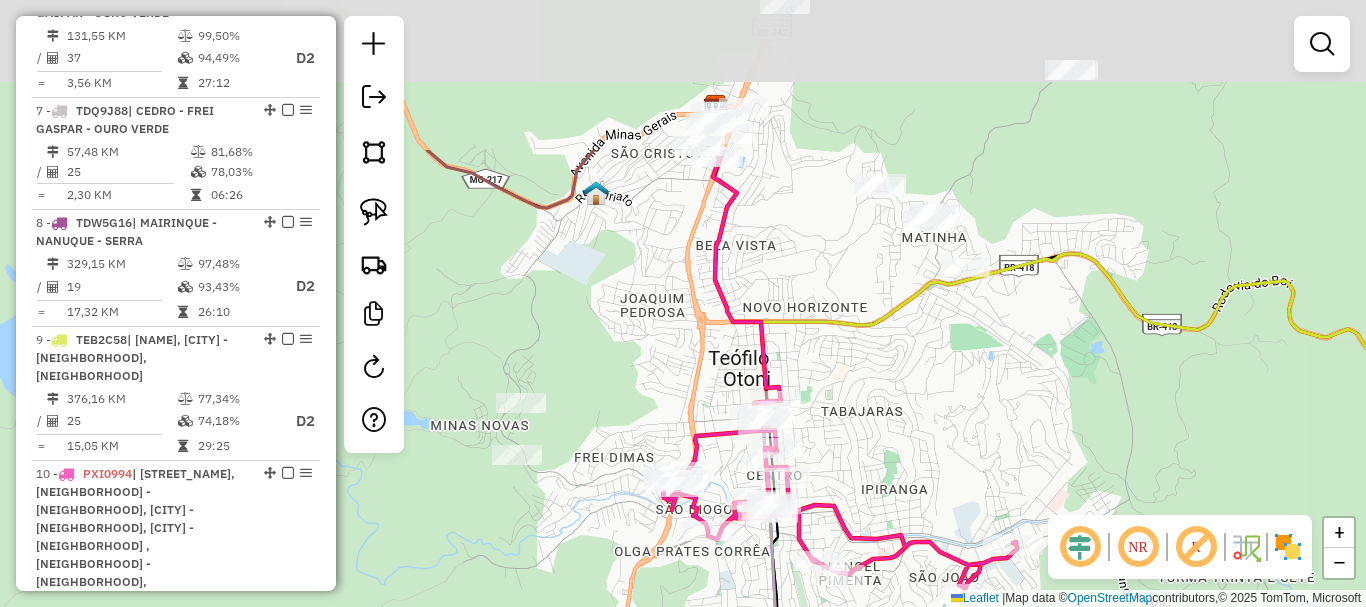 drag, startPoint x: 778, startPoint y: 184, endPoint x: 910, endPoint y: 395, distance: 248.88753 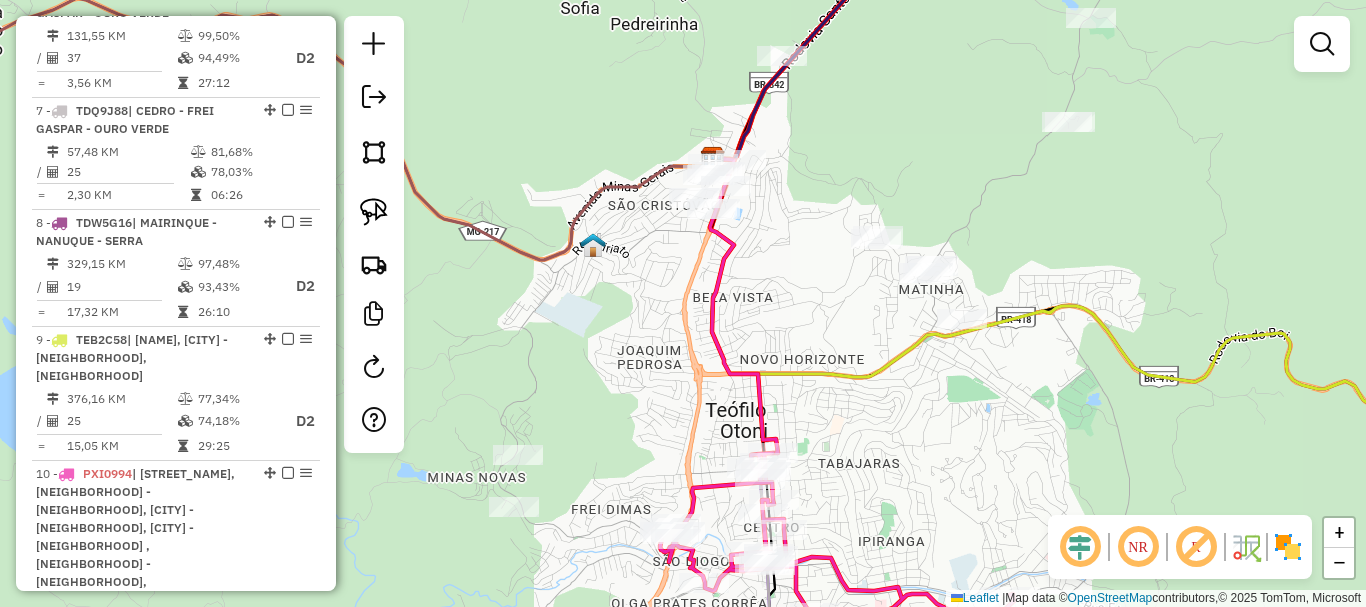 drag, startPoint x: 933, startPoint y: 396, endPoint x: 896, endPoint y: 567, distance: 174.95714 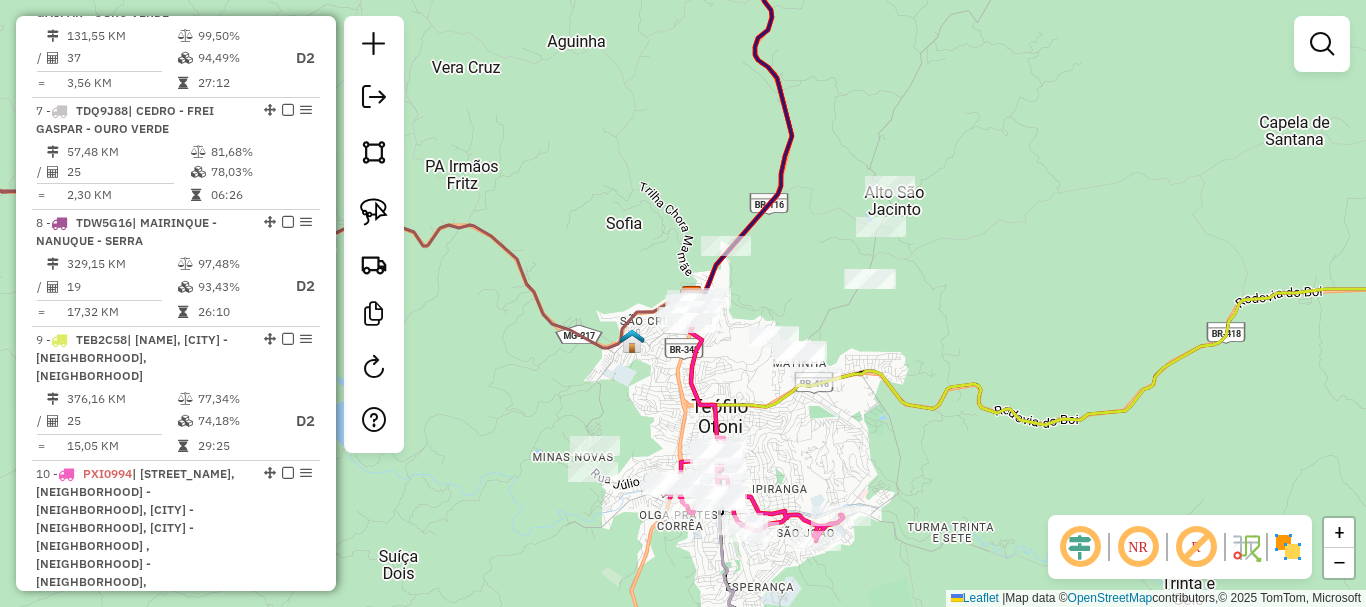 drag, startPoint x: 817, startPoint y: 430, endPoint x: 763, endPoint y: 343, distance: 102.396286 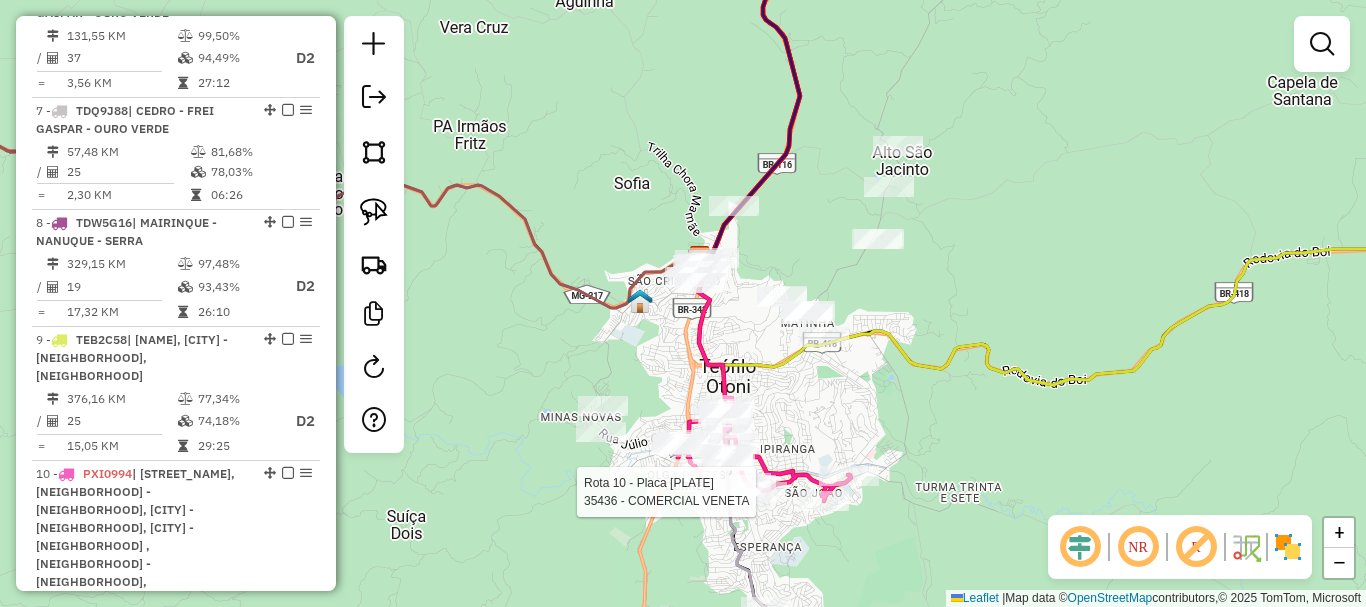 select on "*********" 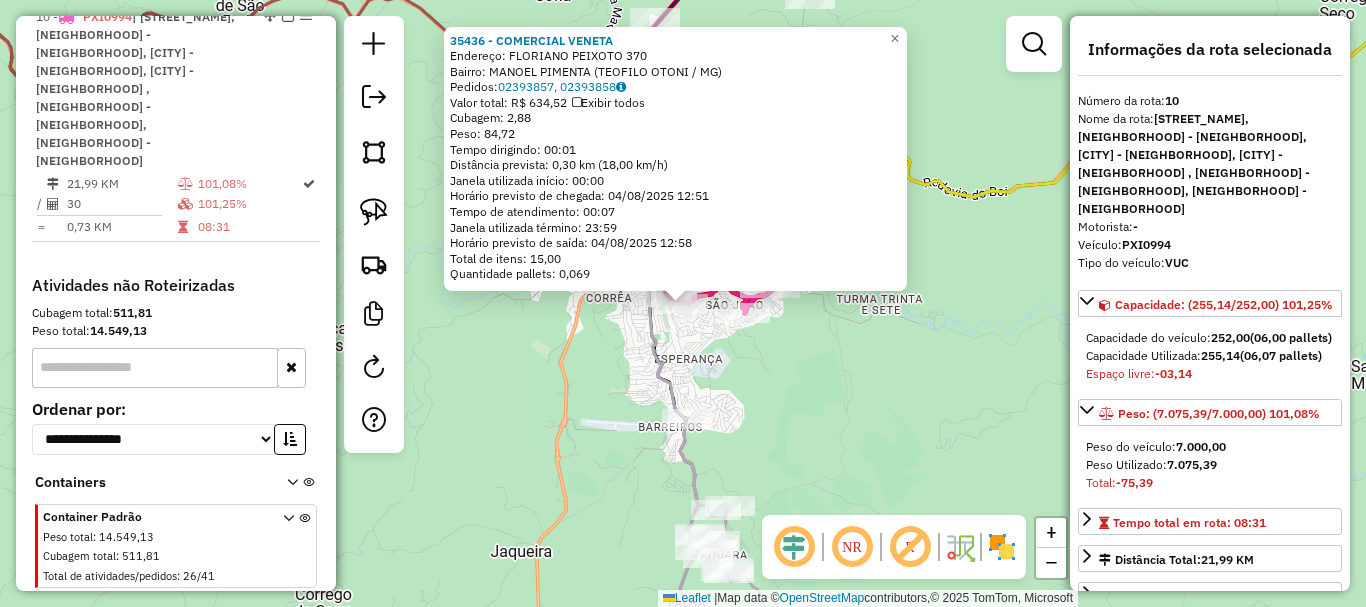 scroll, scrollTop: 1890, scrollLeft: 0, axis: vertical 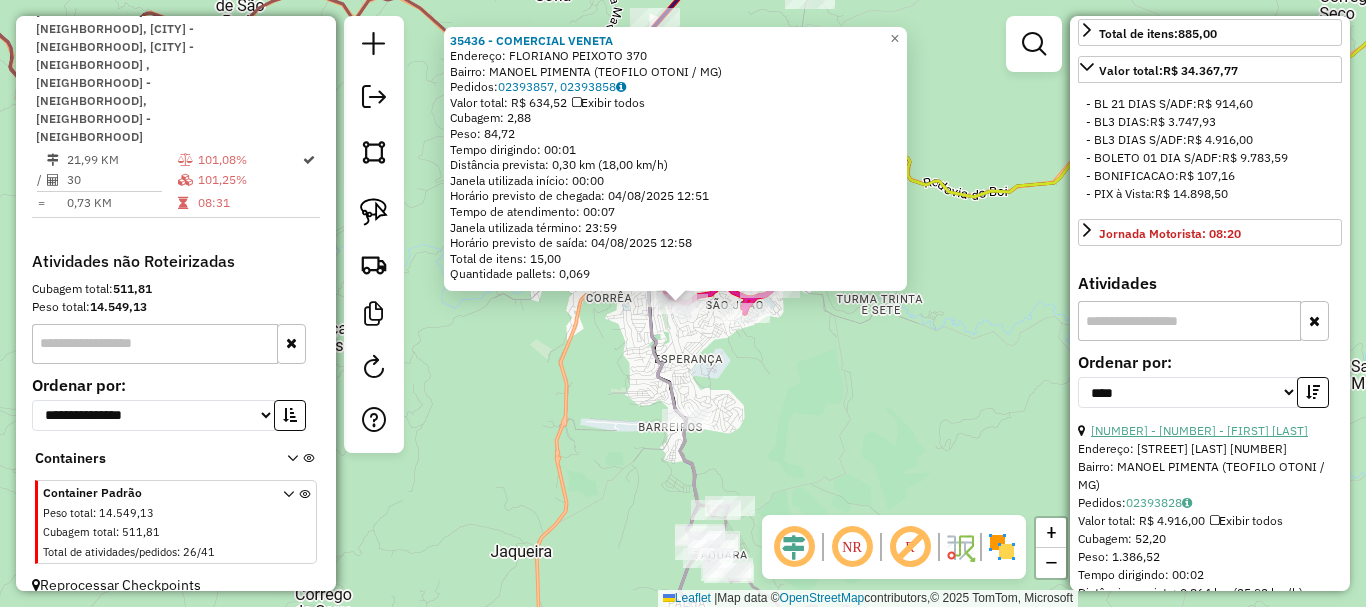 click on "15 - 37760 - LEANDRO LORENTZ LAME" at bounding box center [1199, 430] 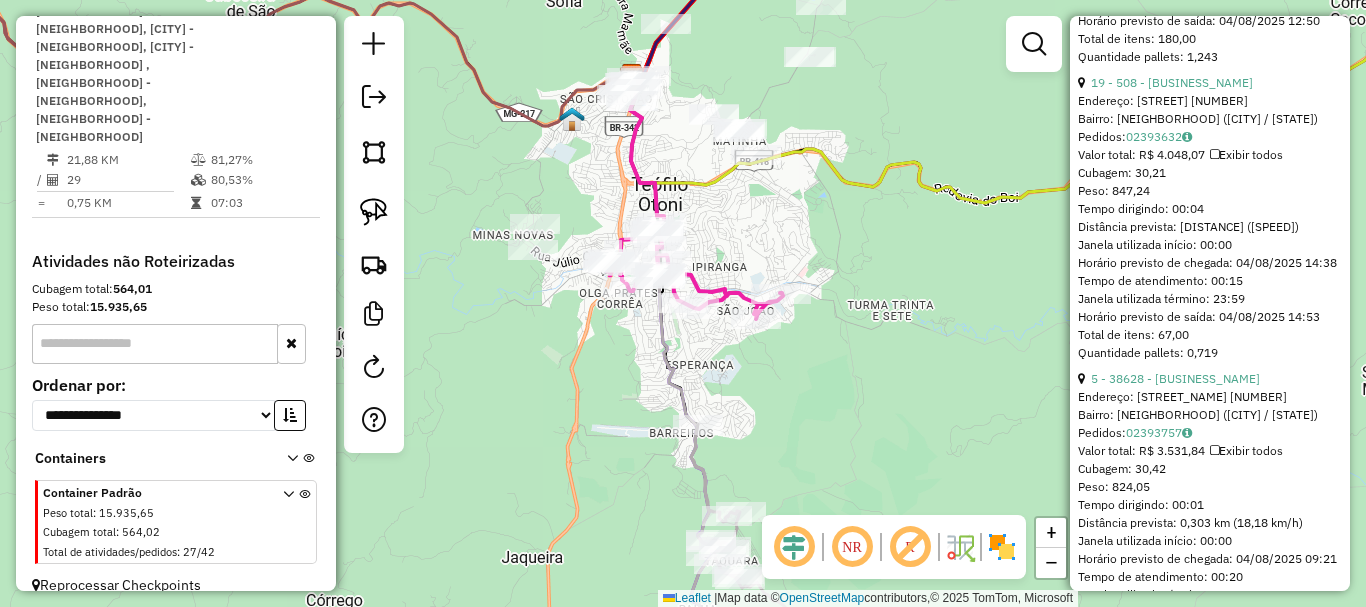 scroll, scrollTop: 1282, scrollLeft: 0, axis: vertical 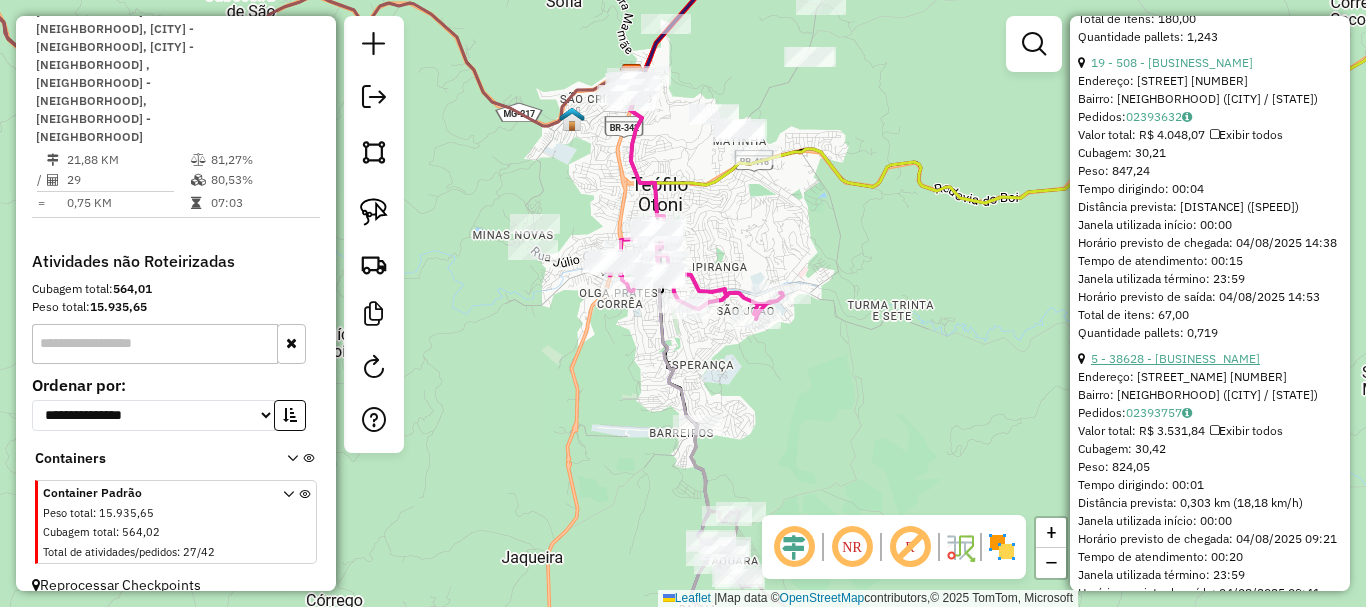 click on "5 - 38628 - GM SANTOS" at bounding box center [1175, 358] 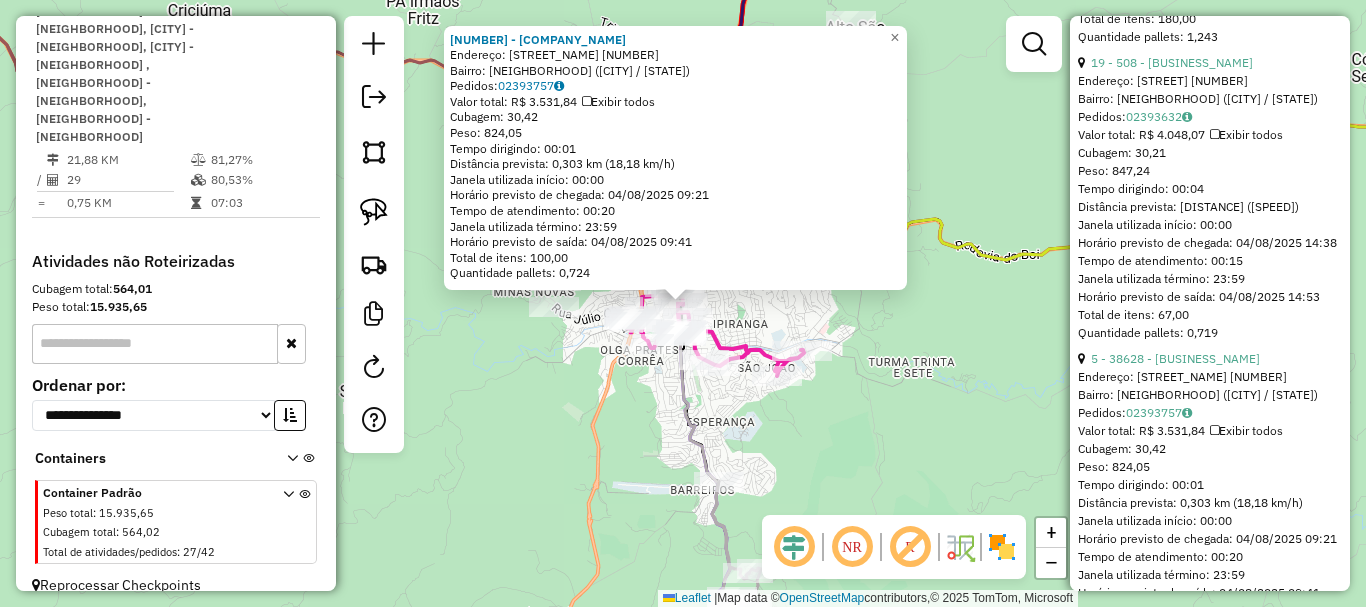 click on "38628 - GM SANTOS  Endereço:  DOUTOR ONOFRE 426   Bairro: CENTRO (TEOFILO OTONI / MG)   Pedidos:  02393757   Valor total: R$ 3.531,84   Exibir todos   Cubagem: 30,42  Peso: 824,05  Tempo dirigindo: 00:01   Distância prevista: 0,303 km (18,18 km/h)   Janela utilizada início: 00:00   Horário previsto de chegada: 04/08/2025 09:21   Tempo de atendimento: 00:20   Janela utilizada término: 23:59   Horário previsto de saída: 04/08/2025 09:41   Total de itens: 100,00   Quantidade pallets: 0,724  × Janela de atendimento Grade de atendimento Capacidade Transportadoras Veículos Cliente Pedidos  Rotas Selecione os dias de semana para filtrar as janelas de atendimento  Seg   Ter   Qua   Qui   Sex   Sáb   Dom  Informe o período da janela de atendimento: De: Até:  Filtrar exatamente a janela do cliente  Considerar janela de atendimento padrão  Selecione os dias de semana para filtrar as grades de atendimento  Seg   Ter   Qua   Qui   Sex   Sáb   Dom   Considerar clientes sem dia de atendimento cadastrado  De:" 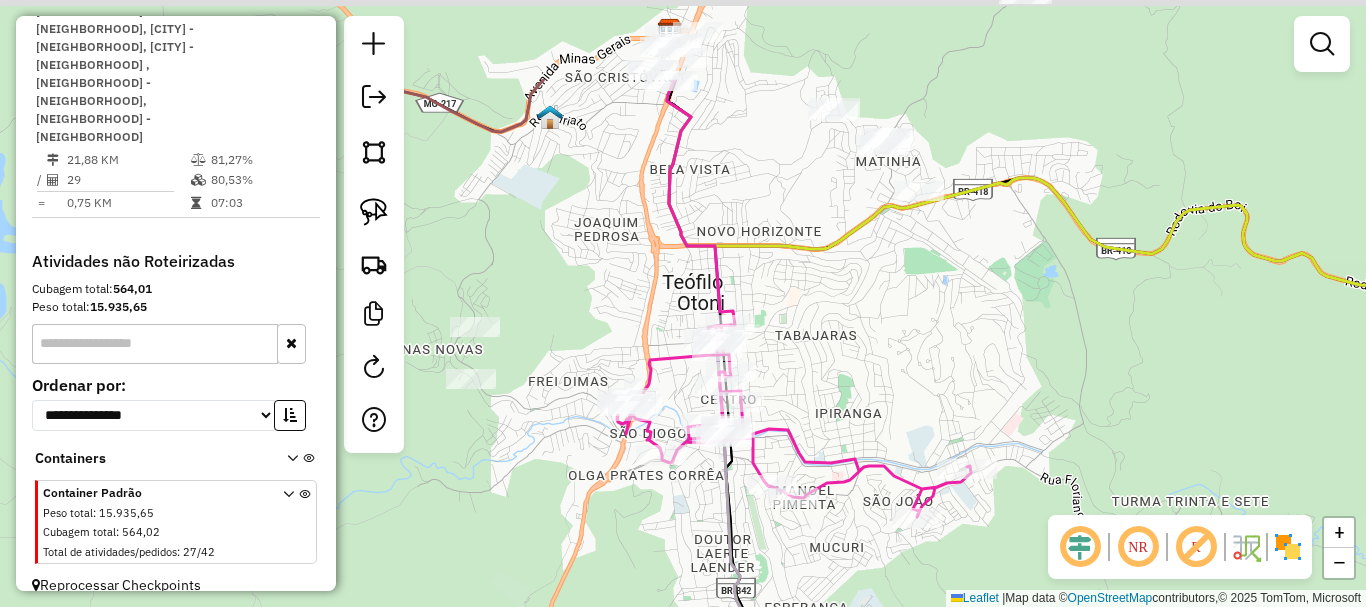 drag, startPoint x: 668, startPoint y: 409, endPoint x: 763, endPoint y: 516, distance: 143.08739 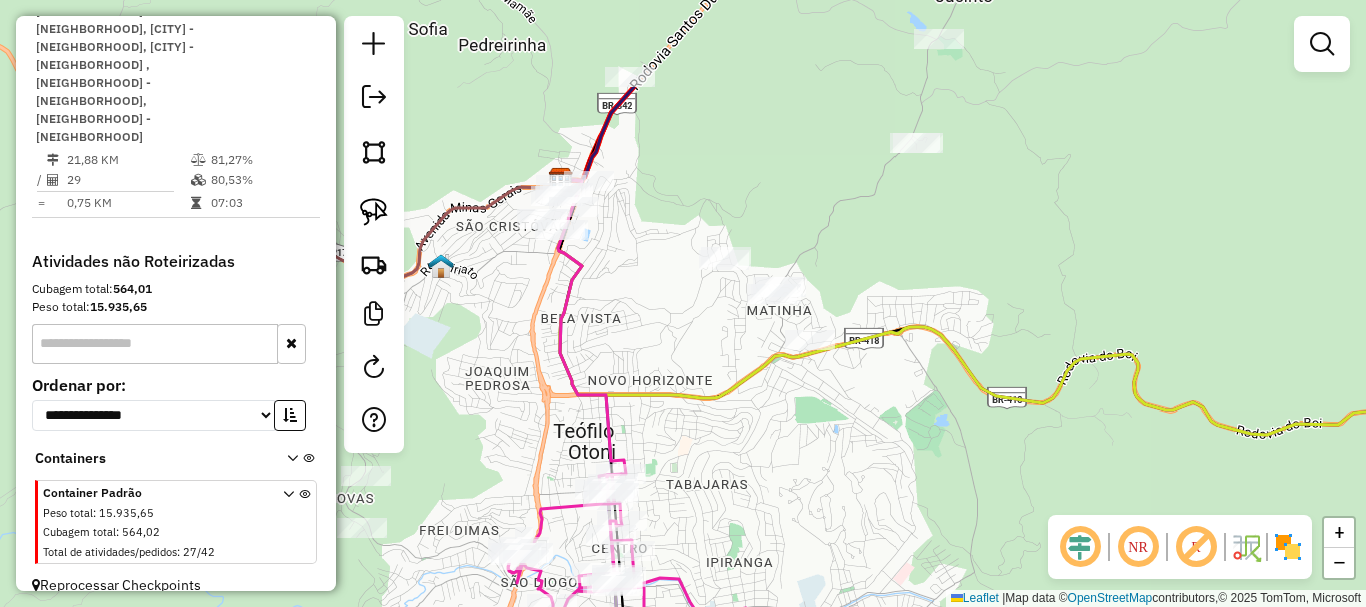 drag, startPoint x: 879, startPoint y: 325, endPoint x: 772, endPoint y: 473, distance: 182.62804 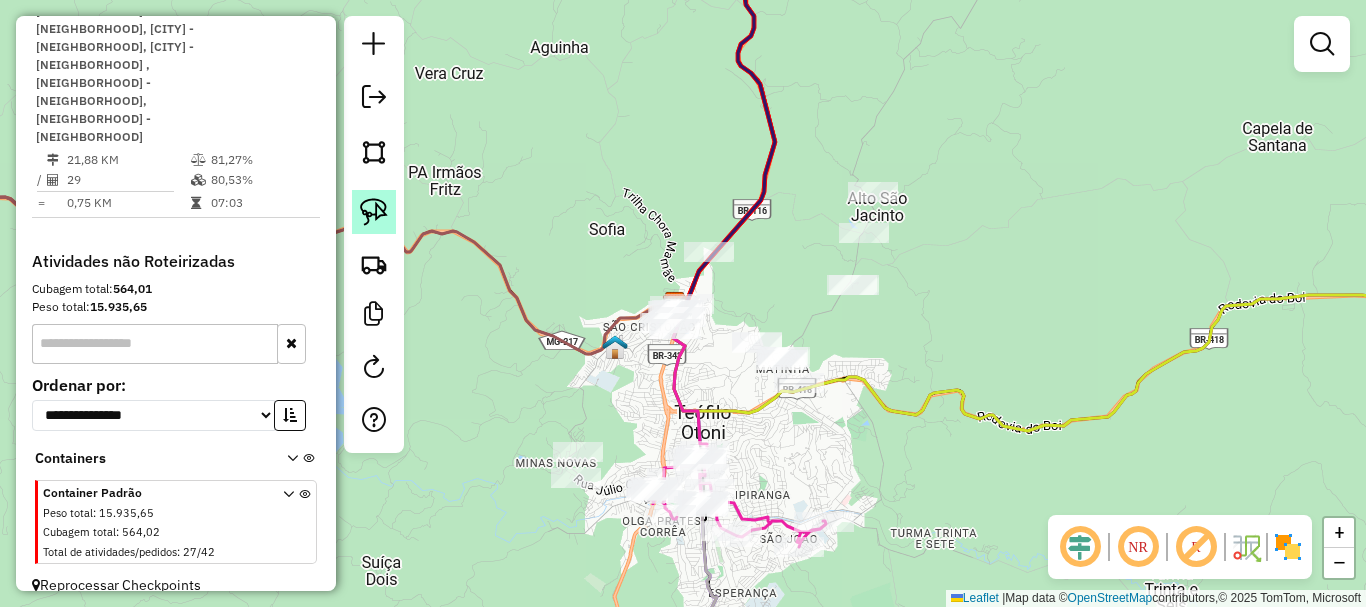 click 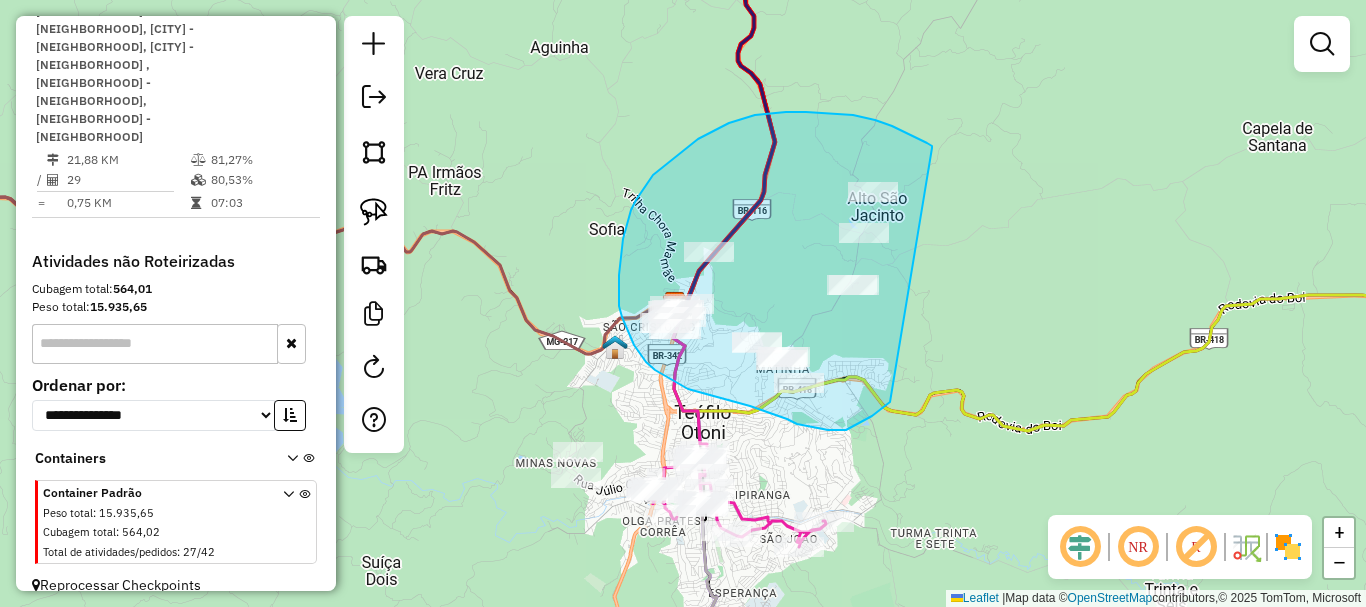 drag, startPoint x: 932, startPoint y: 148, endPoint x: 890, endPoint y: 402, distance: 257.44904 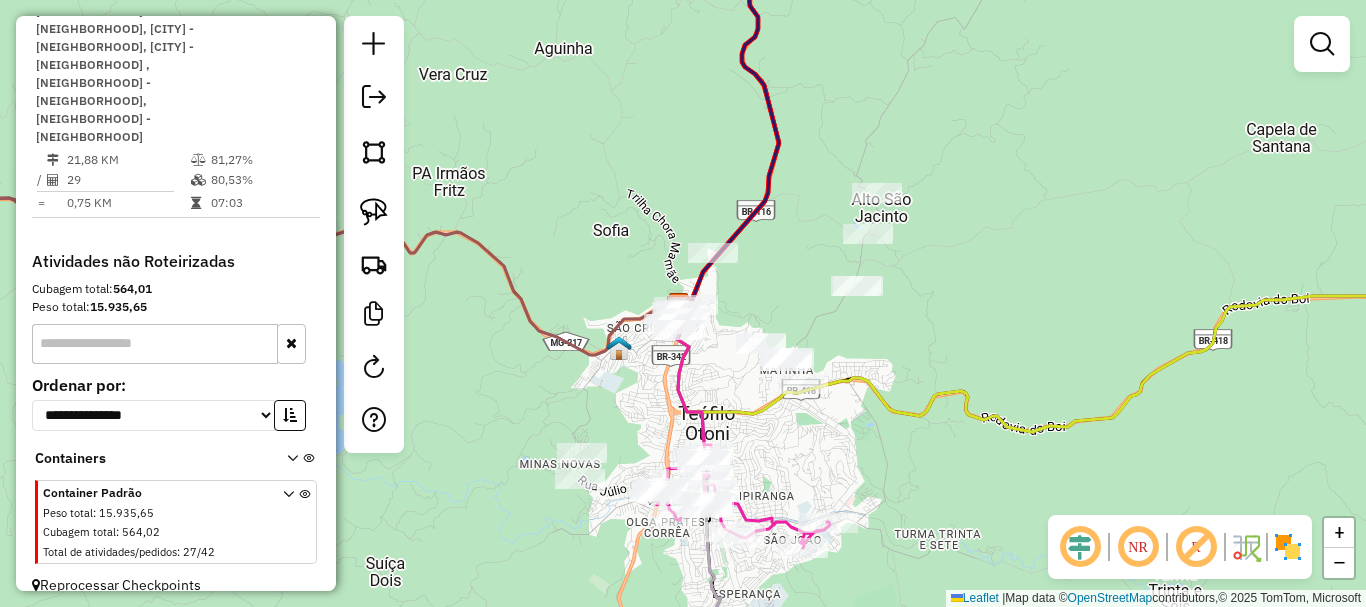 drag, startPoint x: 585, startPoint y: 518, endPoint x: 663, endPoint y: 415, distance: 129.2014 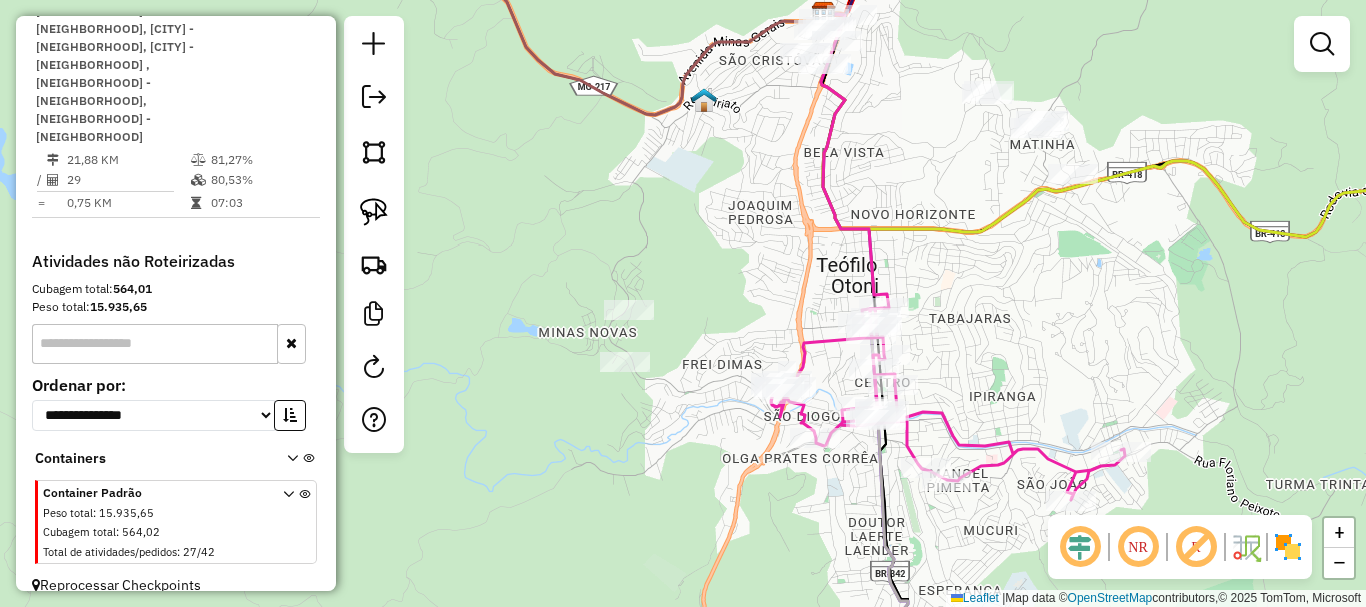 drag, startPoint x: 385, startPoint y: 213, endPoint x: 617, endPoint y: 284, distance: 242.62111 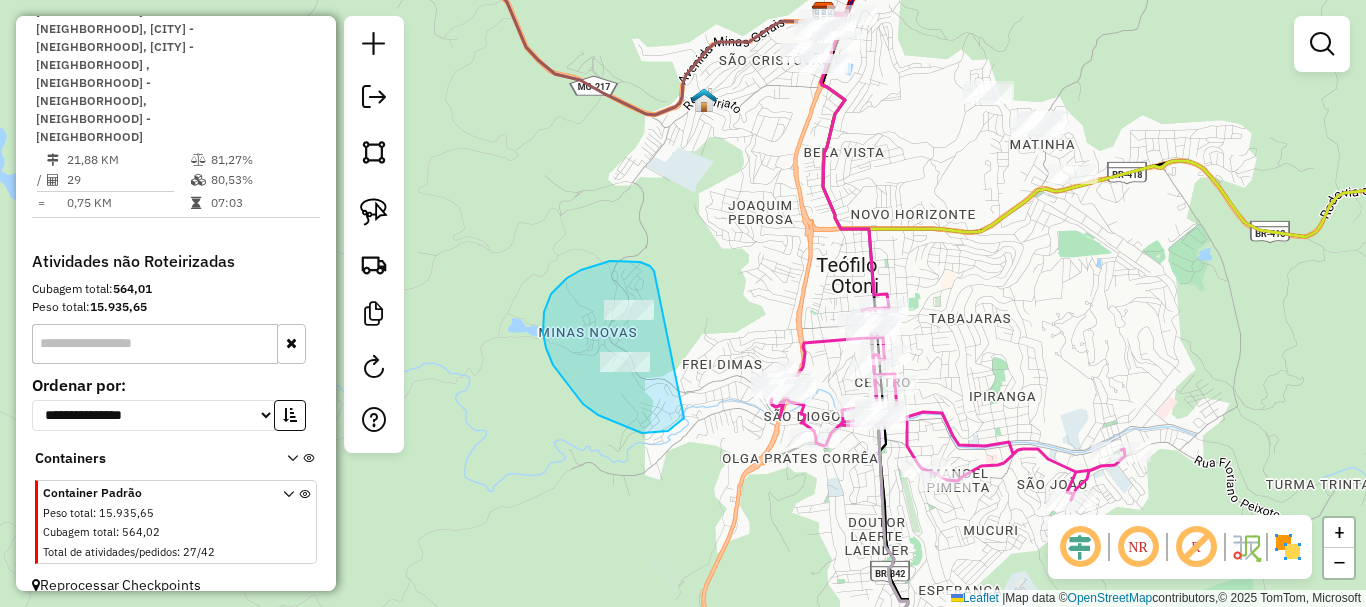 drag, startPoint x: 640, startPoint y: 262, endPoint x: 684, endPoint y: 418, distance: 162.0864 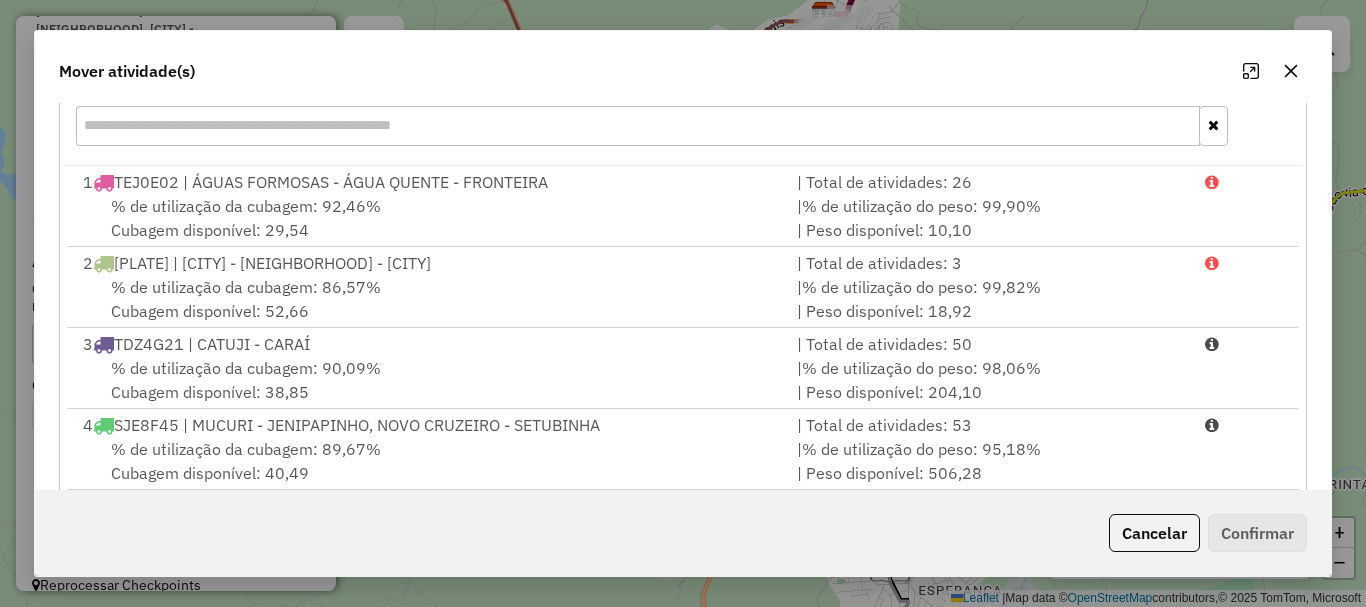 scroll, scrollTop: 397, scrollLeft: 0, axis: vertical 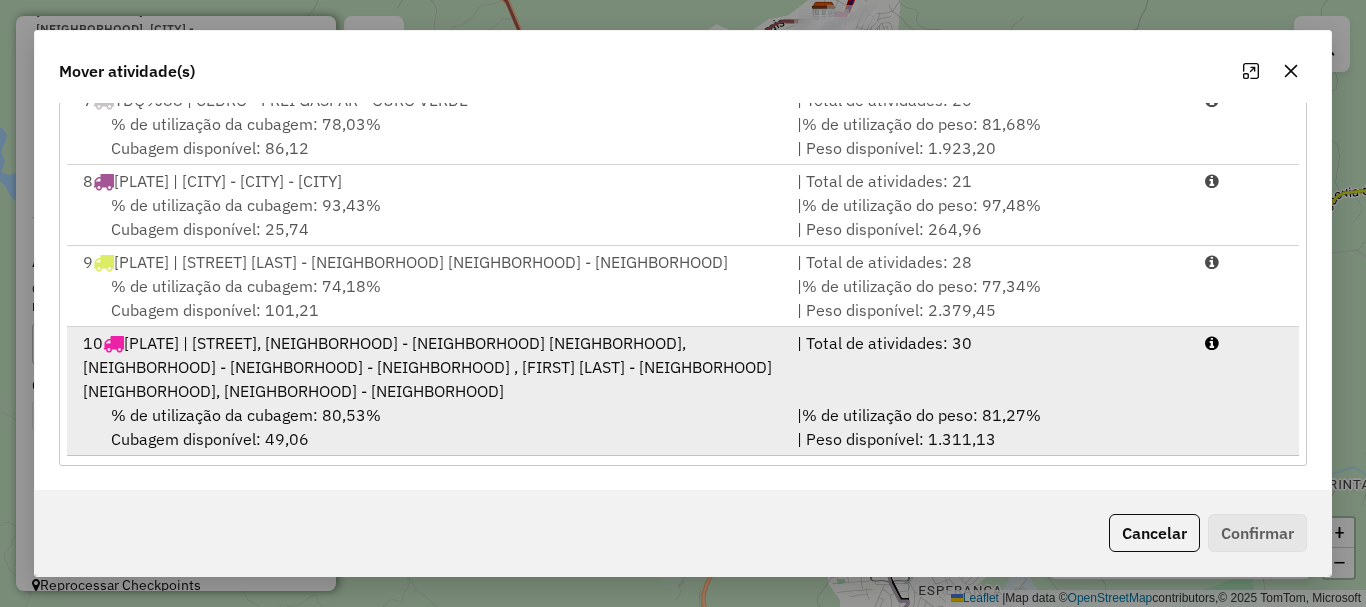 click on "% de utilização da cubagem: 80,53%  Cubagem disponível: 49,06" at bounding box center (428, 427) 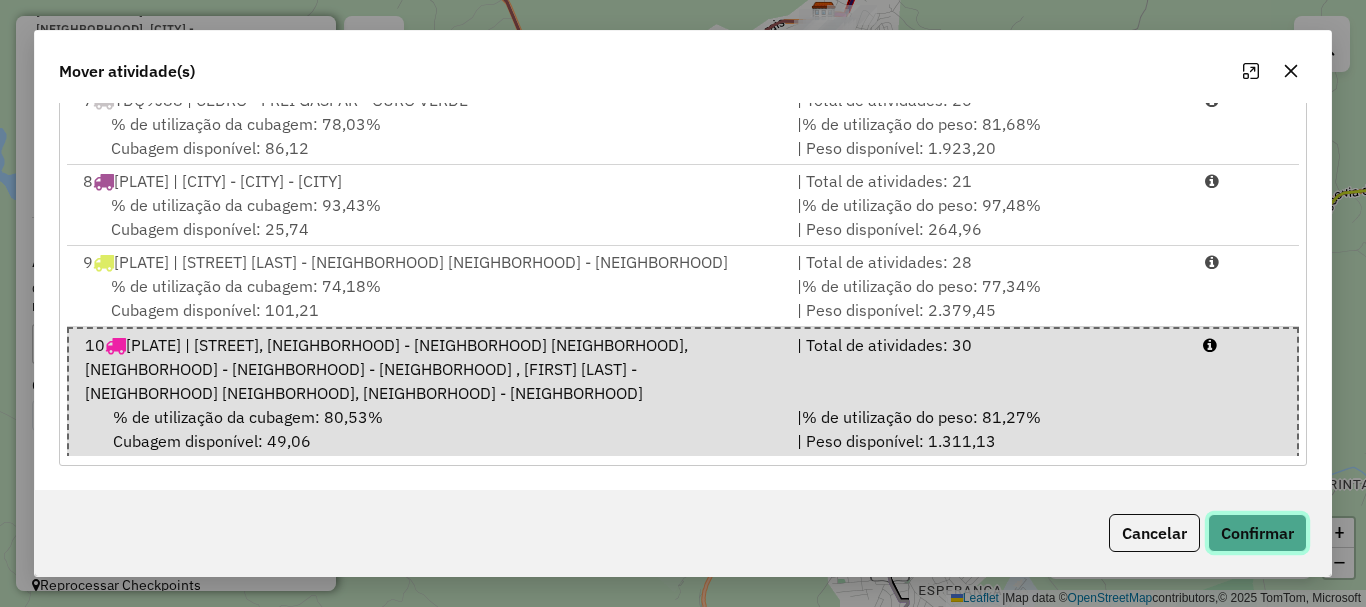 click on "Confirmar" 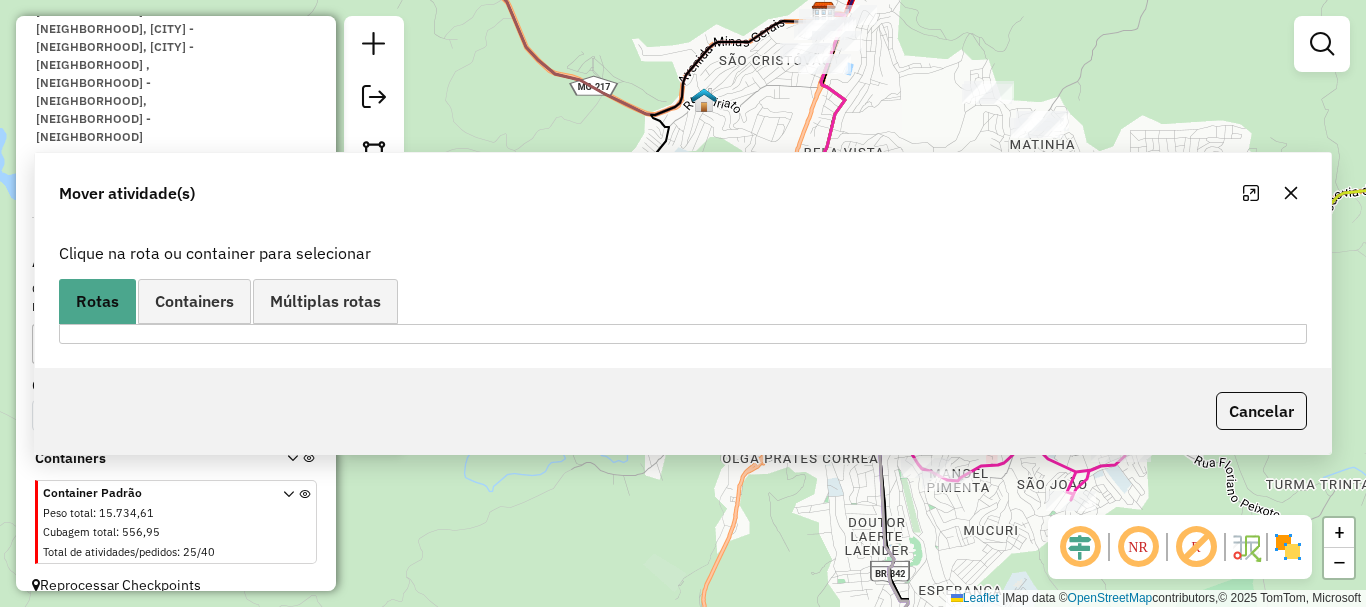 scroll, scrollTop: 0, scrollLeft: 0, axis: both 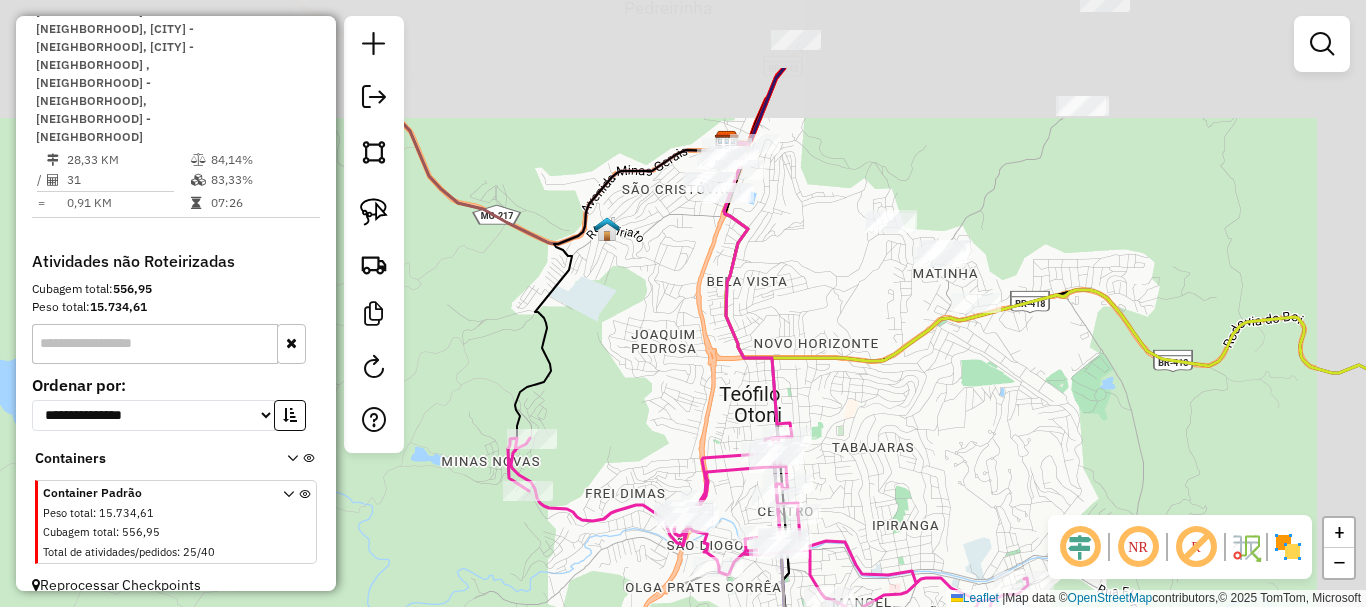 drag, startPoint x: 999, startPoint y: 316, endPoint x: 898, endPoint y: 451, distance: 168.60011 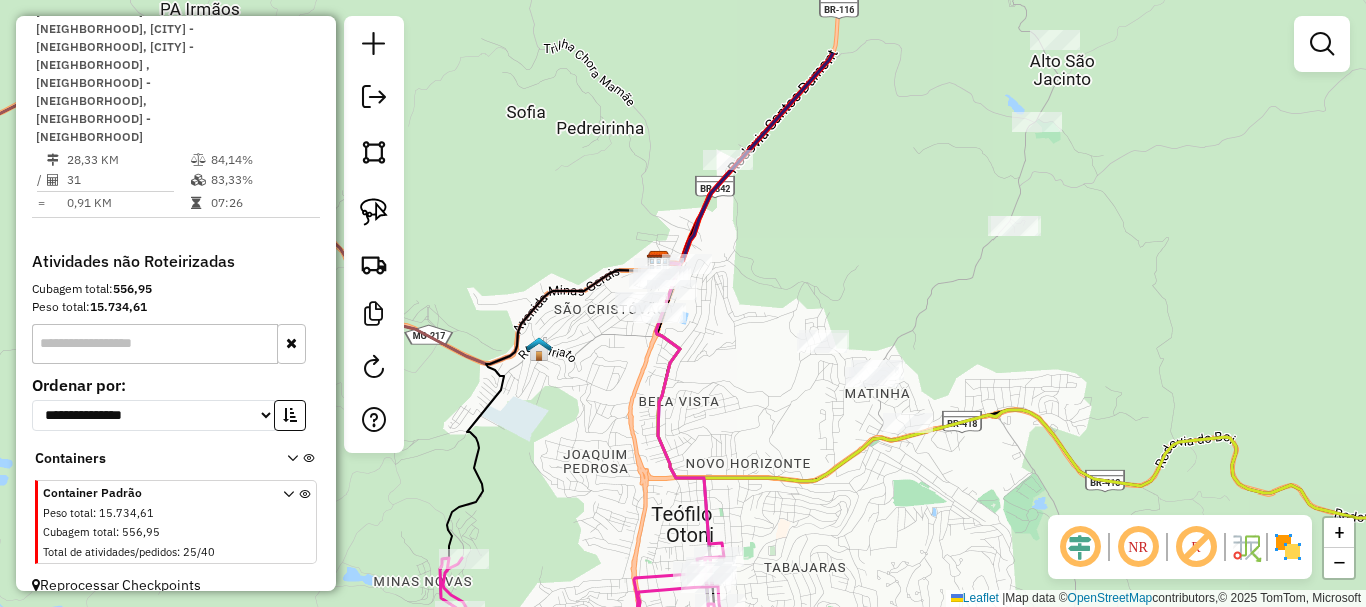 drag, startPoint x: 887, startPoint y: 322, endPoint x: 821, endPoint y: 431, distance: 127.424484 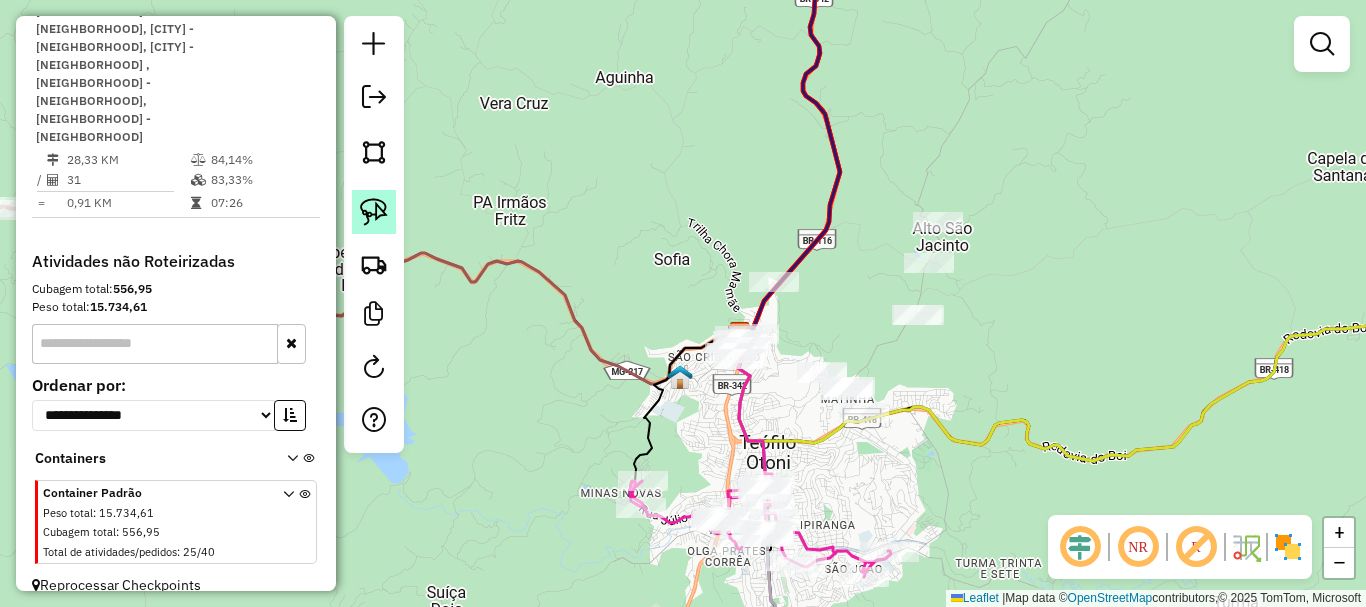 click 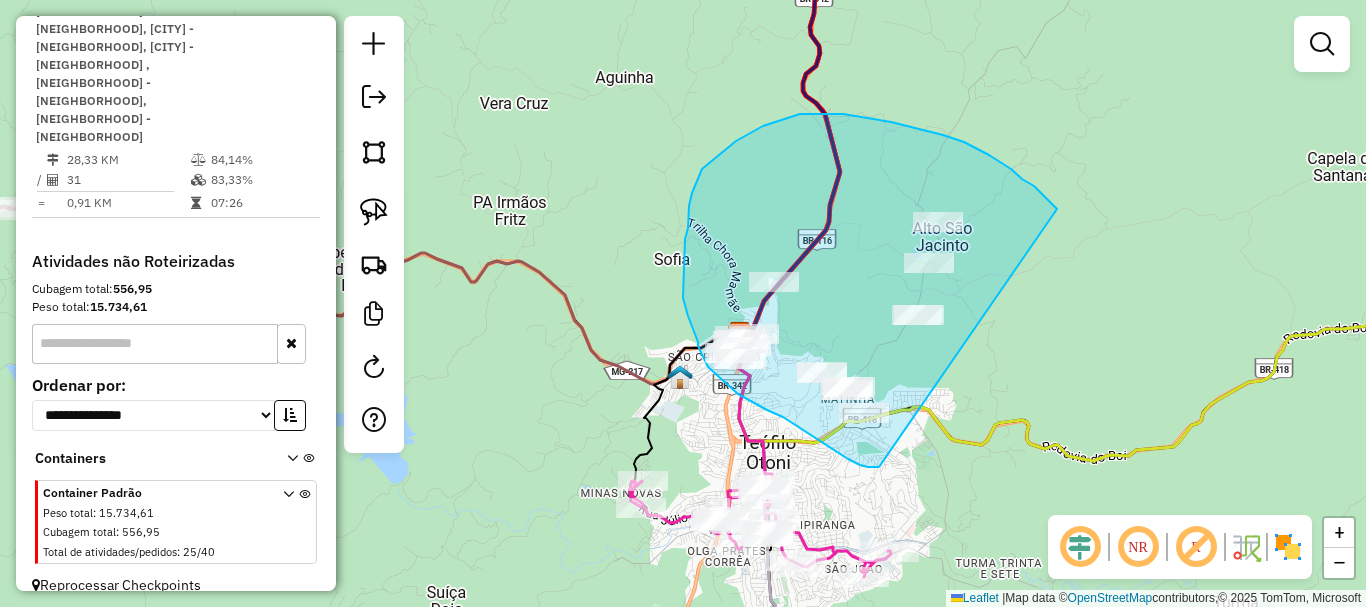 drag, startPoint x: 1022, startPoint y: 179, endPoint x: 907, endPoint y: 470, distance: 312.89935 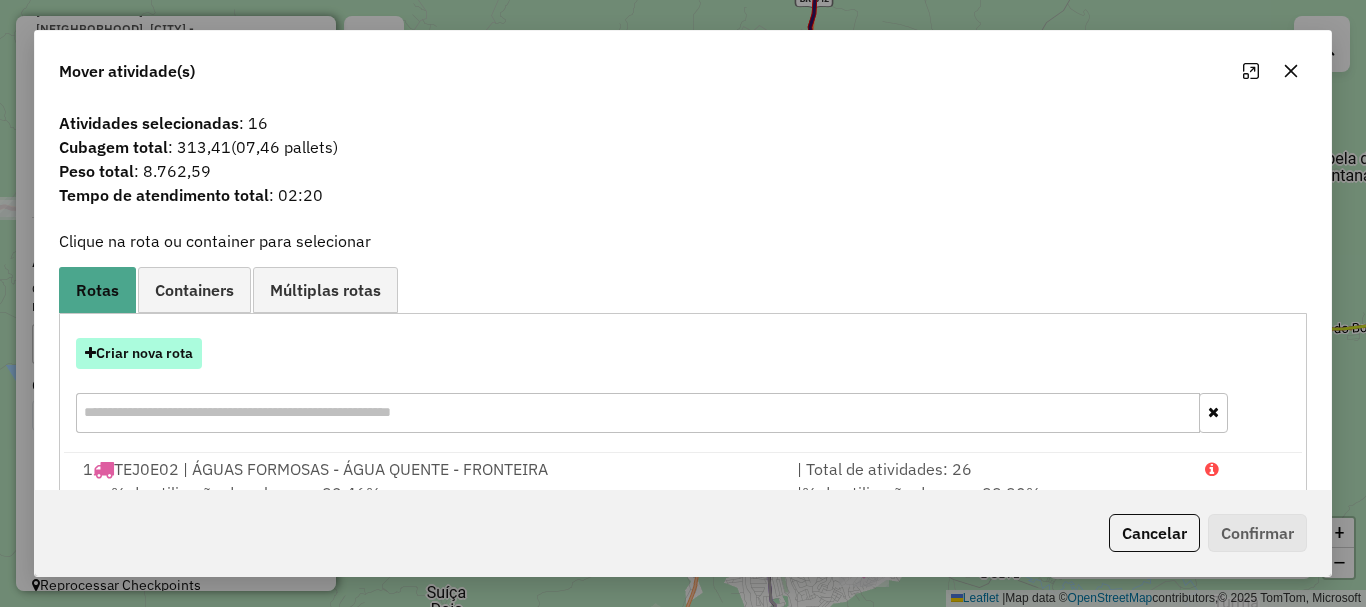 click on "Criar nova rota" at bounding box center (139, 353) 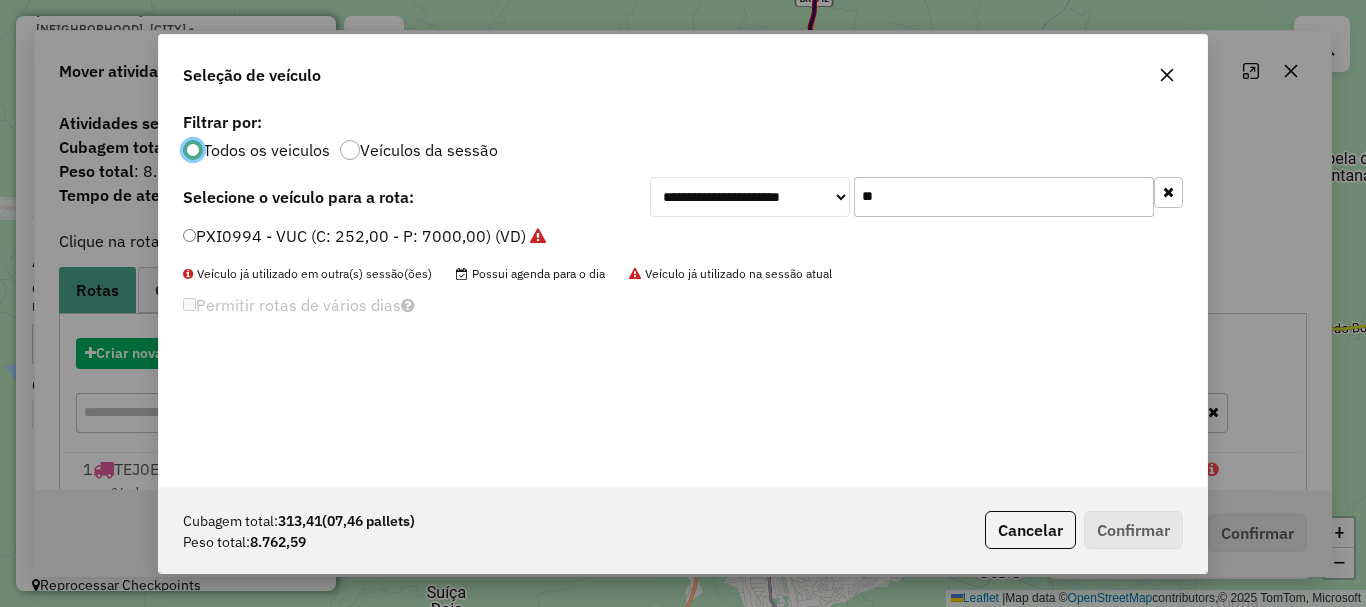 scroll, scrollTop: 11, scrollLeft: 6, axis: both 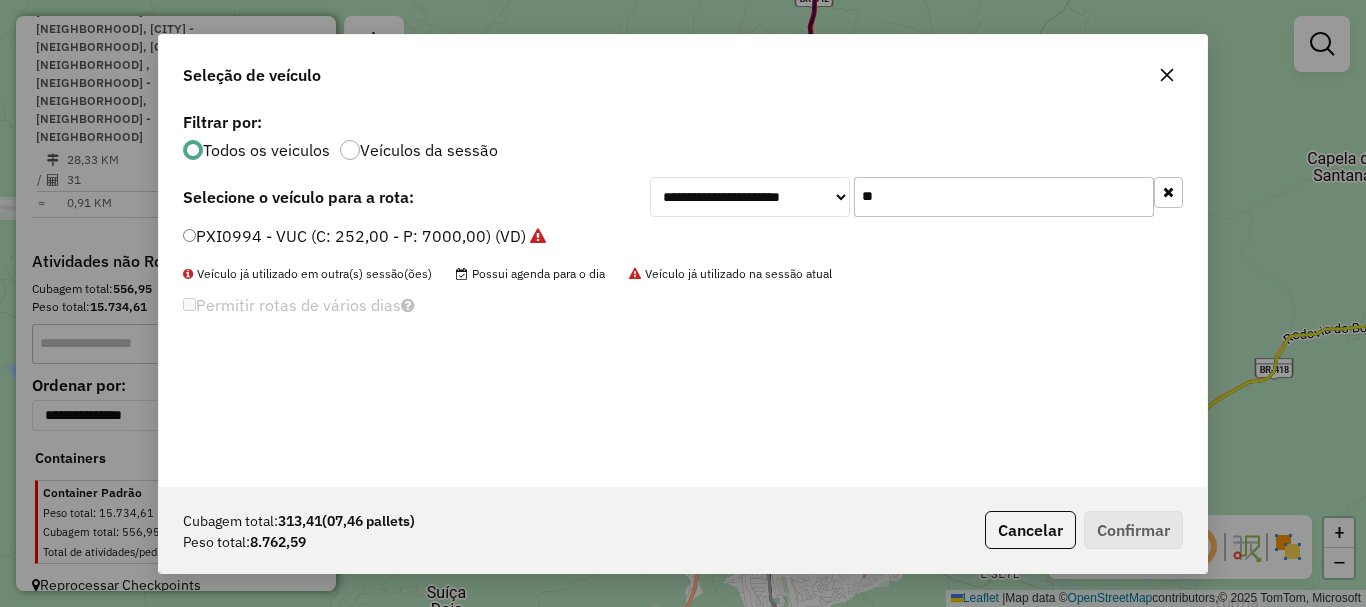 drag, startPoint x: 907, startPoint y: 194, endPoint x: 781, endPoint y: 200, distance: 126.14278 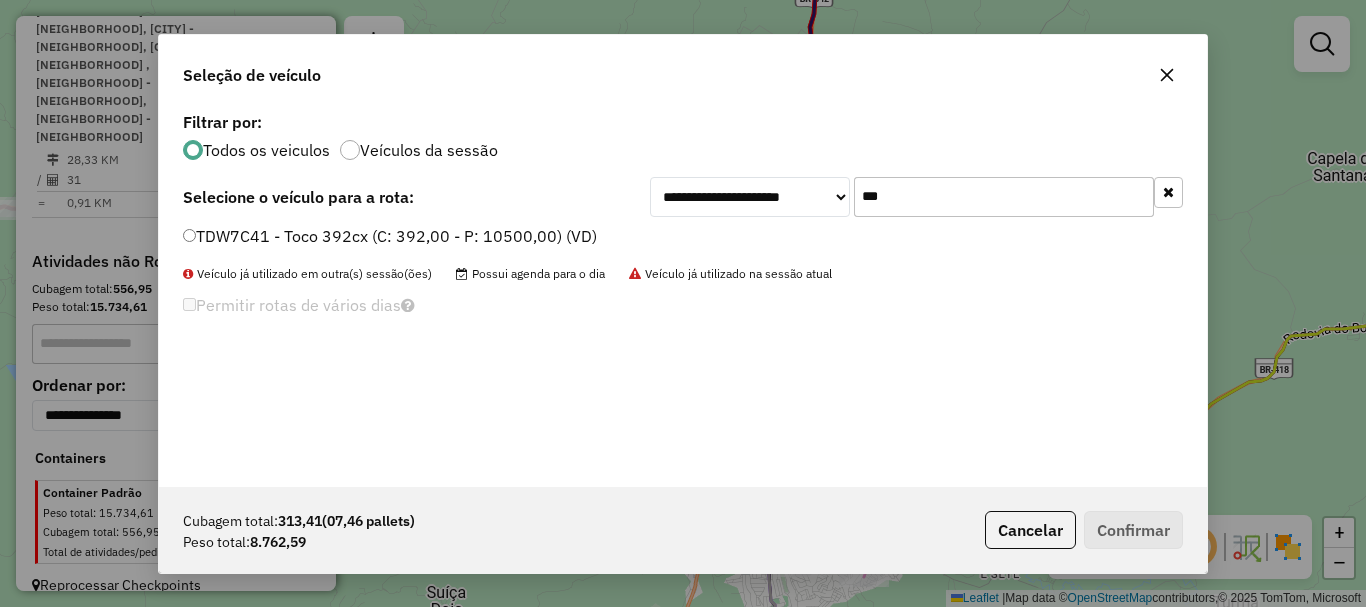 type on "***" 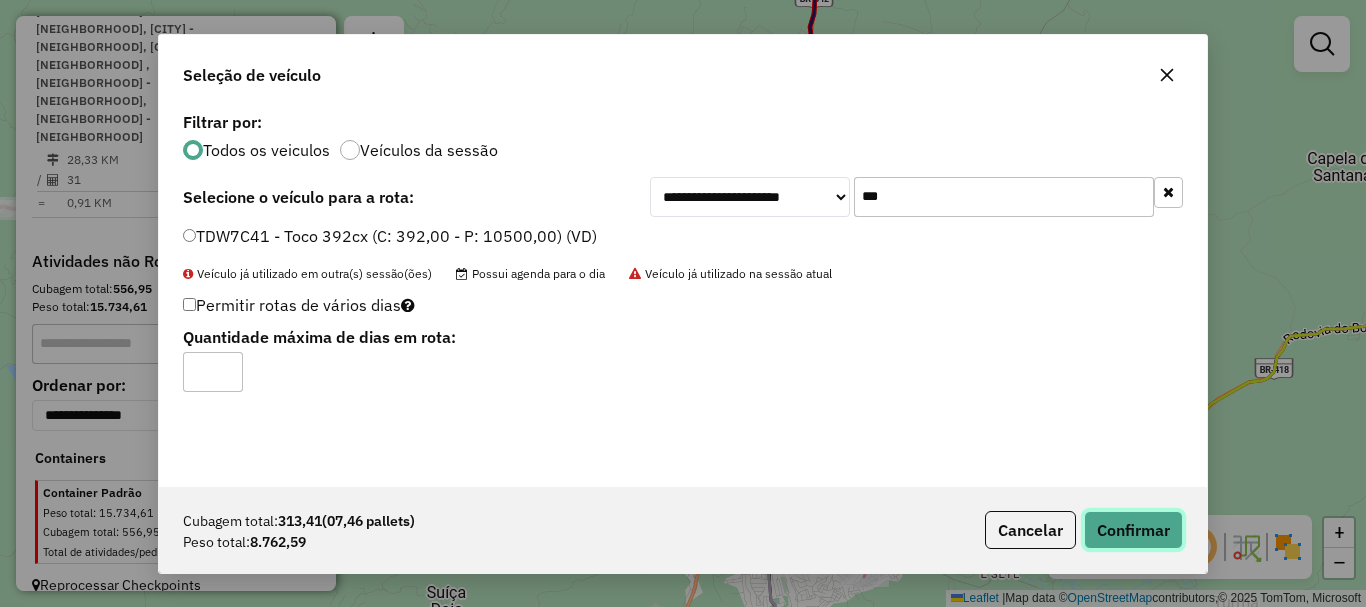 click on "Confirmar" 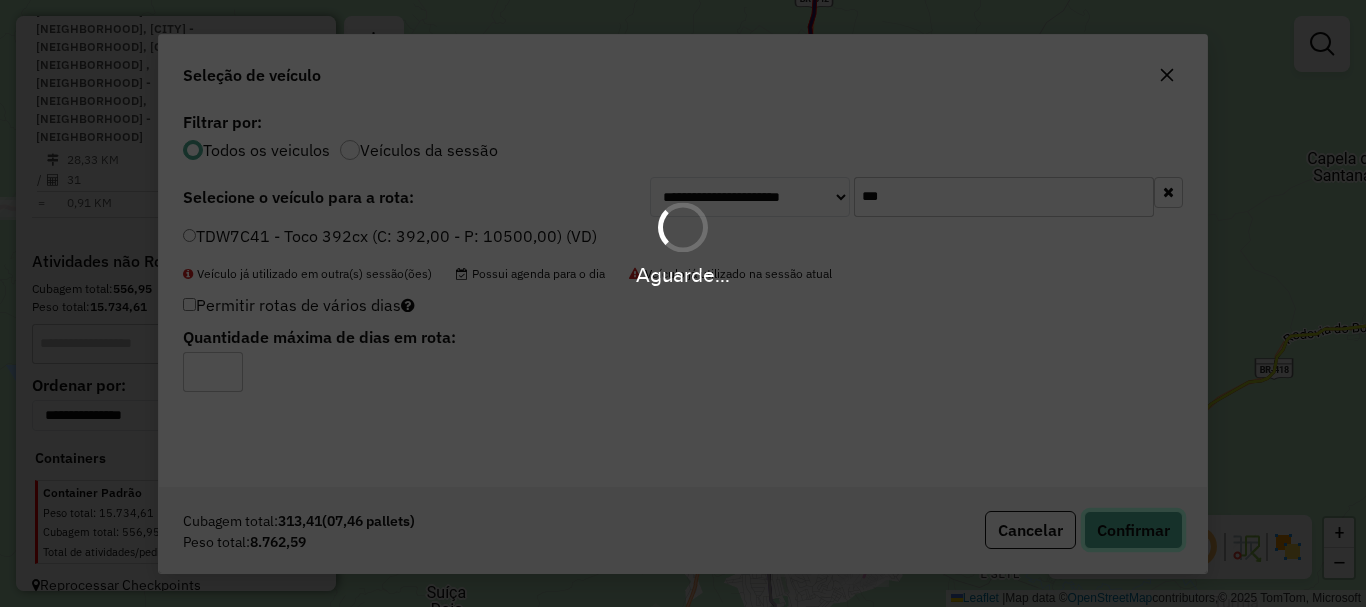 type 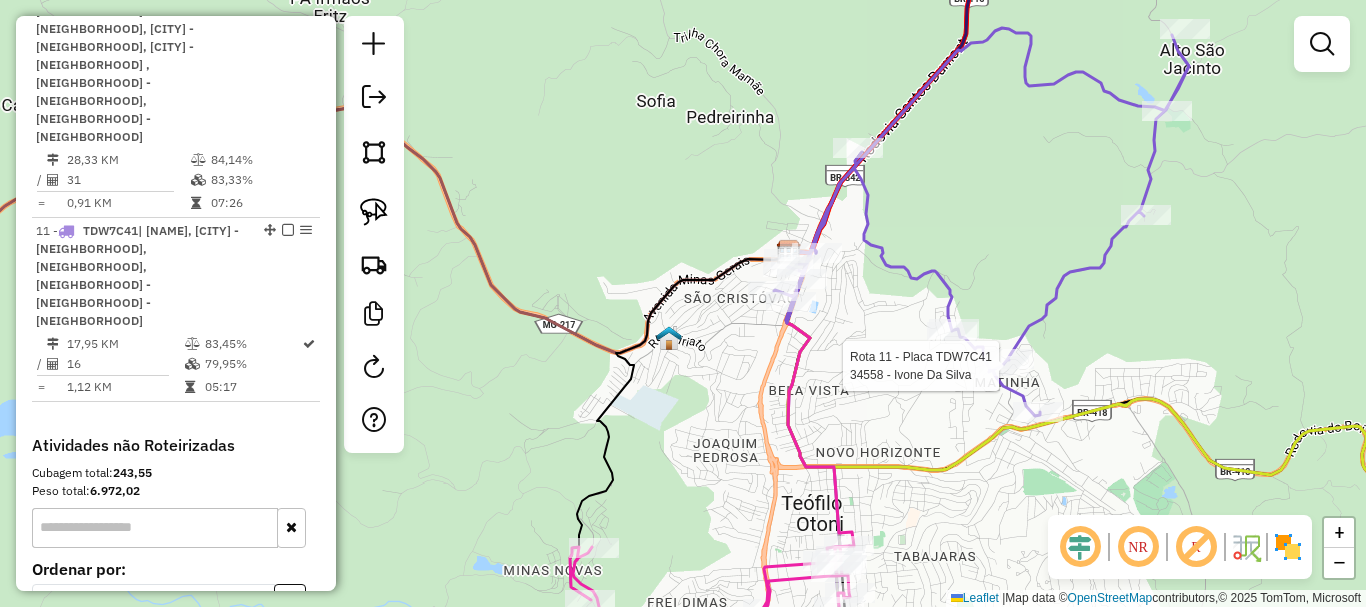 select on "*********" 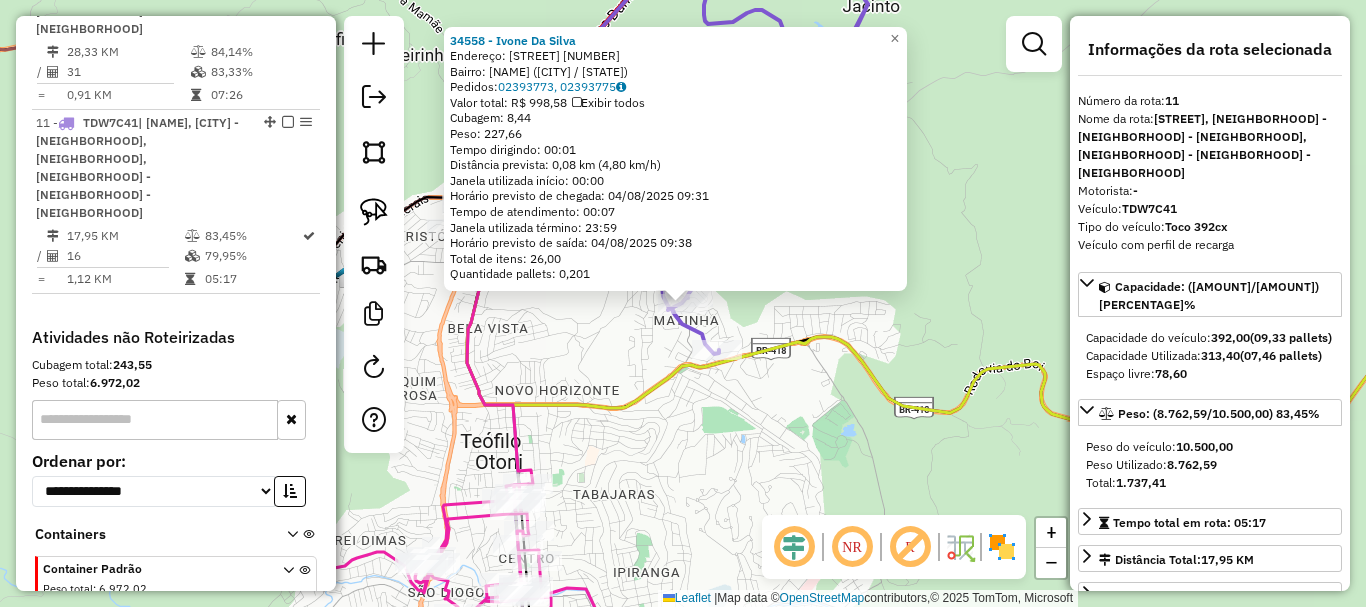 scroll, scrollTop: 2041, scrollLeft: 0, axis: vertical 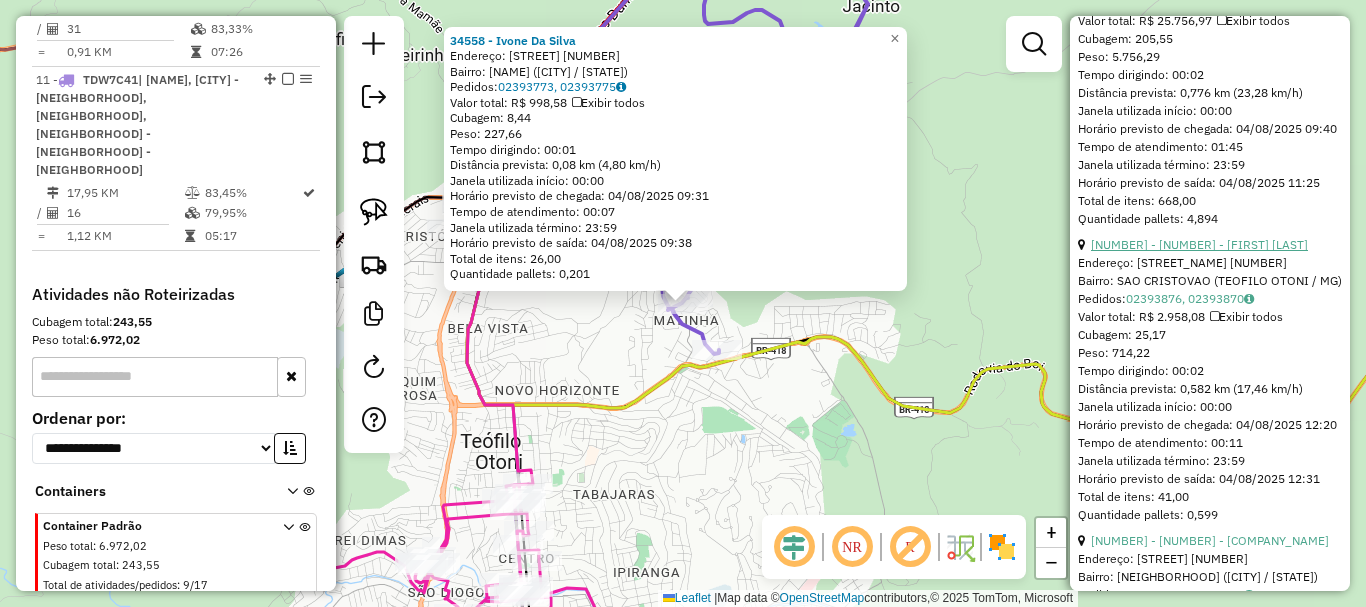 click on "13 - 31281 - MATHEUS MARTINS SANT" at bounding box center [1199, 244] 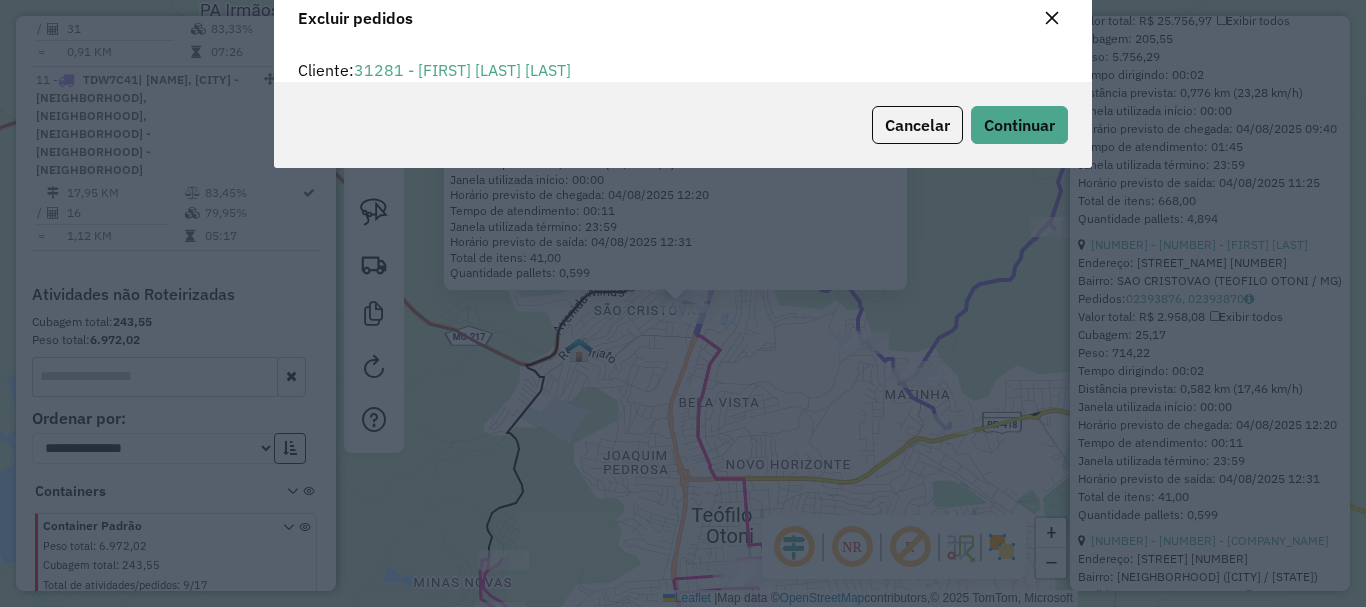 scroll, scrollTop: 82, scrollLeft: 0, axis: vertical 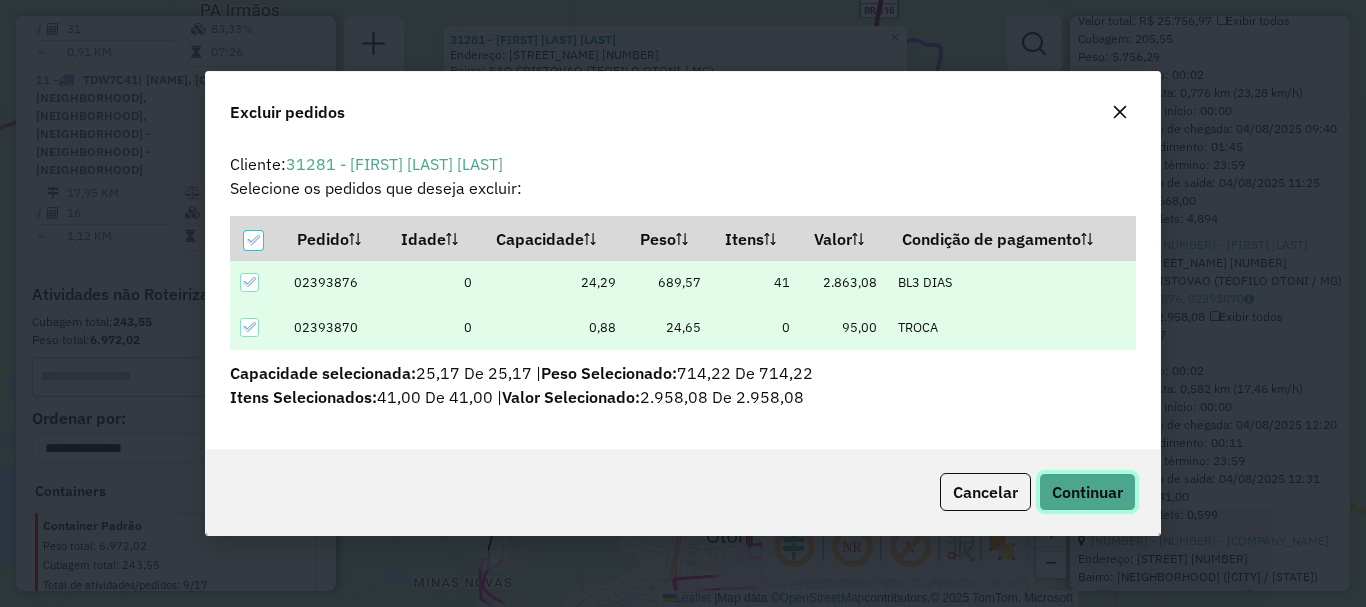click on "Continuar" 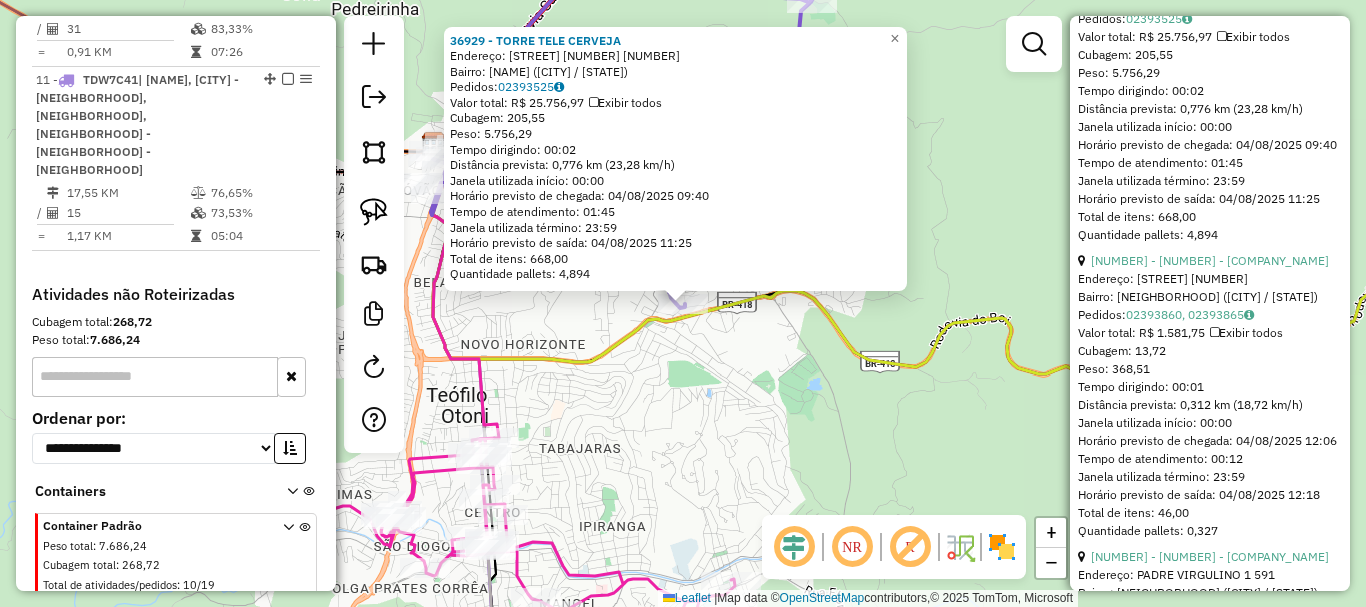 scroll, scrollTop: 1068, scrollLeft: 0, axis: vertical 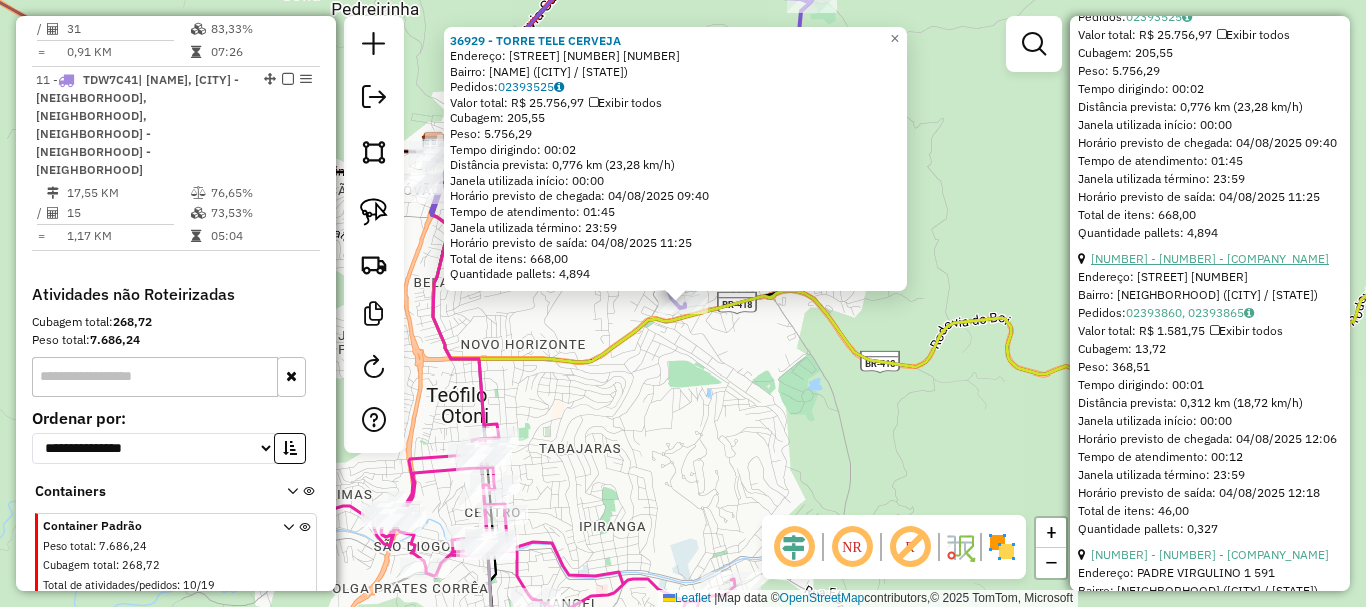 click on "12 - 39479 - ESPETINHO DA VILA" at bounding box center (1210, 258) 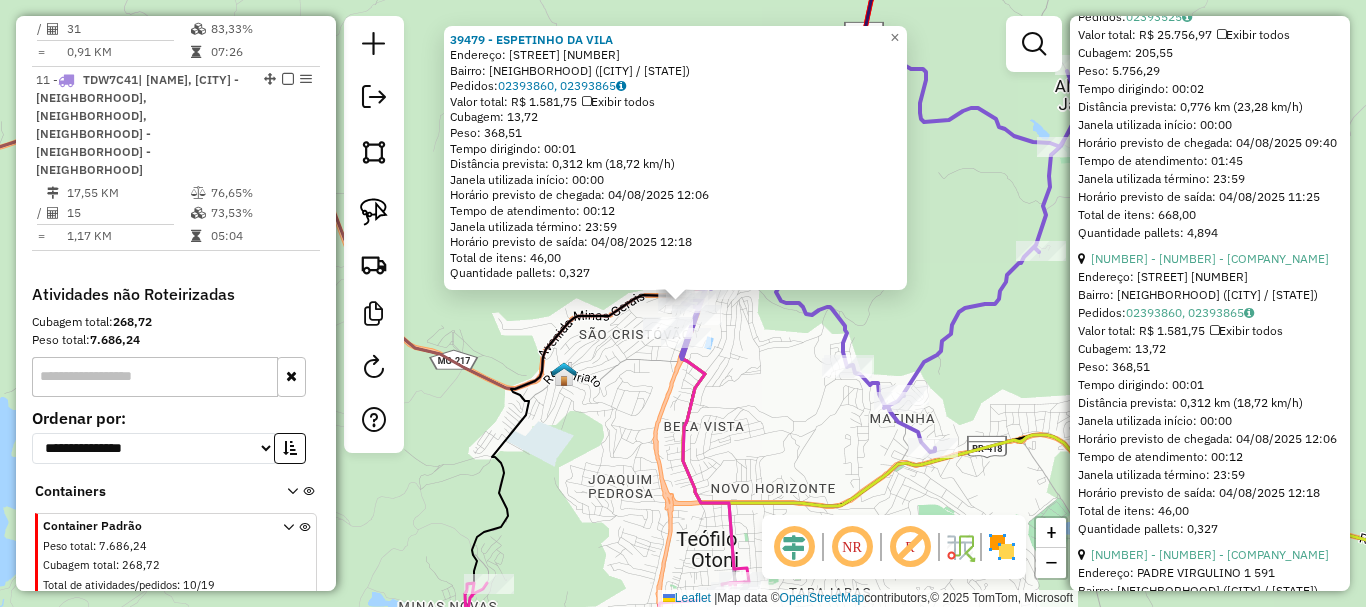 click on "39479 - ESPETINHO DA VILA  Endereço:  RUA PROFESSOR ALBERTO SCHUFFNE 184   Bairro: VILA RAMOS (TEOFILO OTONI / MG)   Pedidos:  02393860, 02393865   Valor total: R$ 1.581,75   Exibir todos   Cubagem: 13,72  Peso: 368,51  Tempo dirigindo: 00:01   Distância prevista: 0,312 km (18,72 km/h)   Janela utilizada início: 00:00   Horário previsto de chegada: 04/08/2025 12:06   Tempo de atendimento: 00:12   Janela utilizada término: 23:59   Horário previsto de saída: 04/08/2025 12:18   Total de itens: 46,00   Quantidade pallets: 0,327  × Janela de atendimento Grade de atendimento Capacidade Transportadoras Veículos Cliente Pedidos  Rotas Selecione os dias de semana para filtrar as janelas de atendimento  Seg   Ter   Qua   Qui   Sex   Sáb   Dom  Informe o período da janela de atendimento: De: Até:  Filtrar exatamente a janela do cliente  Considerar janela de atendimento padrão  Selecione os dias de semana para filtrar as grades de atendimento  Seg   Ter   Qua   Qui   Sex   Sáb   Dom   Peso mínimo:   De:  +" 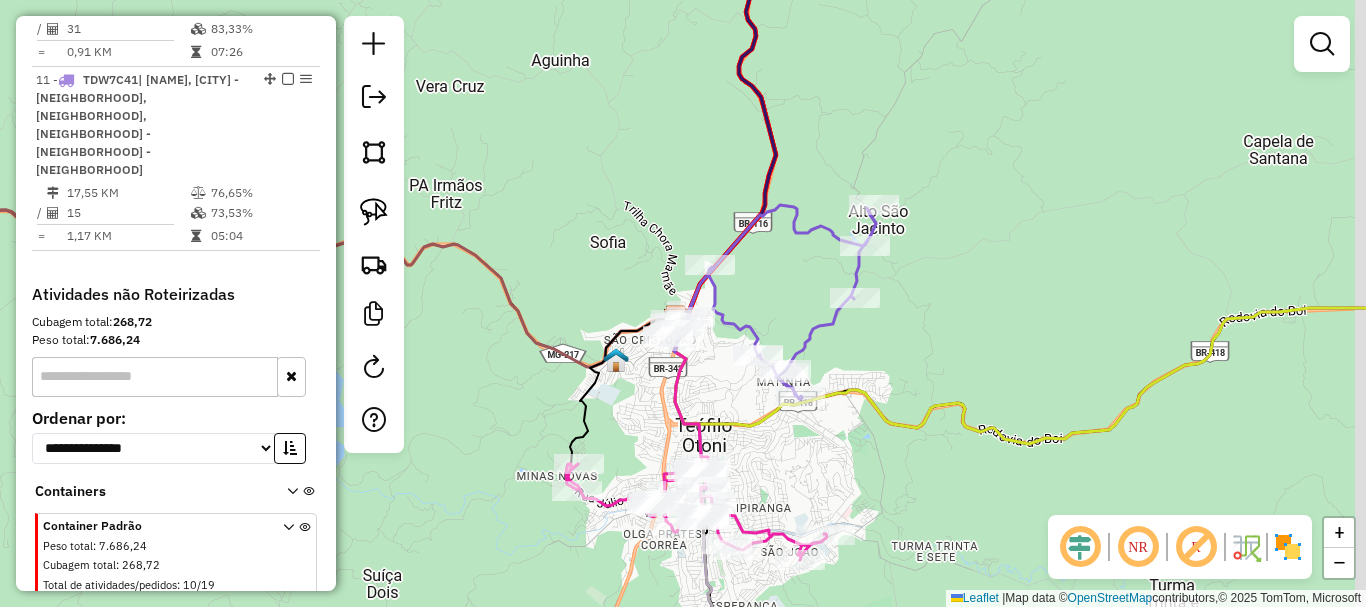 drag, startPoint x: 952, startPoint y: 391, endPoint x: 885, endPoint y: 355, distance: 76.05919 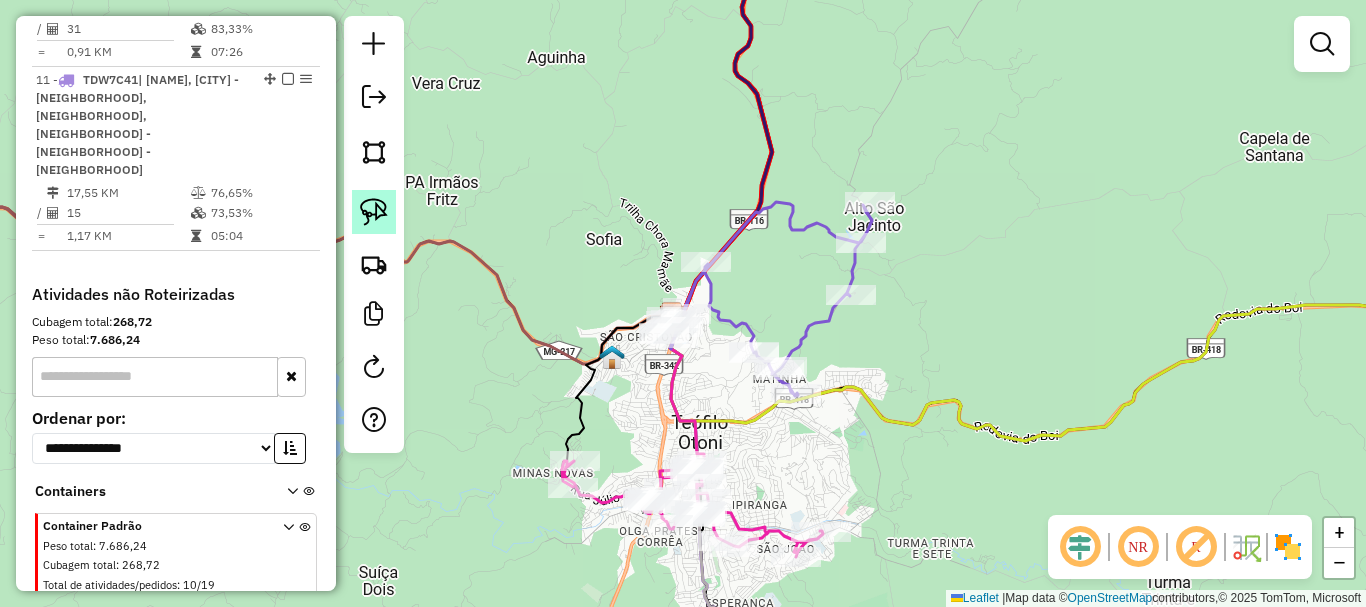 click 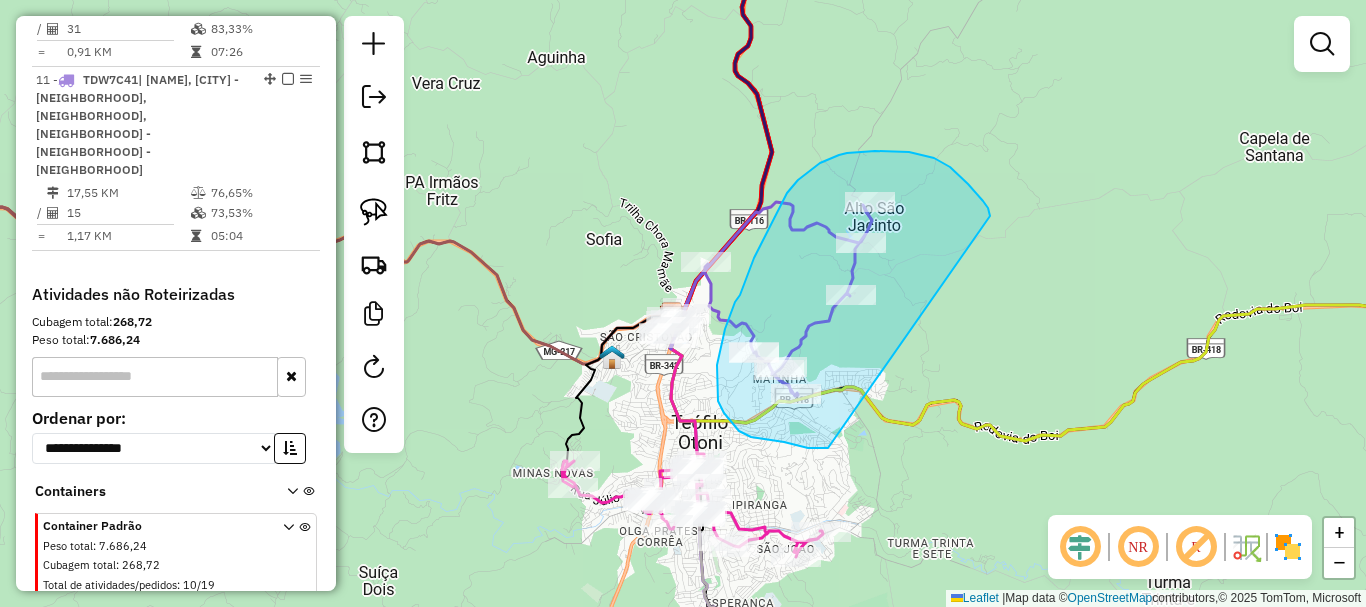 drag, startPoint x: 972, startPoint y: 189, endPoint x: 828, endPoint y: 448, distance: 296.33932 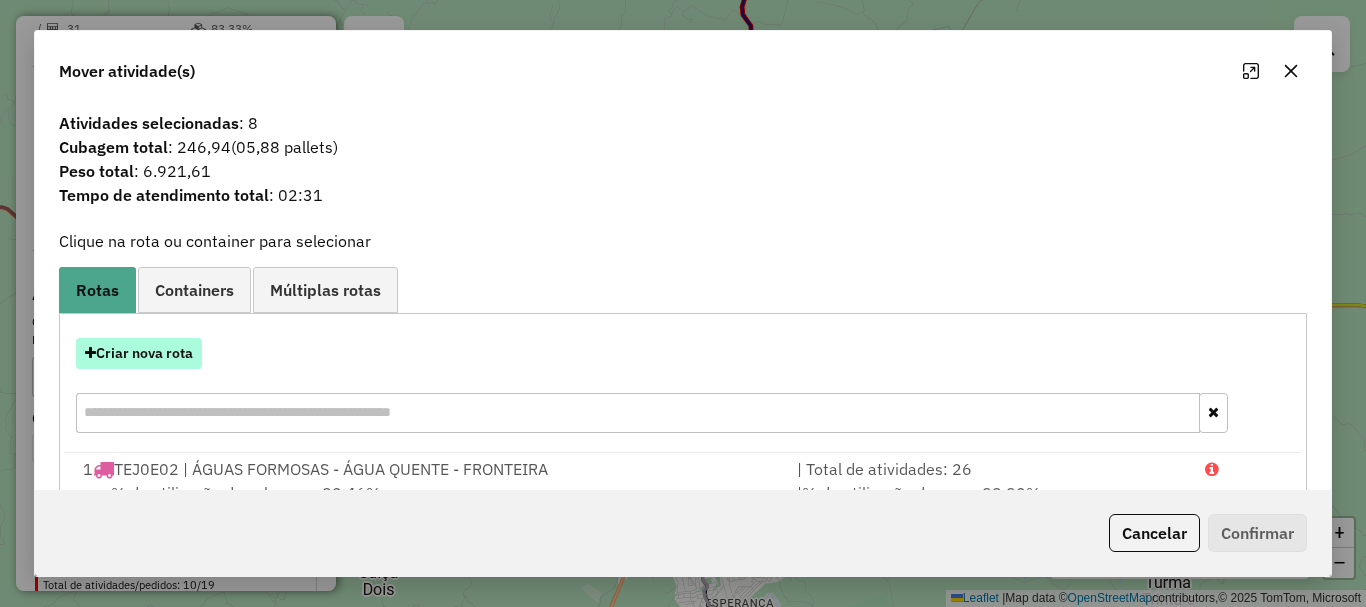 click on "Criar nova rota" at bounding box center [139, 353] 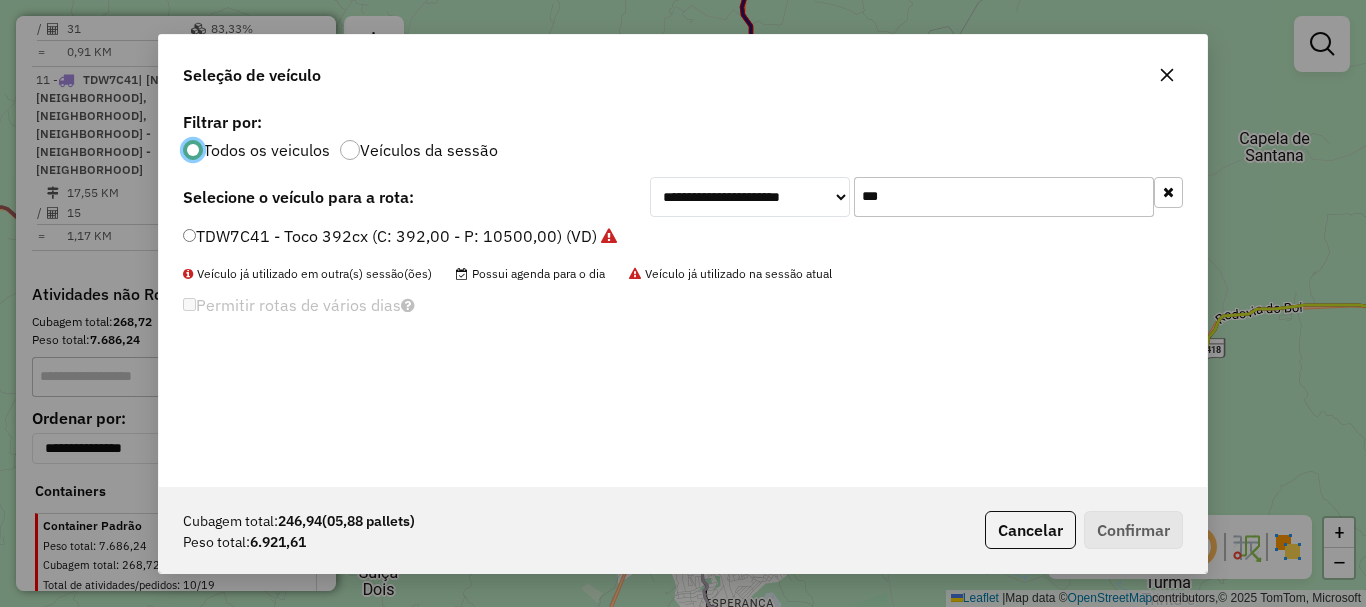 scroll, scrollTop: 11, scrollLeft: 6, axis: both 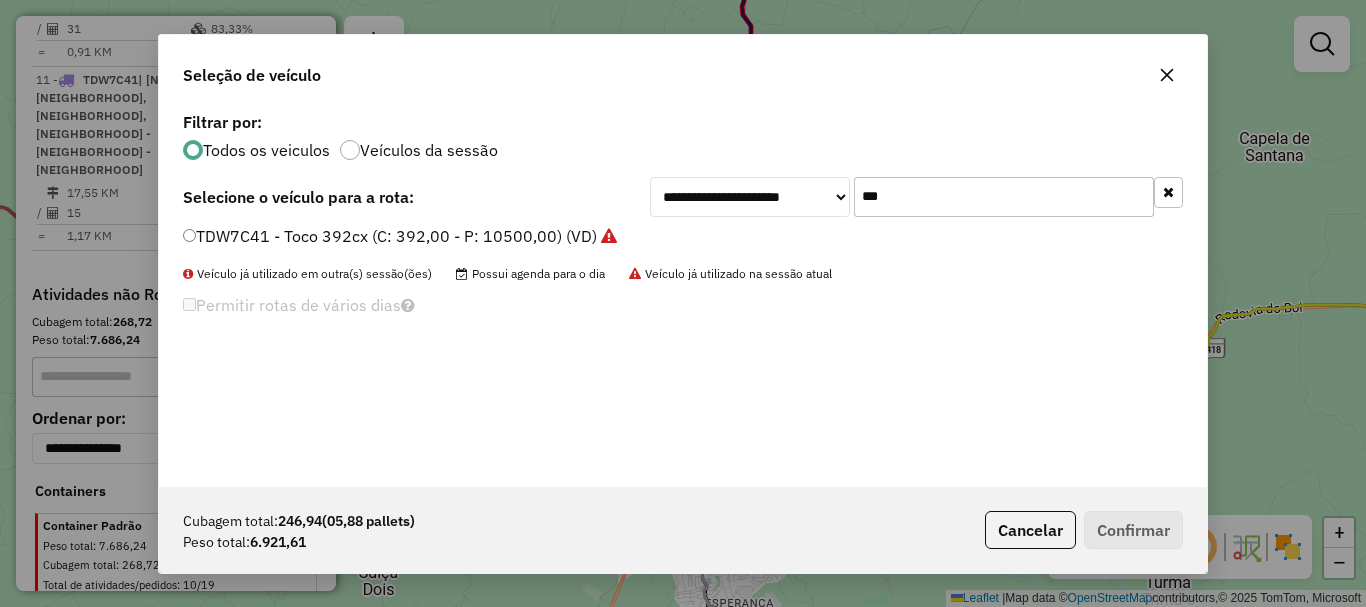 click on "TDW7C41 - Toco 392cx (C: 392,00 - P: 10500,00) (VD)" 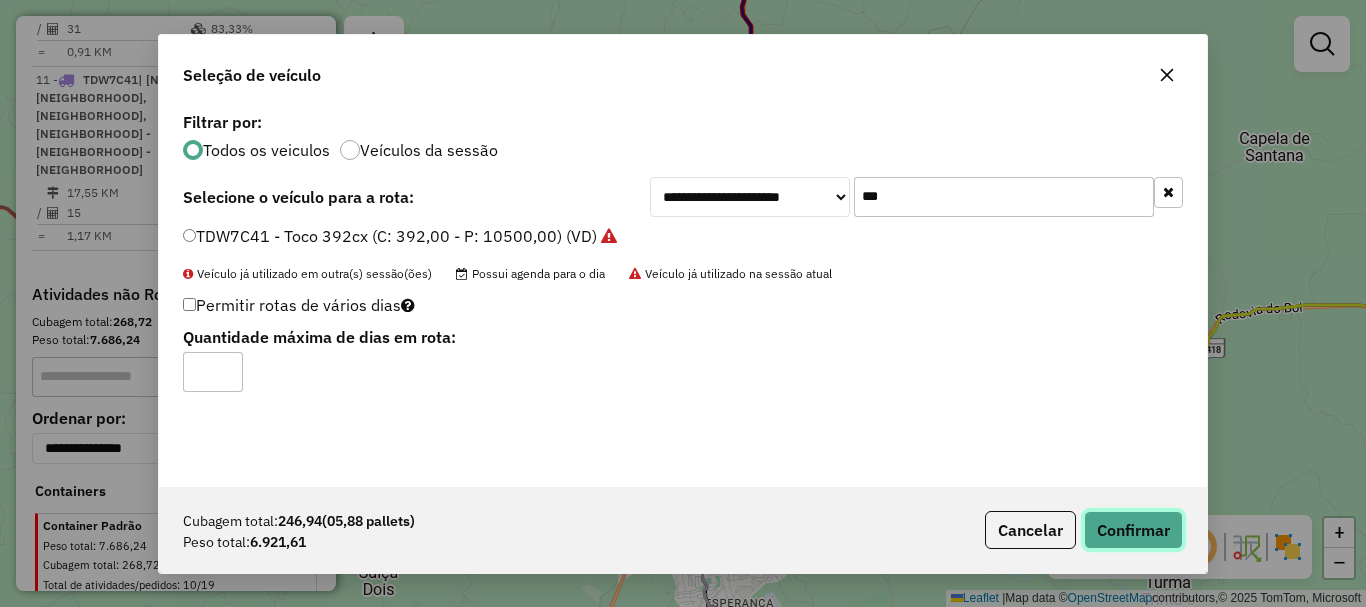click on "Confirmar" 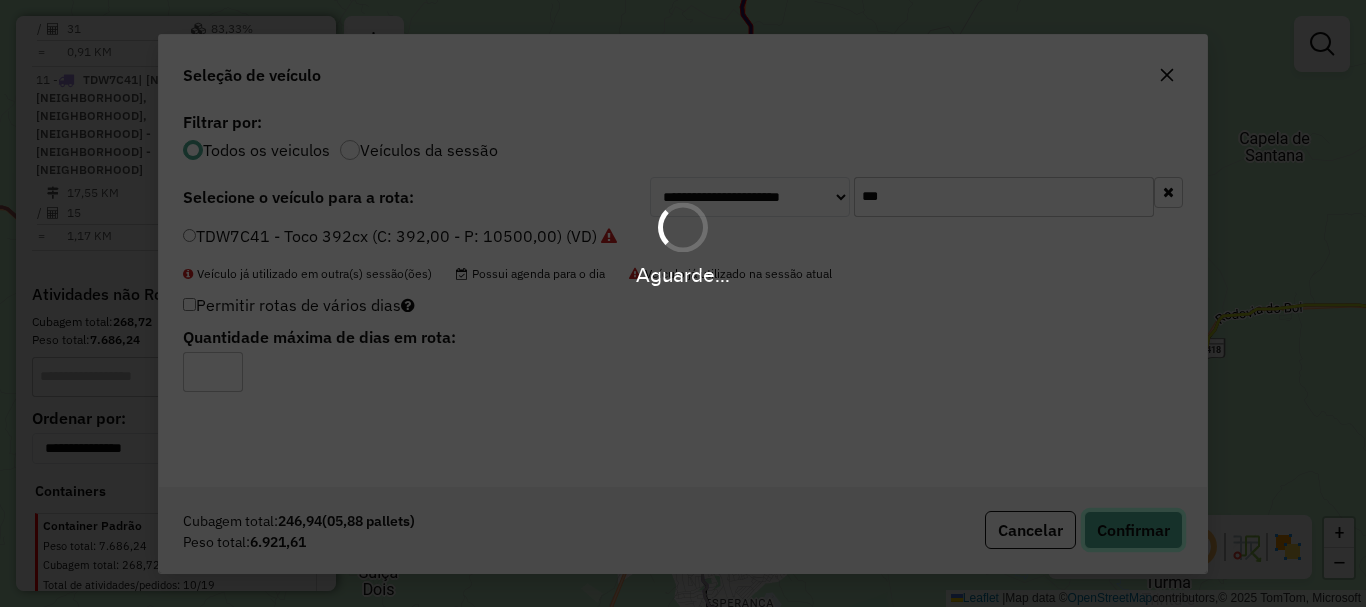 type 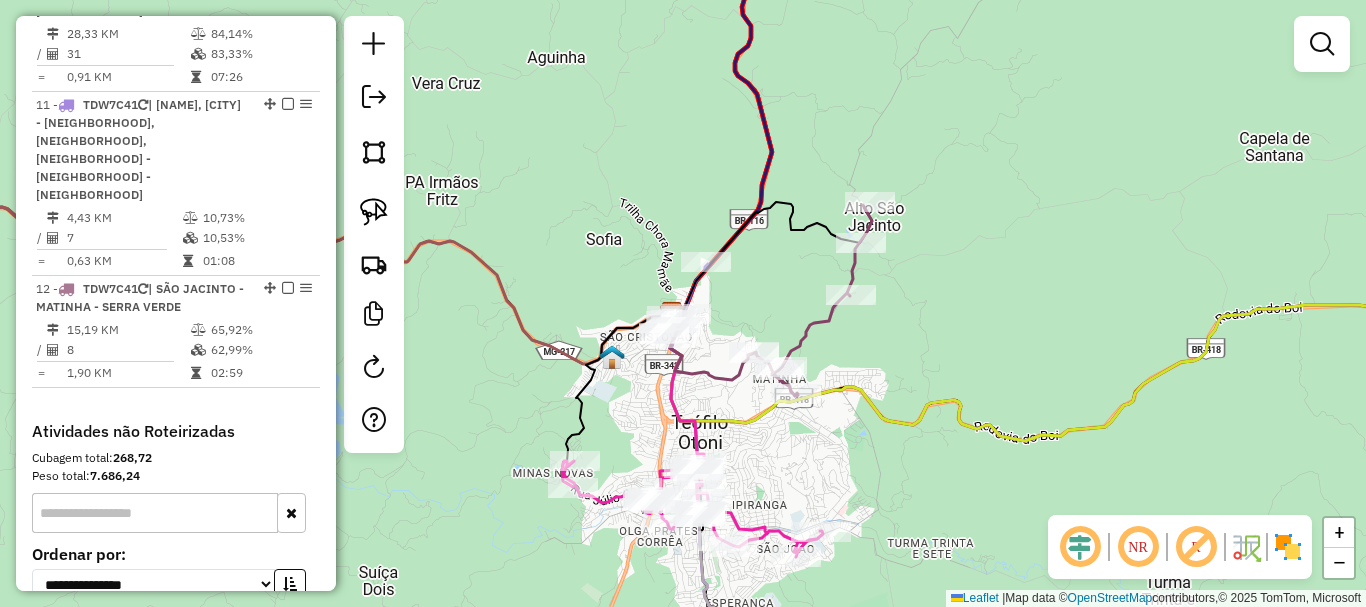 scroll, scrollTop: 2066, scrollLeft: 0, axis: vertical 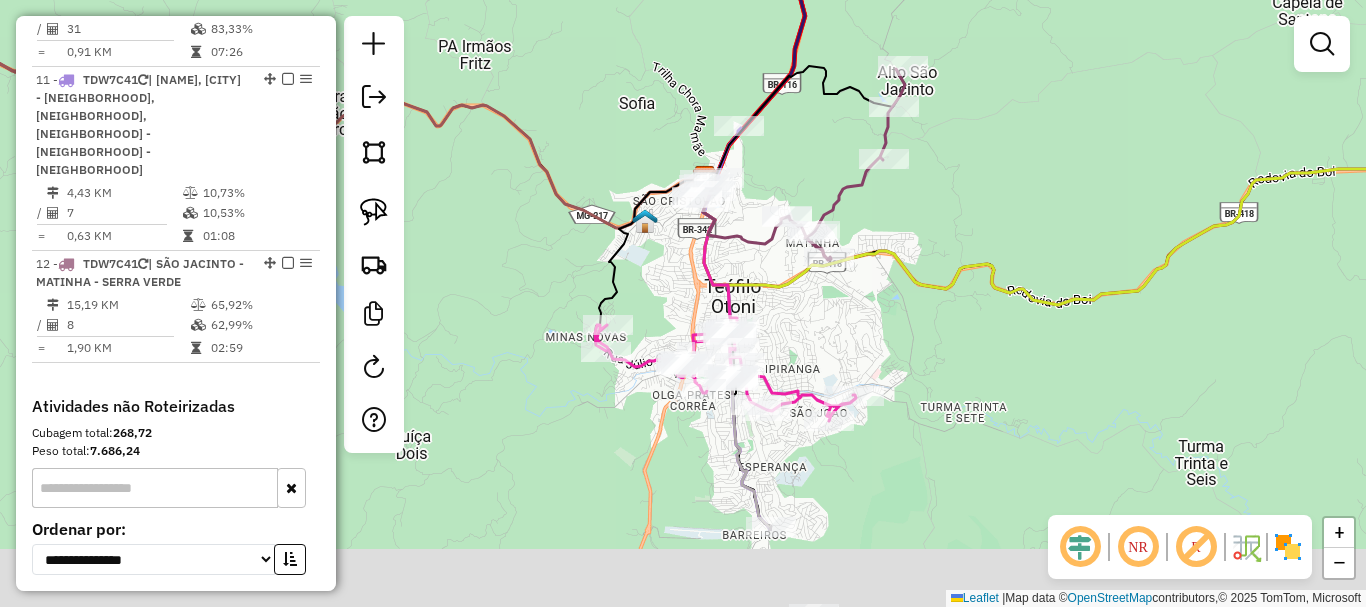 drag, startPoint x: 770, startPoint y: 449, endPoint x: 805, endPoint y: 330, distance: 124.04031 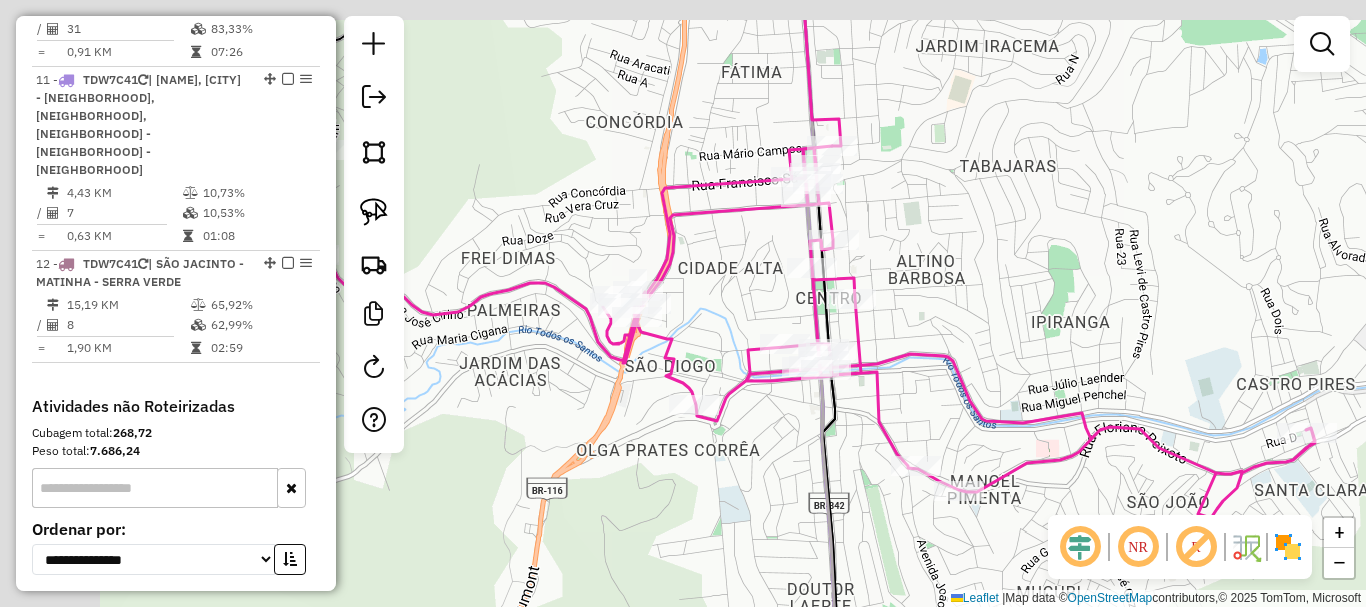 drag, startPoint x: 900, startPoint y: 283, endPoint x: 940, endPoint y: 301, distance: 43.863426 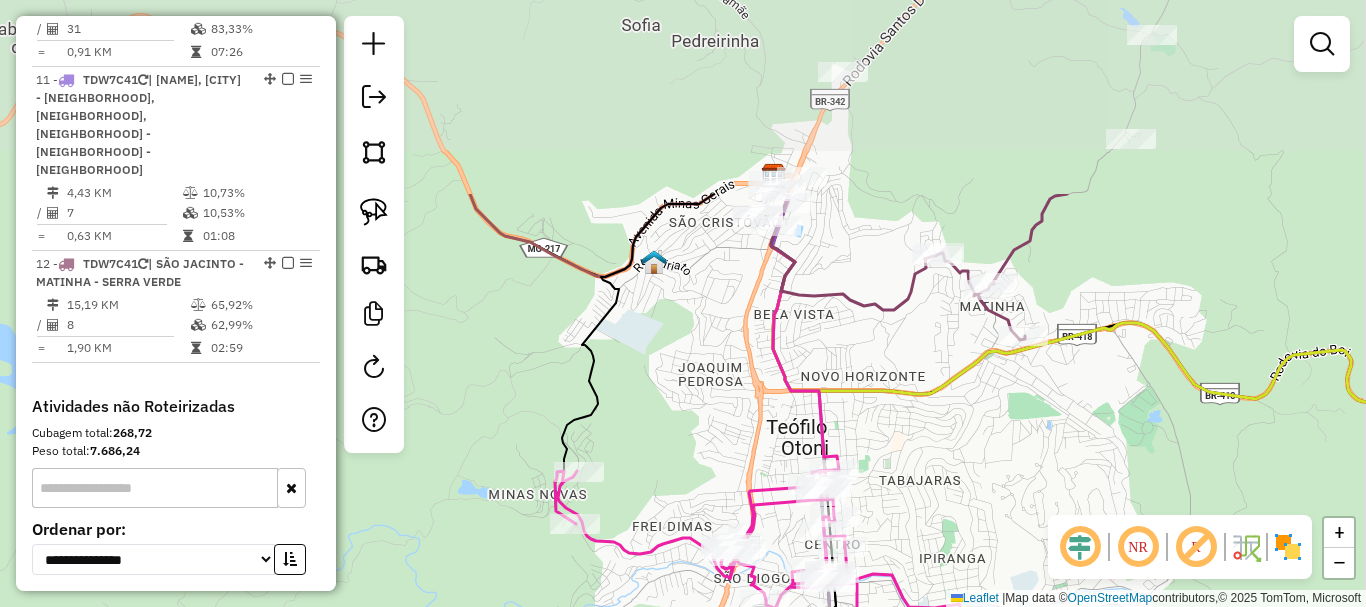 drag, startPoint x: 974, startPoint y: 208, endPoint x: 954, endPoint y: 463, distance: 255.78311 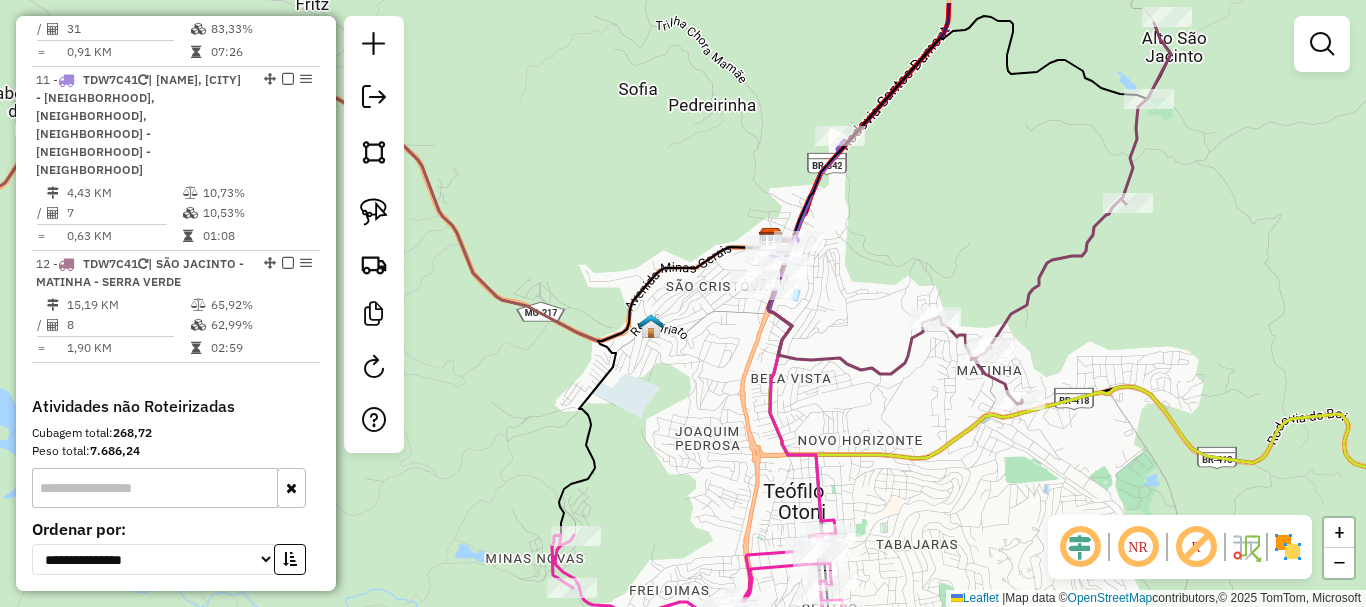 drag, startPoint x: 568, startPoint y: 304, endPoint x: 566, endPoint y: 328, distance: 24.083189 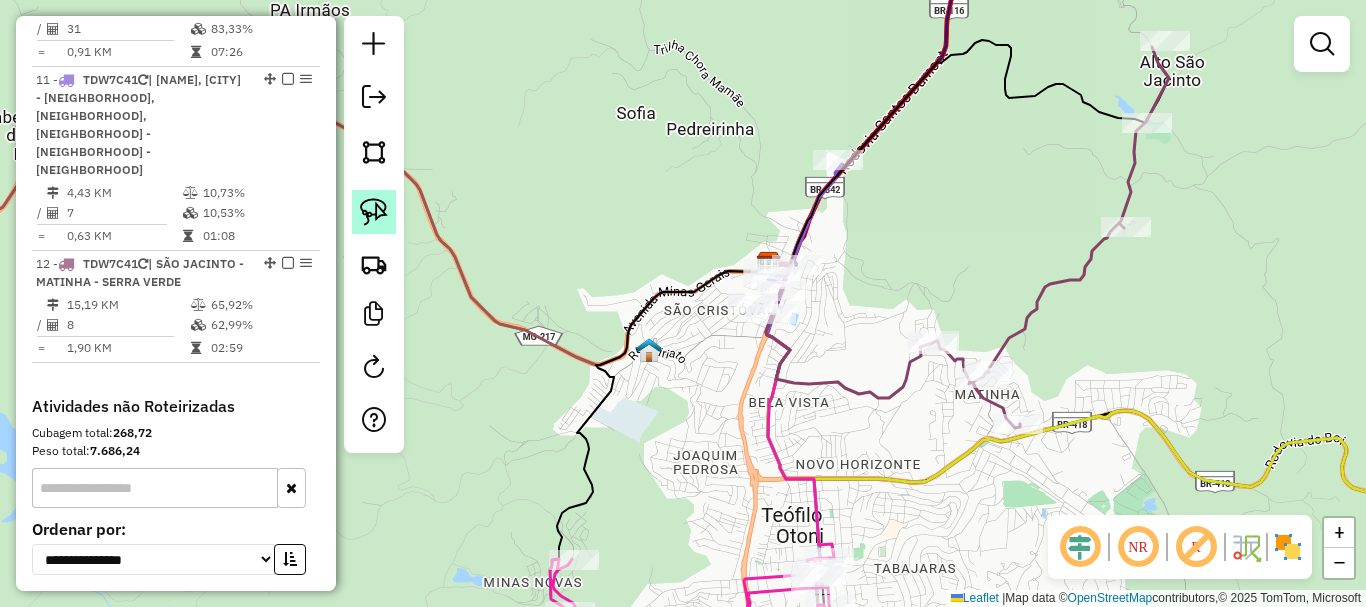 click 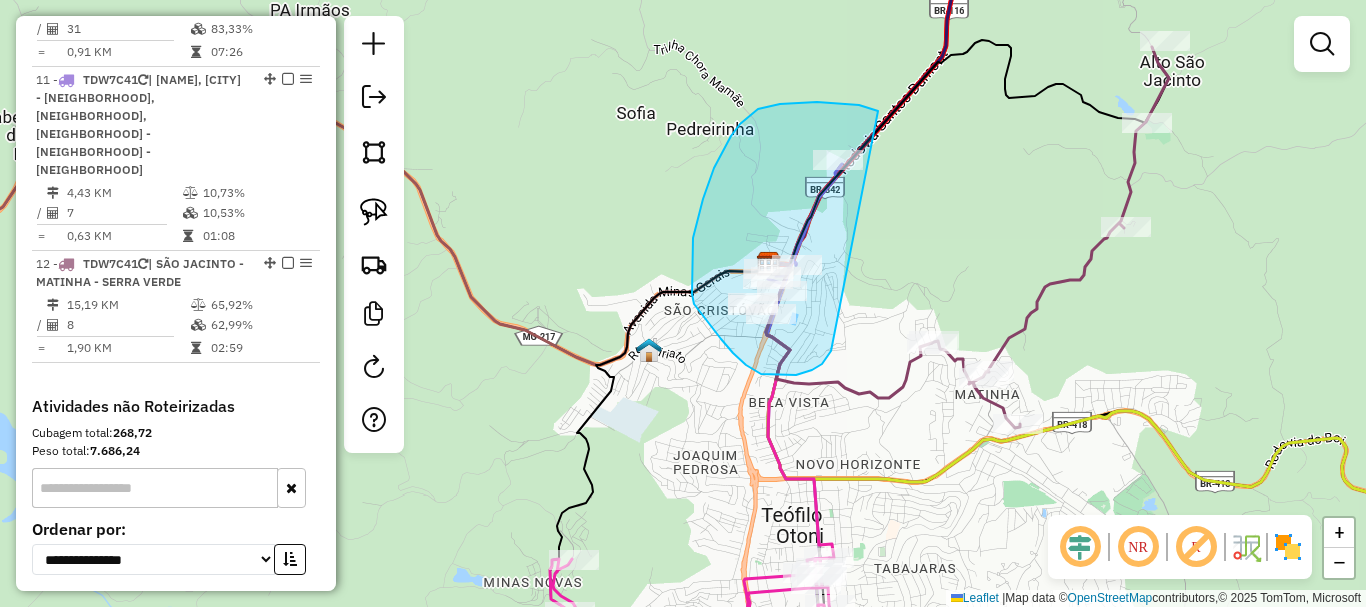 drag, startPoint x: 832, startPoint y: 103, endPoint x: 831, endPoint y: 351, distance: 248.00201 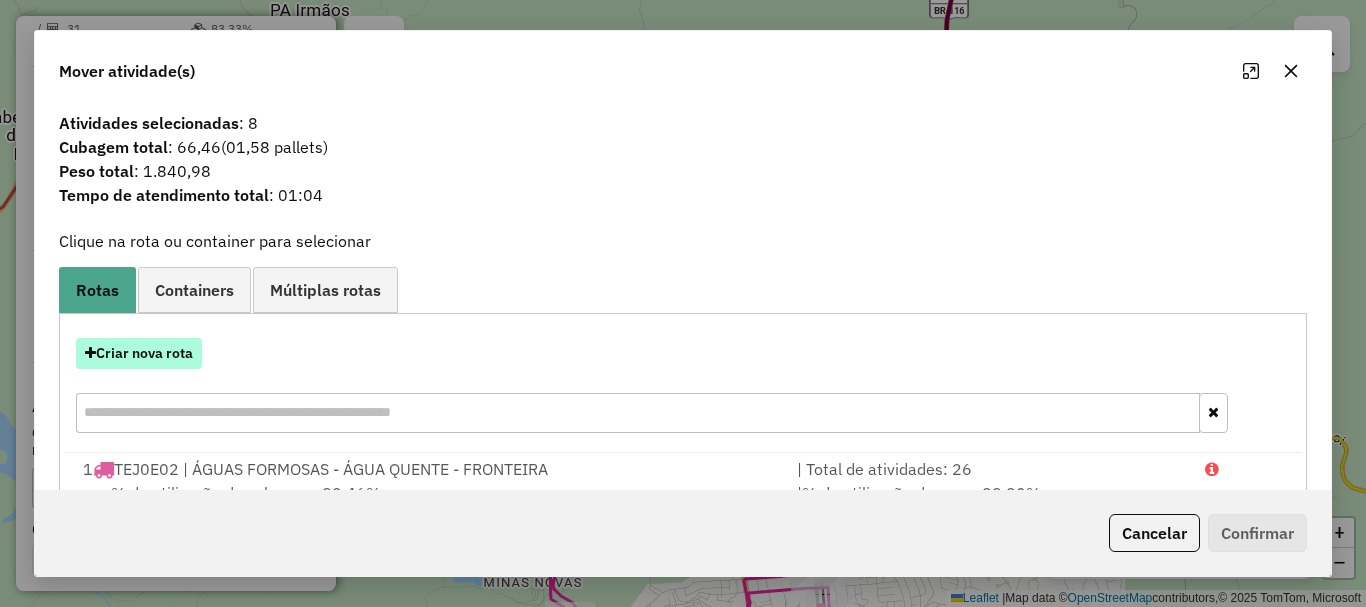 click on "Criar nova rota" at bounding box center (139, 353) 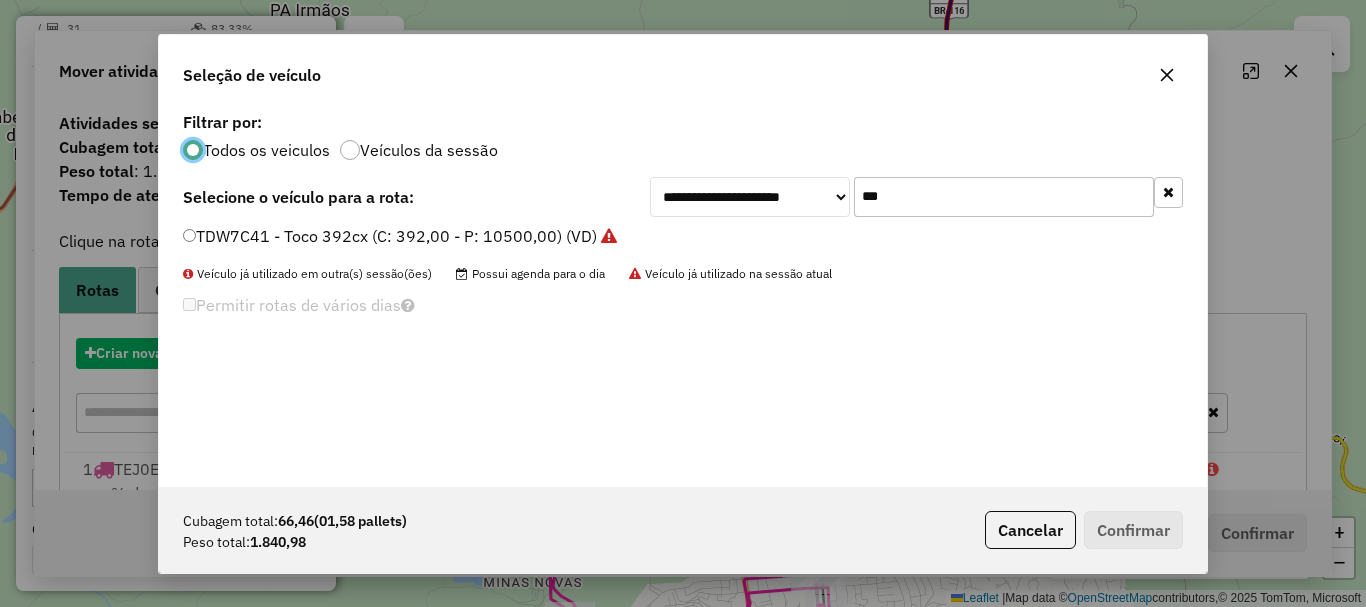 scroll, scrollTop: 11, scrollLeft: 6, axis: both 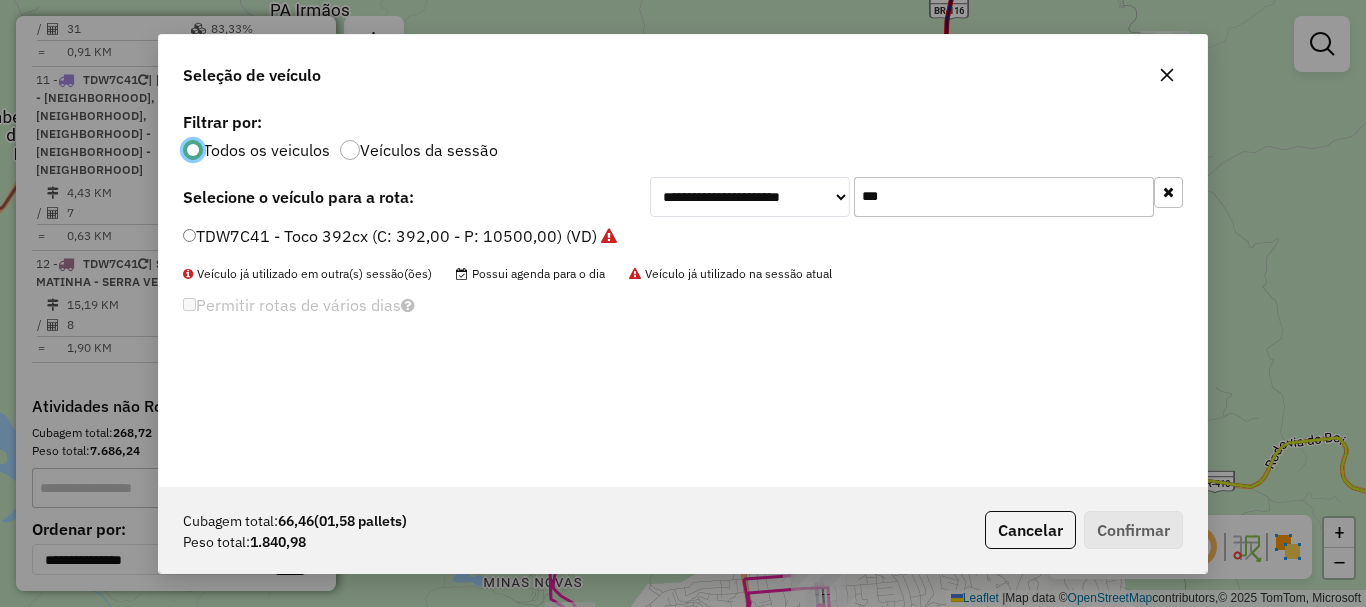 drag, startPoint x: 938, startPoint y: 201, endPoint x: 739, endPoint y: 194, distance: 199.12308 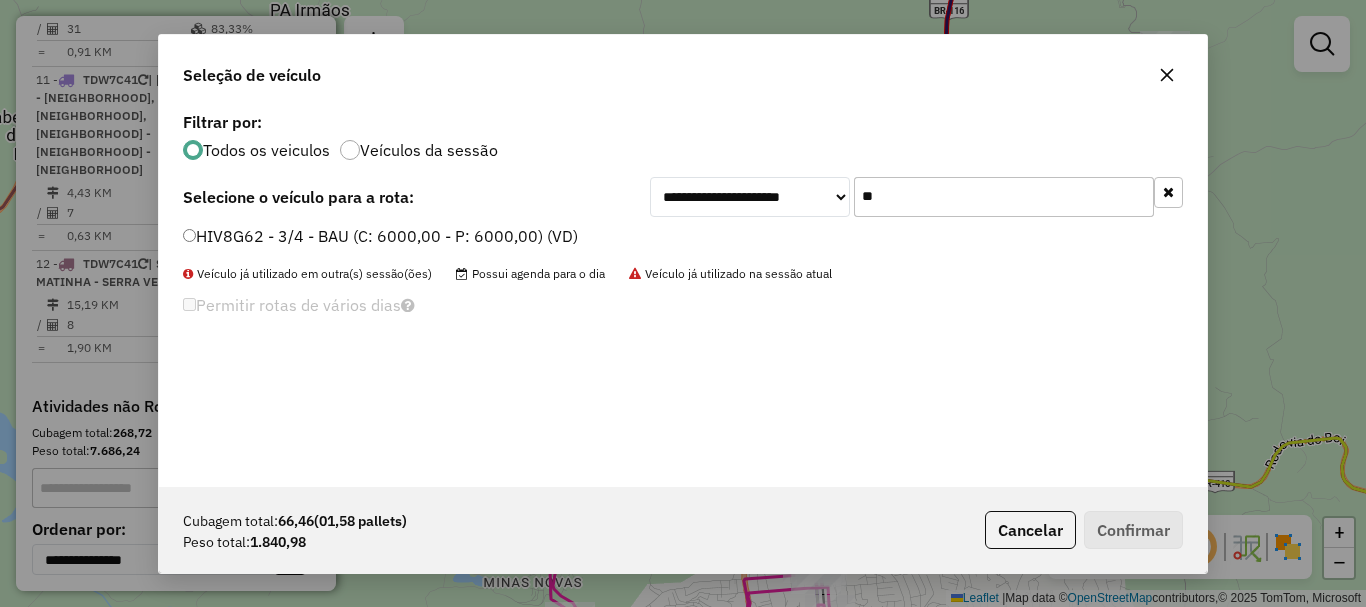 type on "**" 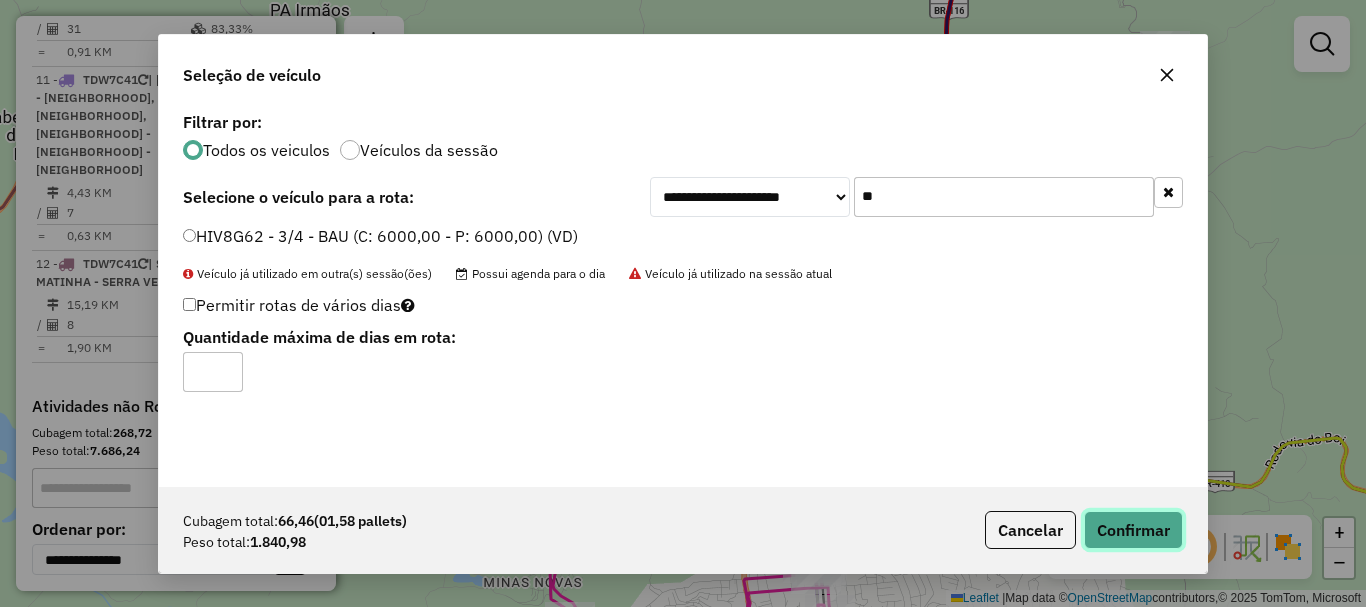 click on "Confirmar" 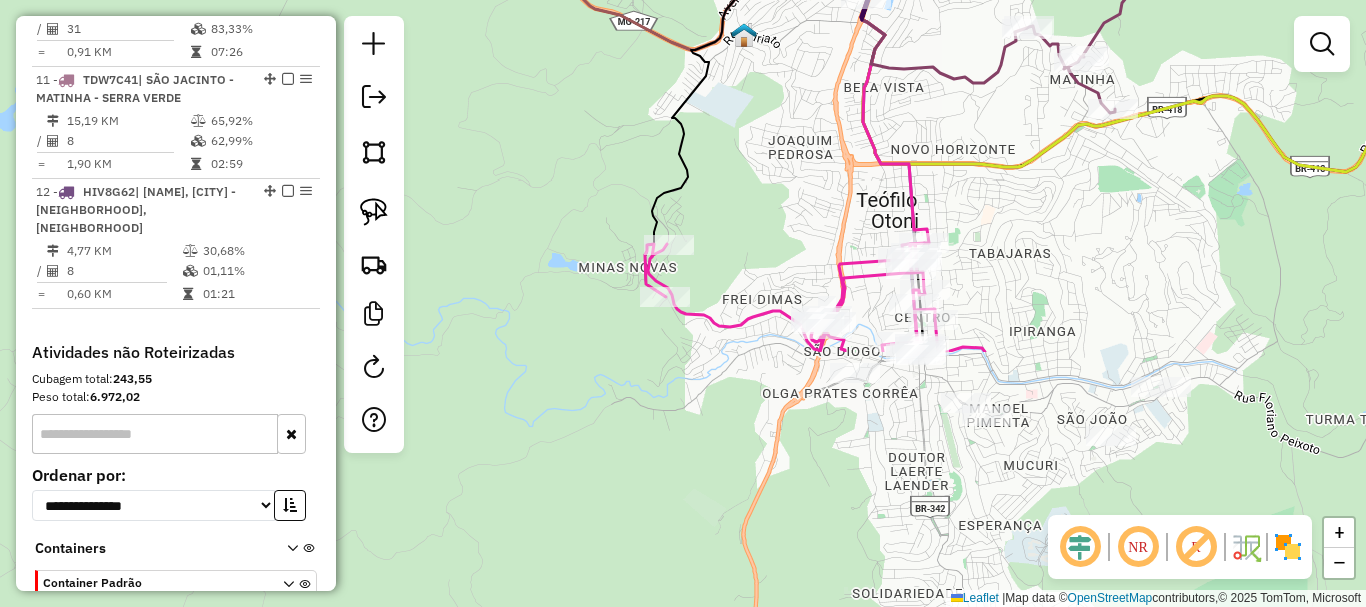drag, startPoint x: 824, startPoint y: 445, endPoint x: 918, endPoint y: 134, distance: 324.89536 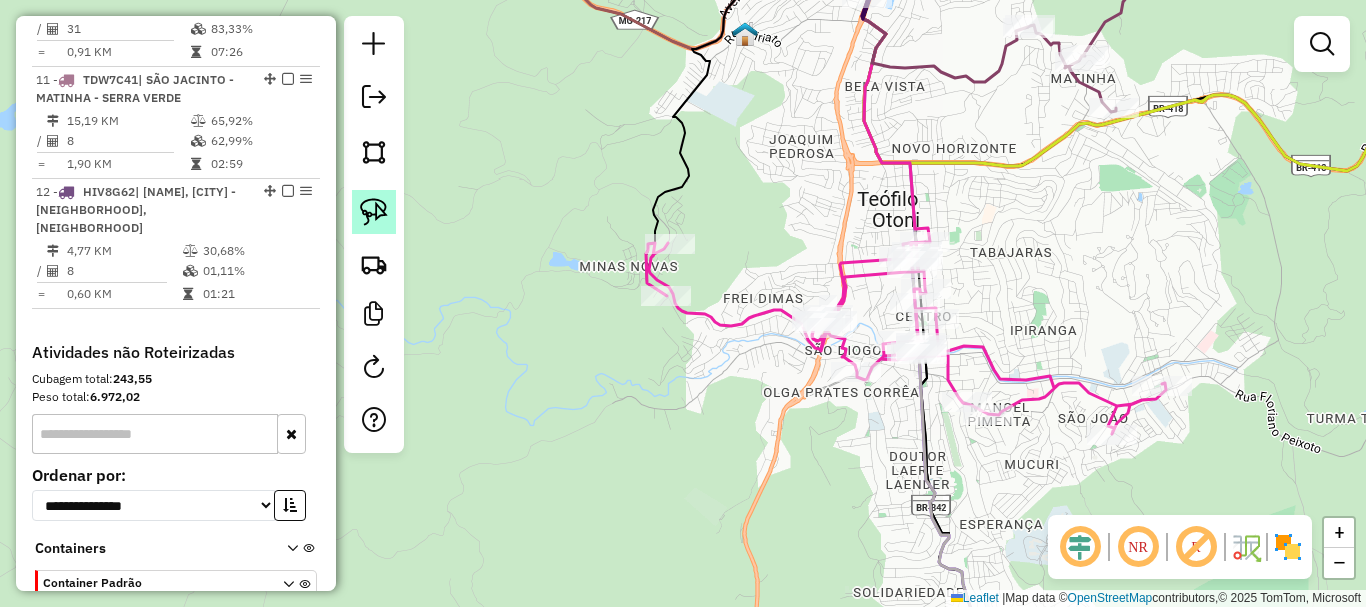 click 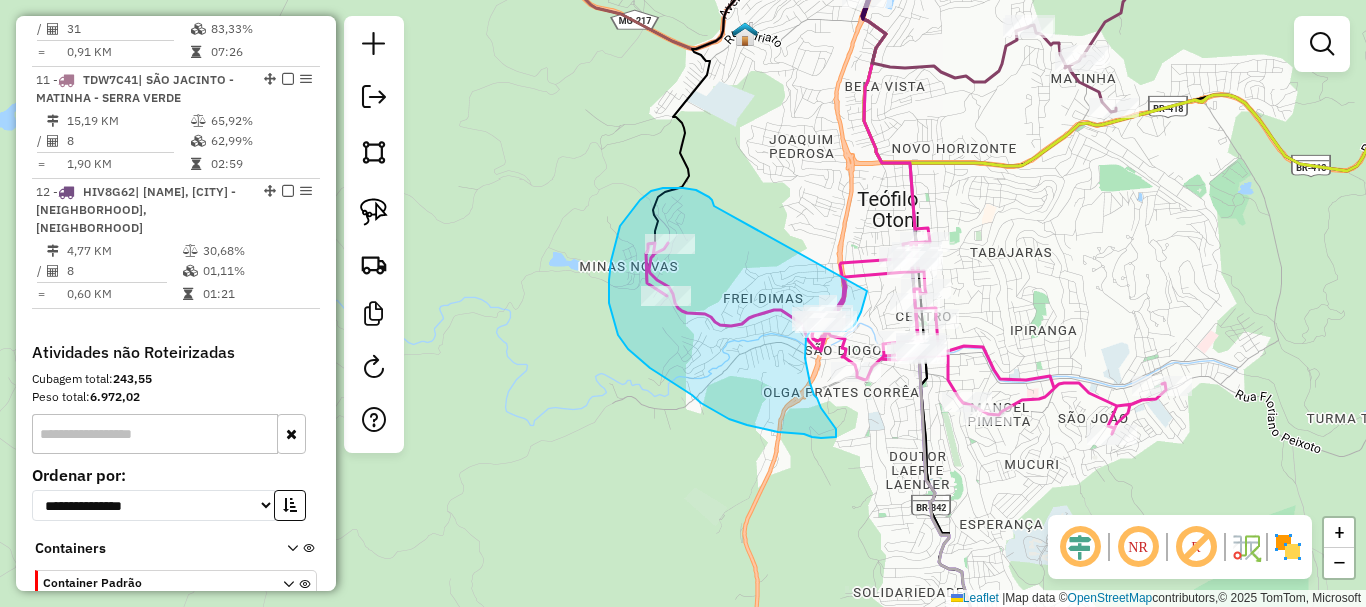 drag, startPoint x: 696, startPoint y: 190, endPoint x: 867, endPoint y: 285, distance: 195.61697 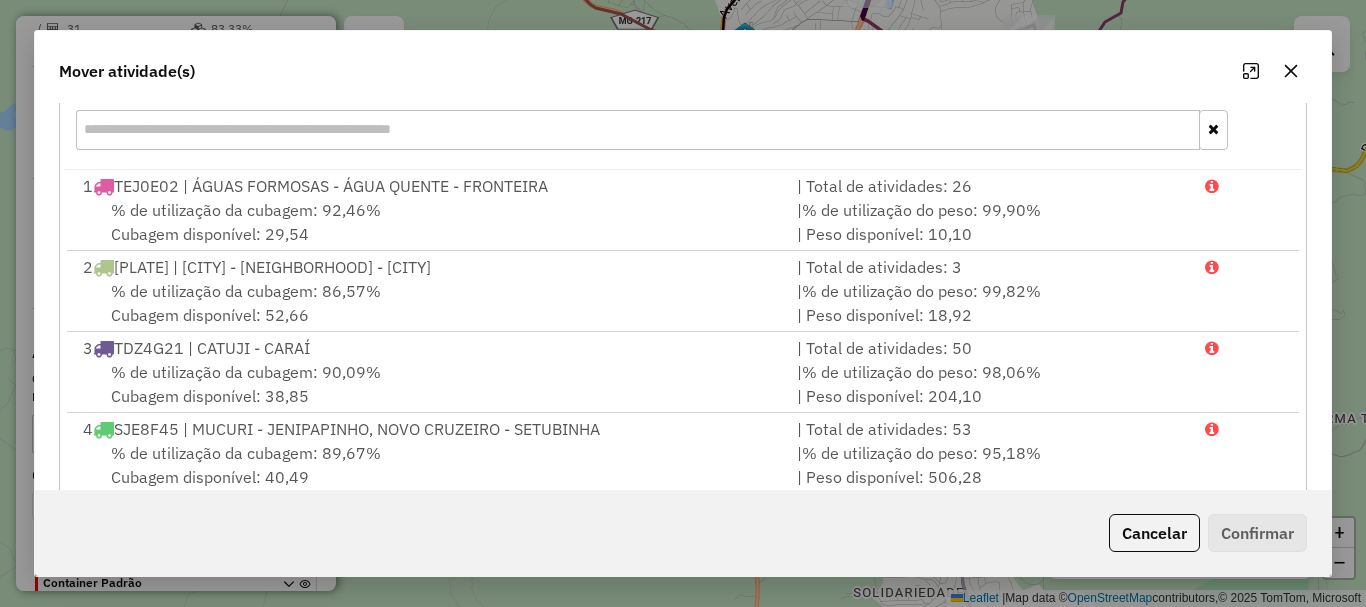 scroll, scrollTop: 397, scrollLeft: 0, axis: vertical 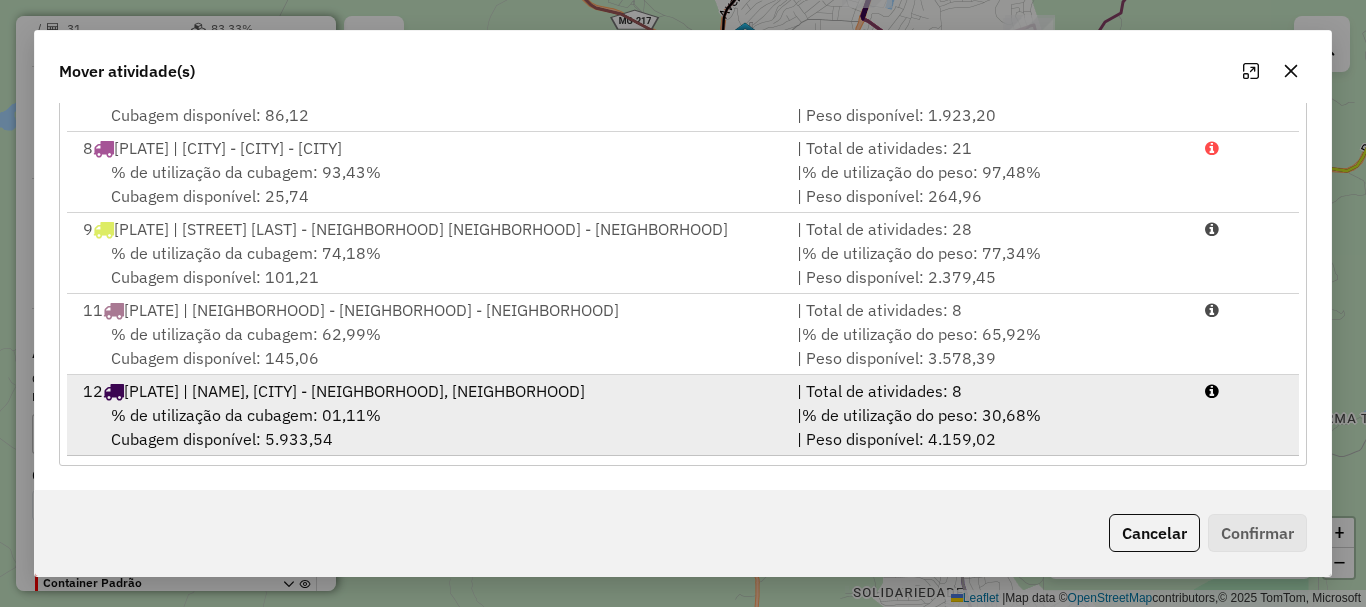 click on "% de utilização da cubagem: 01,11%  Cubagem disponível: 5.933,54" at bounding box center [428, 427] 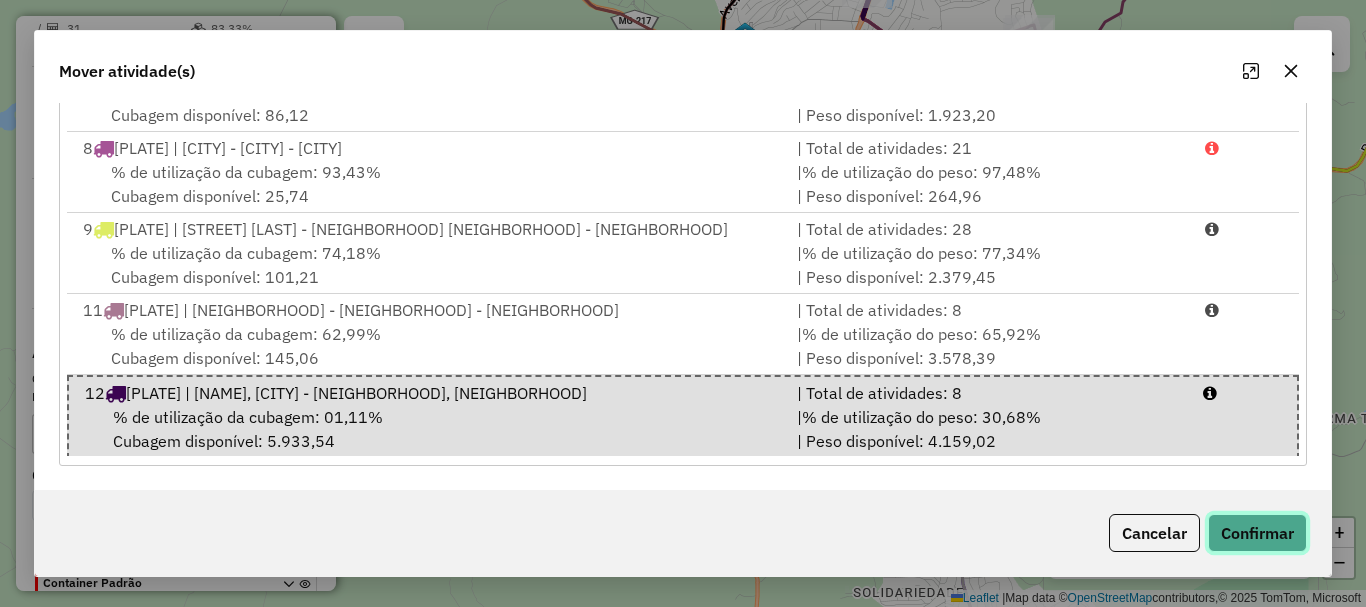 click on "Confirmar" 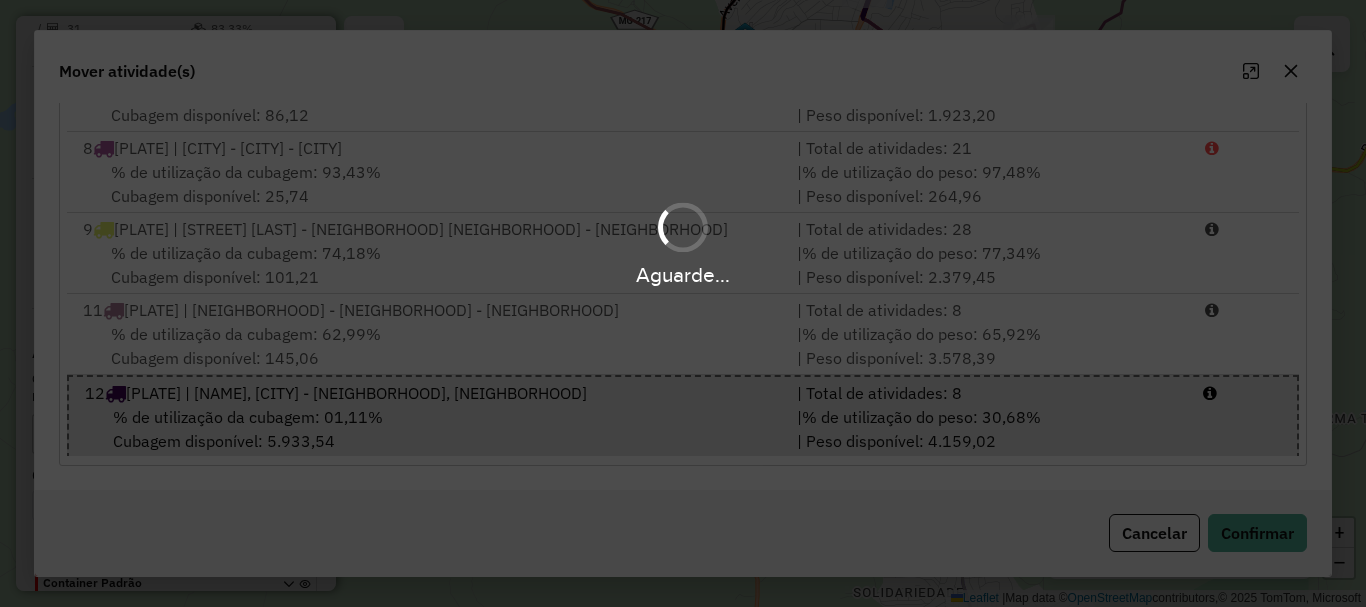 scroll, scrollTop: 0, scrollLeft: 0, axis: both 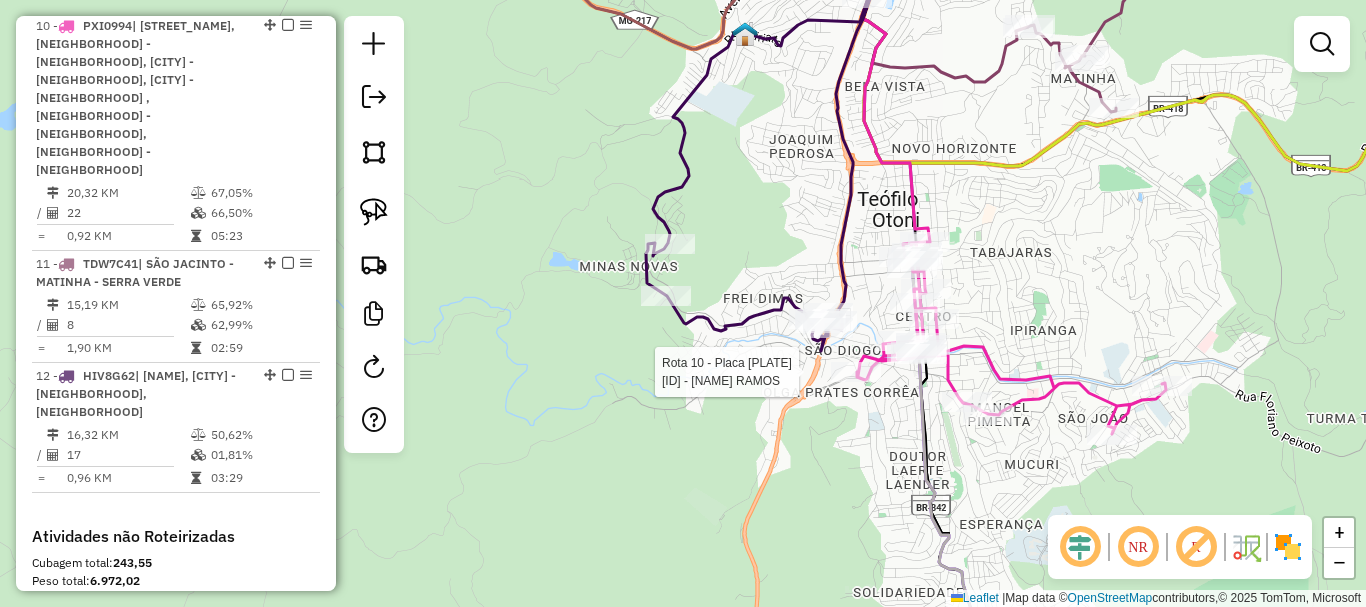 select on "*********" 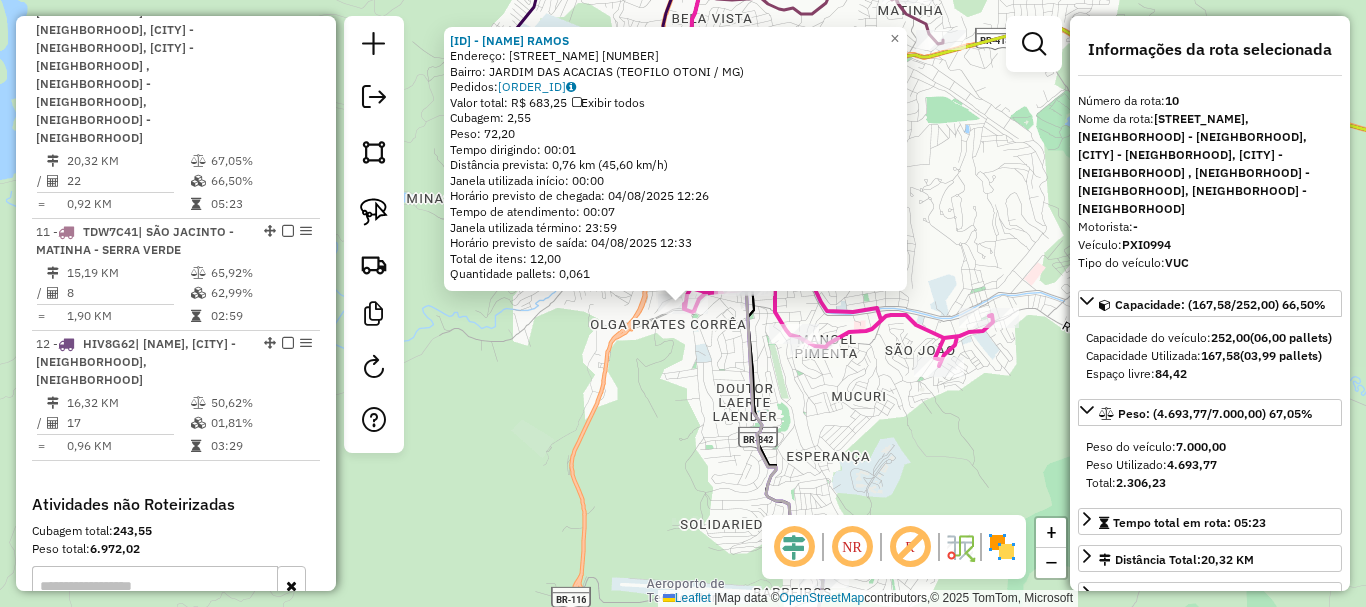 scroll, scrollTop: 1915, scrollLeft: 0, axis: vertical 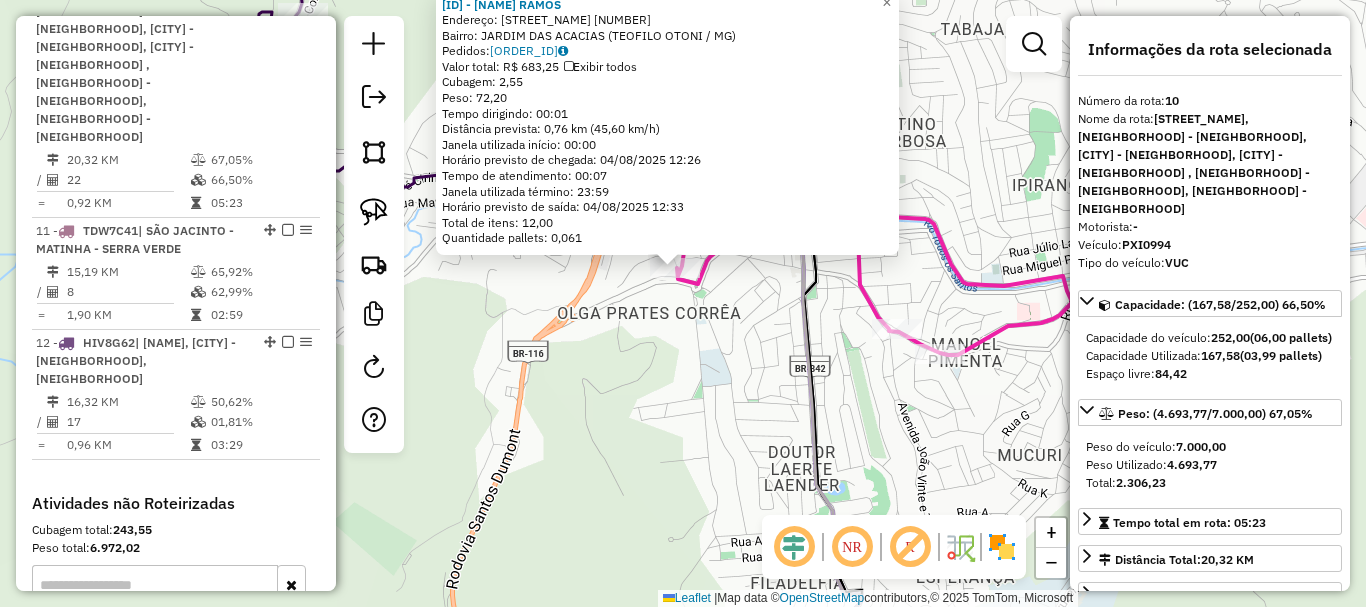 click on "39440 - LUIZ CARDOSO  RAMOS  Endereço:  ALFREDO SA 2 2189   Bairro: JARDIM DAS ACACIAS (TEOFILO OTONI / MG)   Pedidos:  02393789   Valor total: R$ 683,25   Exibir todos   Cubagem: 2,55  Peso: 72,20  Tempo dirigindo: 00:01   Distância prevista: 0,76 km (45,60 km/h)   Janela utilizada início: 00:00   Horário previsto de chegada: 04/08/2025 12:26   Tempo de atendimento: 00:07   Janela utilizada término: 23:59   Horário previsto de saída: 04/08/2025 12:33   Total de itens: 12,00   Quantidade pallets: 0,061  × Janela de atendimento Grade de atendimento Capacidade Transportadoras Veículos Cliente Pedidos  Rotas Selecione os dias de semana para filtrar as janelas de atendimento  Seg   Ter   Qua   Qui   Sex   Sáb   Dom  Informe o período da janela de atendimento: De: Até:  Filtrar exatamente a janela do cliente  Considerar janela de atendimento padrão  Selecione os dias de semana para filtrar as grades de atendimento  Seg   Ter   Qua   Qui   Sex   Sáb   Dom   Peso mínimo:   Peso máximo:   De:   Até:" 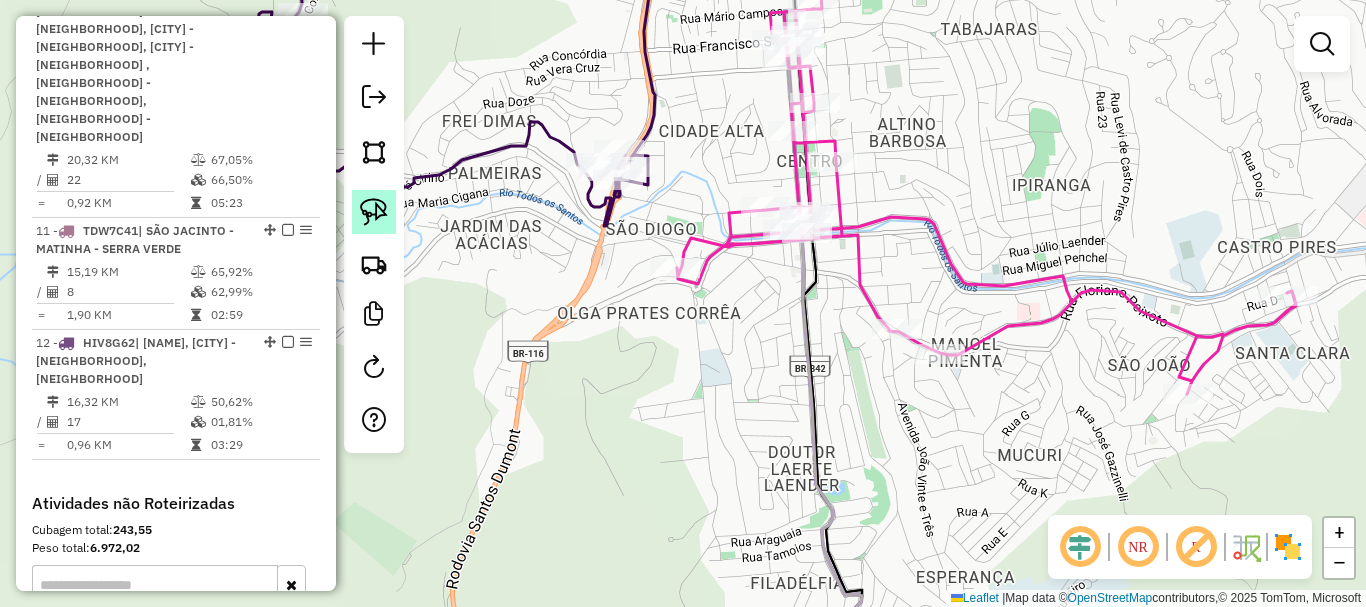 click 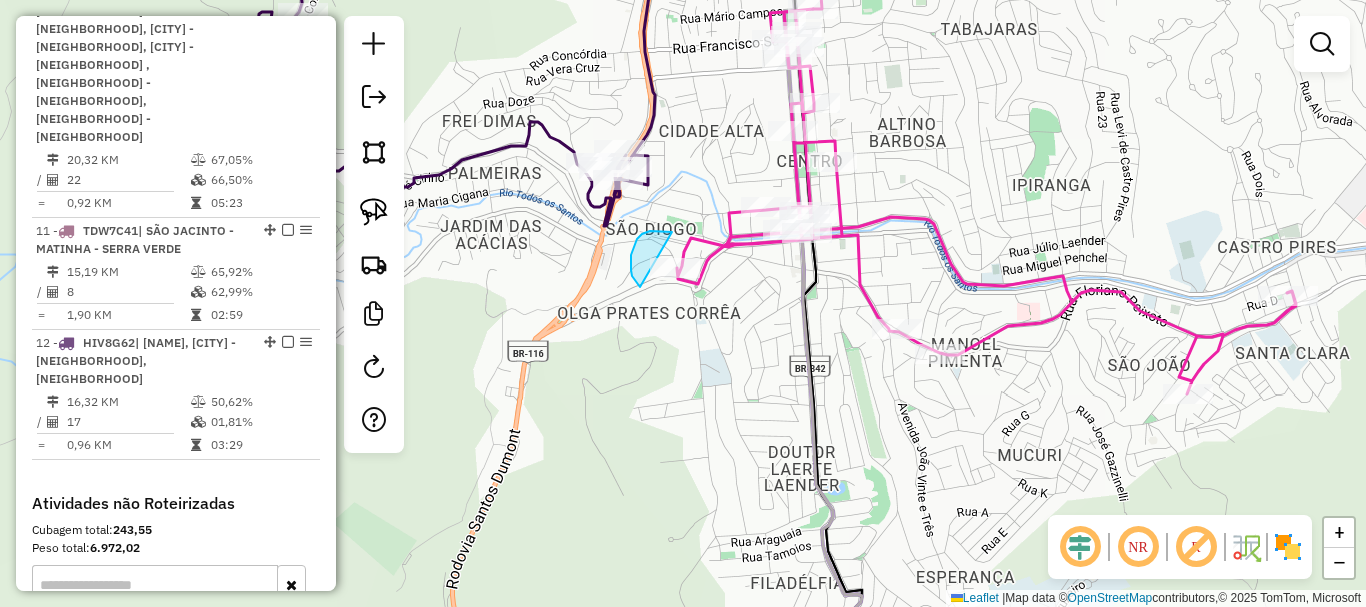 drag, startPoint x: 664, startPoint y: 231, endPoint x: 714, endPoint y: 300, distance: 85.2115 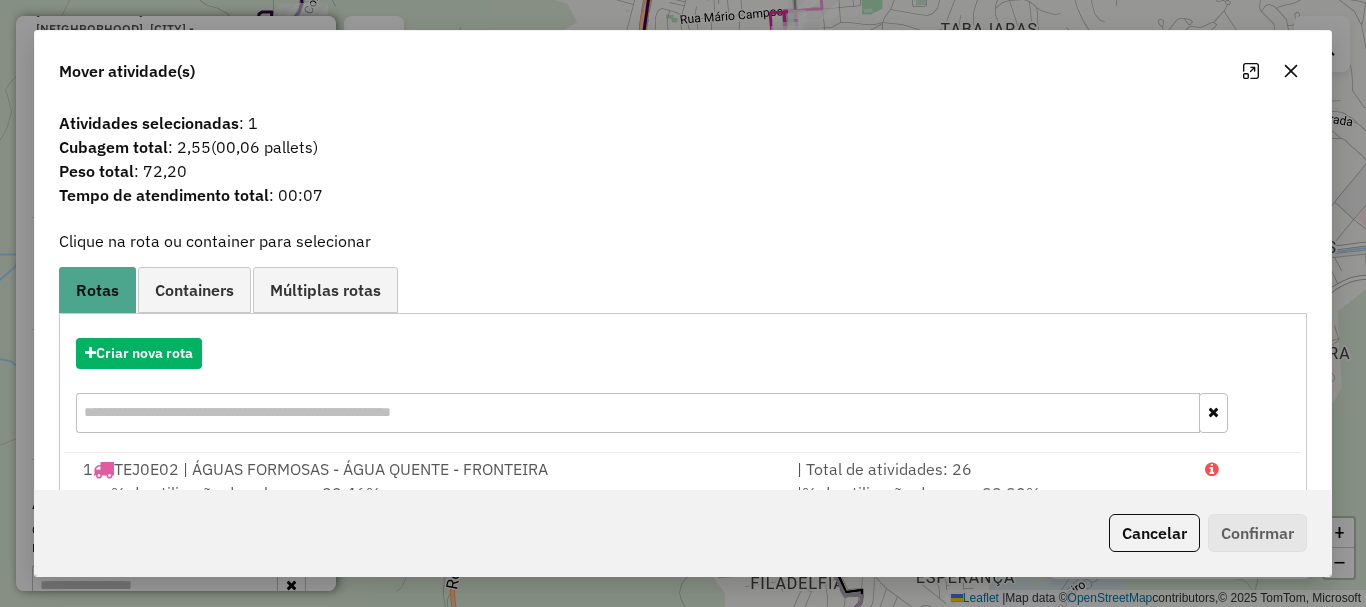 scroll, scrollTop: 397, scrollLeft: 0, axis: vertical 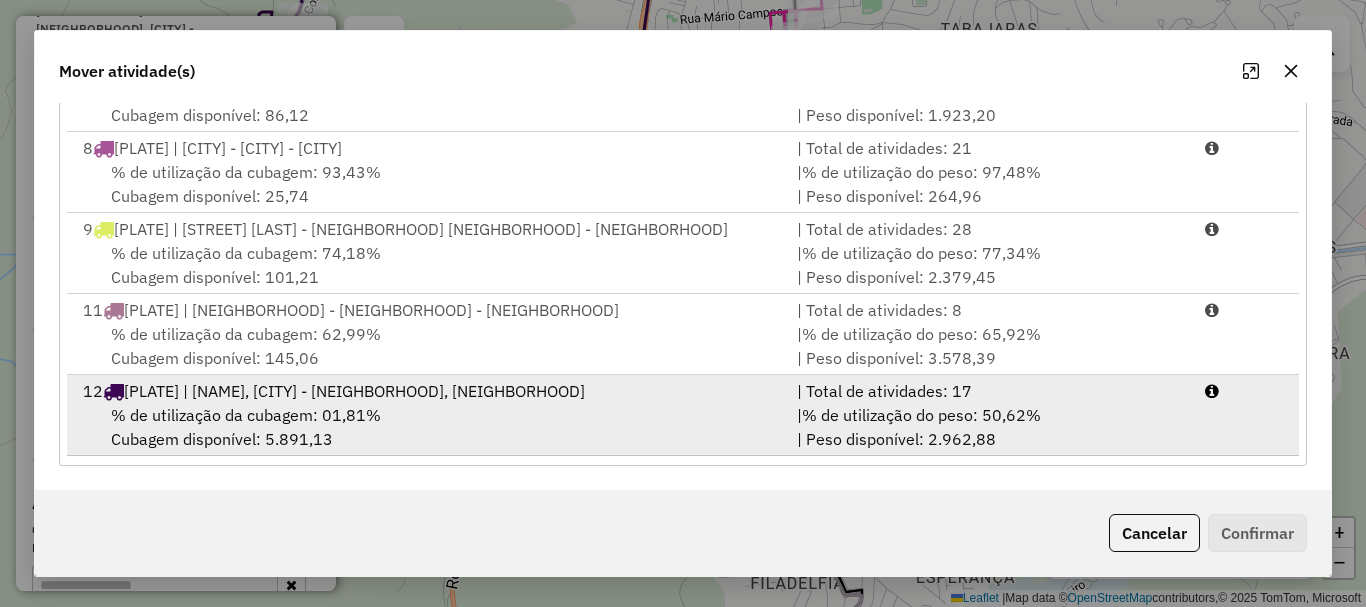 click on "% de utilização da cubagem: 01,81%  Cubagem disponível: 5.891,13" at bounding box center [428, 427] 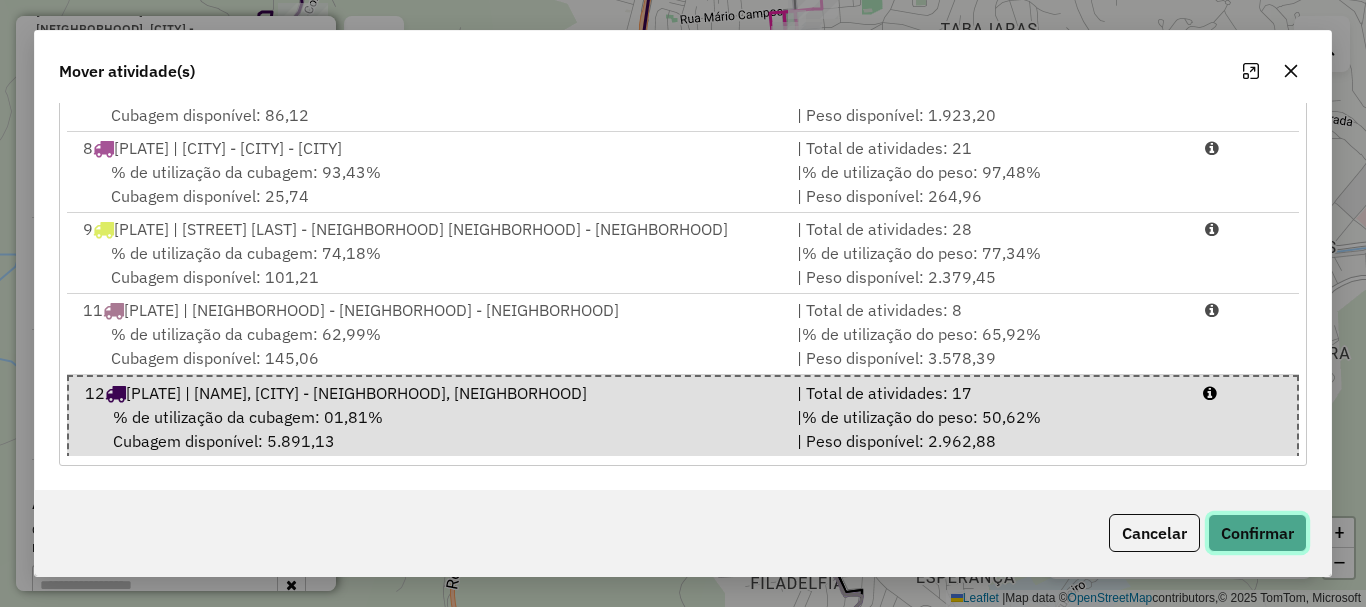 click on "Confirmar" 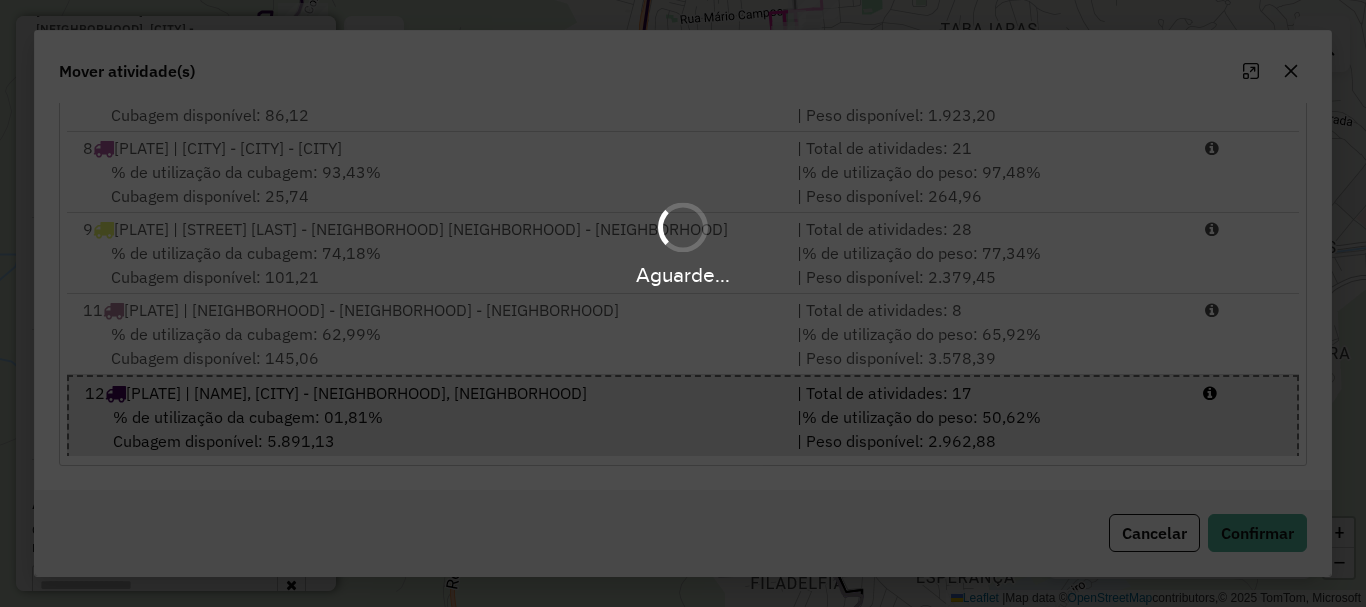 scroll, scrollTop: 0, scrollLeft: 0, axis: both 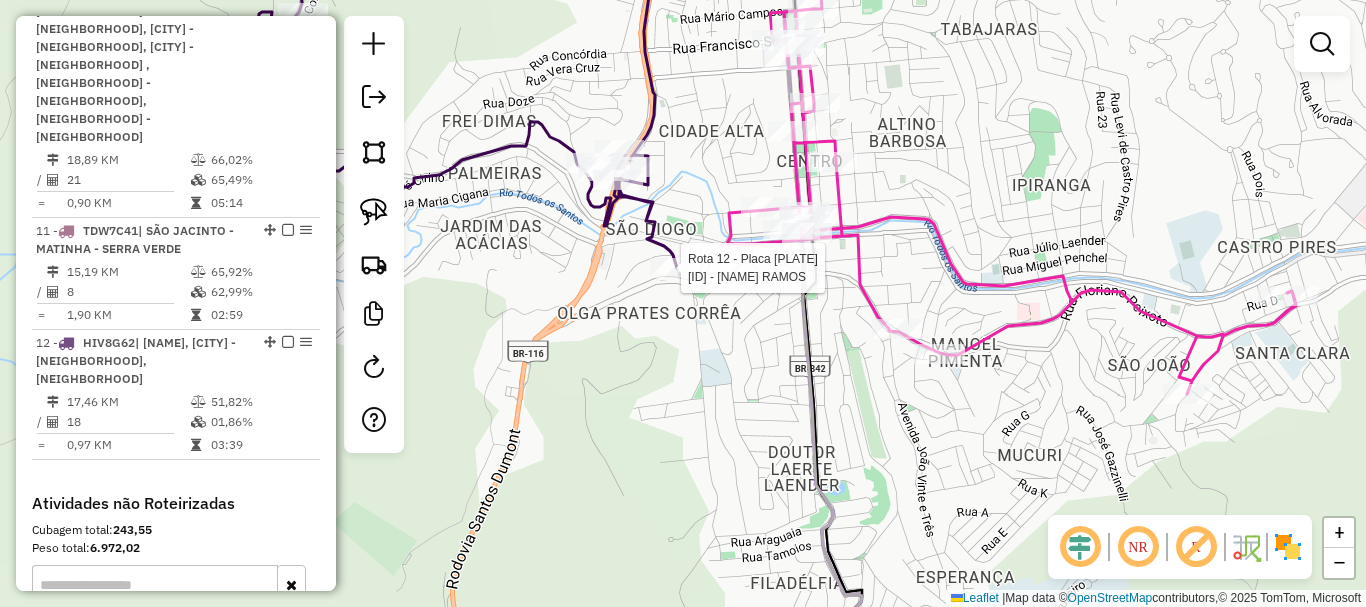 select on "*********" 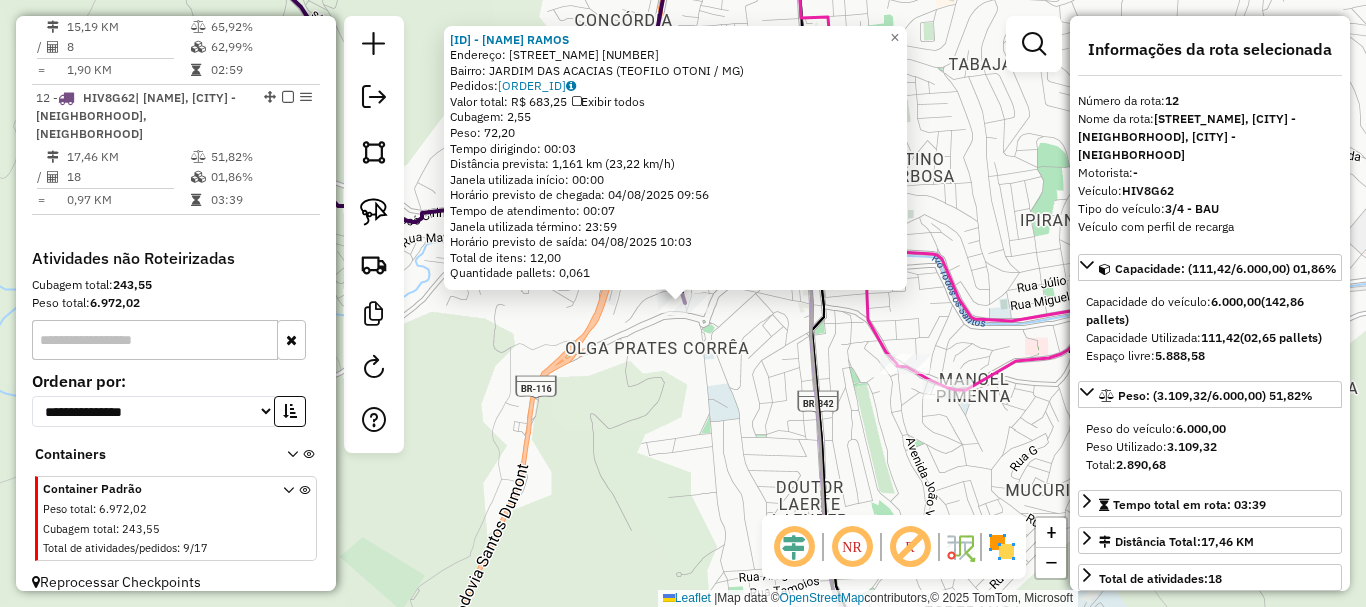 click 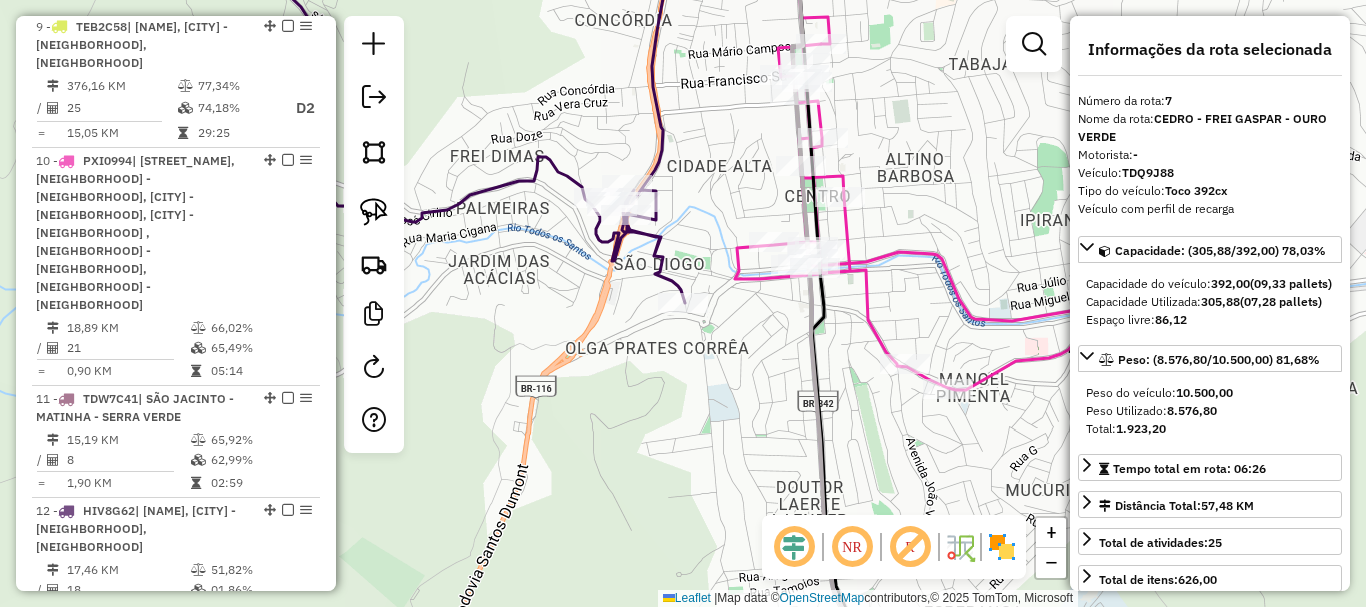 scroll, scrollTop: 1570, scrollLeft: 0, axis: vertical 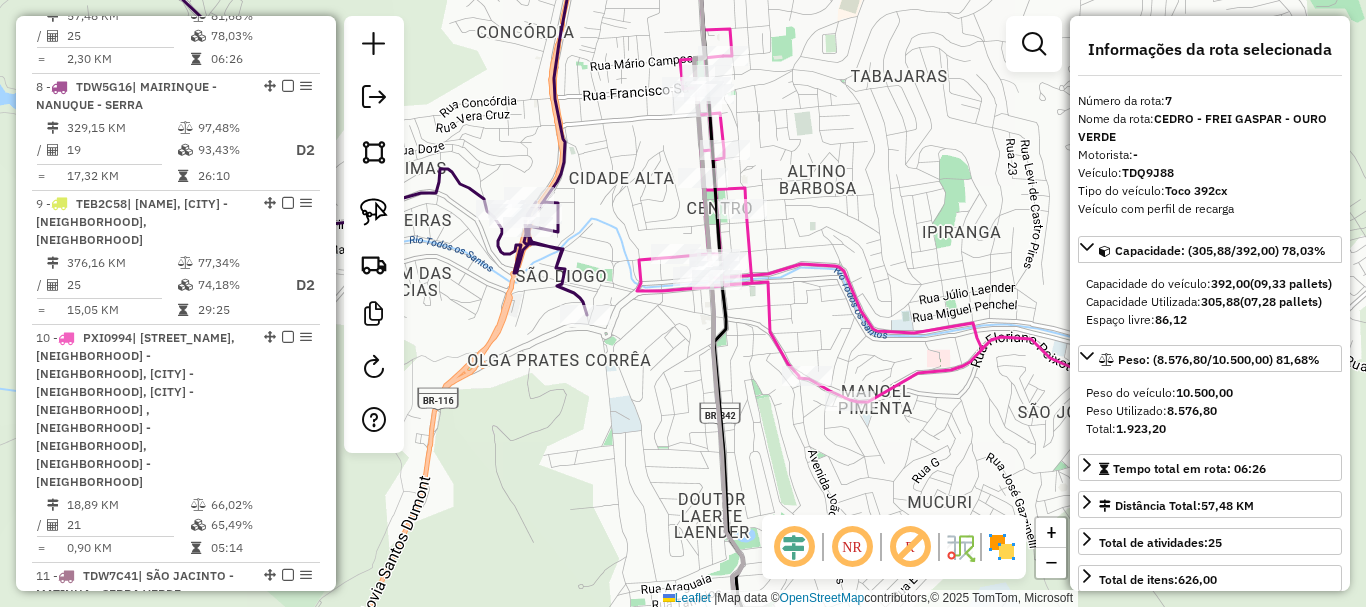 drag, startPoint x: 933, startPoint y: 449, endPoint x: 793, endPoint y: 461, distance: 140.51335 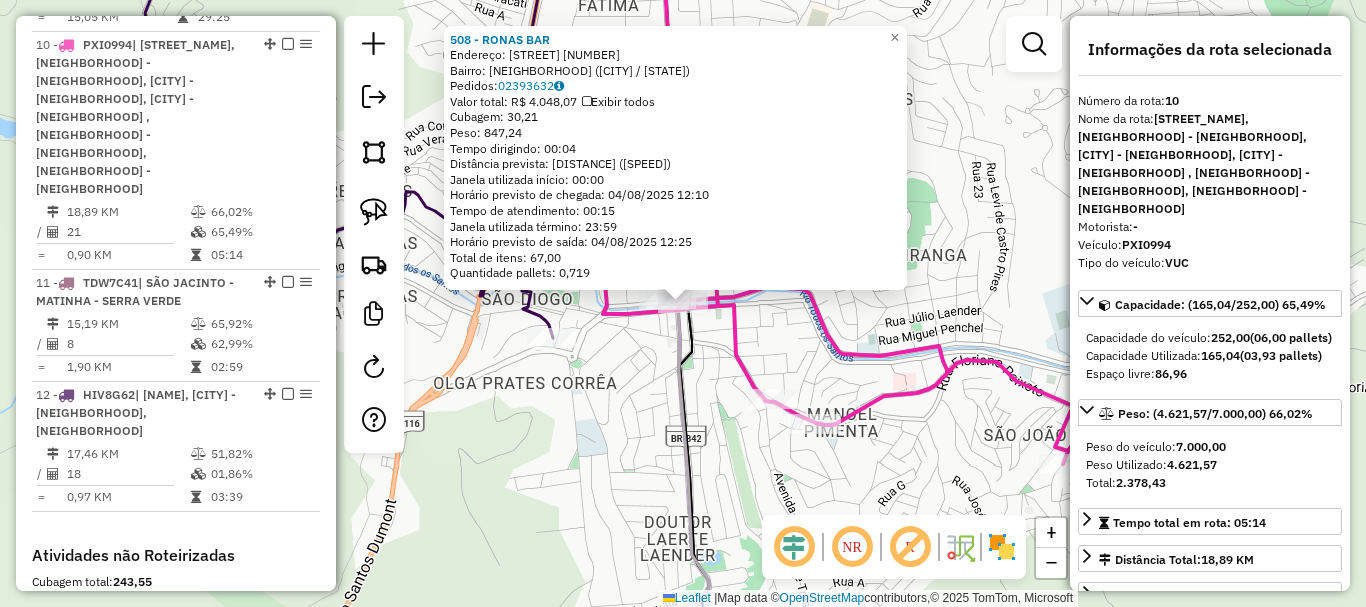scroll, scrollTop: 1915, scrollLeft: 0, axis: vertical 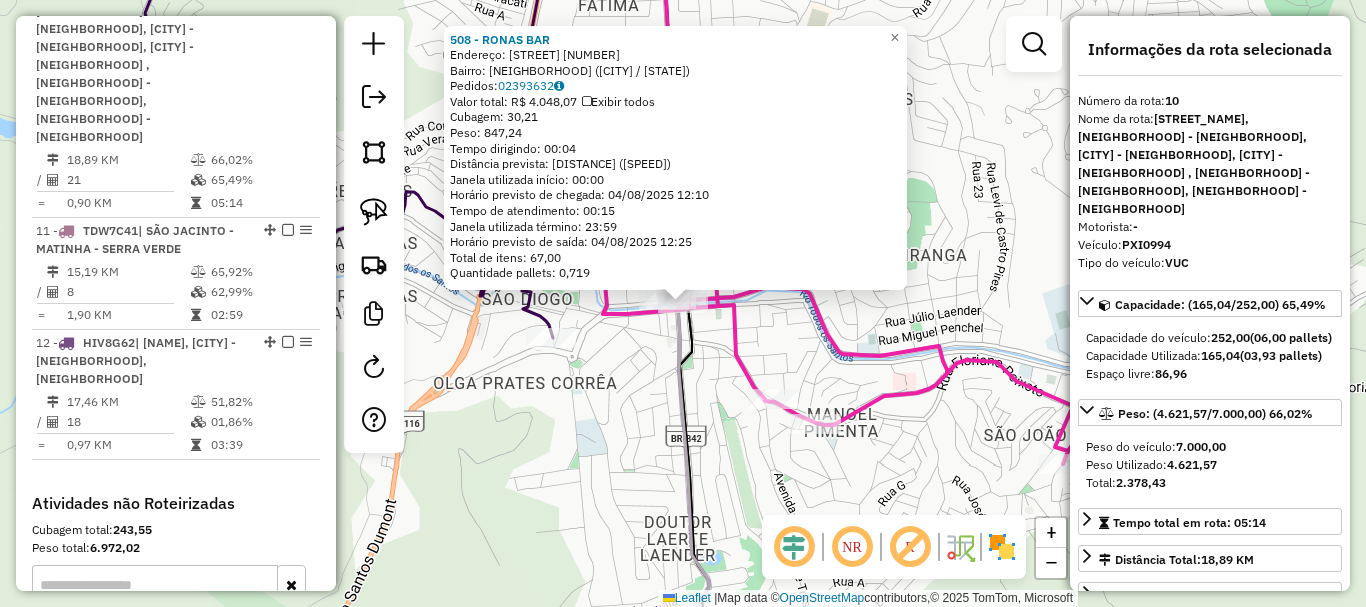 click on "508 - RONAS BAR  Endereço:  DOUTOR LUIZ BOALI PORTO SALMAN 439   Bairro: CENTRO (TEOFILO OTONI / MG)   Pedidos:  02393632   Valor total: R$ 4.048,07   Exibir todos   Cubagem: 30,21  Peso: 847,24  Tempo dirigindo: 00:04   Distância prevista: 2,446 km (36,69 km/h)   Janela utilizada início: 00:00   Horário previsto de chegada: 04/08/2025 12:10   Tempo de atendimento: 00:15   Janela utilizada término: 23:59   Horário previsto de saída: 04/08/2025 12:25   Total de itens: 67,00   Quantidade pallets: 0,719  × Janela de atendimento Grade de atendimento Capacidade Transportadoras Veículos Cliente Pedidos  Rotas Selecione os dias de semana para filtrar as janelas de atendimento  Seg   Ter   Qua   Qui   Sex   Sáb   Dom  Informe o período da janela de atendimento: De: Até:  Filtrar exatamente a janela do cliente  Considerar janela de atendimento padrão  Selecione os dias de semana para filtrar as grades de atendimento  Seg   Ter   Qua   Qui   Sex   Sáb   Dom   Peso mínimo:   Peso máximo:   De:   Até:  +" 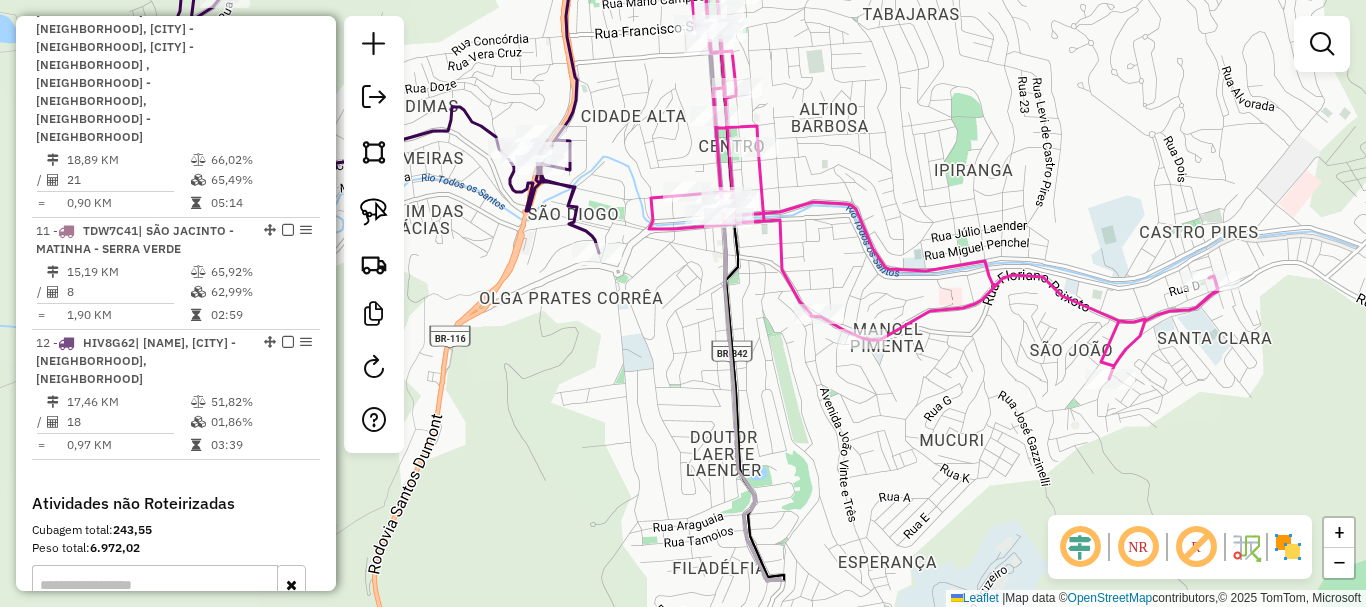 drag, startPoint x: 913, startPoint y: 498, endPoint x: 969, endPoint y: 401, distance: 112.00446 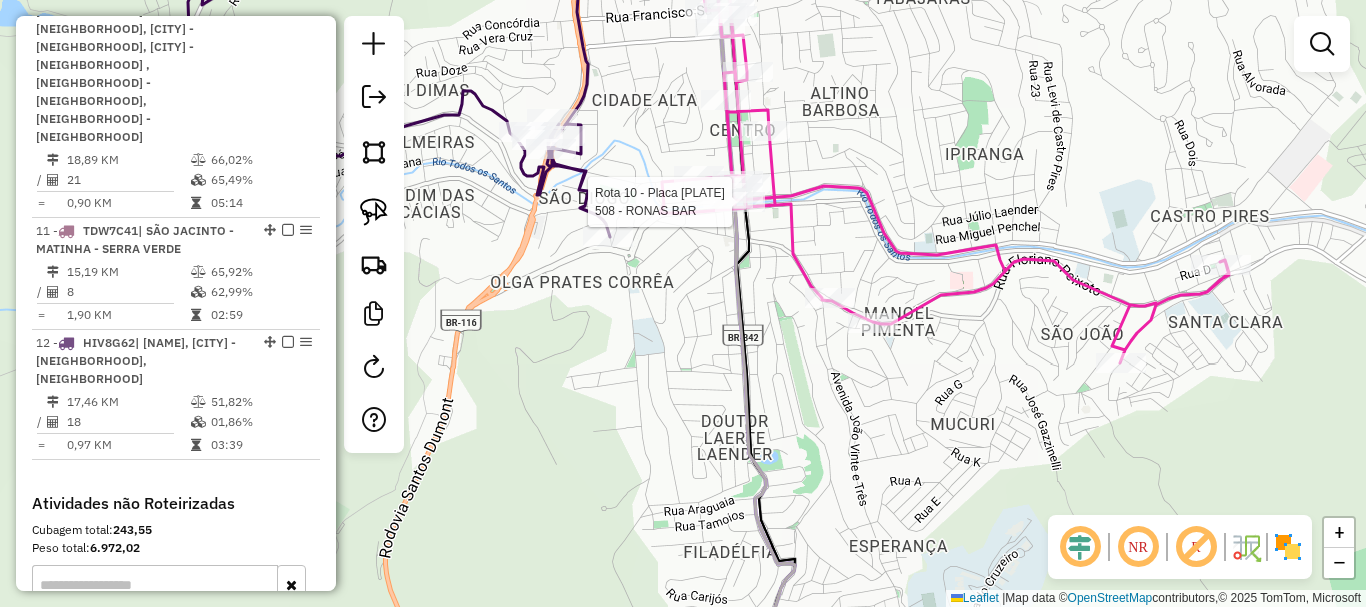 select on "*********" 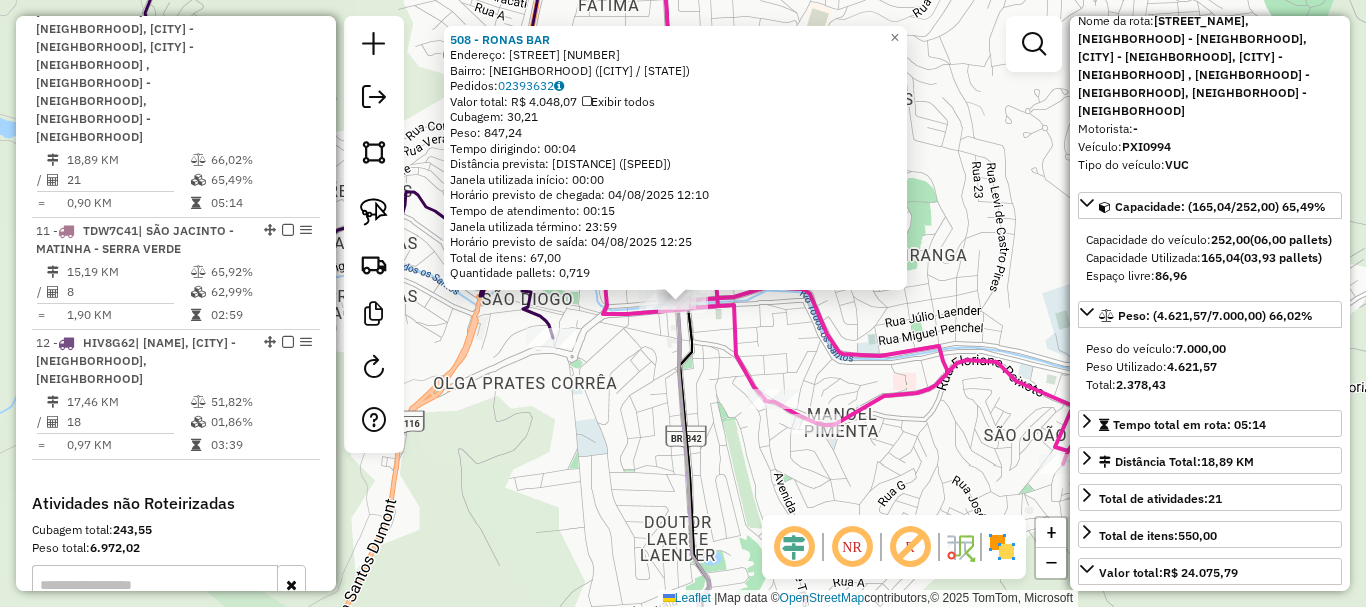 scroll, scrollTop: 200, scrollLeft: 0, axis: vertical 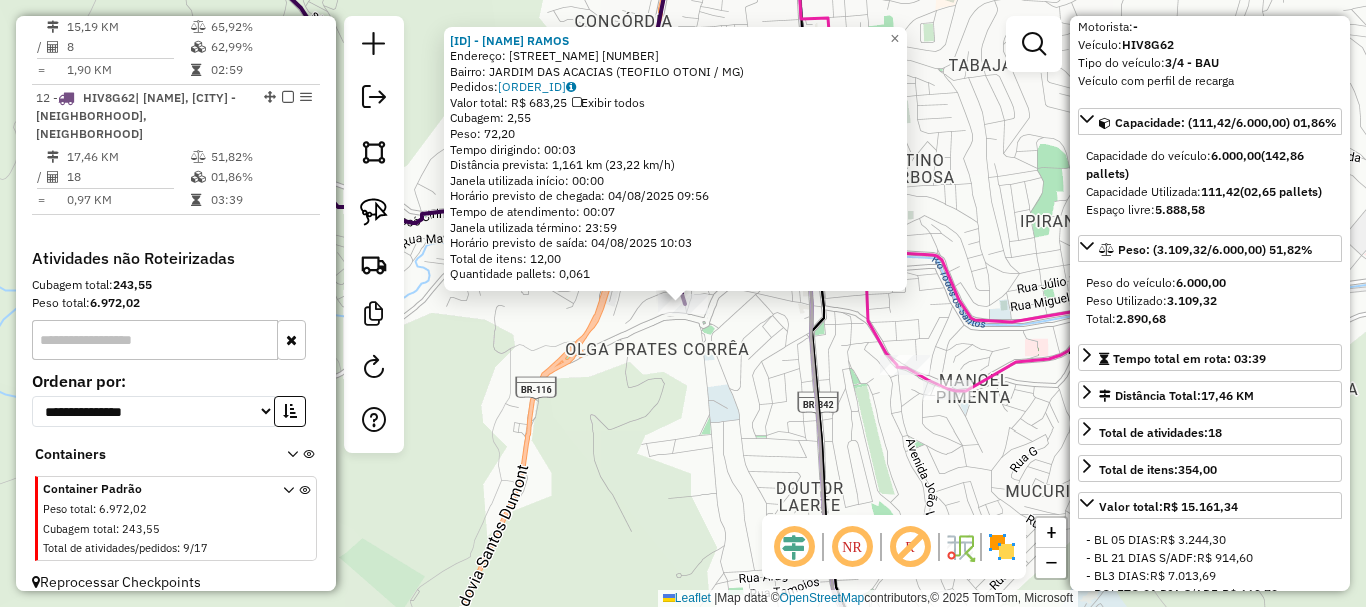 click on "39440 - LUIZ CARDOSO  RAMOS  Endereço:  ALFREDO SA 2 2189   Bairro: JARDIM DAS ACACIAS (TEOFILO OTONI / MG)   Pedidos:  02393789   Valor total: R$ 683,25   Exibir todos   Cubagem: 2,55  Peso: 72,20  Tempo dirigindo: 00:03   Distância prevista: 1,161 km (23,22 km/h)   Janela utilizada início: 00:00   Horário previsto de chegada: 04/08/2025 09:56   Tempo de atendimento: 00:07   Janela utilizada término: 23:59   Horário previsto de saída: 04/08/2025 10:03   Total de itens: 12,00   Quantidade pallets: 0,061  × Janela de atendimento Grade de atendimento Capacidade Transportadoras Veículos Cliente Pedidos  Rotas Selecione os dias de semana para filtrar as janelas de atendimento  Seg   Ter   Qua   Qui   Sex   Sáb   Dom  Informe o período da janela de atendimento: De: Até:  Filtrar exatamente a janela do cliente  Considerar janela de atendimento padrão  Selecione os dias de semana para filtrar as grades de atendimento  Seg   Ter   Qua   Qui   Sex   Sáb   Dom   Peso mínimo:   Peso máximo:   De:   De:" 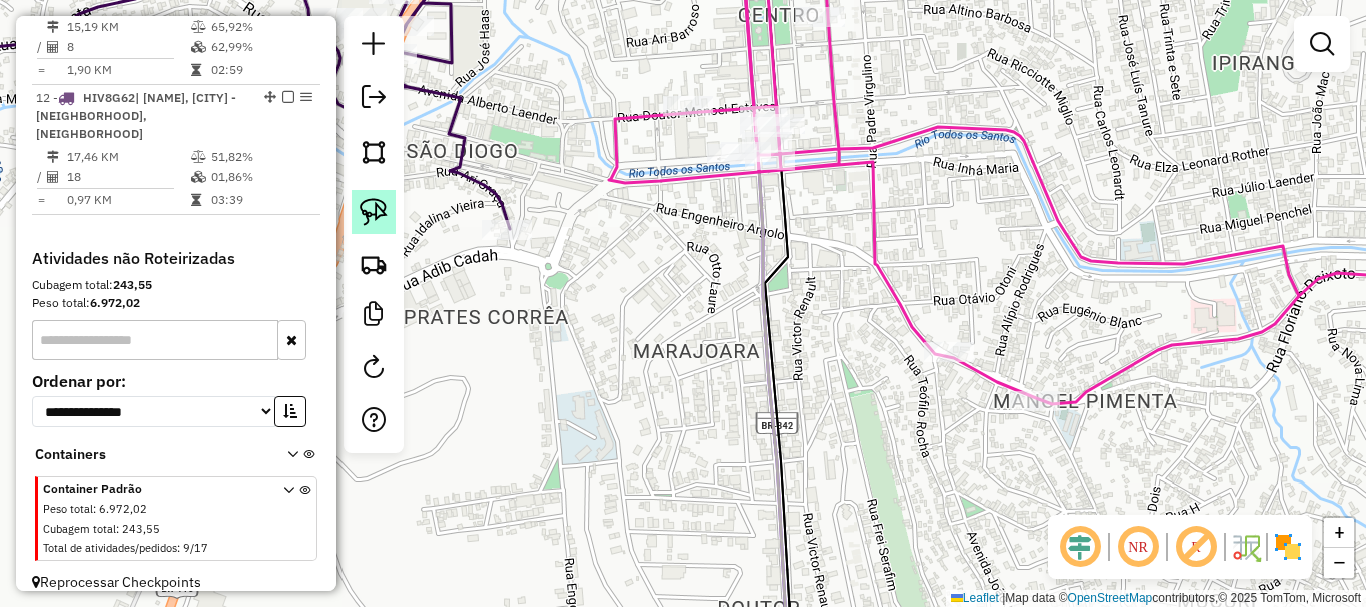 click 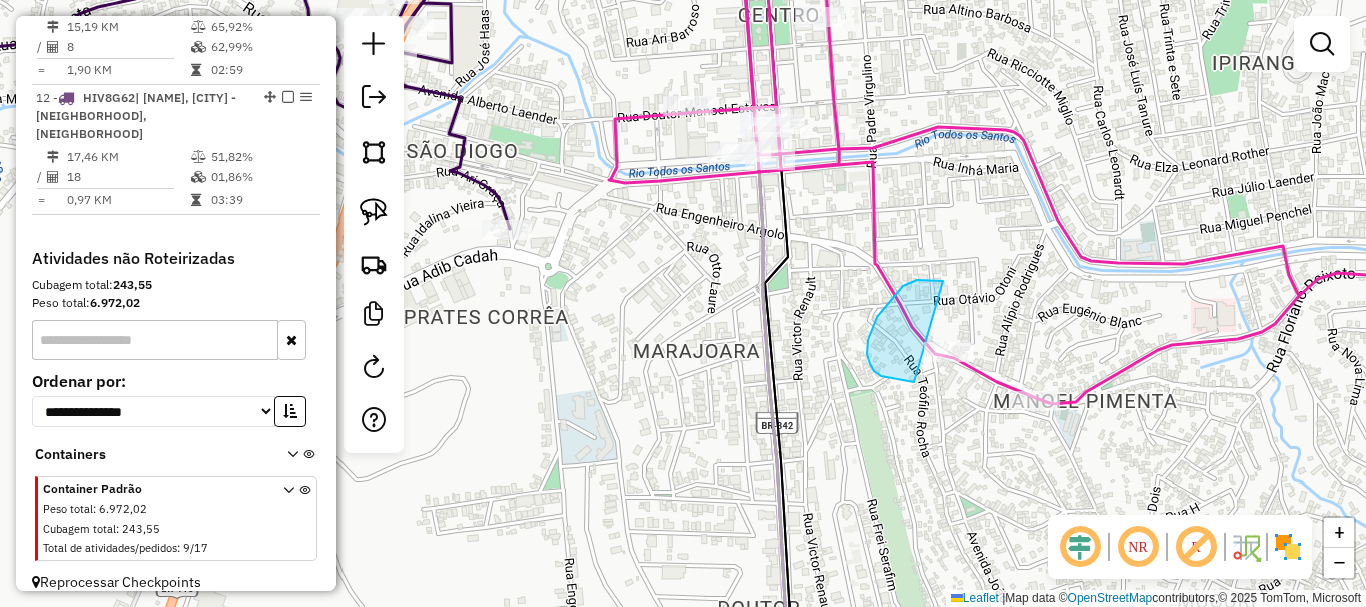 drag, startPoint x: 928, startPoint y: 280, endPoint x: 996, endPoint y: 361, distance: 105.75916 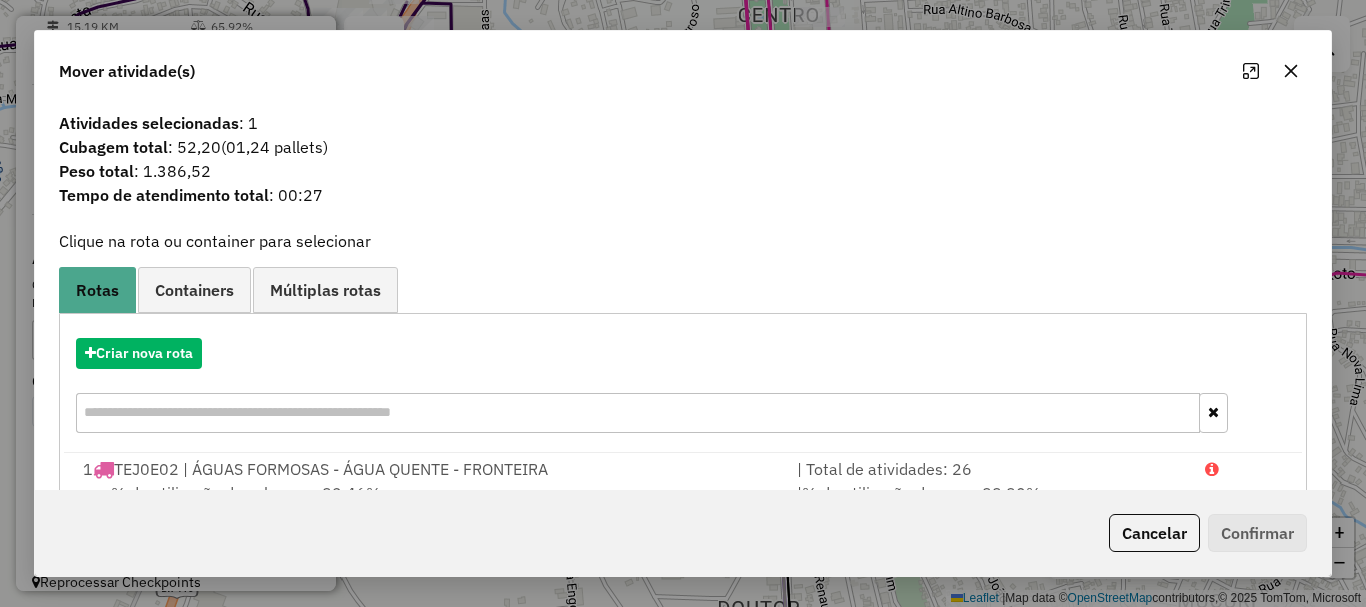 scroll, scrollTop: 397, scrollLeft: 0, axis: vertical 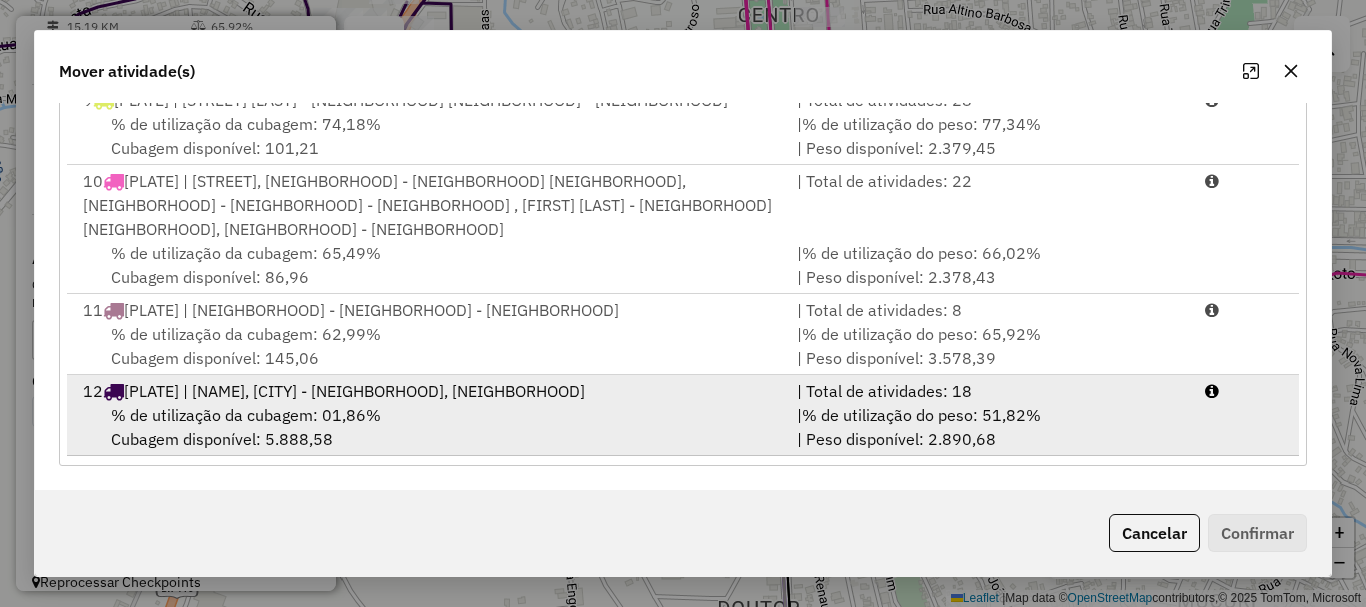 click on "% de utilização da cubagem: 01,86%  Cubagem disponível: 5.888,58" at bounding box center [428, 427] 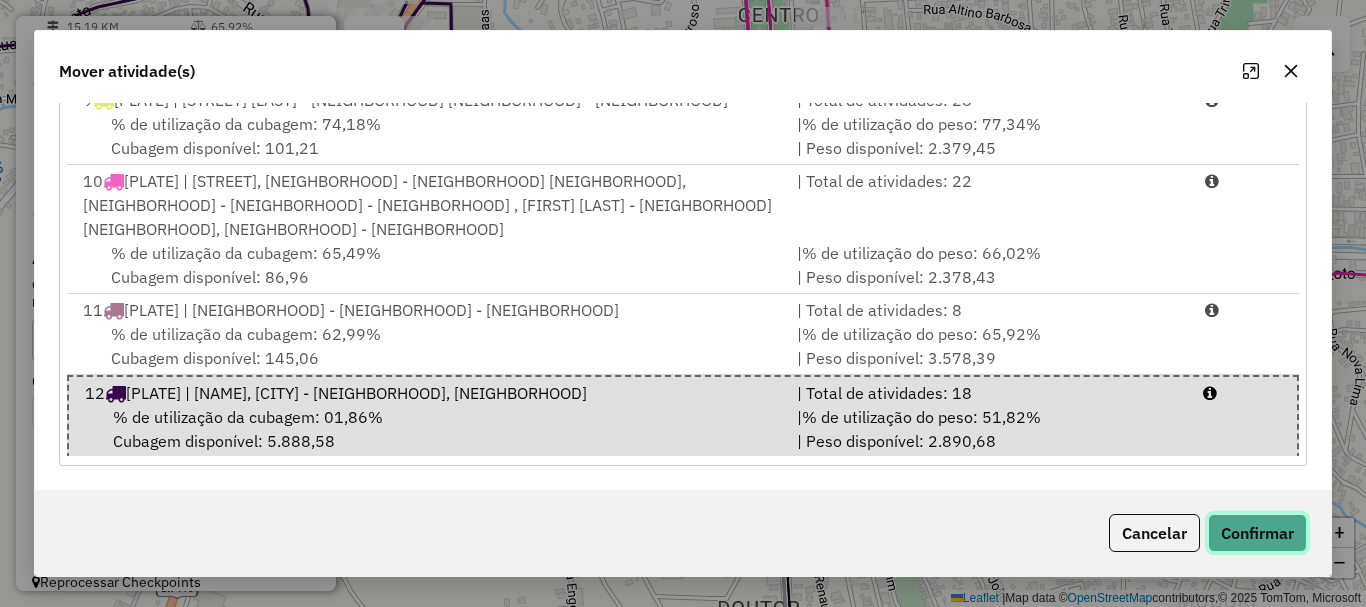 click on "Confirmar" 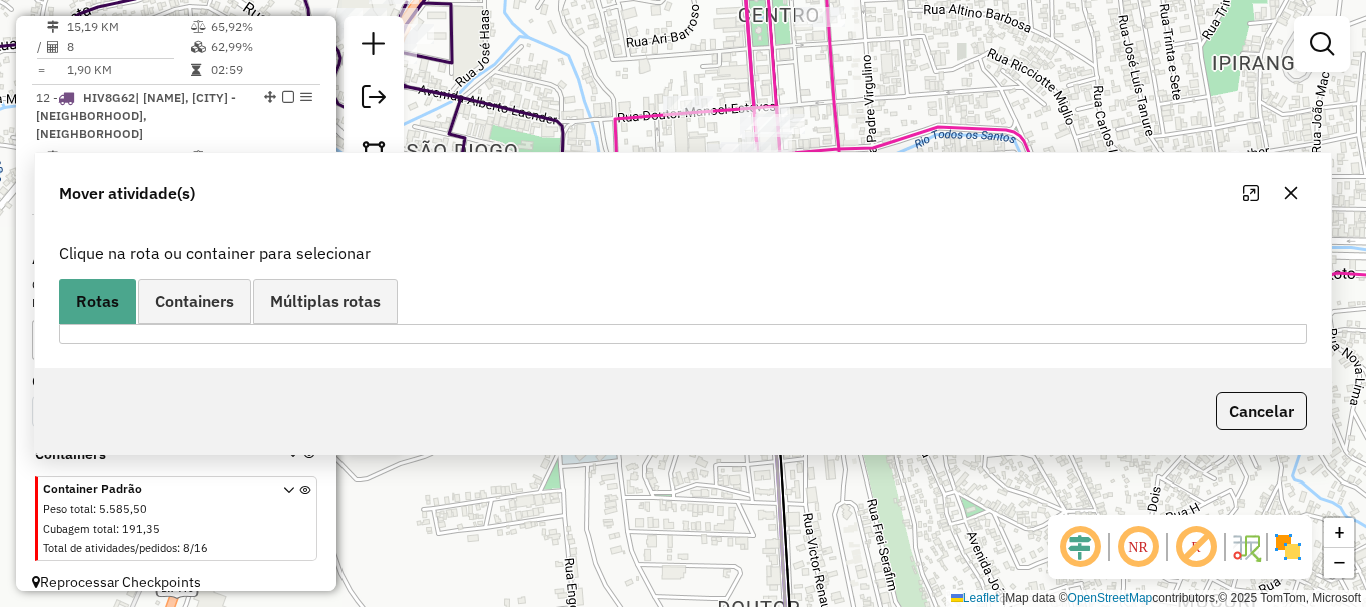 scroll, scrollTop: 0, scrollLeft: 0, axis: both 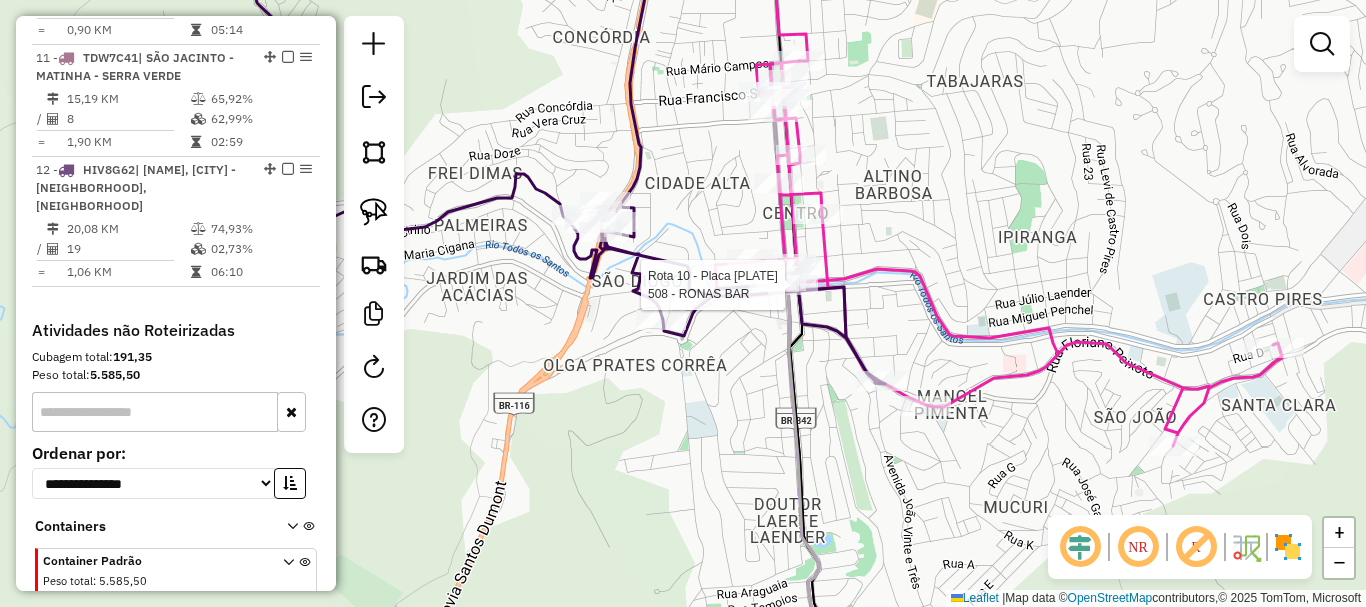 select on "*********" 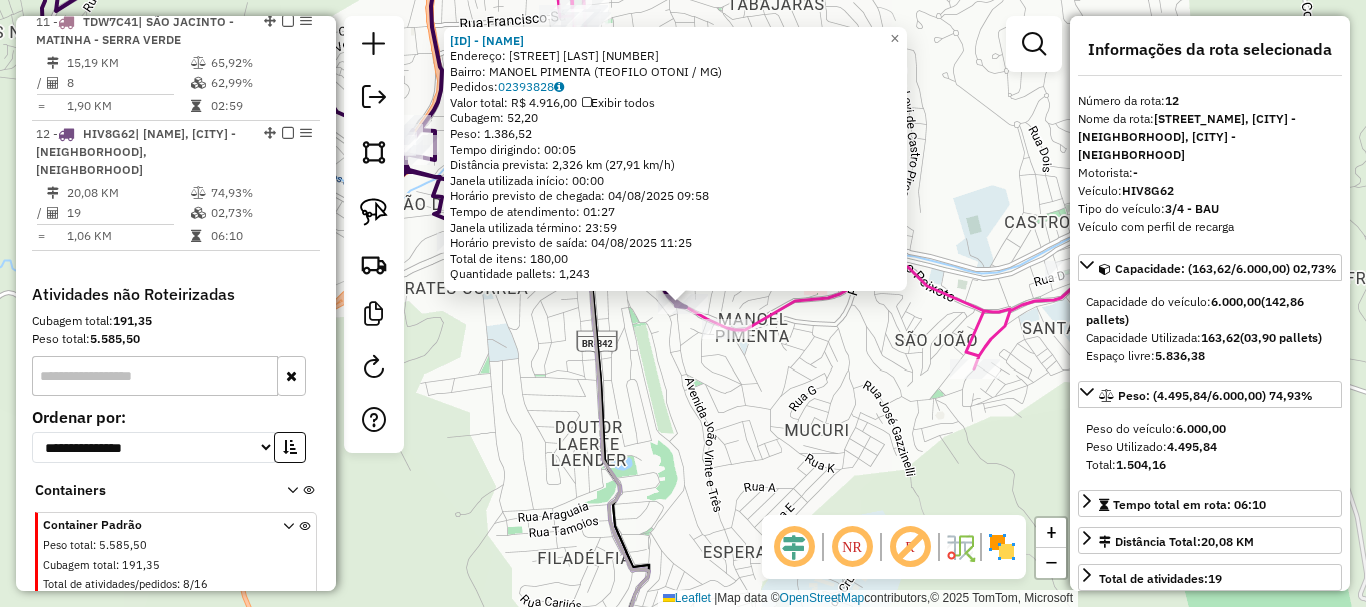 scroll, scrollTop: 2160, scrollLeft: 0, axis: vertical 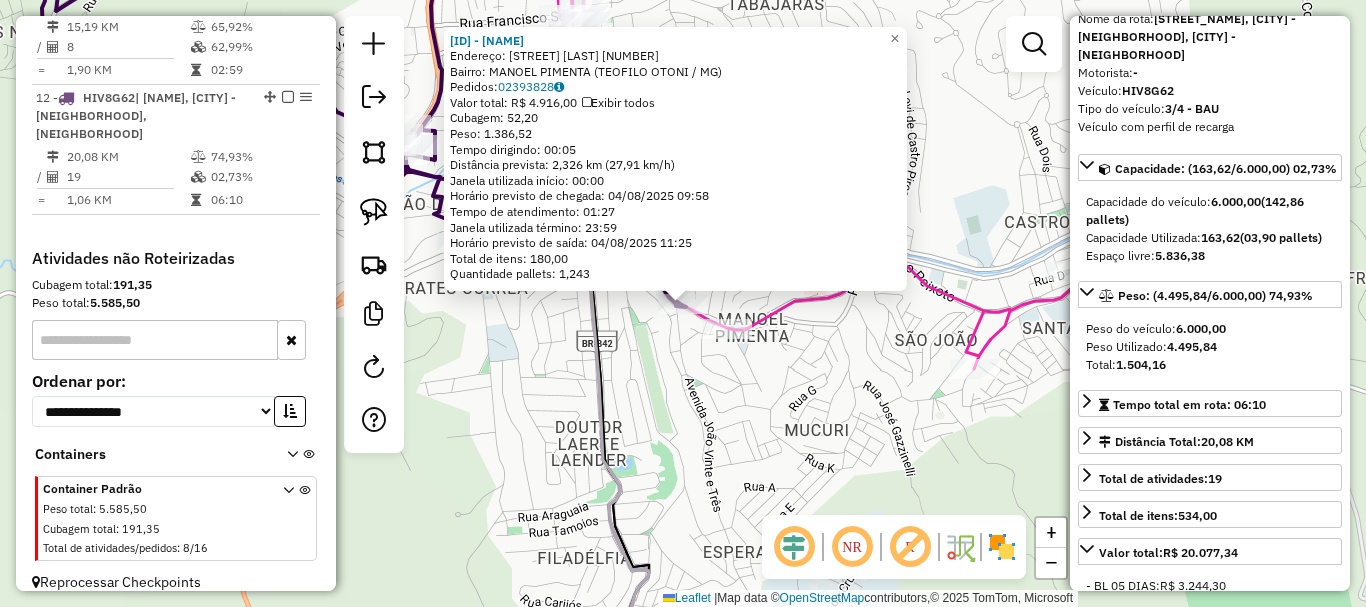 click on "37760 - LEANDRO LORENTZ LAME  Endereço:  FLORIANO PEIXOTO 163   Bairro: MANOEL PIMENTA (TEOFILO OTONI / MG)   Pedidos:  02393828   Valor total: R$ 4.916,00   Exibir todos   Cubagem: 52,20  Peso: 1.386,52  Tempo dirigindo: 00:05   Distância prevista: 2,326 km (27,91 km/h)   Janela utilizada início: 00:00   Horário previsto de chegada: 04/08/2025 09:58   Tempo de atendimento: 01:27   Janela utilizada término: 23:59   Horário previsto de saída: 04/08/2025 11:25   Total de itens: 180,00   Quantidade pallets: 1,243  × Janela de atendimento Grade de atendimento Capacidade Transportadoras Veículos Cliente Pedidos  Rotas Selecione os dias de semana para filtrar as janelas de atendimento  Seg   Ter   Qua   Qui   Sex   Sáb   Dom  Informe o período da janela de atendimento: De: Até:  Filtrar exatamente a janela do cliente  Considerar janela de atendimento padrão  Selecione os dias de semana para filtrar as grades de atendimento  Seg   Ter   Qua   Qui   Sex   Sáb   Dom   Peso mínimo:   Peso máximo:   De:" 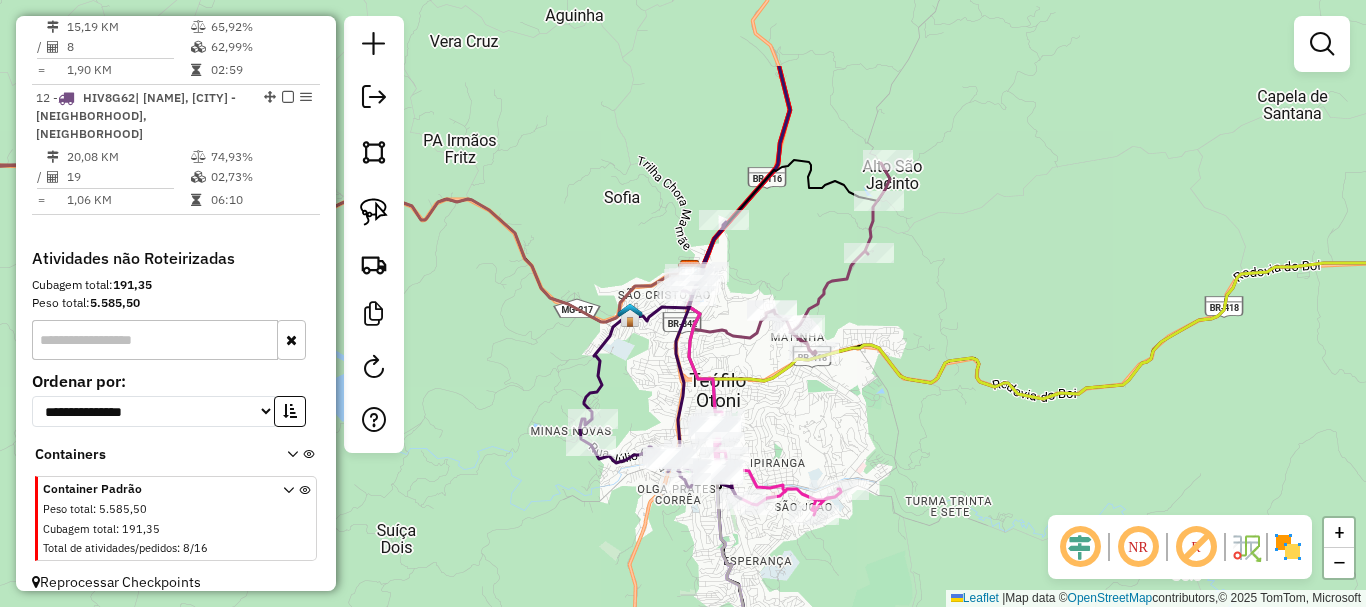 drag, startPoint x: 890, startPoint y: 292, endPoint x: 877, endPoint y: 435, distance: 143.58969 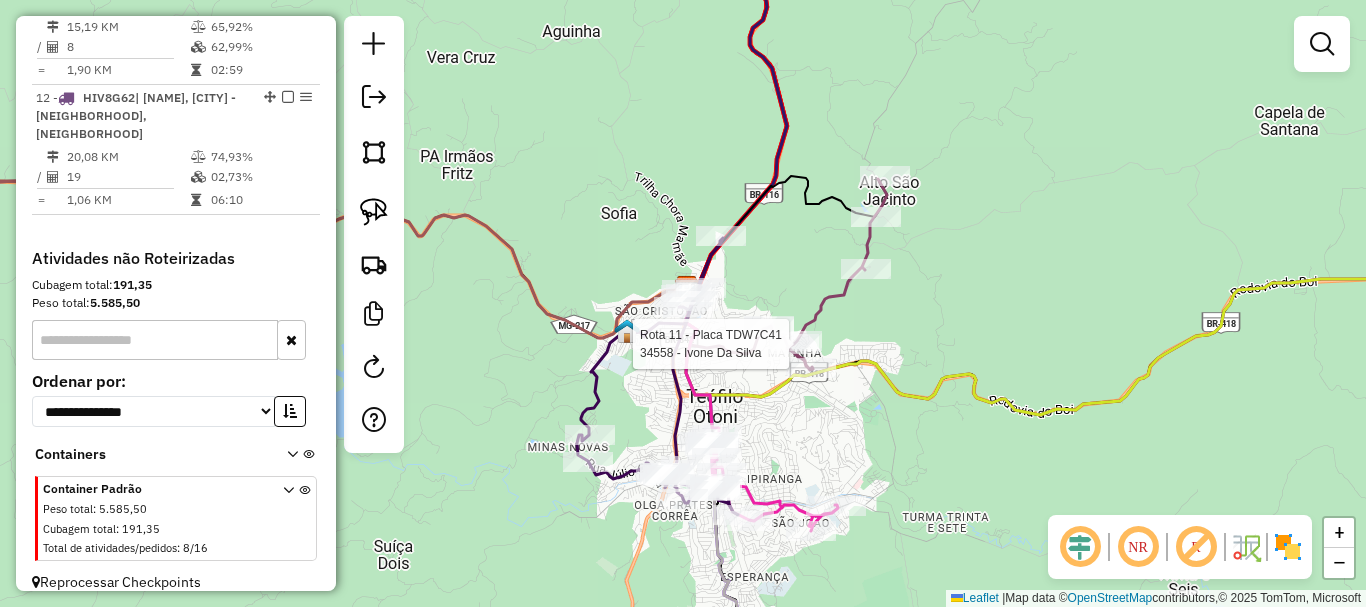 click 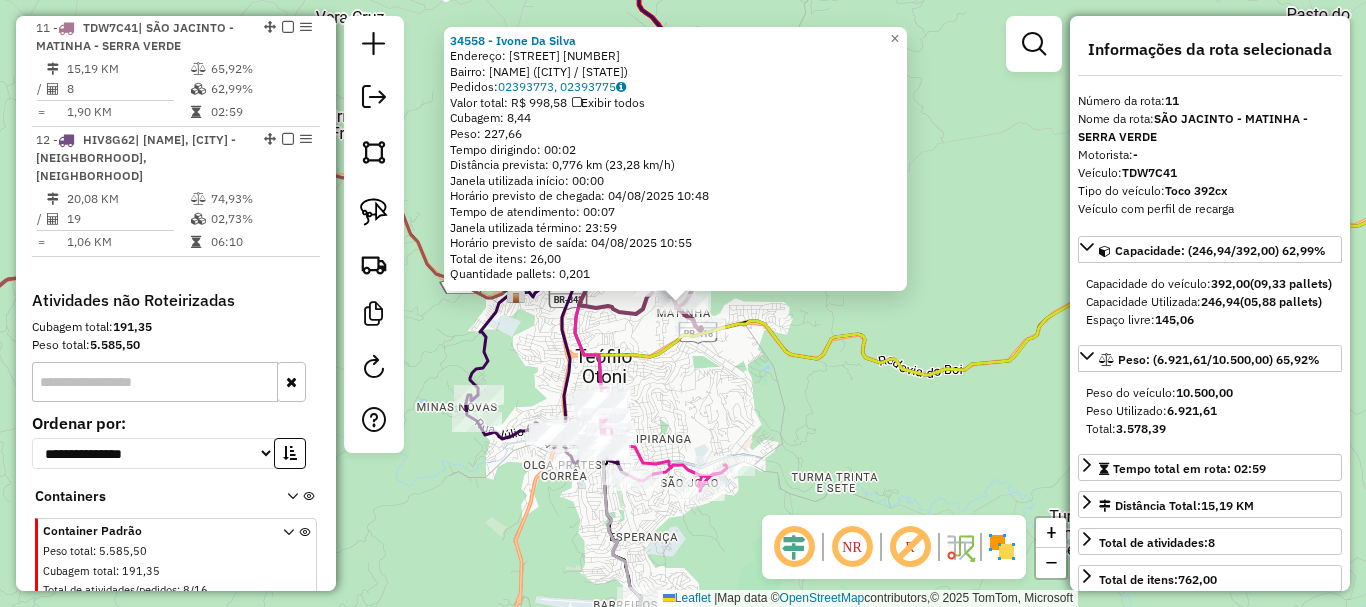 scroll, scrollTop: 2099, scrollLeft: 0, axis: vertical 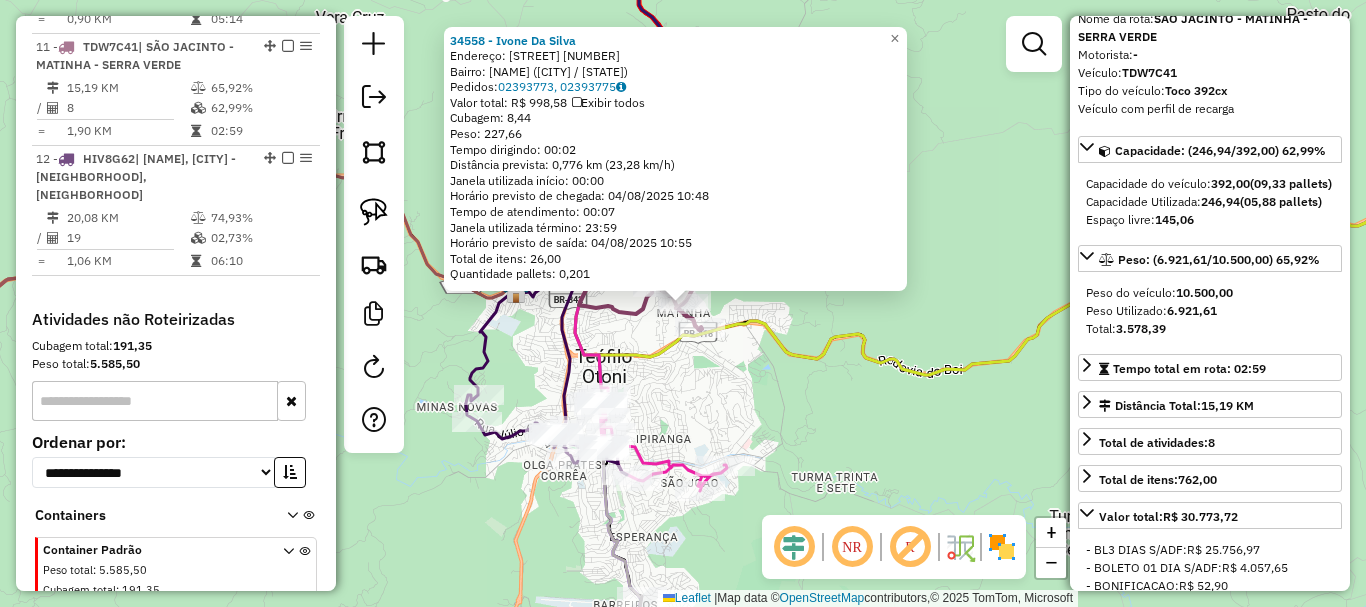 click on "34558 - Ivone Da Silva  Endereço:  SANTANA 786   Bairro: MATINHA (TEOFILO OTONI / MG)   Pedidos:  02393773, 02393775   Valor total: R$ 998,58   Exibir todos   Cubagem: 8,44  Peso: 227,66  Tempo dirigindo: 00:02   Distância prevista: 0,776 km (23,28 km/h)   Janela utilizada início: 00:00   Horário previsto de chegada: 04/08/2025 10:48   Tempo de atendimento: 00:07   Janela utilizada término: 23:59   Horário previsto de saída: 04/08/2025 10:55   Total de itens: 26,00   Quantidade pallets: 0,201  × Janela de atendimento Grade de atendimento Capacidade Transportadoras Veículos Cliente Pedidos  Rotas Selecione os dias de semana para filtrar as janelas de atendimento  Seg   Ter   Qua   Qui   Sex   Sáb   Dom  Informe o período da janela de atendimento: De: Até:  Filtrar exatamente a janela do cliente  Considerar janela de atendimento padrão  Selecione os dias de semana para filtrar as grades de atendimento  Seg   Ter   Qua   Qui   Sex   Sáb   Dom   Considerar clientes sem dia de atendimento cadastrado" 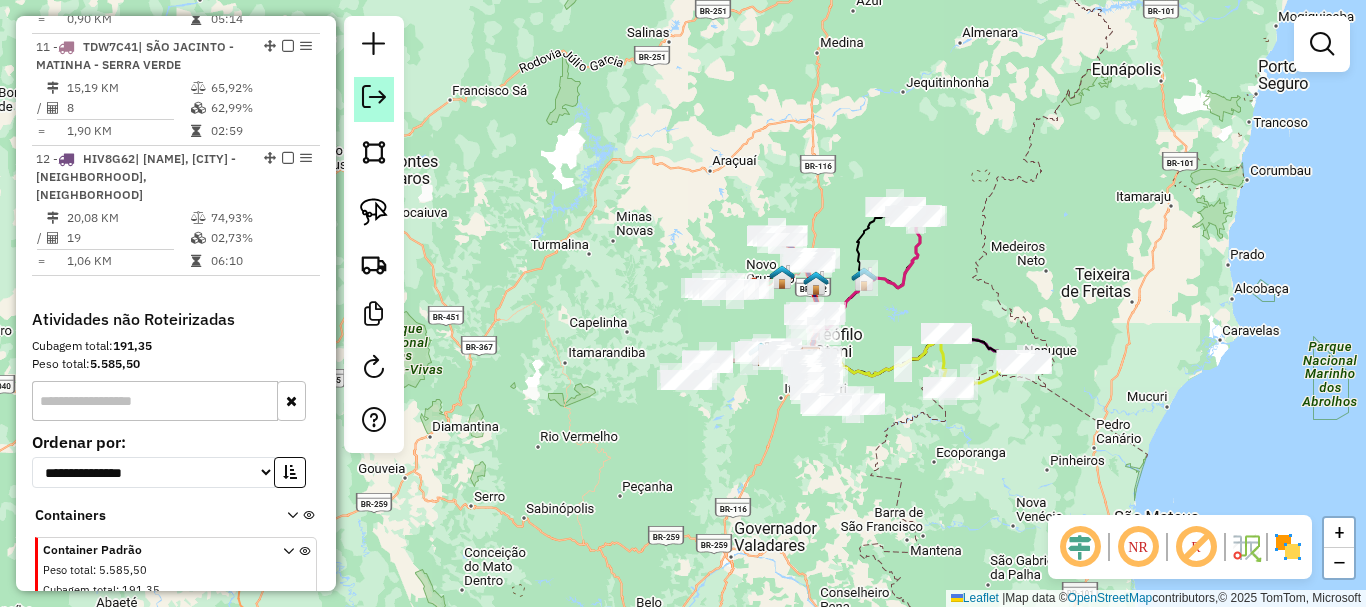 click 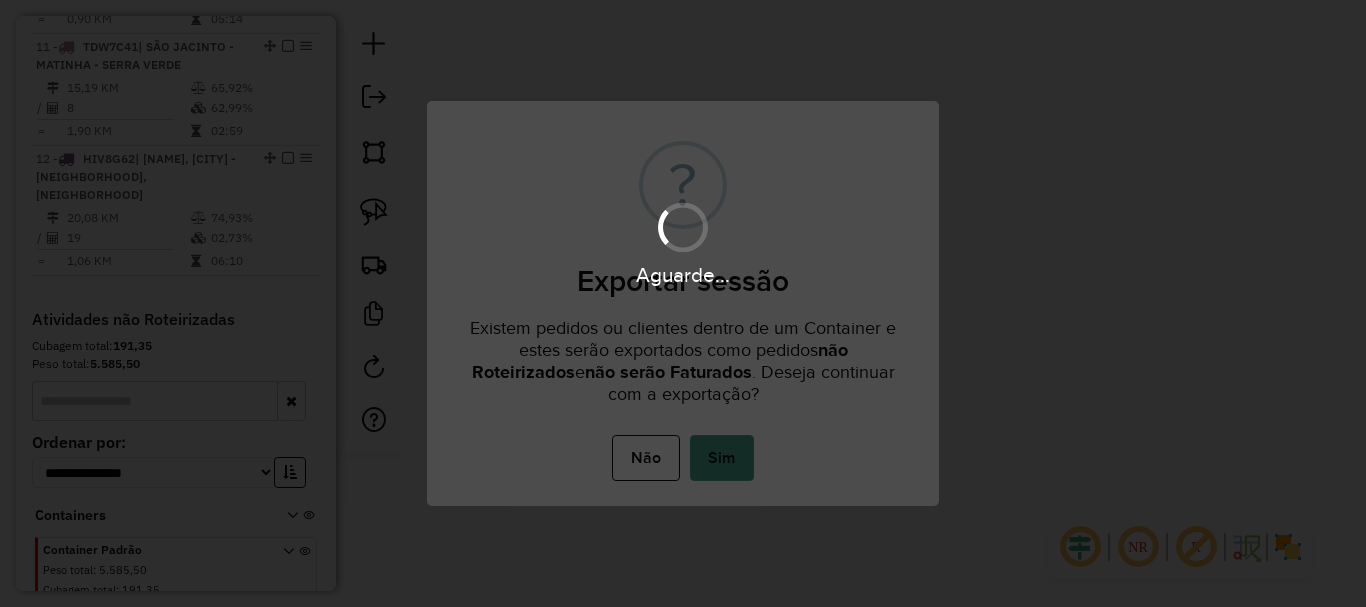 click on "Sim" at bounding box center (722, 458) 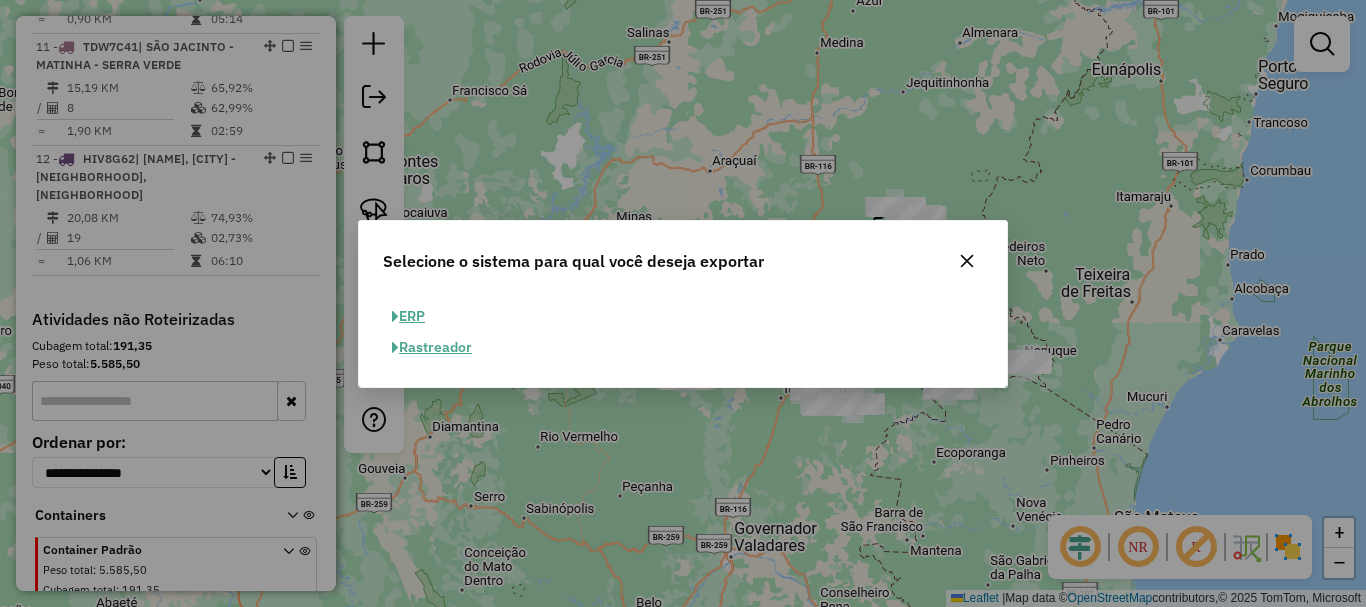 click on "ERP" 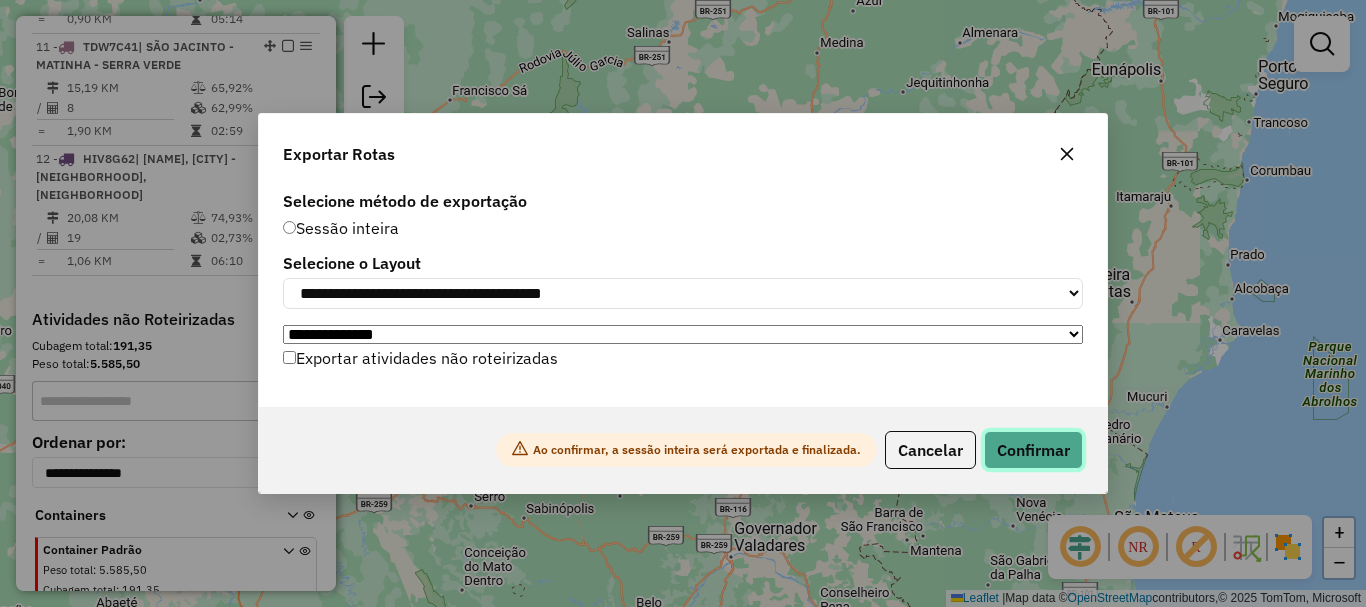 click on "Confirmar" 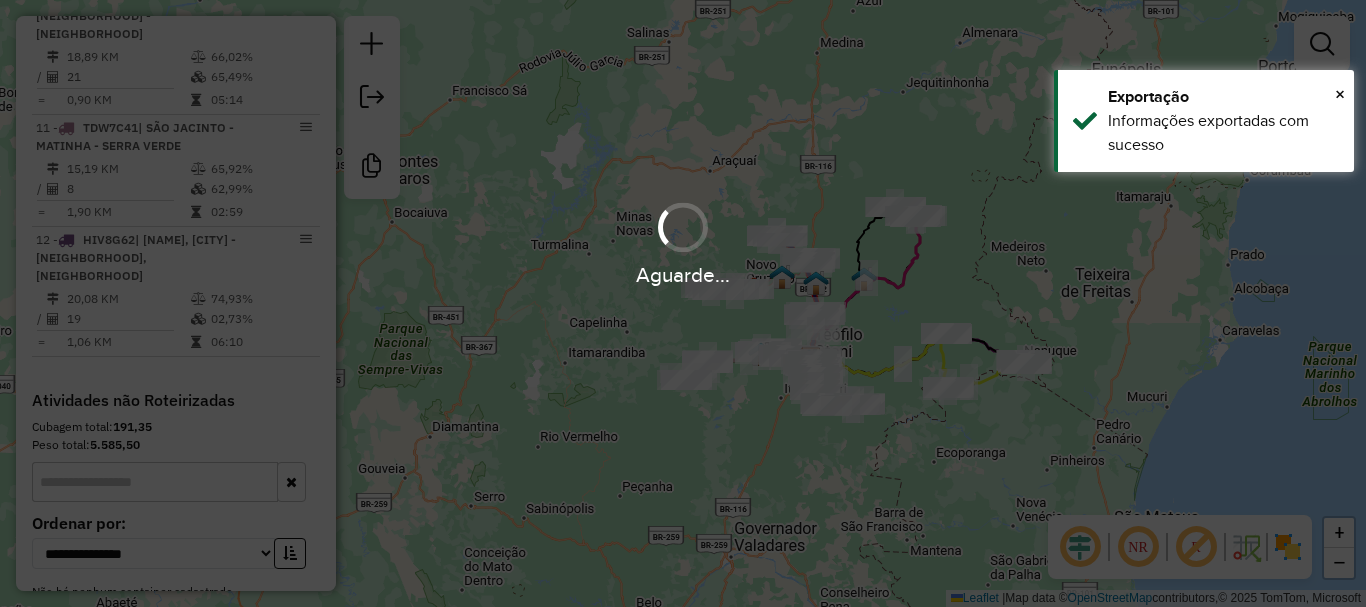 scroll, scrollTop: 2113, scrollLeft: 0, axis: vertical 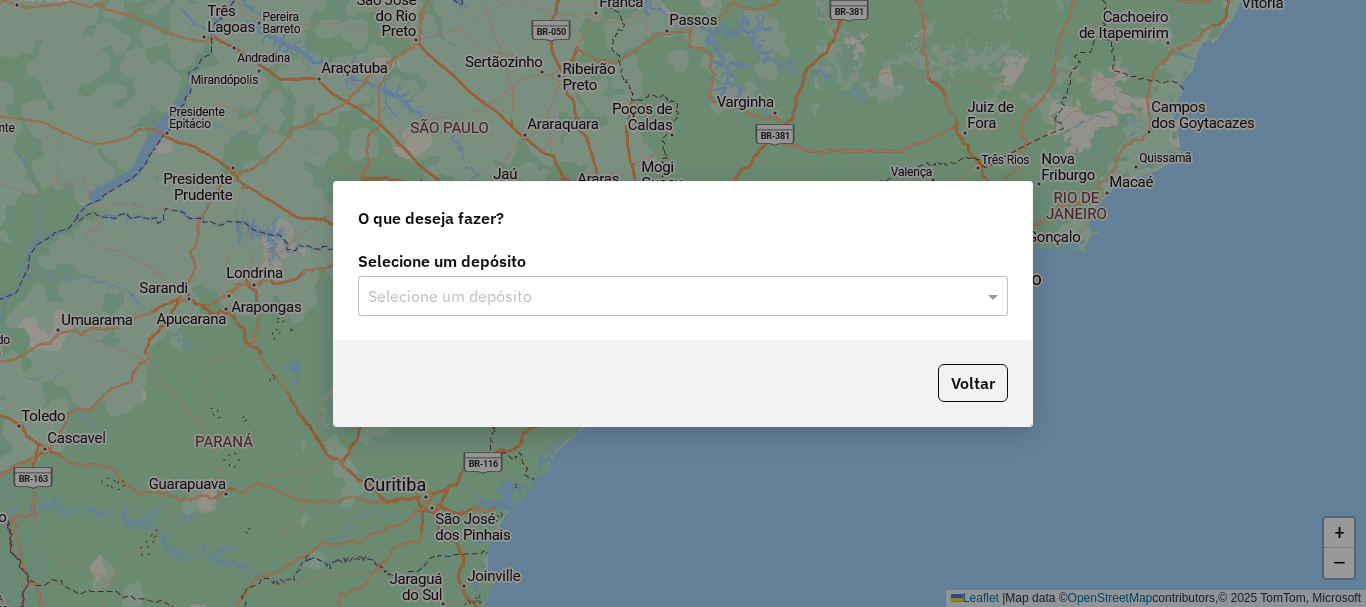click 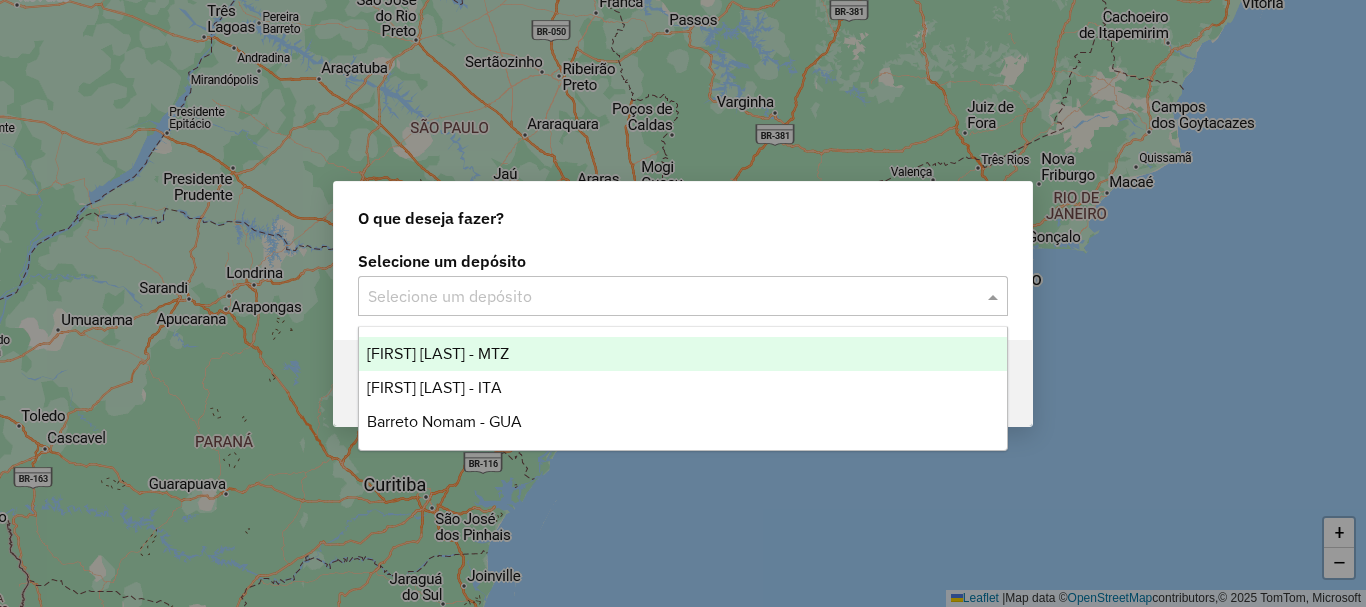 click on "[FIRST] [LAST]  -  MTZ" at bounding box center [683, 354] 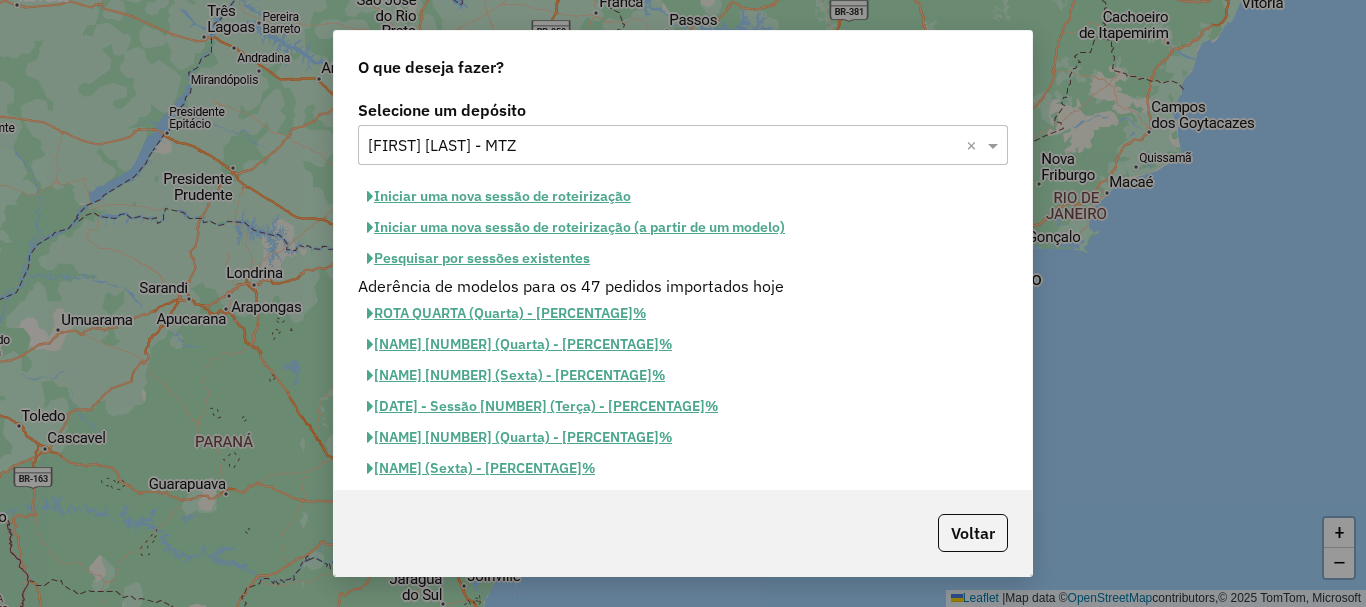 click on "Iniciar uma nova sessão de roteirização" 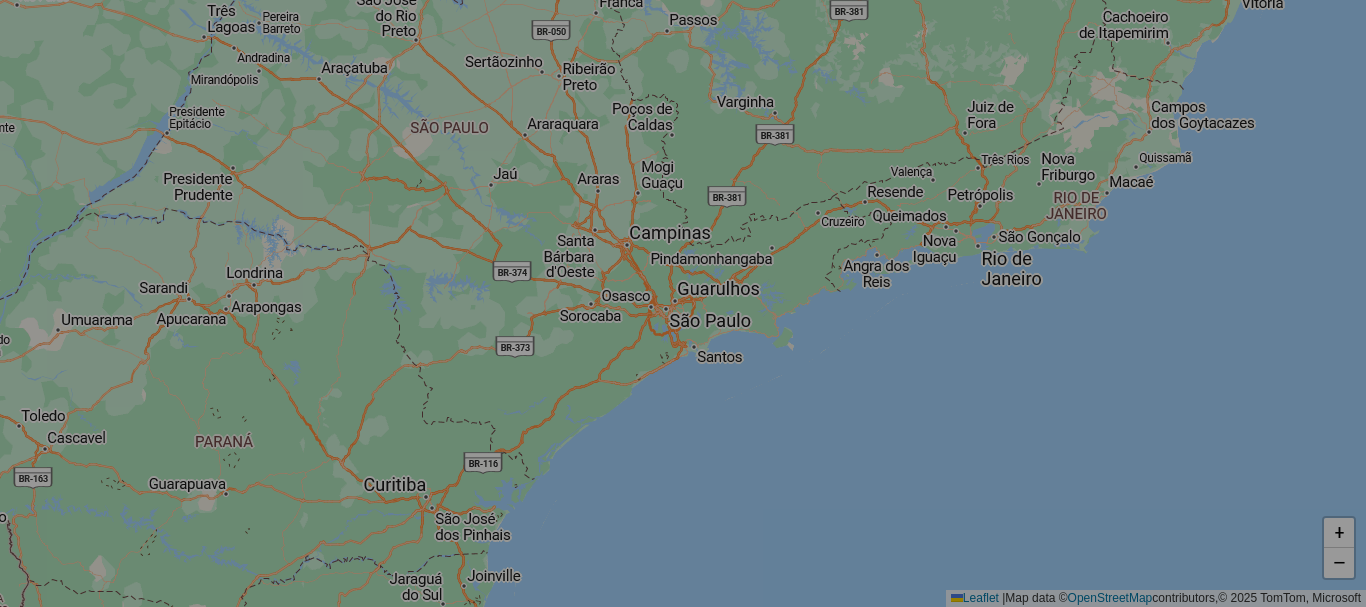 select on "*" 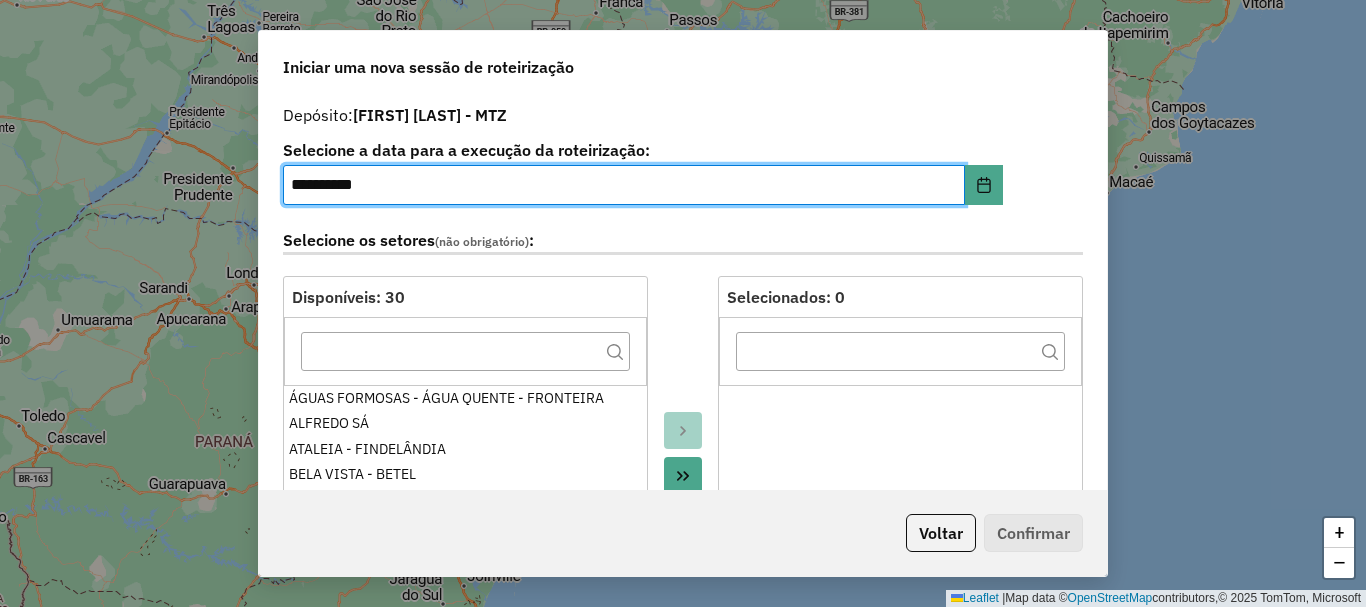 click 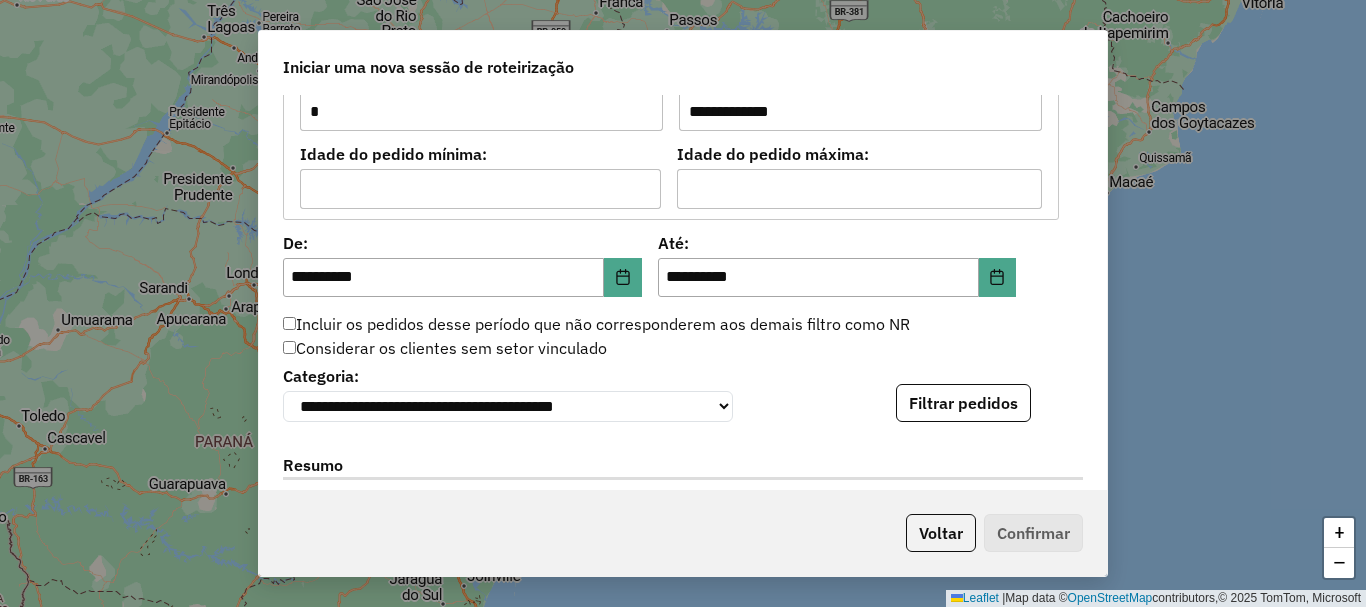 scroll, scrollTop: 2100, scrollLeft: 0, axis: vertical 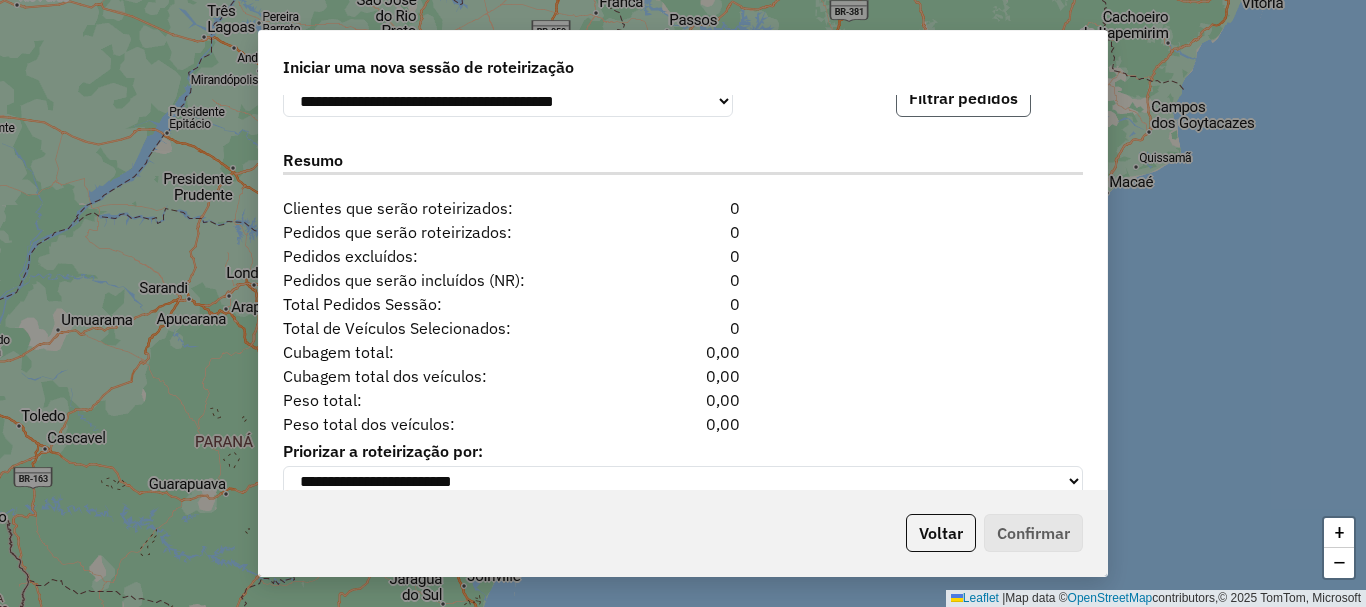 click on "Filtrar pedidos" 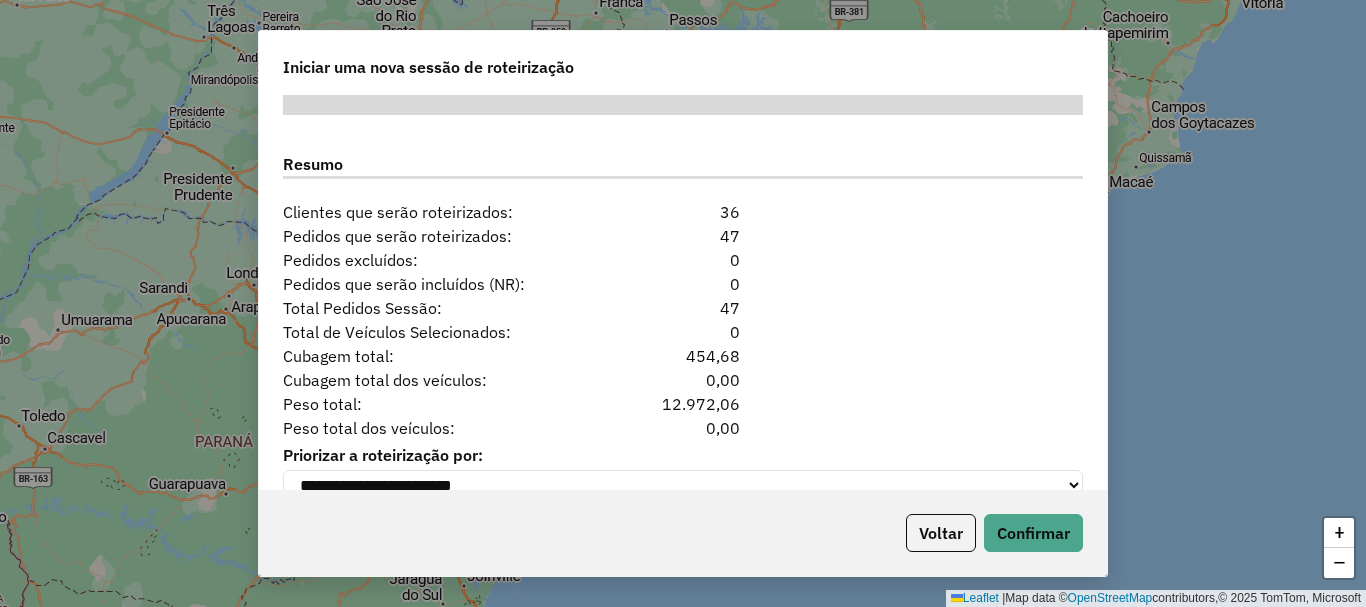 scroll, scrollTop: 2554, scrollLeft: 0, axis: vertical 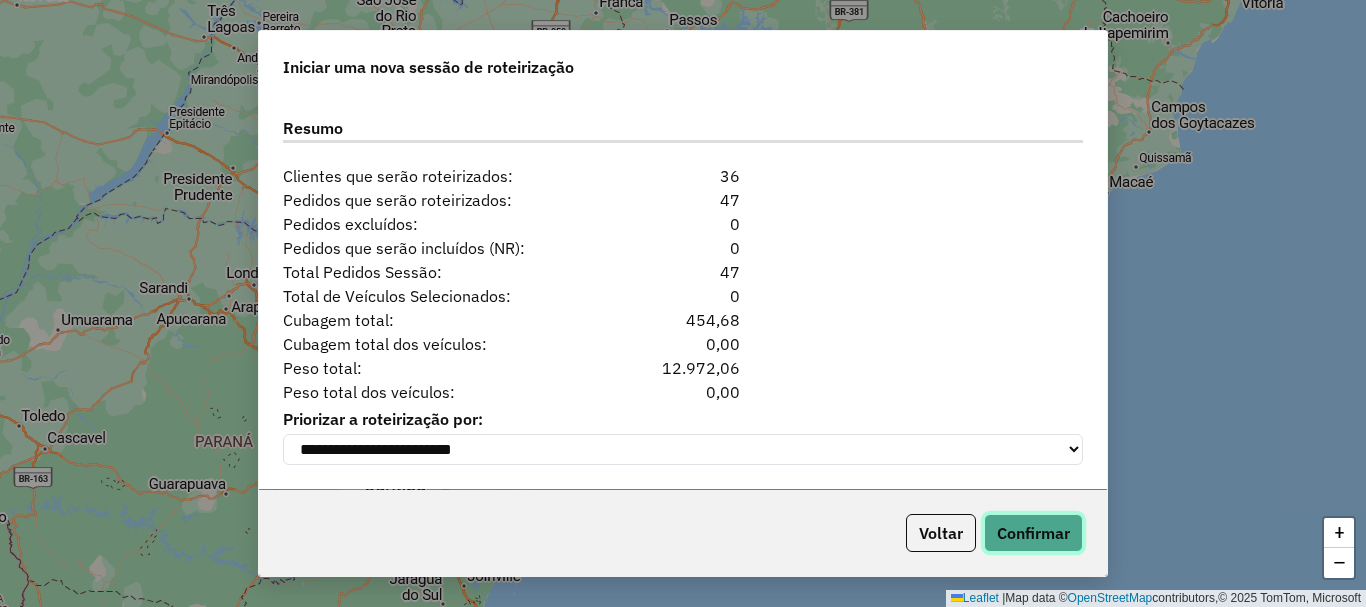 click on "Confirmar" 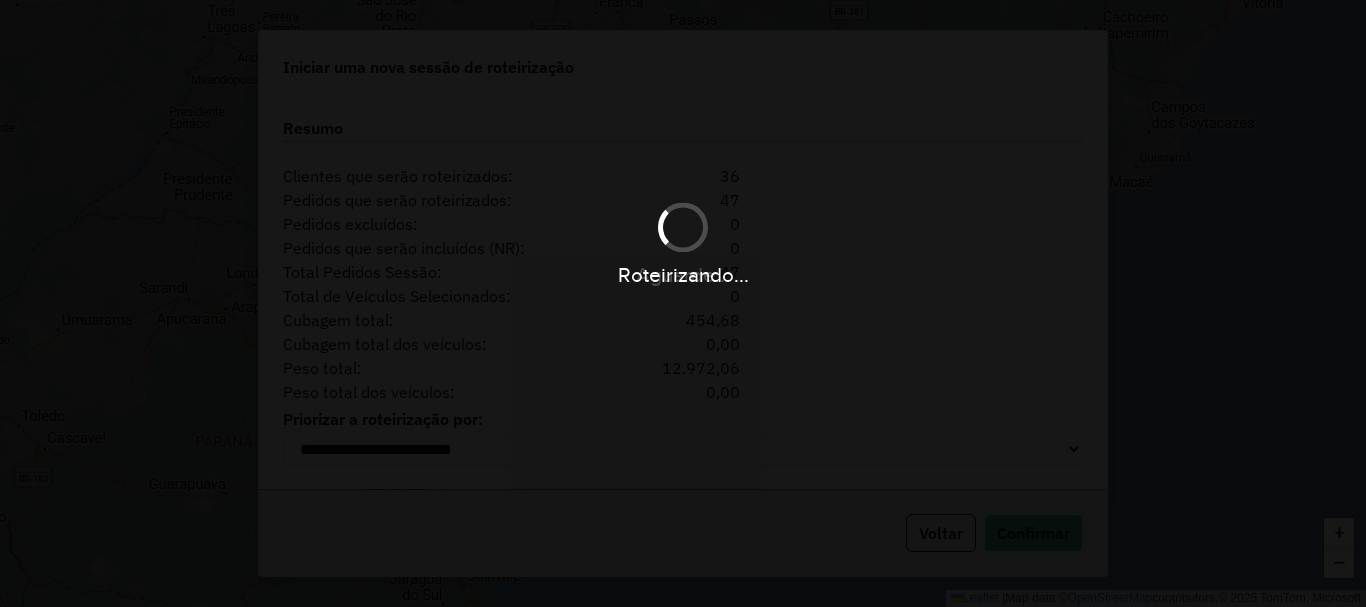 type 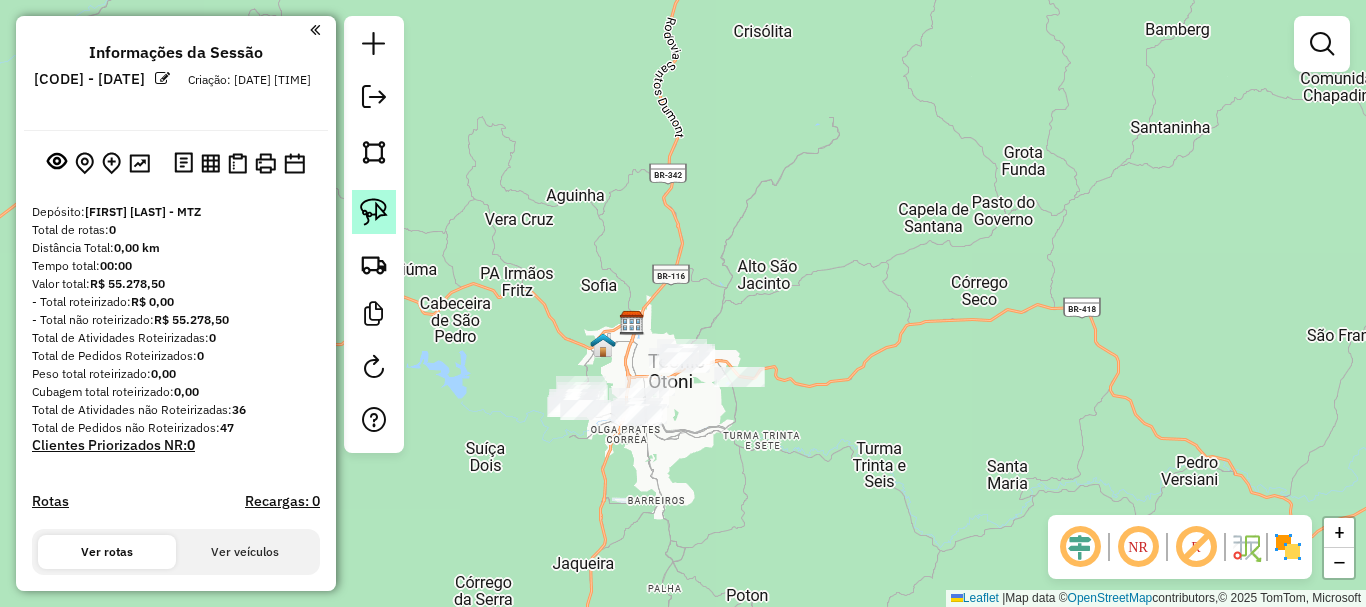 click 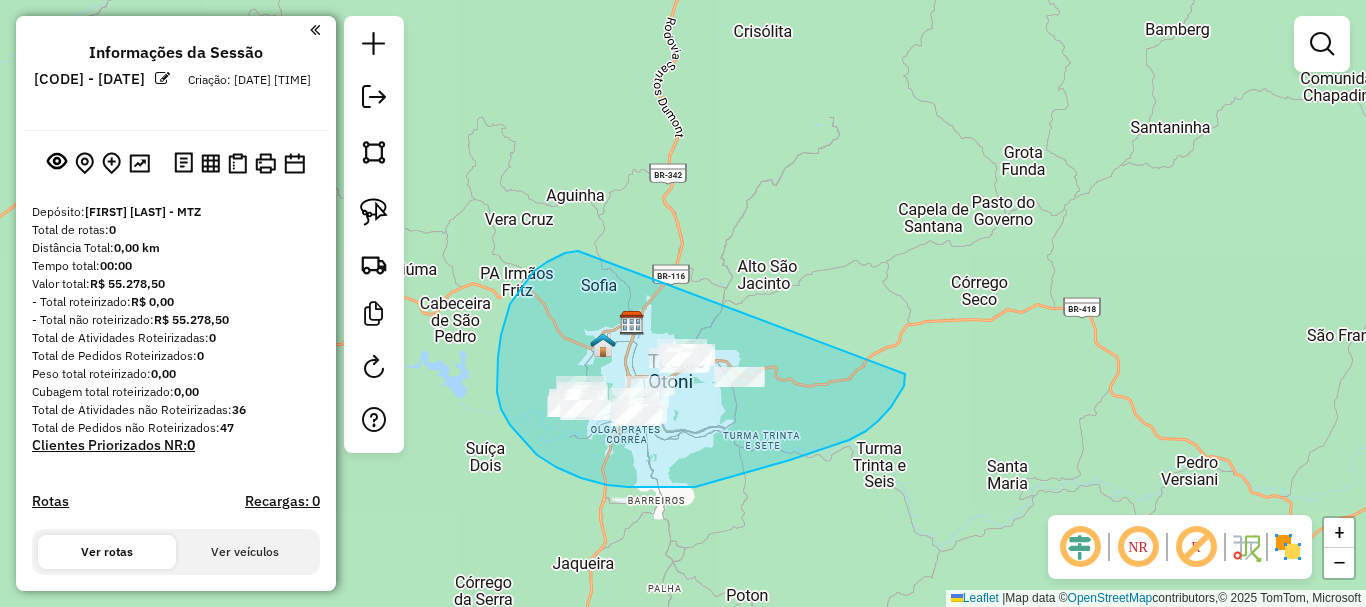 drag, startPoint x: 574, startPoint y: 251, endPoint x: 908, endPoint y: 354, distance: 349.5211 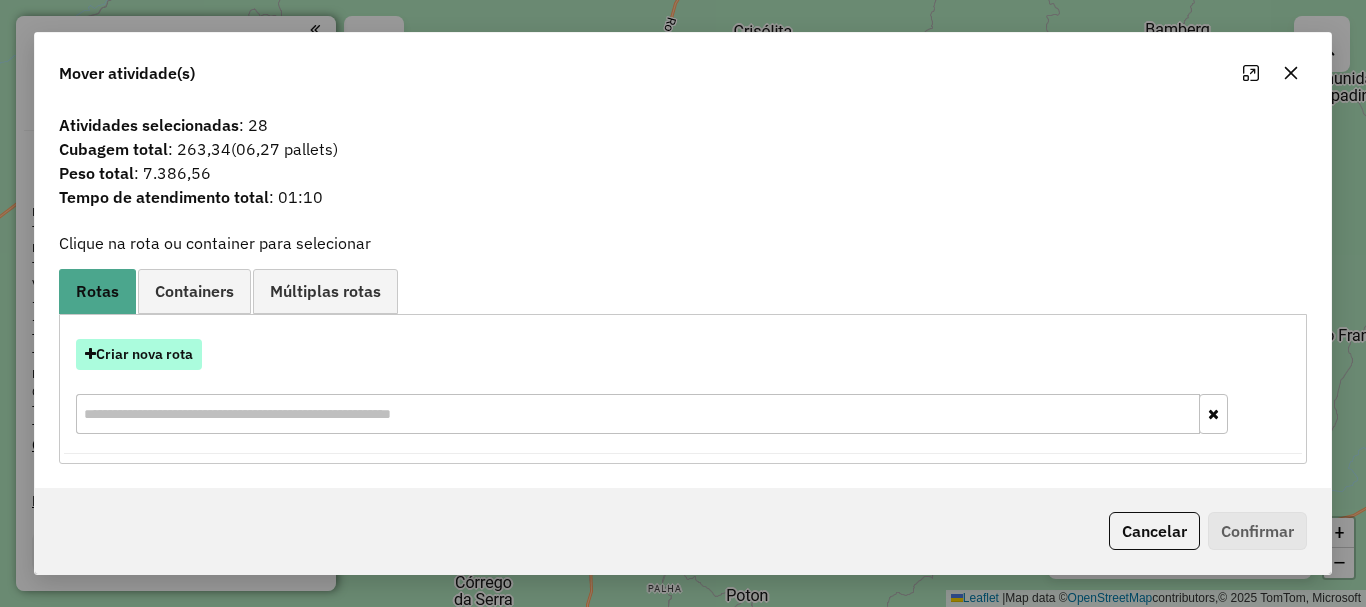 click on "Criar nova rota" at bounding box center (139, 354) 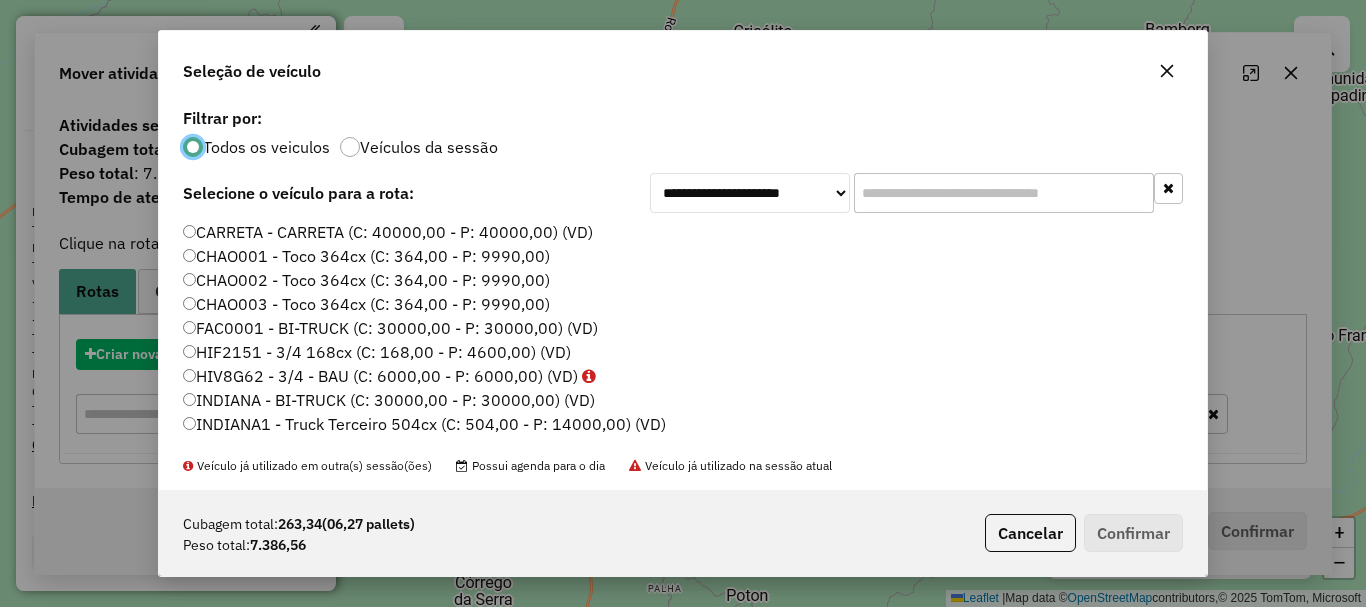 scroll, scrollTop: 11, scrollLeft: 6, axis: both 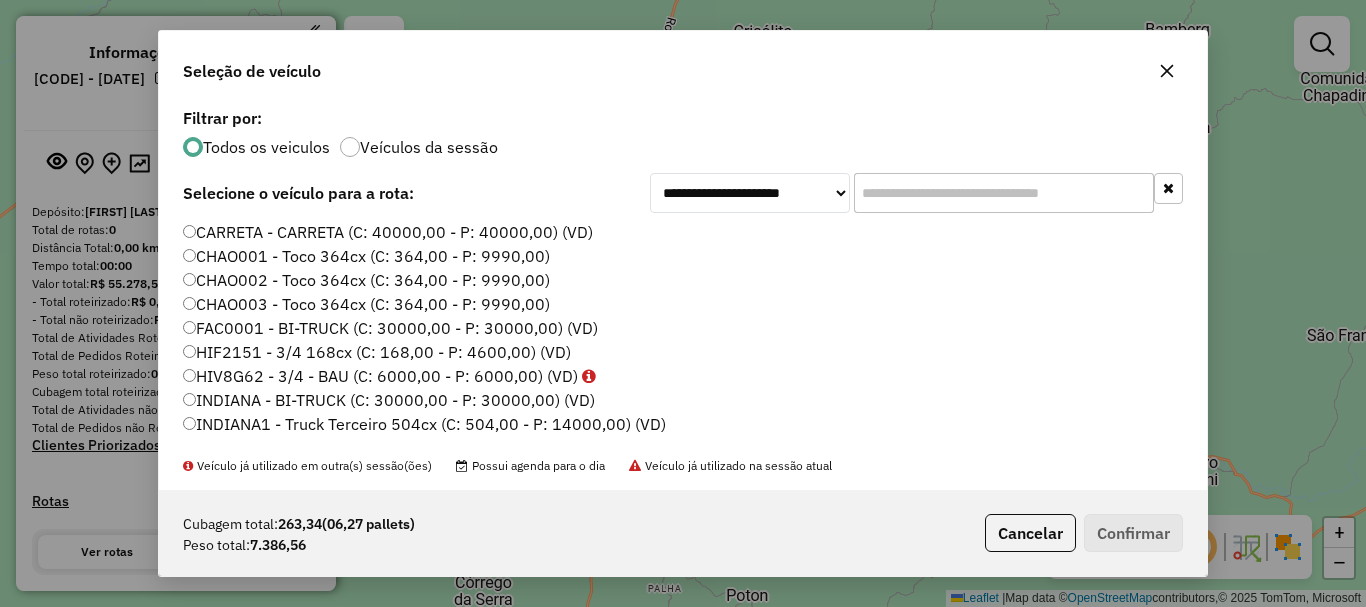 click 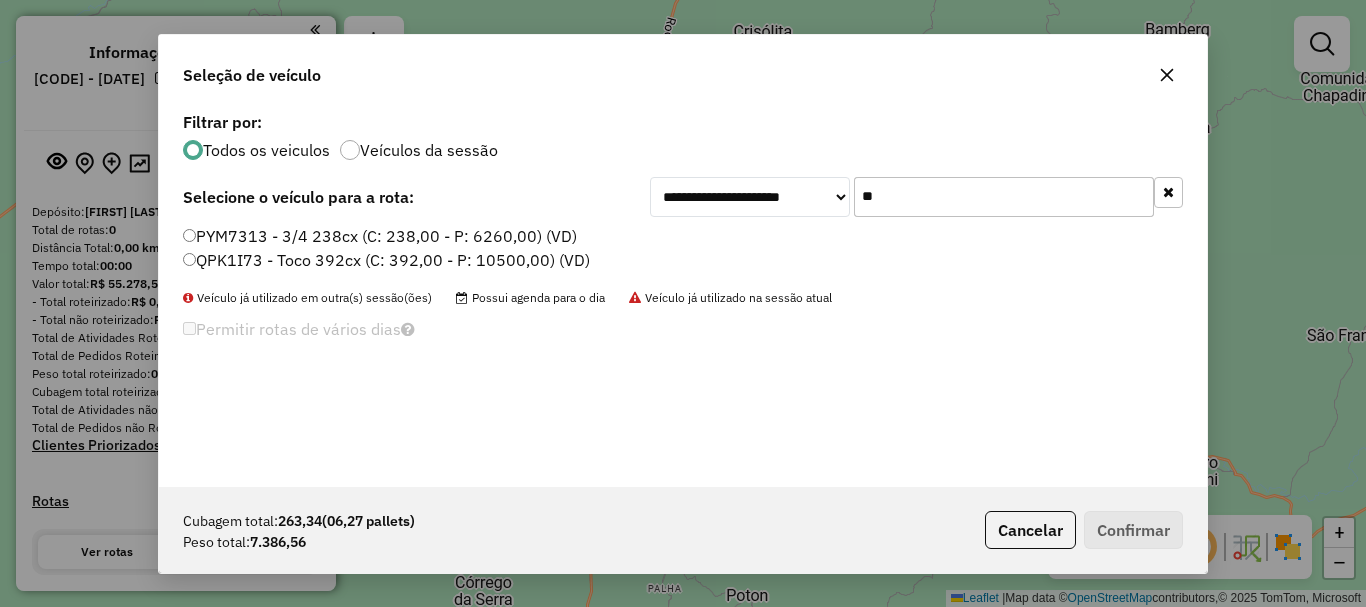 type on "**" 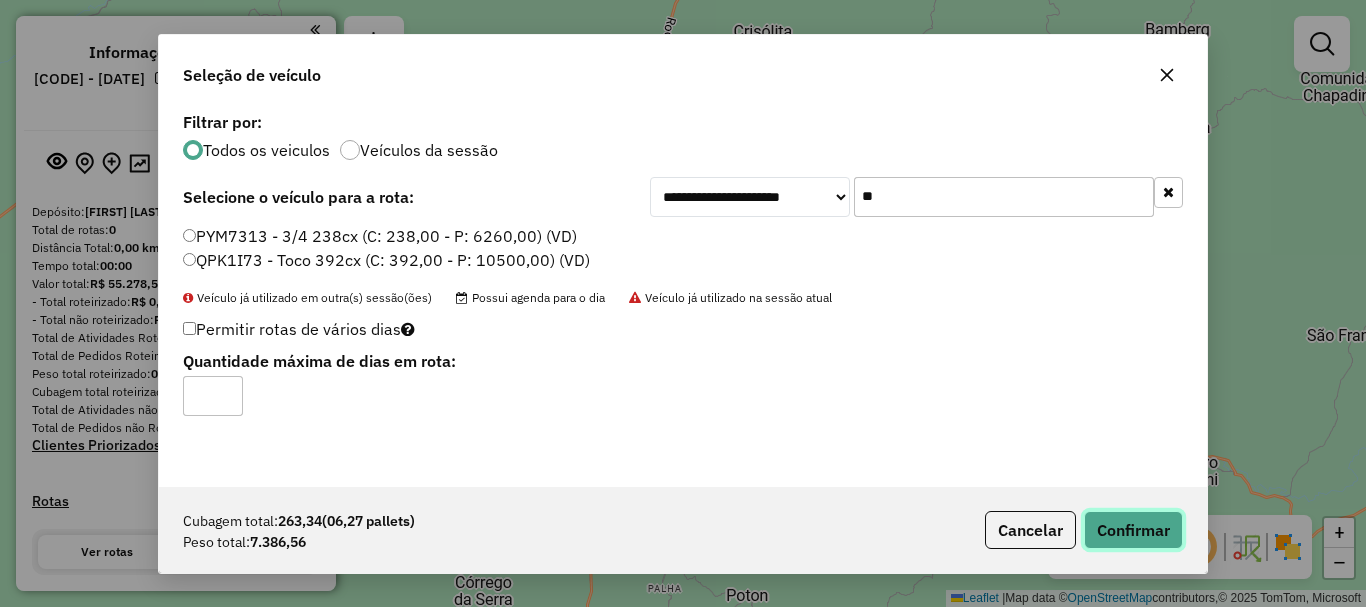 click on "Confirmar" 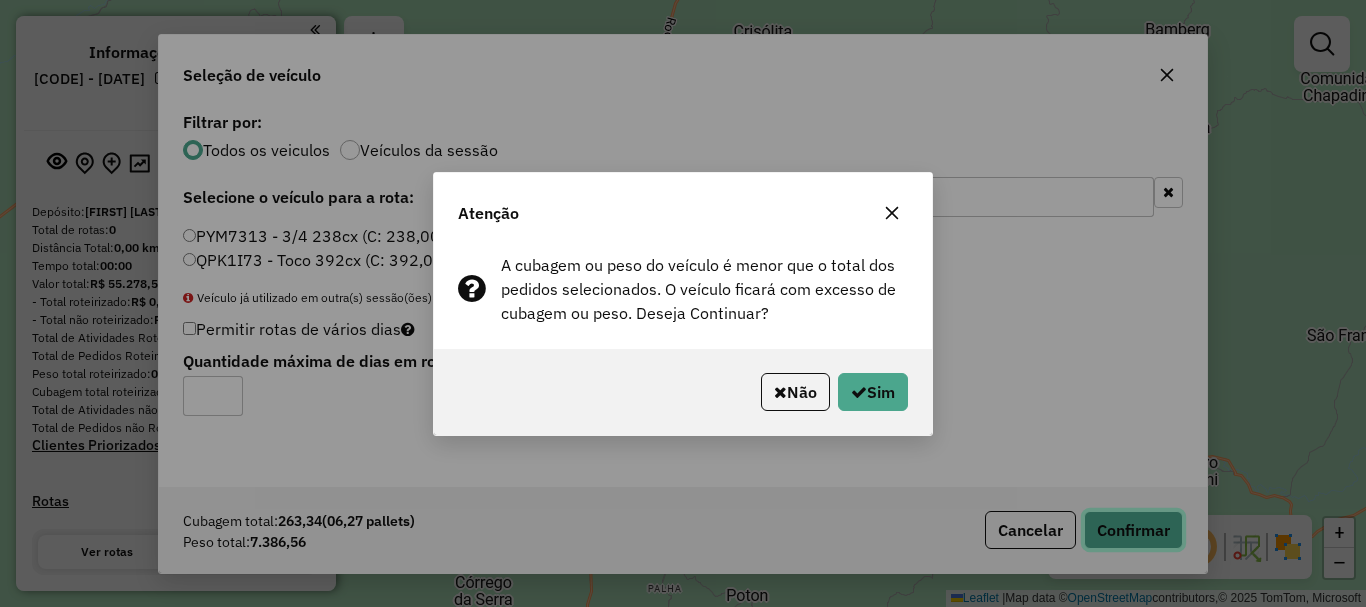 type 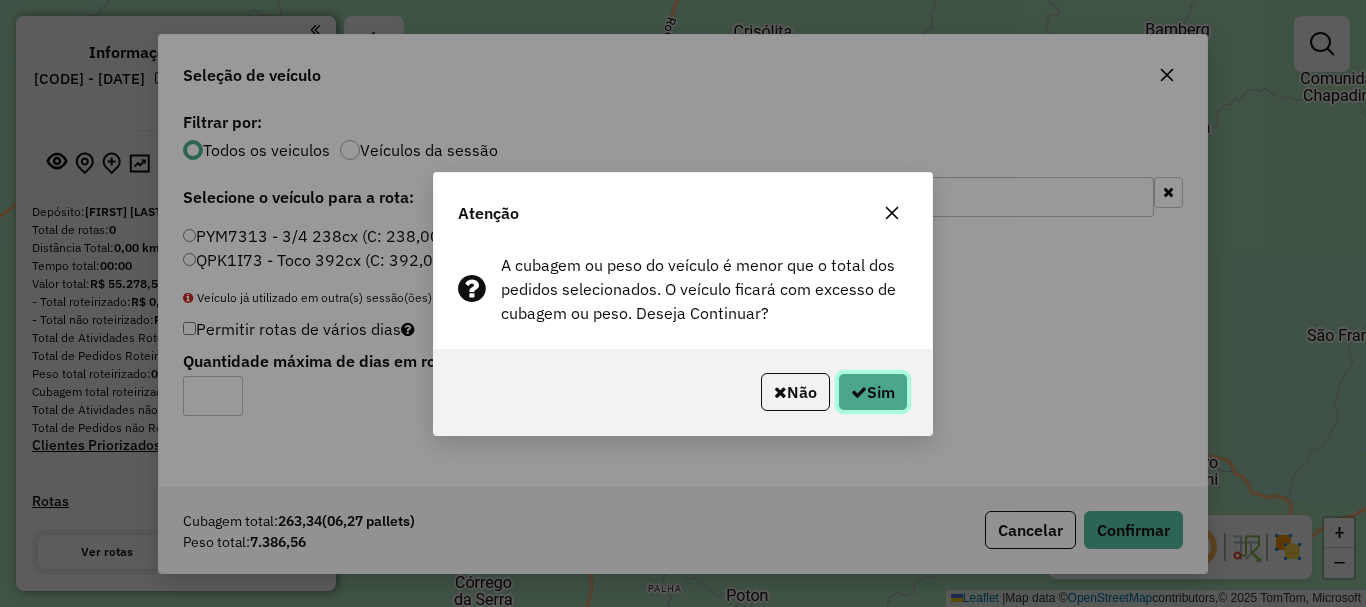 click on "Sim" 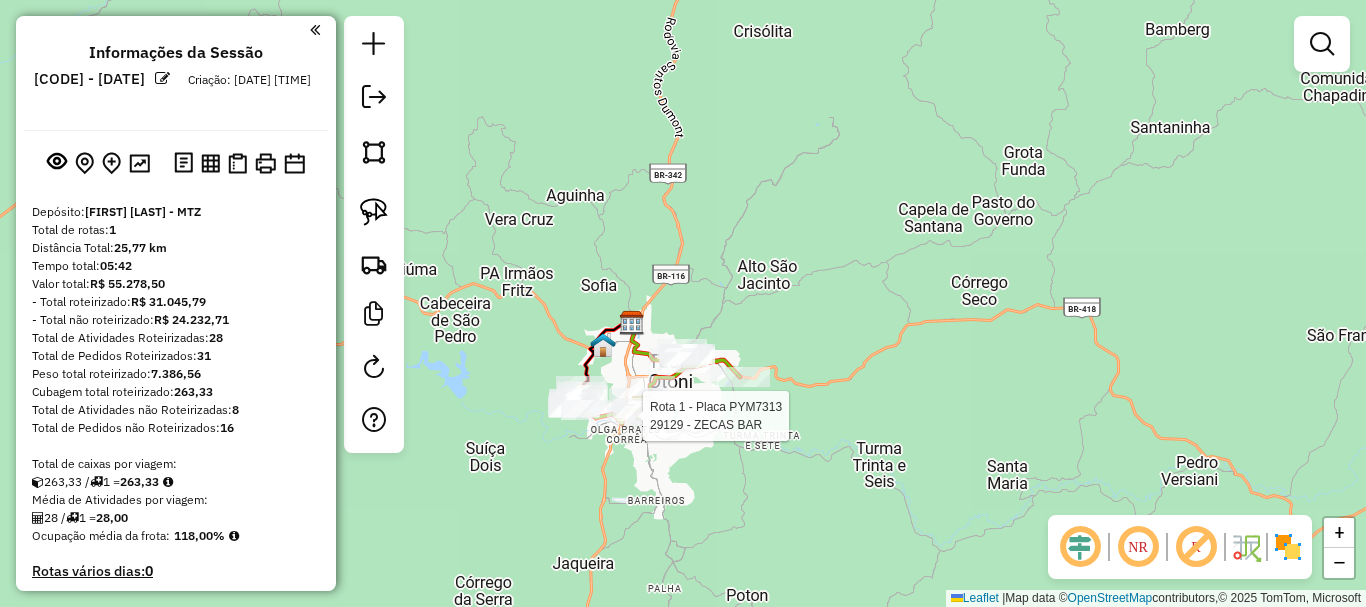 select on "**********" 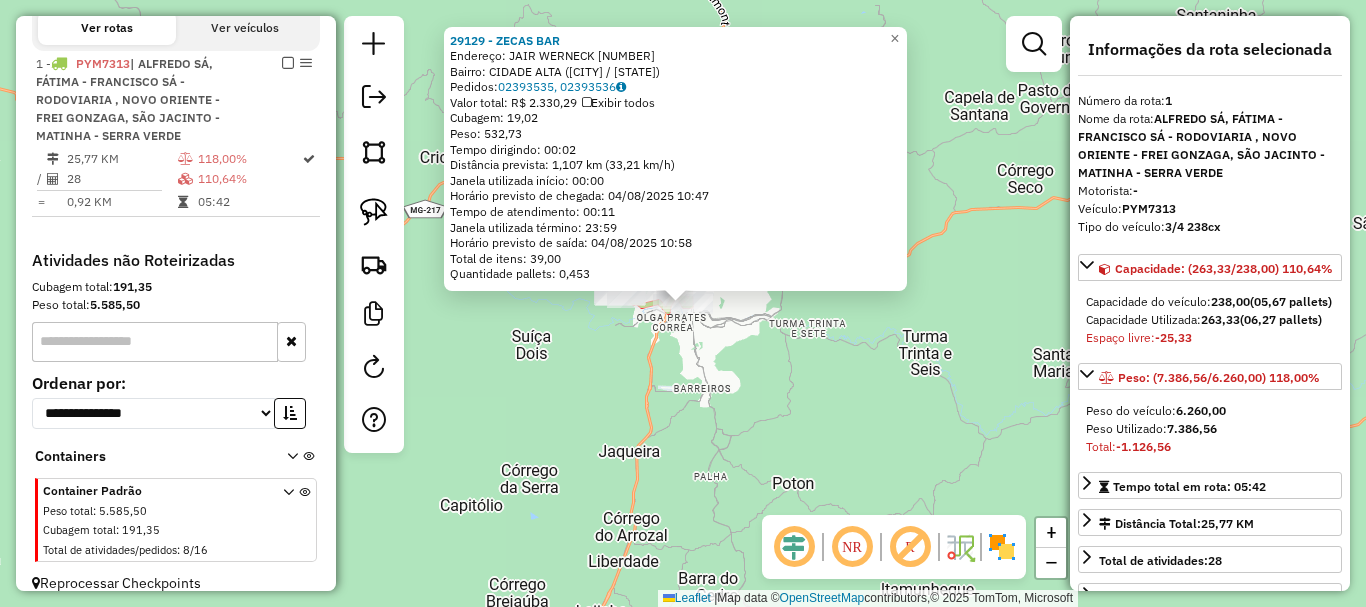 scroll, scrollTop: 694, scrollLeft: 0, axis: vertical 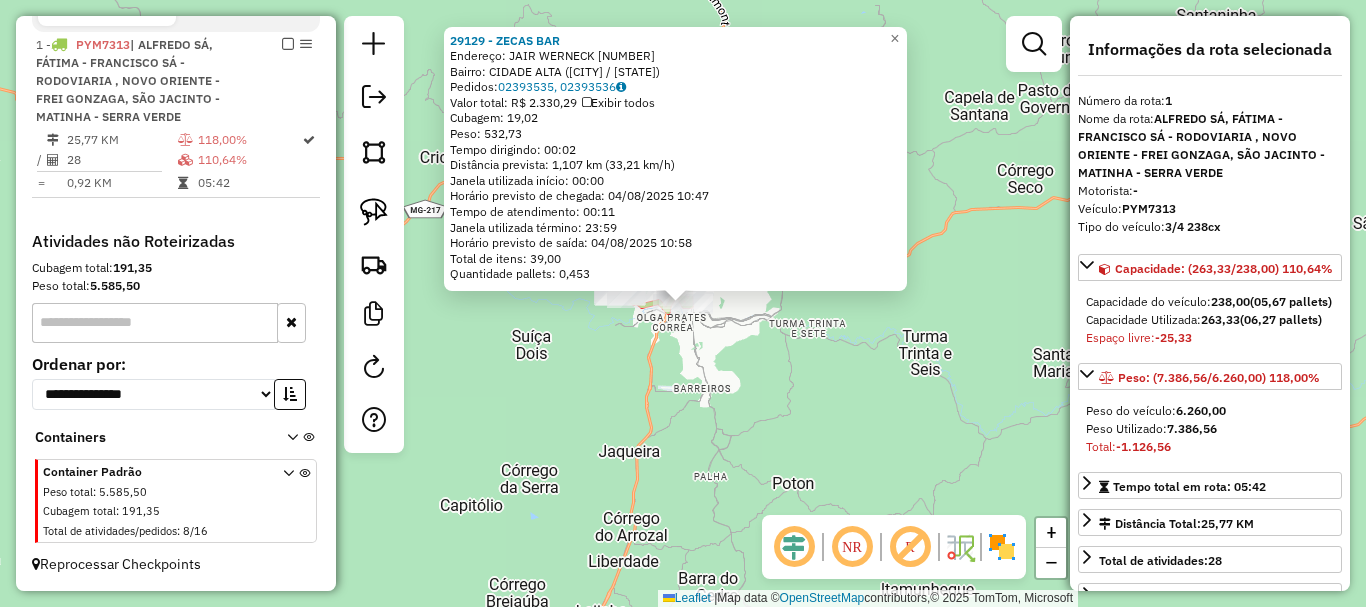click on "ZECAS BAR  Endereço:  JAIR WERNECK [NUMBER]   Bairro: CIDADE ALTA ([CITY] / [STATE])   Pedidos:  [ORDER_ID], [ORDER_ID]   Valor total: [CURRENCY] [AMOUNT]   Exibir todos   Cubagem: [CUBAGE]  Peso: [WEIGHT]  Tempo dirigindo: [TIME]   Distância prevista: [DISTANCE] km ([SPEED] km/h)   Janela utilizada início: [TIME]   Horário previsto de chegada: [DATE] [TIME]   Tempo de atendimento: [TIME]   Janela utilizada término: [TIME]   Horário previsto de saída: [DATE] [TIME]   Total de itens: [ITEMS]   Quantidade pallets: [PALLETS]  × Janela de atendimento Grade de atendimento Capacidade Transportadoras Veículos Cliente Pedidos  Rotas Selecione os dias de semana para filtrar as janelas de atendimento  Seg   Ter   Qua   Qui   Sex   Sáb   Dom  Informe o período da janela de atendimento: De: Até:  Filtrar exatamente a janela do cliente  Considerar janela de atendimento padrão  Selecione os dias de semana para filtrar as grades de atendimento  Seg   Ter   Qua   Qui   Sex   Sáb   Dom   Clientes fora do dia de atendimento selecionado" 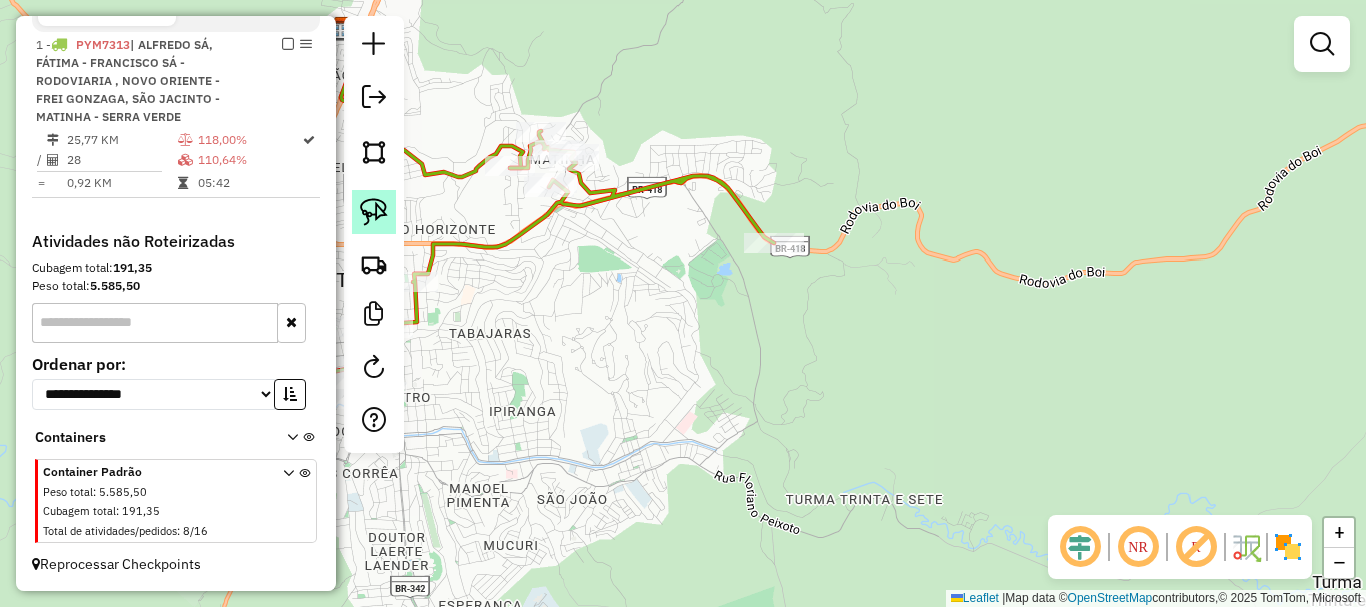 click 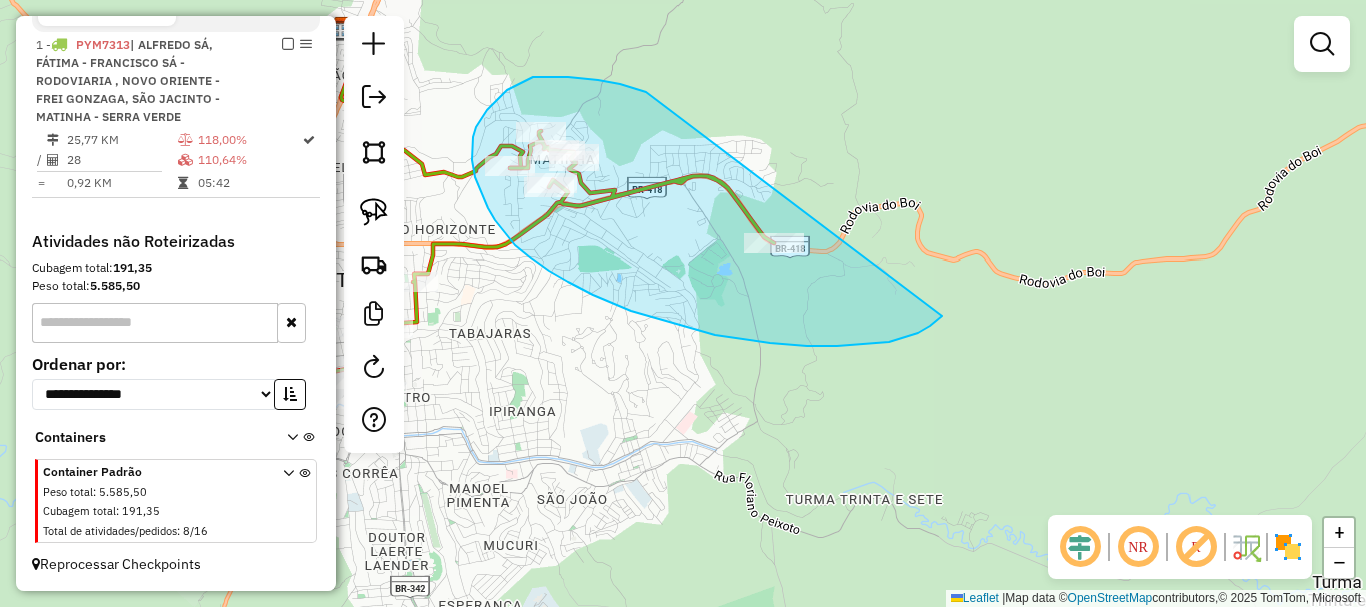drag, startPoint x: 646, startPoint y: 92, endPoint x: 945, endPoint y: 313, distance: 371.80908 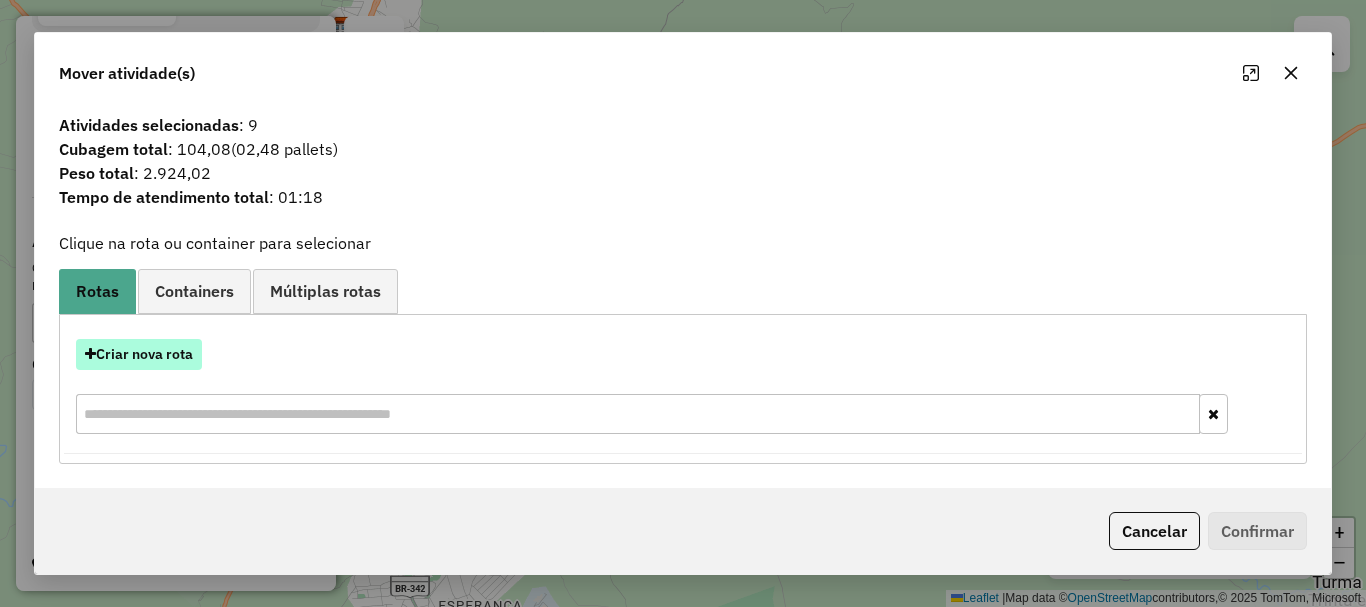 click on "Criar nova rota" at bounding box center [139, 354] 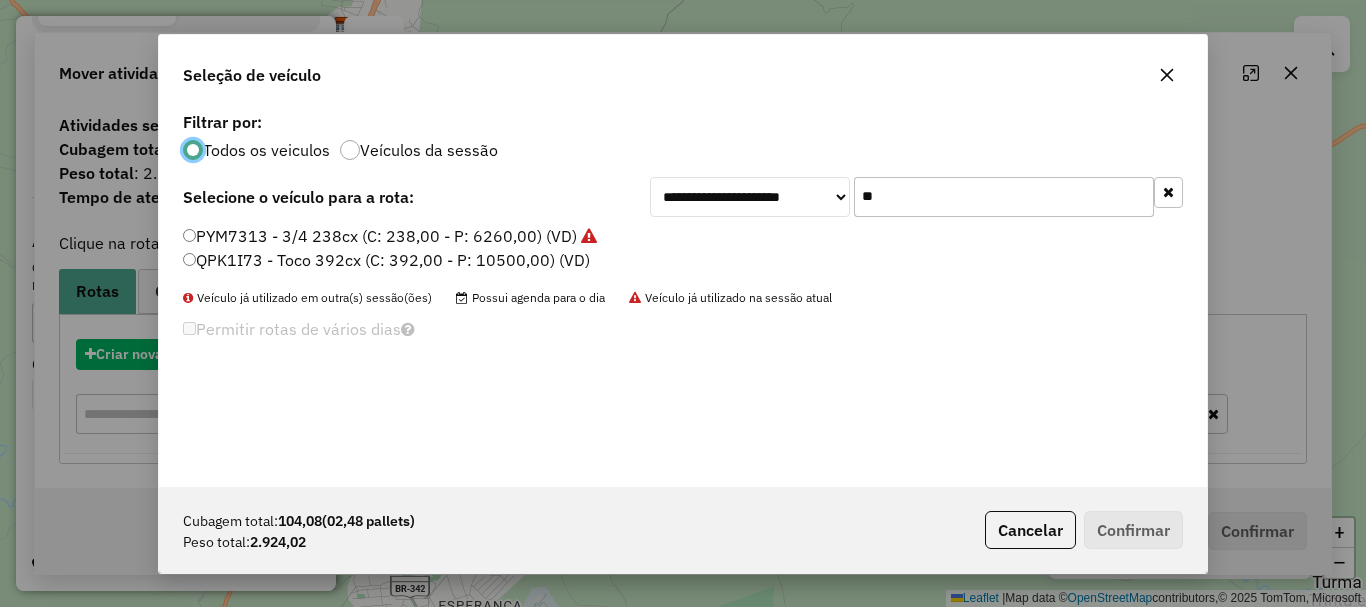 scroll, scrollTop: 11, scrollLeft: 6, axis: both 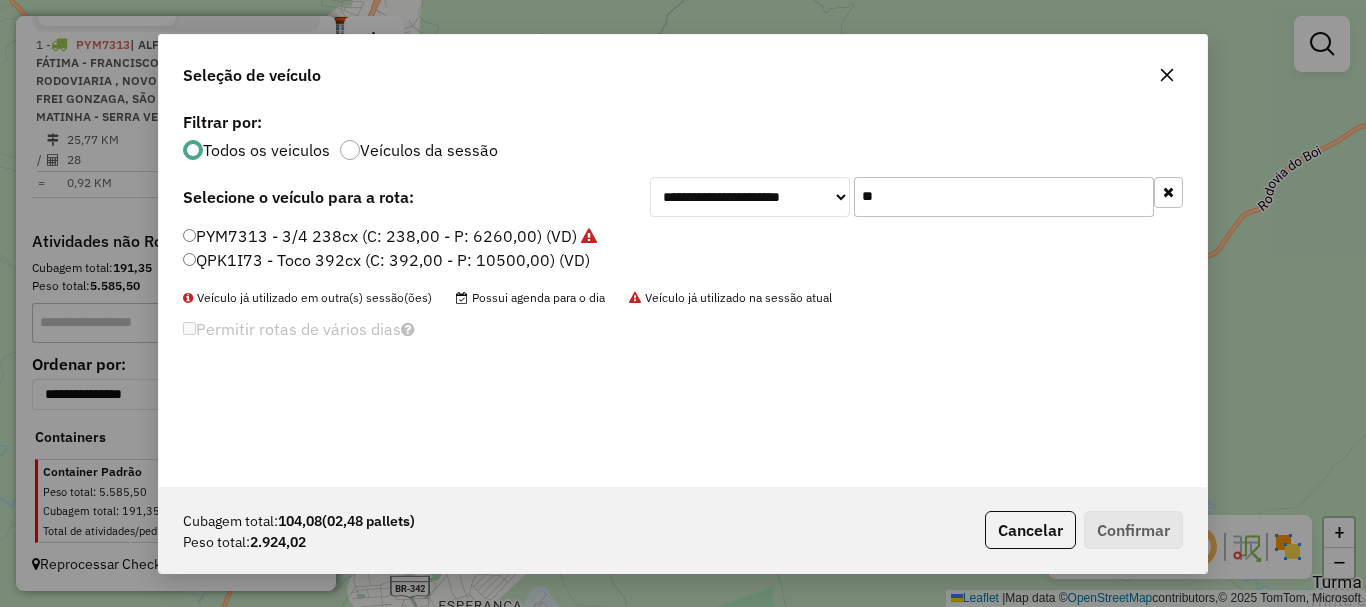 drag, startPoint x: 874, startPoint y: 202, endPoint x: 802, endPoint y: 199, distance: 72.06247 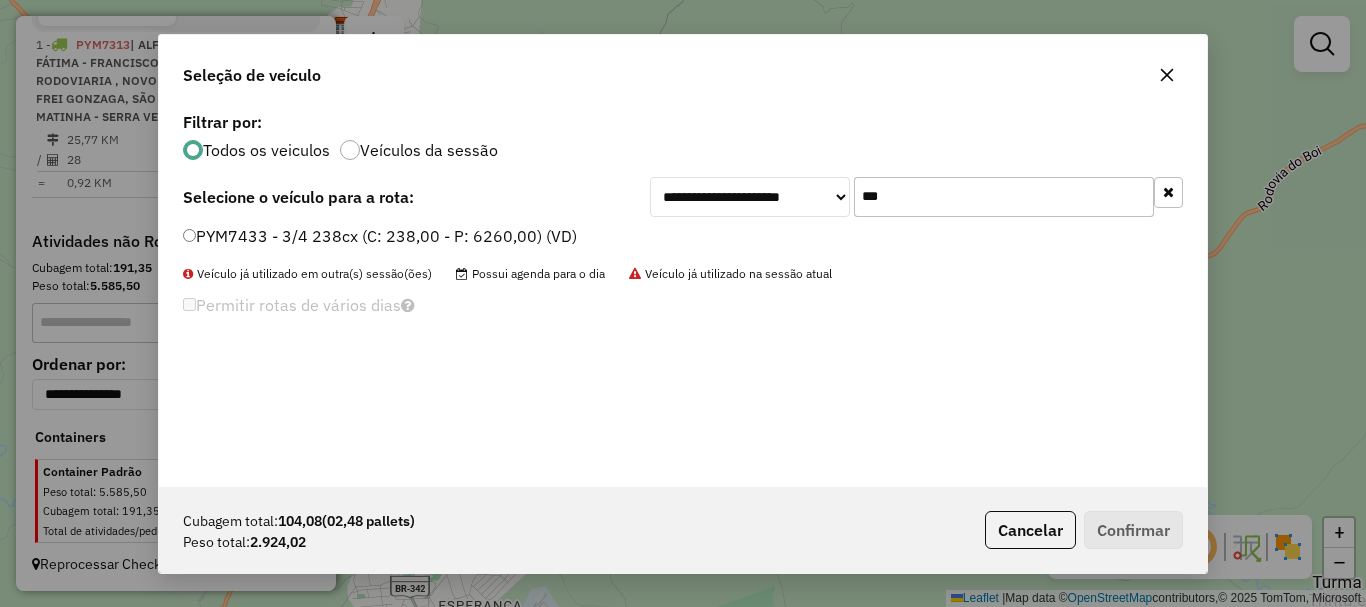 type on "***" 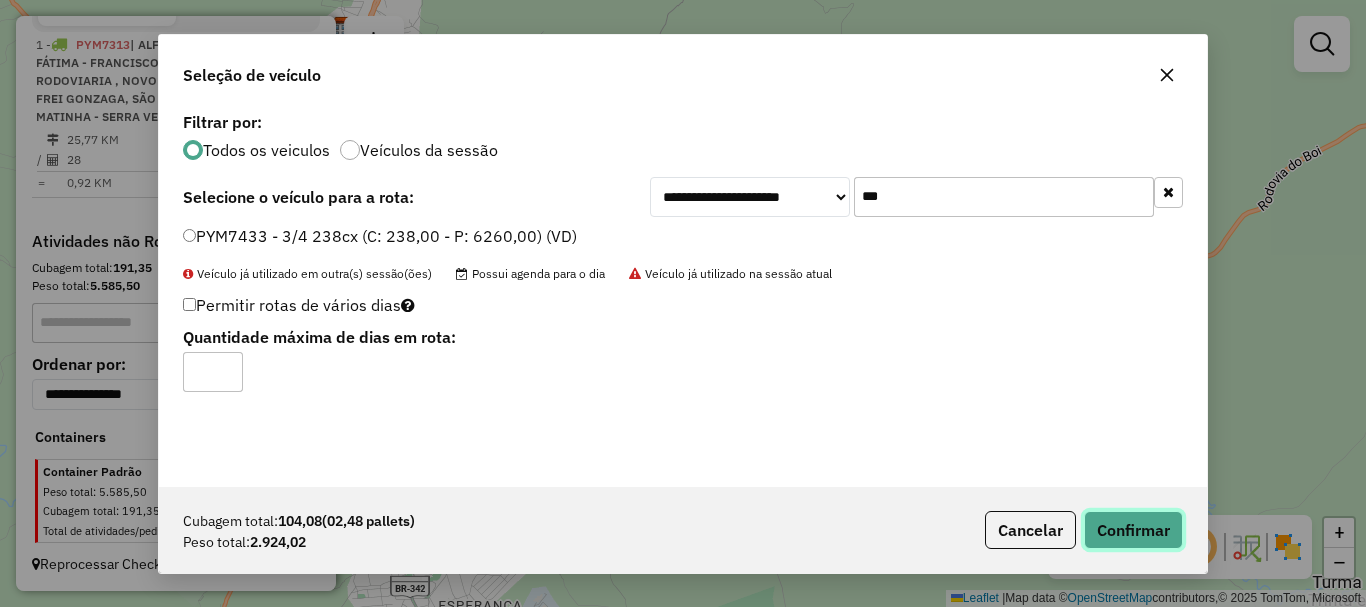 click on "Confirmar" 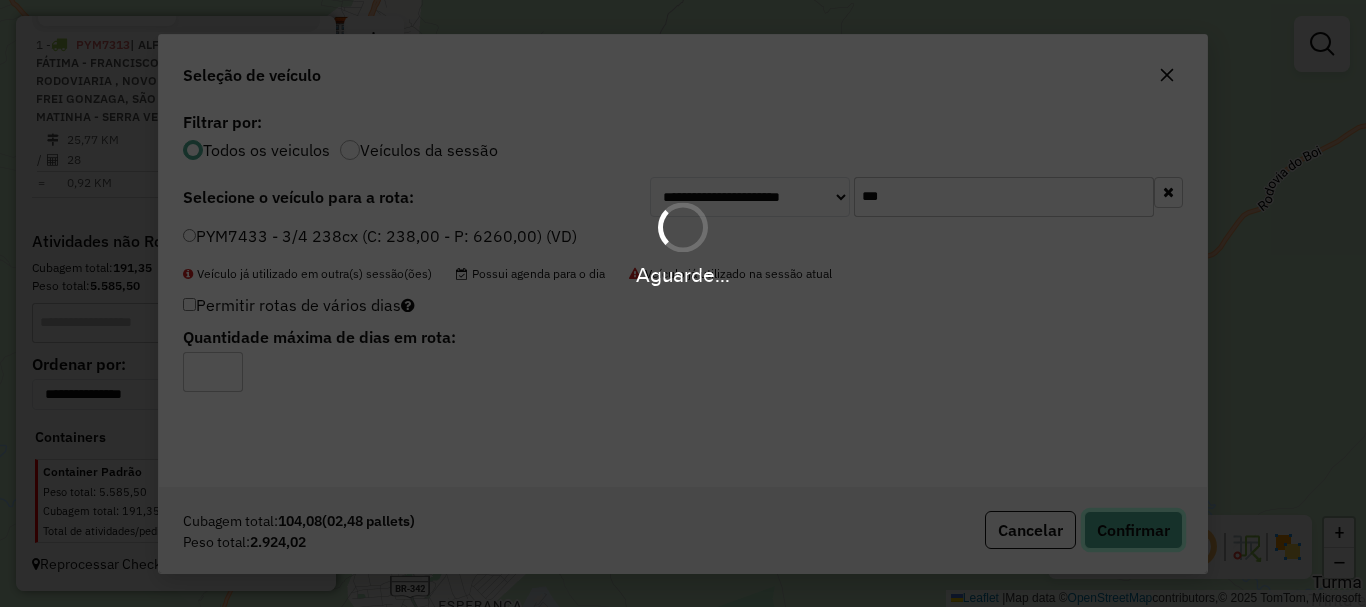 type 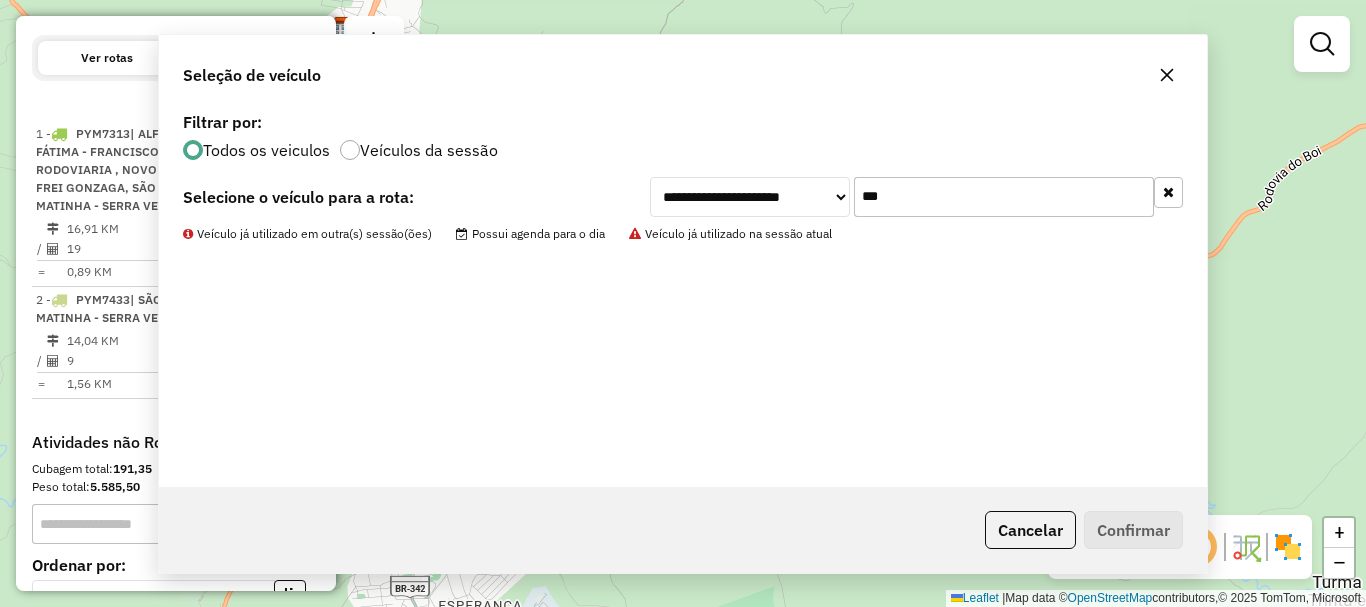 scroll, scrollTop: 743, scrollLeft: 0, axis: vertical 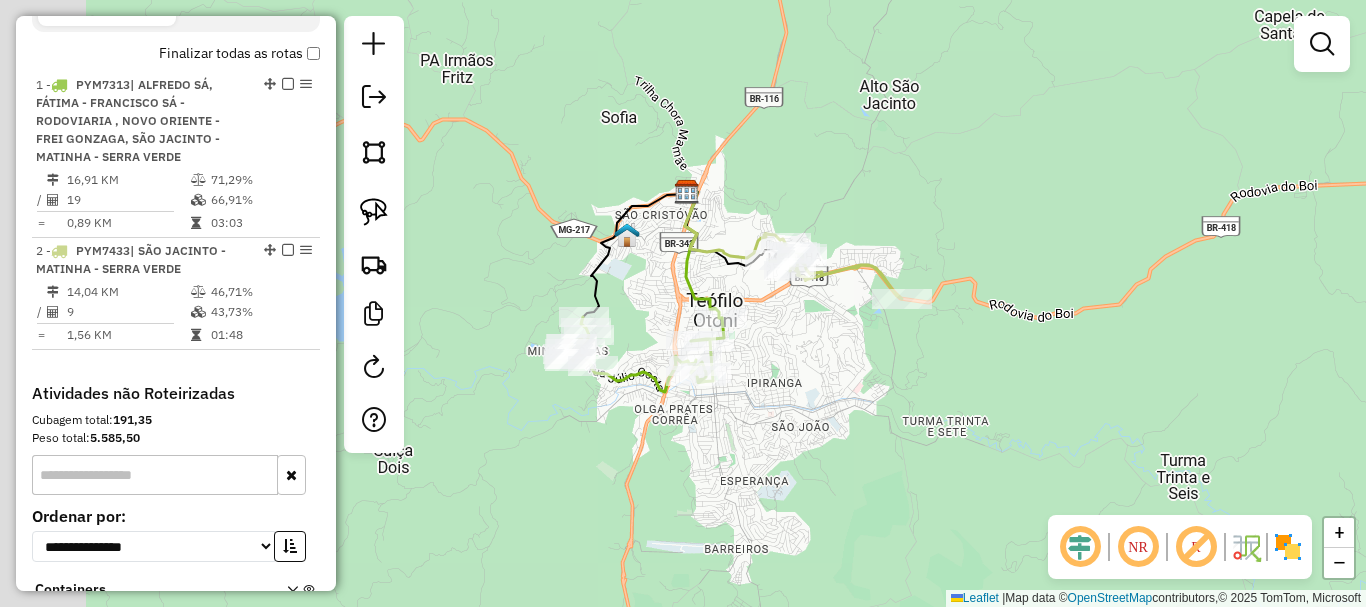 drag, startPoint x: 631, startPoint y: 394, endPoint x: 833, endPoint y: 379, distance: 202.55617 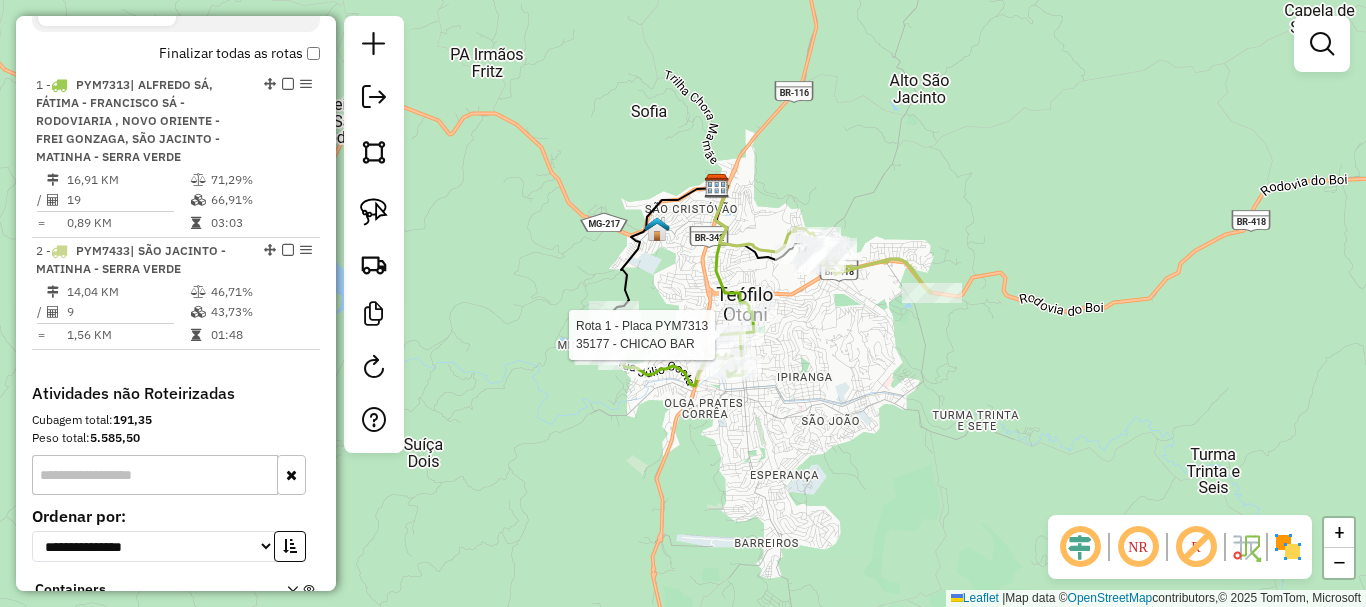 select on "**********" 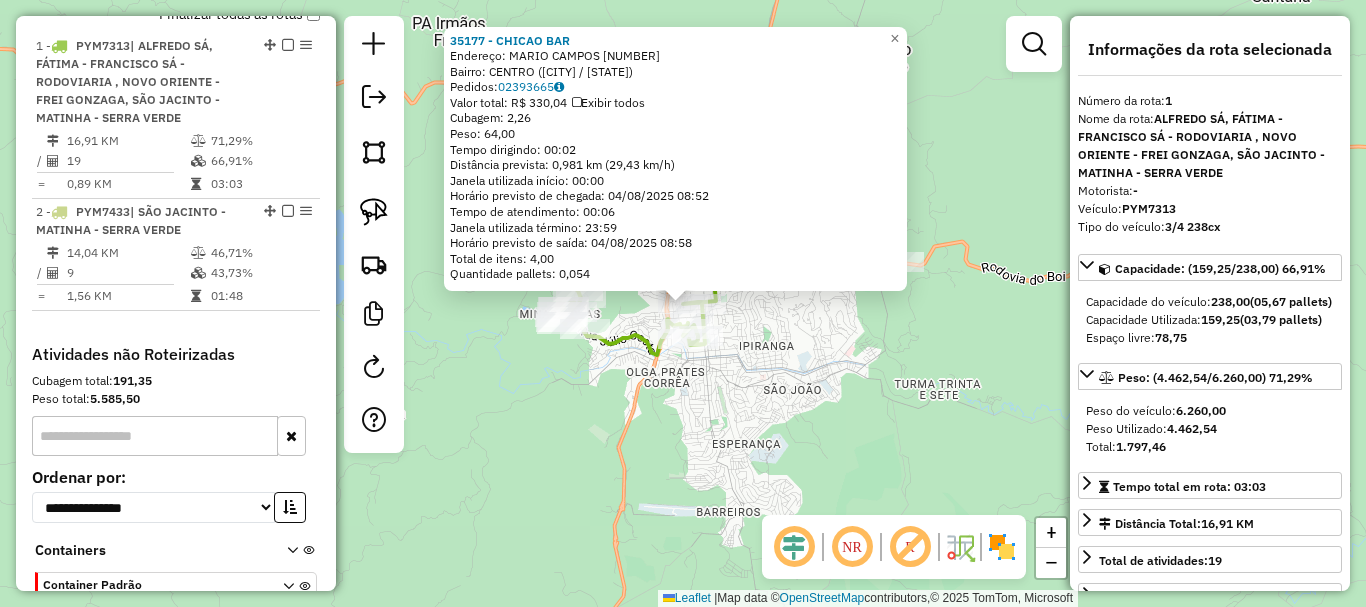 scroll, scrollTop: 799, scrollLeft: 0, axis: vertical 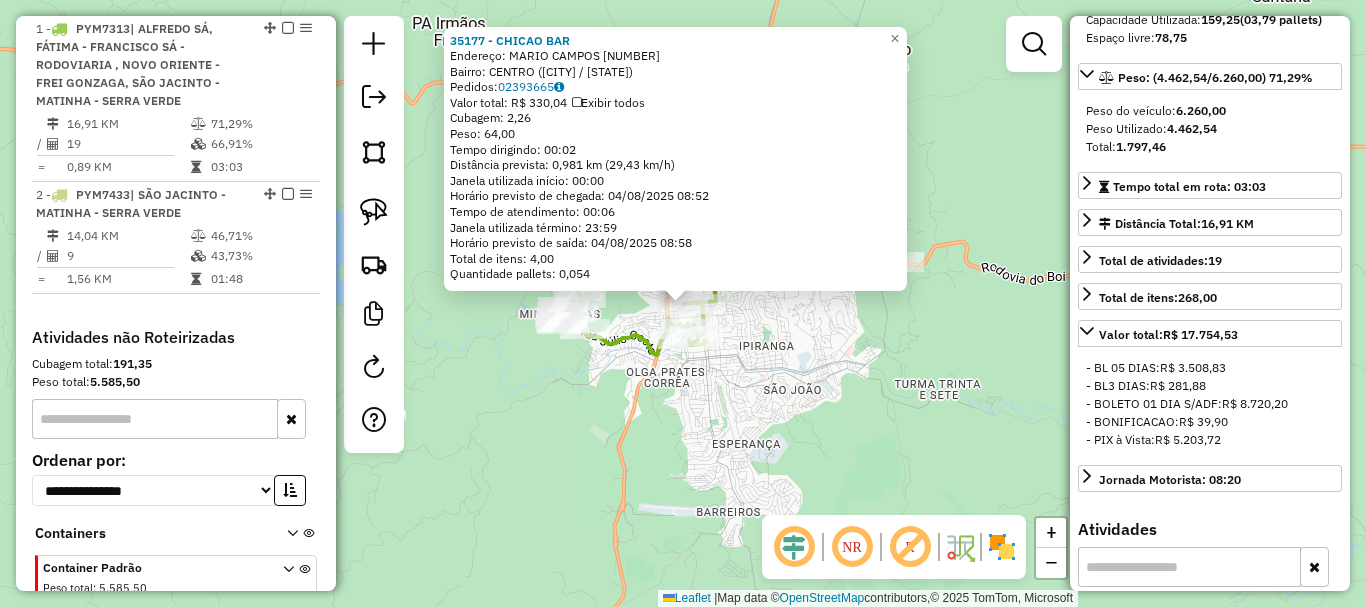 click on "[NUMBER] - CHICAO BAR  Endereço:  MARIO CAMPOS [NUMBER]   Bairro: CENTRO ([CITY] / [STATE])   Pedidos:  [ORDER_ID]   Valor total: [CURRENCY] [AMOUNT]   Exibir todos   Cubagem: [CUBAGE]  Peso: [WEIGHT]  Tempo dirigindo: [TIME]   Distância prevista: [DISTANCE] km ([SPEED] km/h)   Janela utilizada início: [TIME]   Horário previsto de chegada: [DATE] [TIME]   Tempo de atendimento: [TIME]   Janela utilizada término: [TIME]   Horário previsto de saída: [DATE] [TIME]   Total de itens: [ITEMS]   Quantidade pallets: [PALLETS]  × Janela de atendimento Grade de atendimento Capacidade Transportadoras Veículos Cliente Pedidos  Rotas Selecione os dias de semana para filtrar as janelas de atendimento  Seg   Ter   Qua   Qui   Sex   Sáb   Dom  Informe o período da janela de atendimento: De: Até:  Filtrar exatamente a janela do cliente  Considerar janela de atendimento padrão  Selecione os dias de semana para filtrar as grades de atendimento  Seg   Ter   Qua   Qui   Sex   Sáb   Dom   Considerar clientes sem dia de atendimento cadastrado  De:   De:" 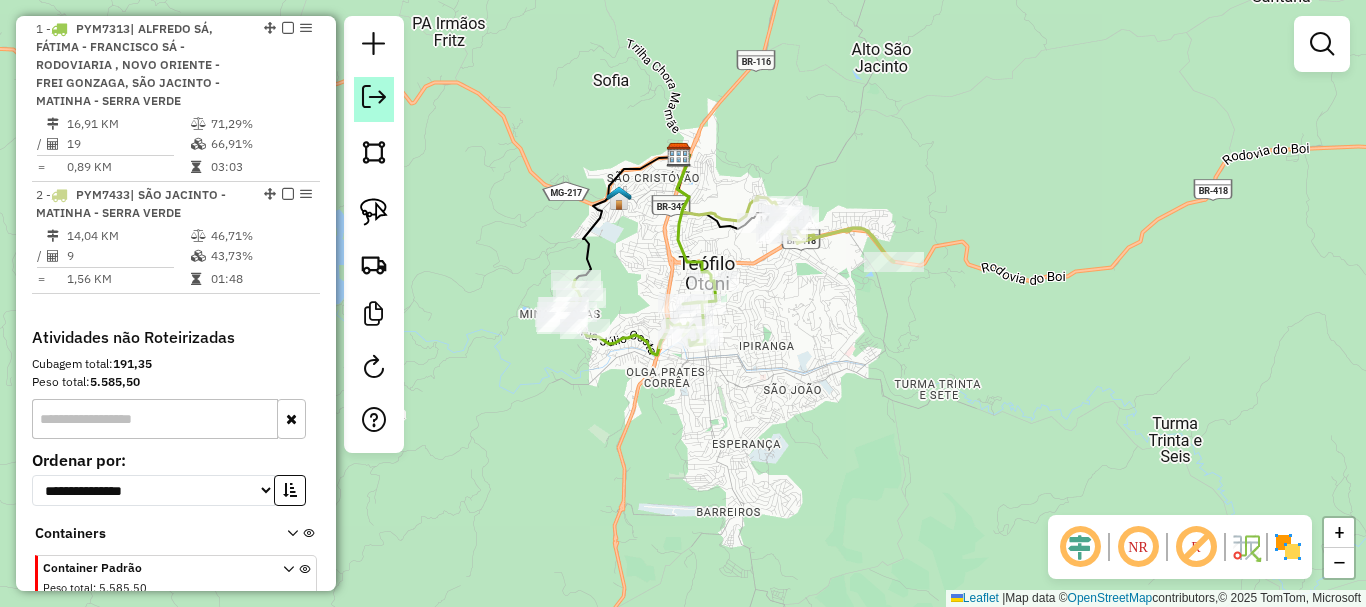 click 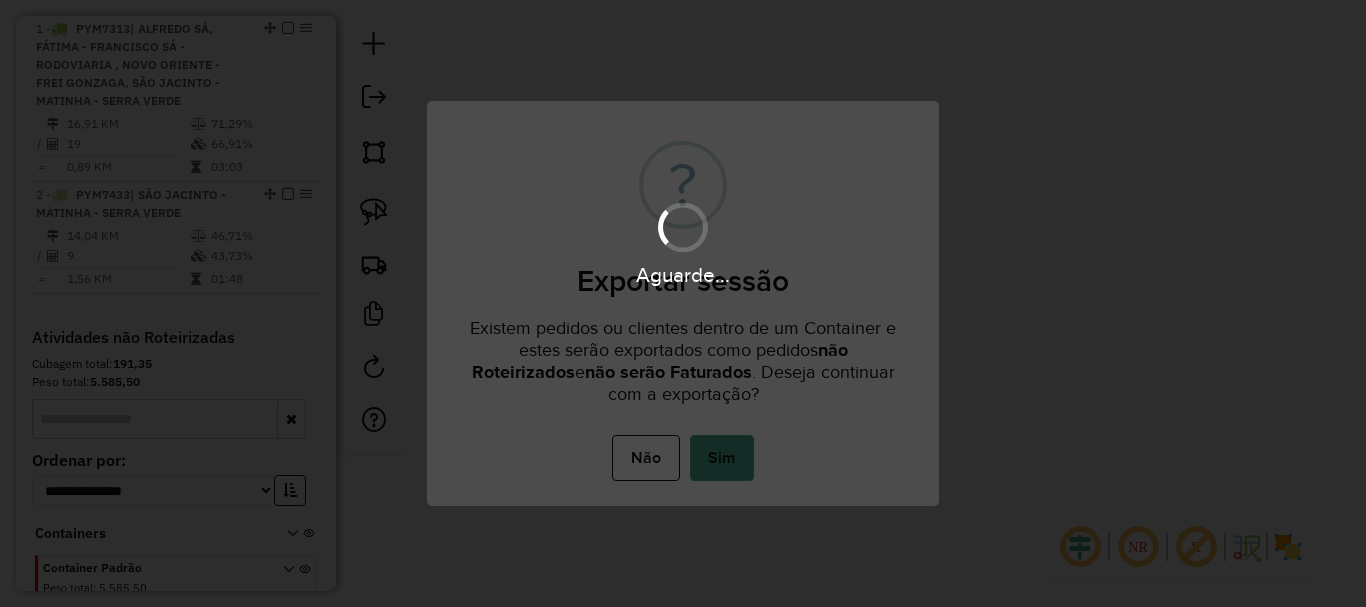 drag, startPoint x: 732, startPoint y: 428, endPoint x: 727, endPoint y: 440, distance: 13 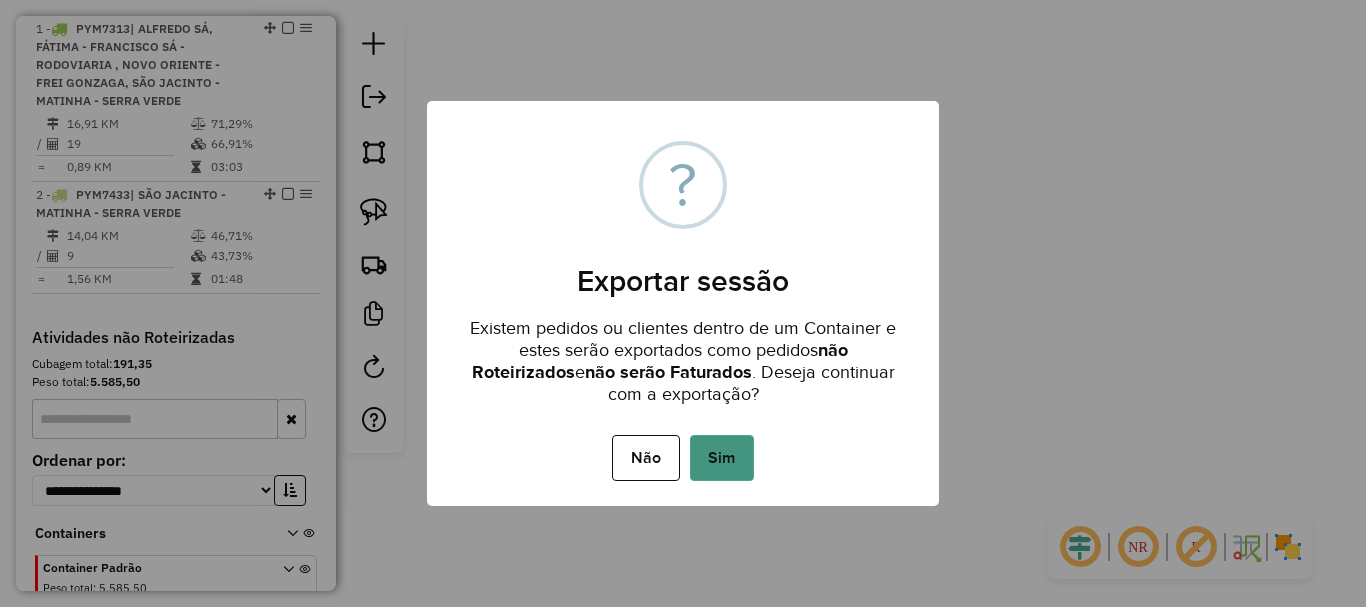 click on "Sim" at bounding box center [722, 458] 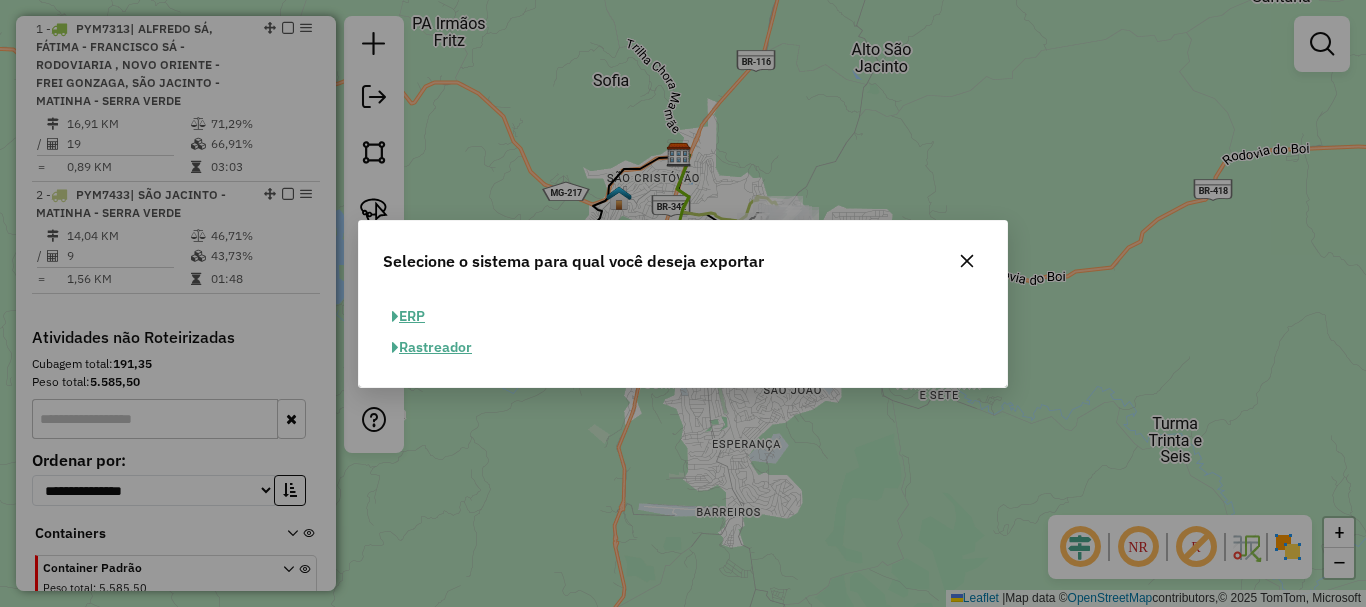 click on "ERP" 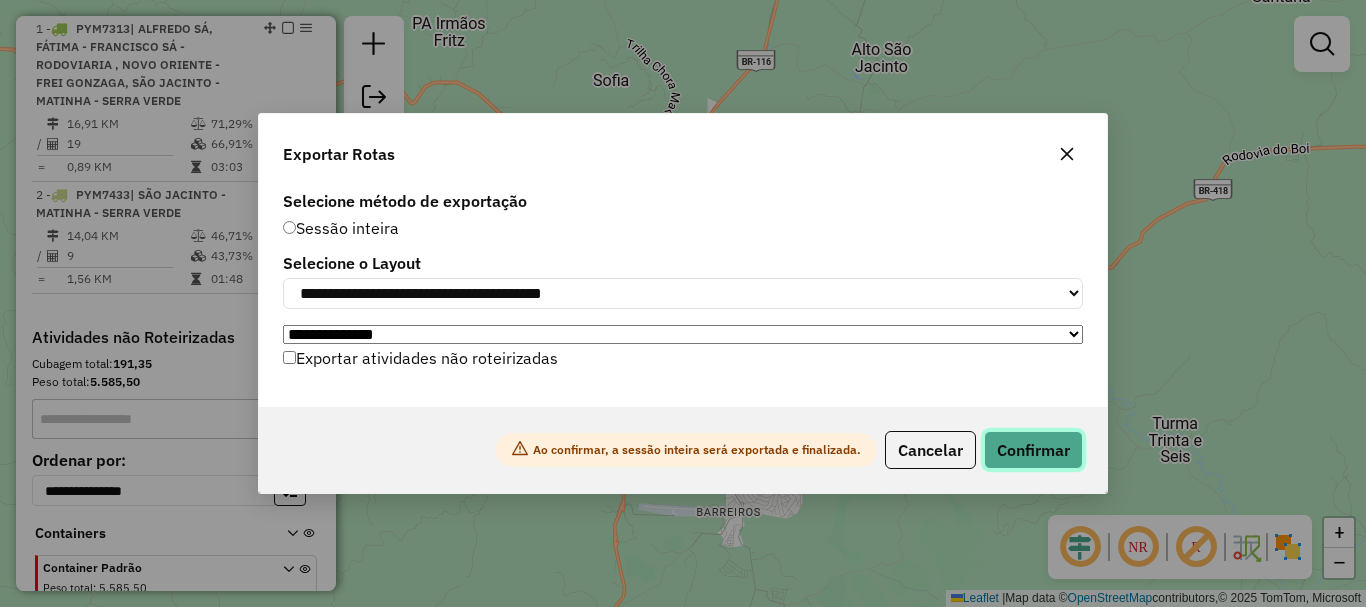 click on "Confirmar" 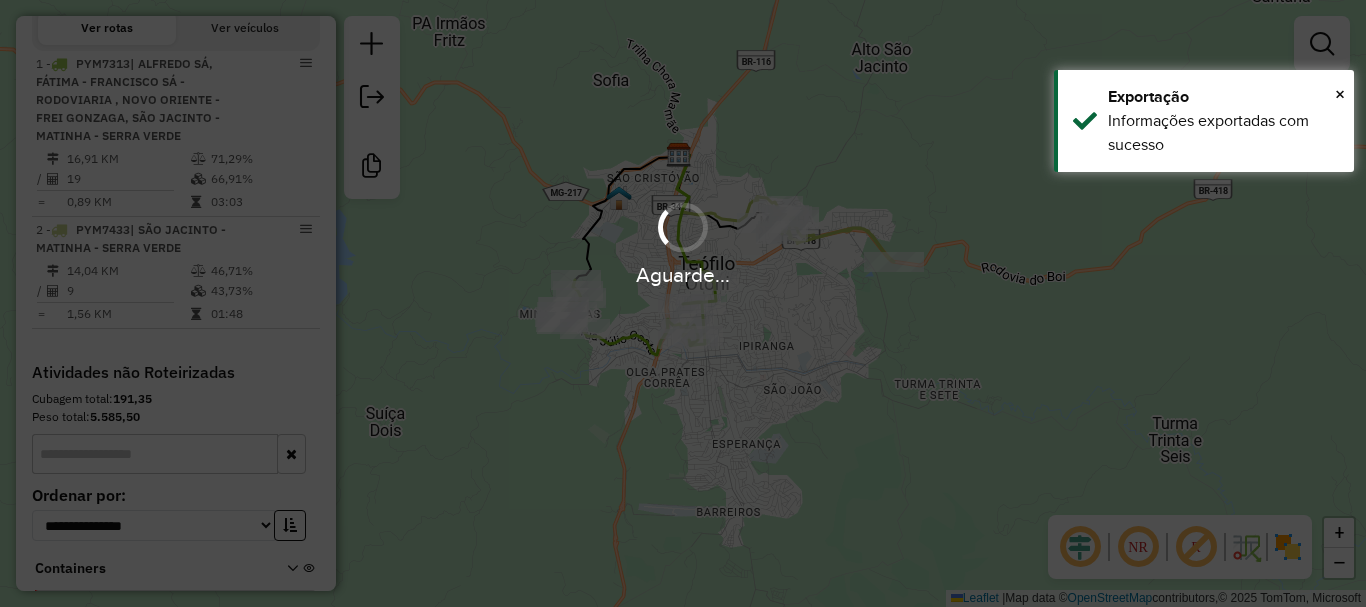 scroll, scrollTop: 813, scrollLeft: 0, axis: vertical 